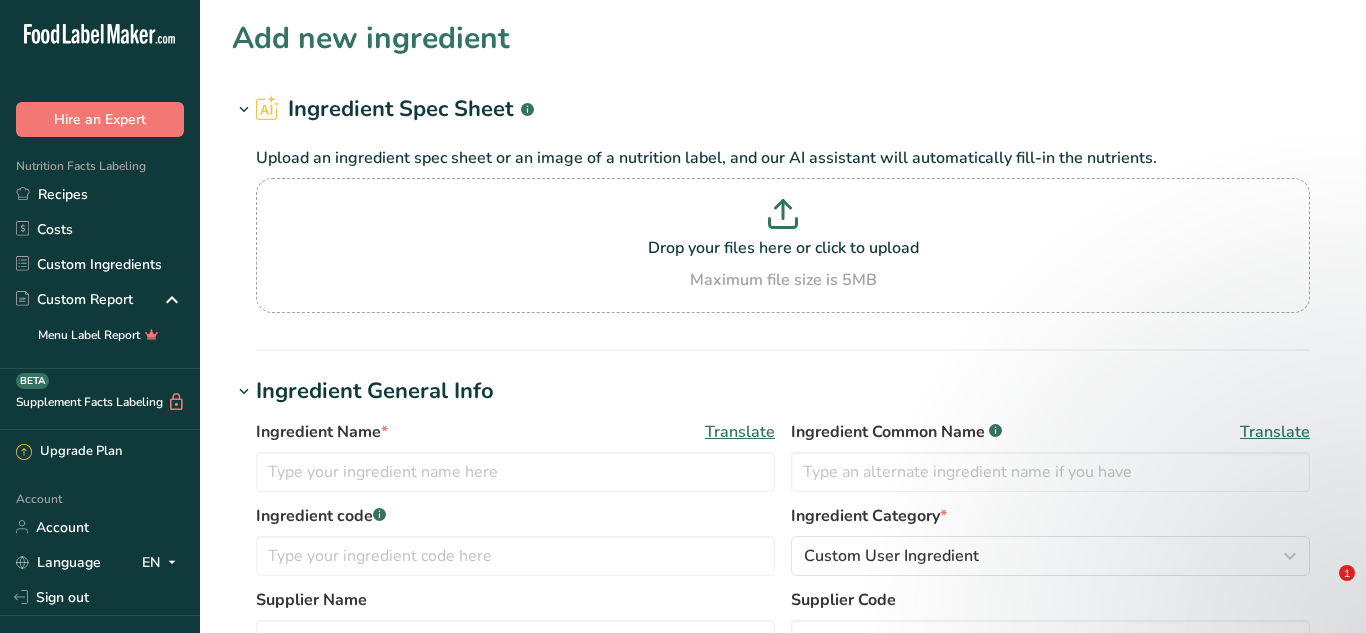 scroll, scrollTop: 0, scrollLeft: 0, axis: both 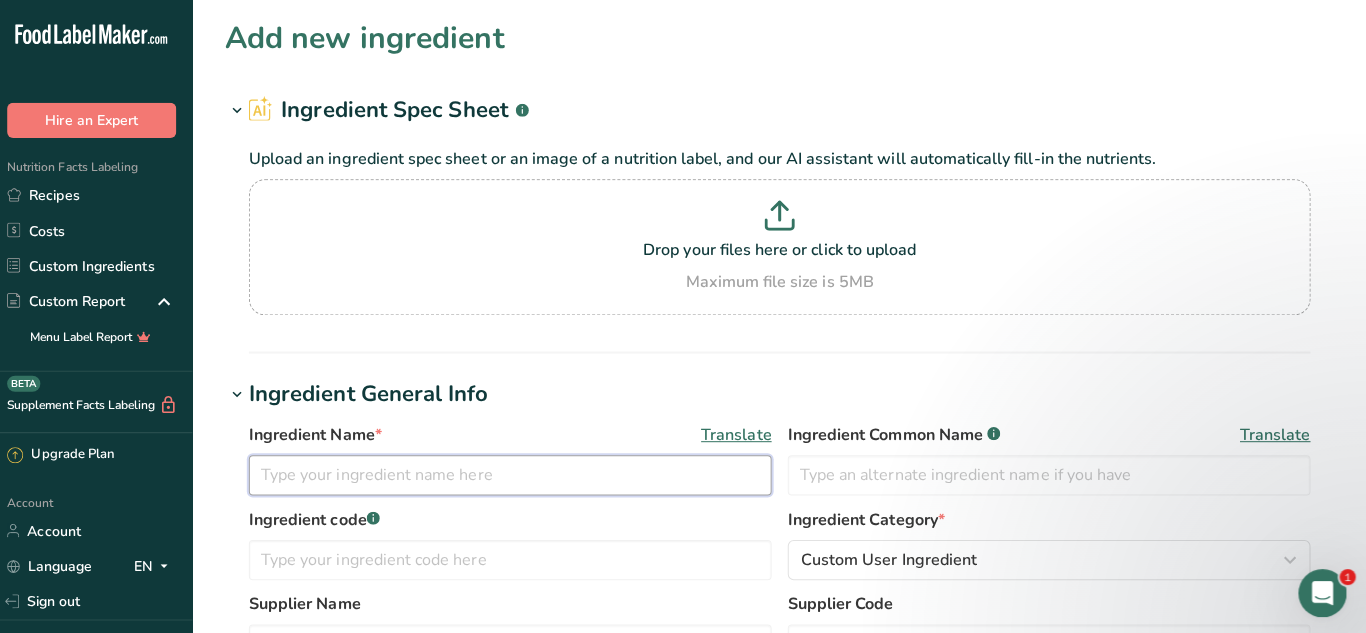 click at bounding box center (515, 472) 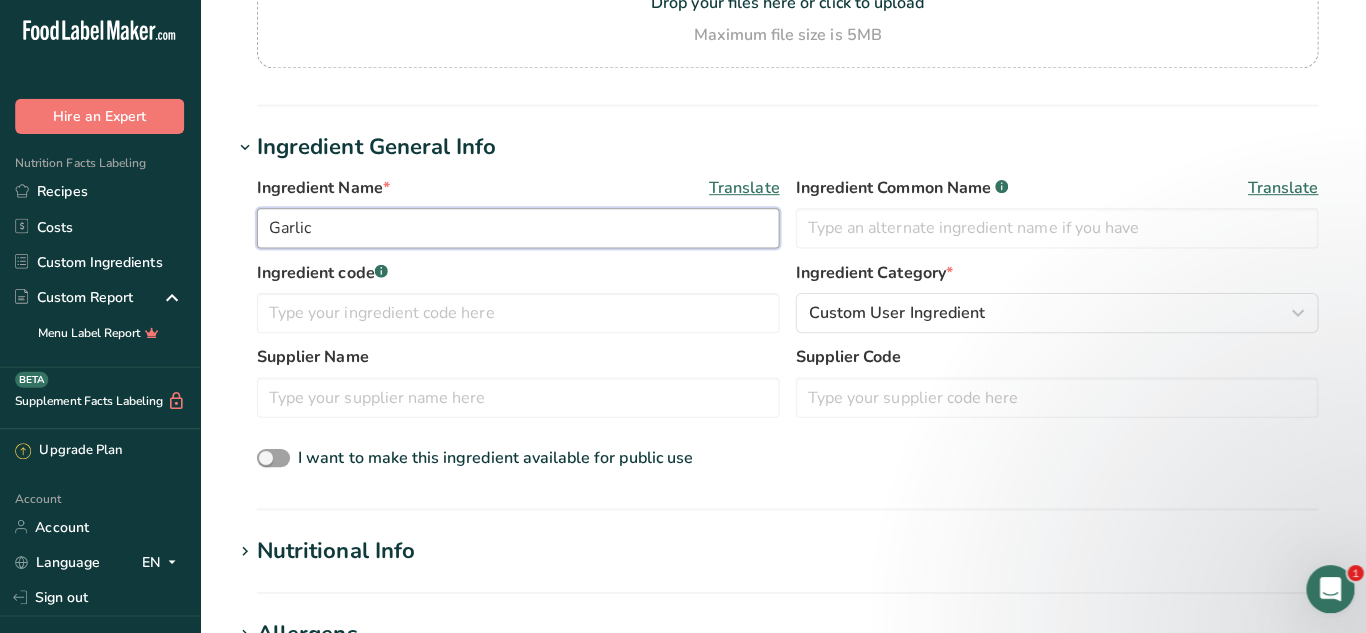 scroll, scrollTop: 246, scrollLeft: 0, axis: vertical 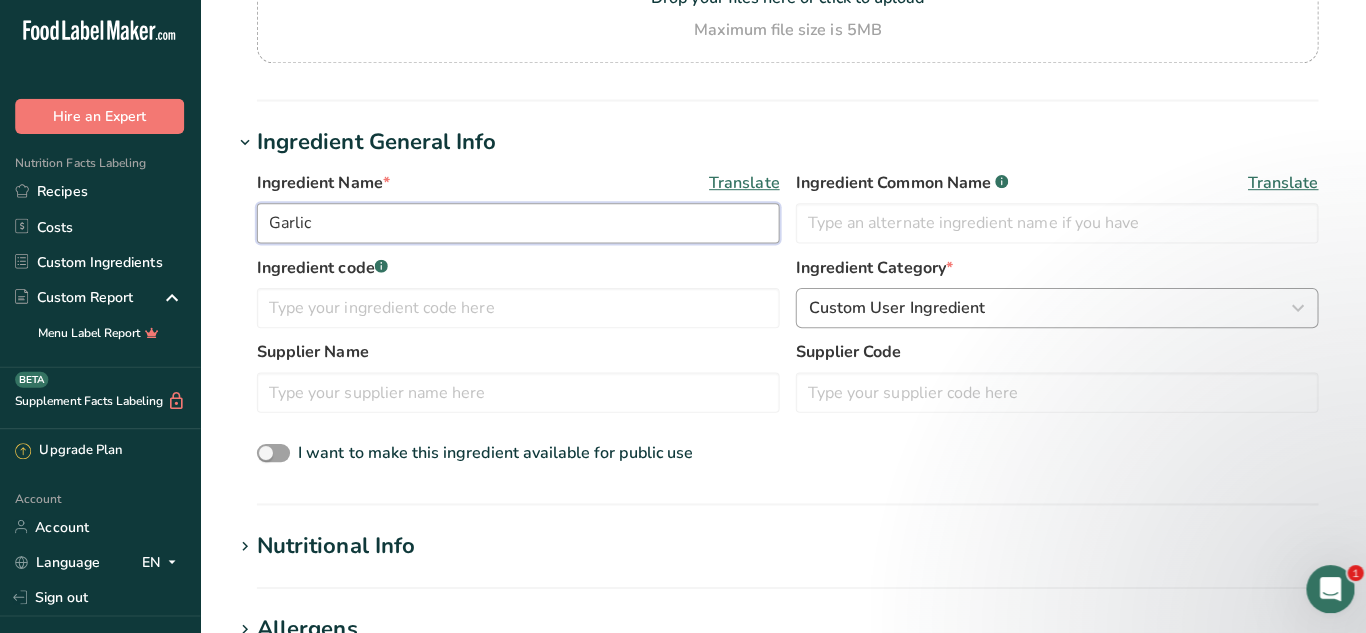 type on "Garlic" 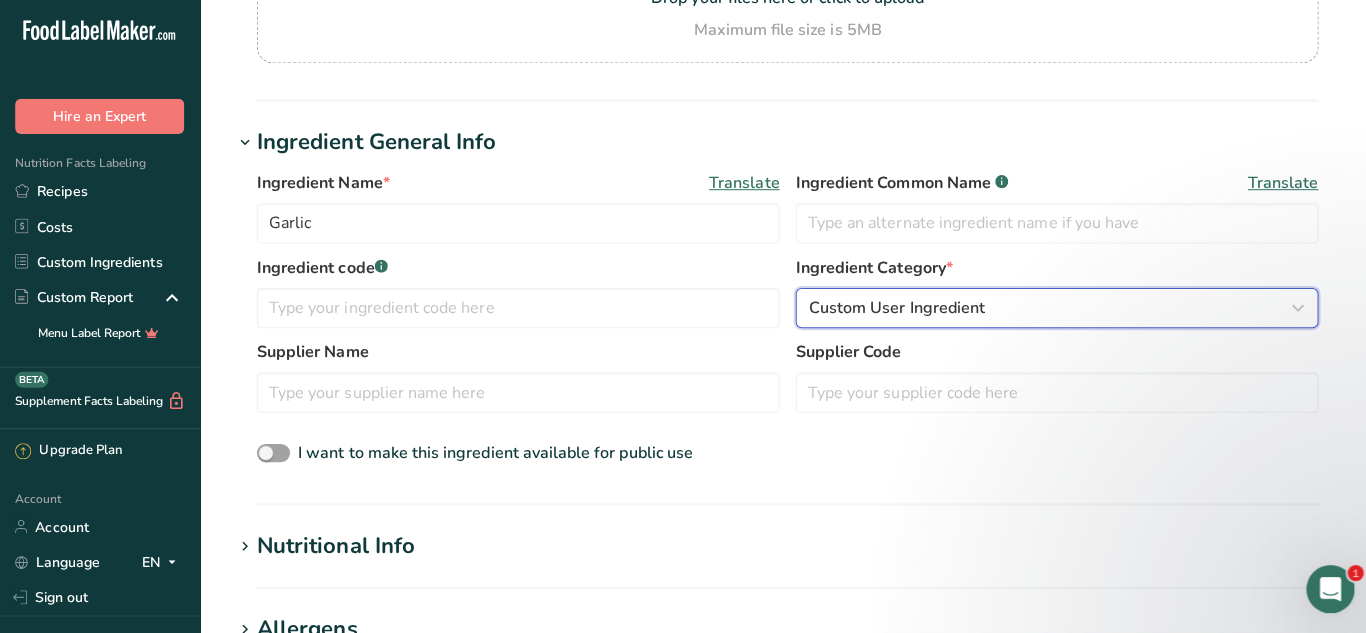 click on "Custom User Ingredient" at bounding box center (1050, 310) 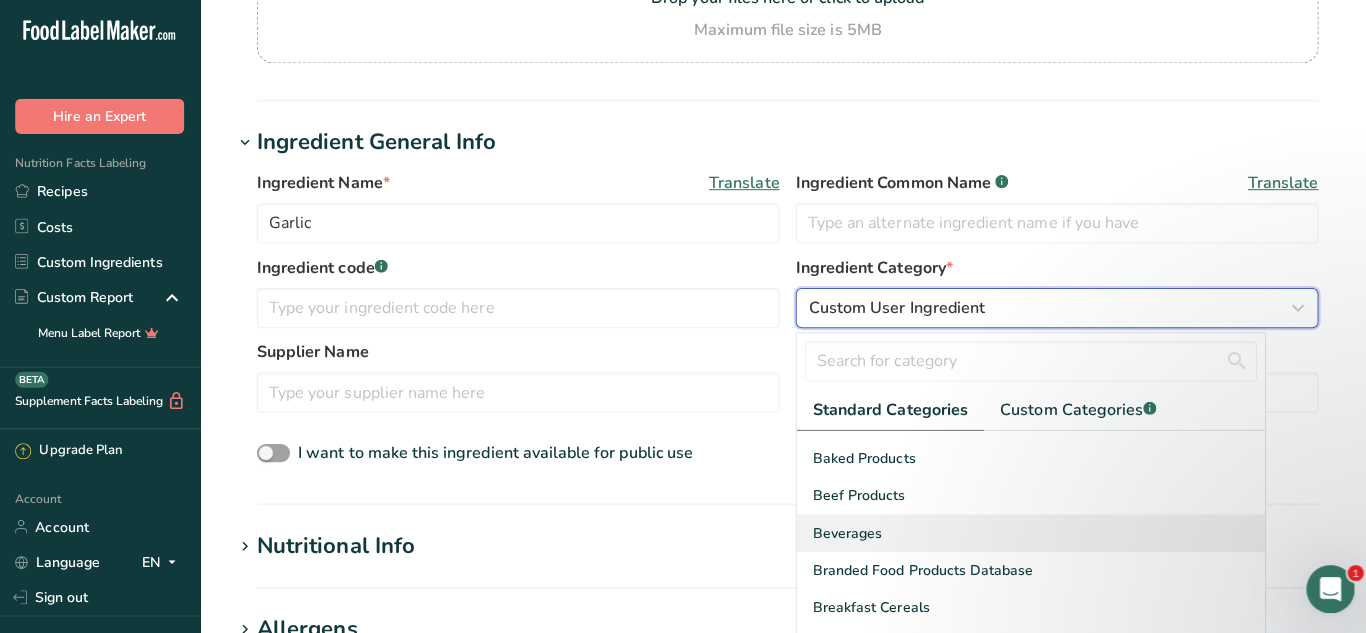 scroll, scrollTop: 62, scrollLeft: 0, axis: vertical 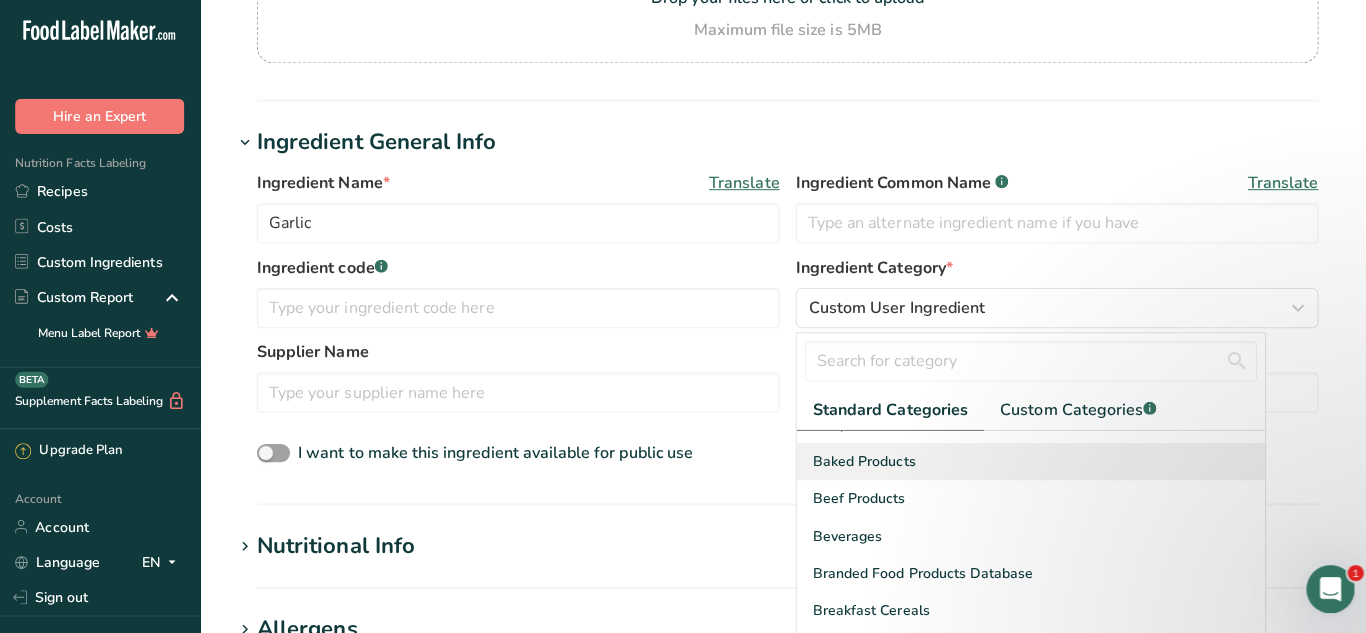 click on "Baked Products" at bounding box center (859, 462) 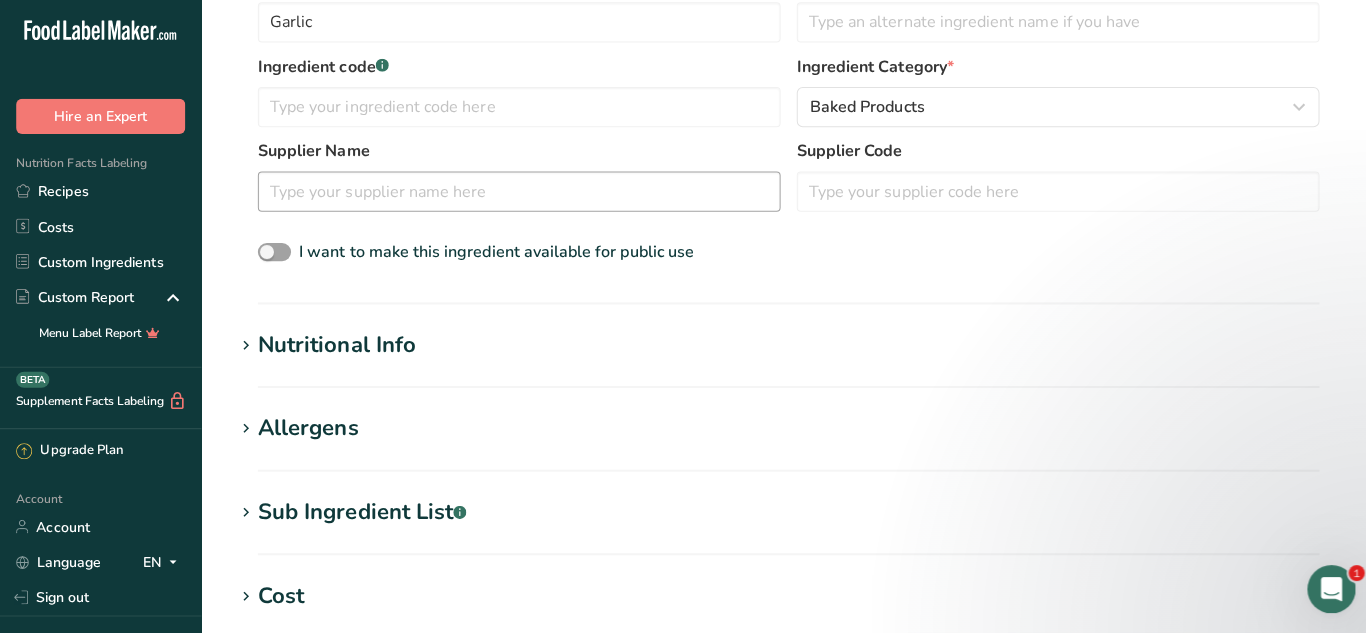 scroll, scrollTop: 455, scrollLeft: 0, axis: vertical 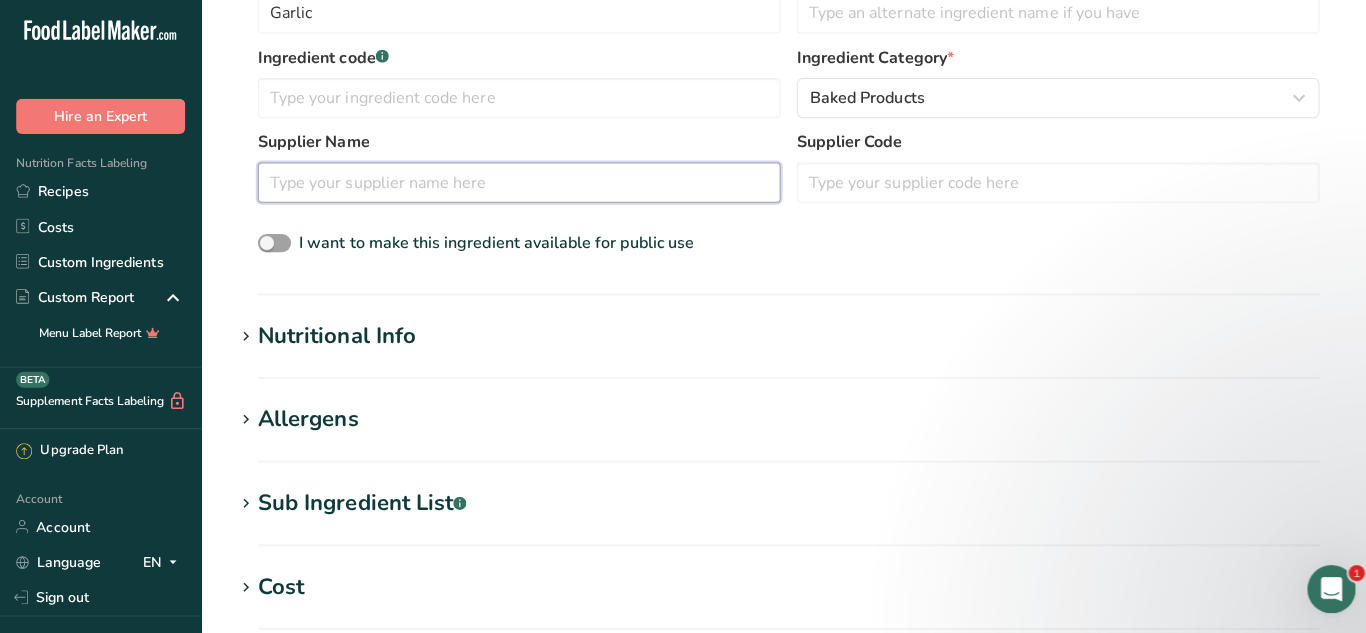 click at bounding box center [515, 185] 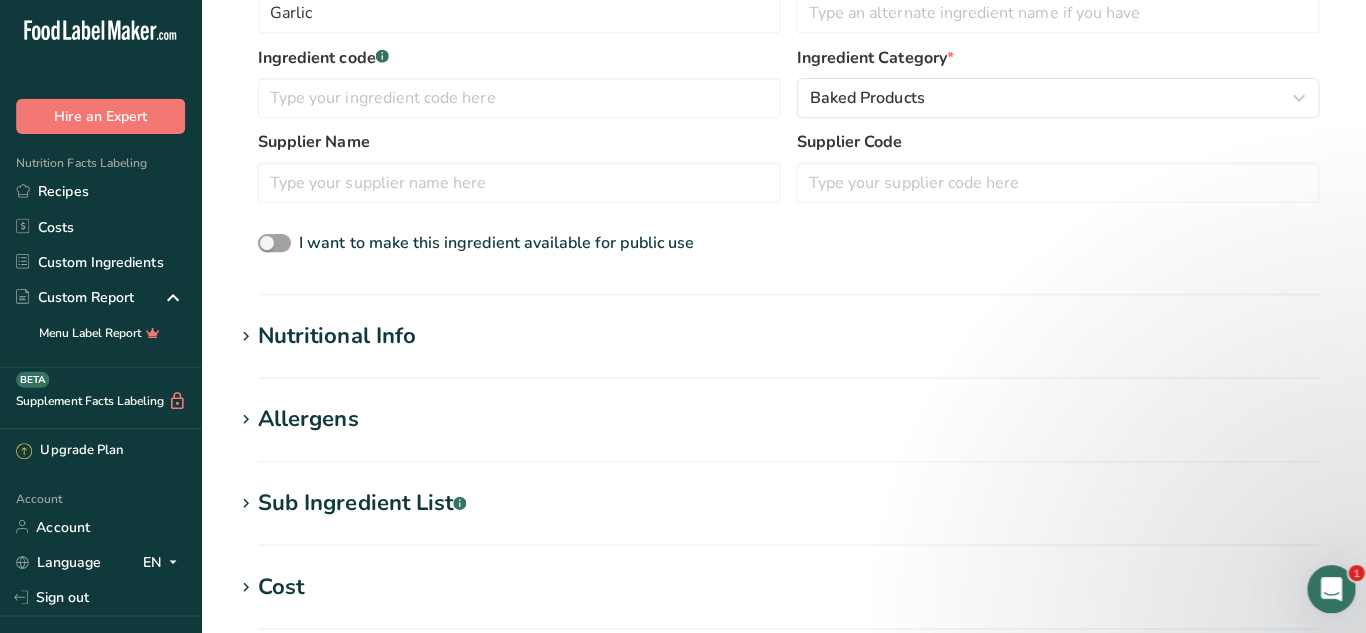 click on "Nutritional Info" at bounding box center [334, 337] 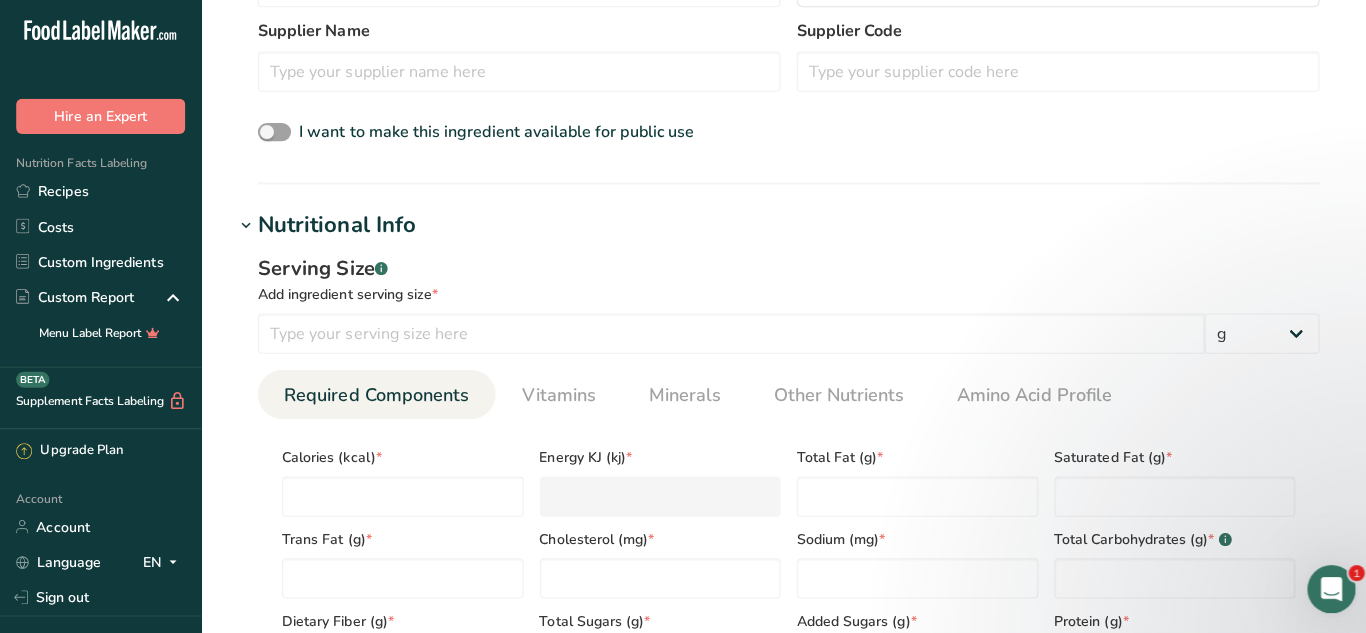 scroll, scrollTop: 620, scrollLeft: 0, axis: vertical 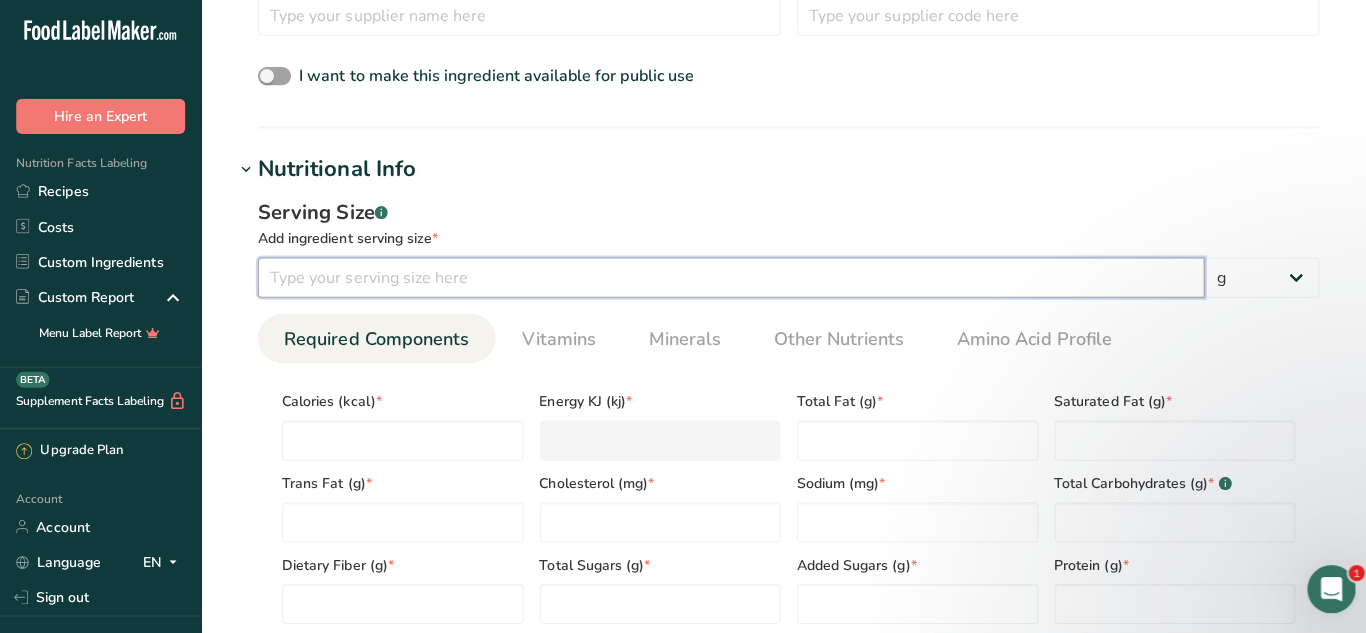 click at bounding box center [726, 280] 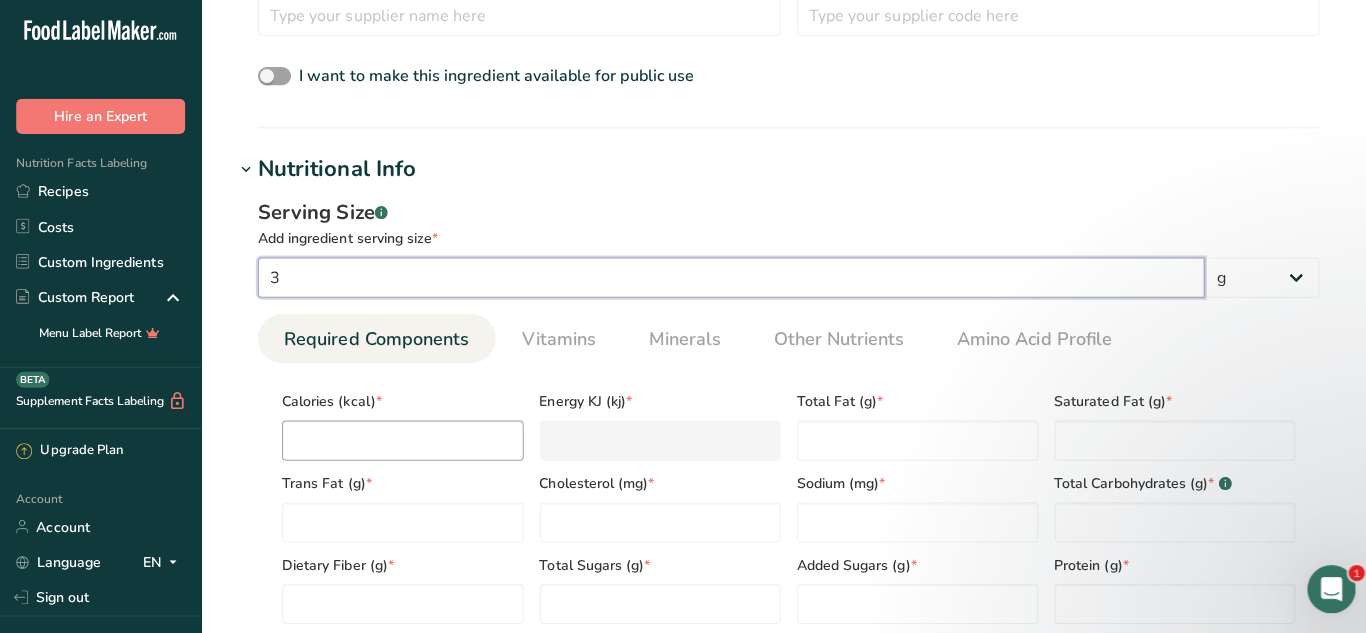 type on "3" 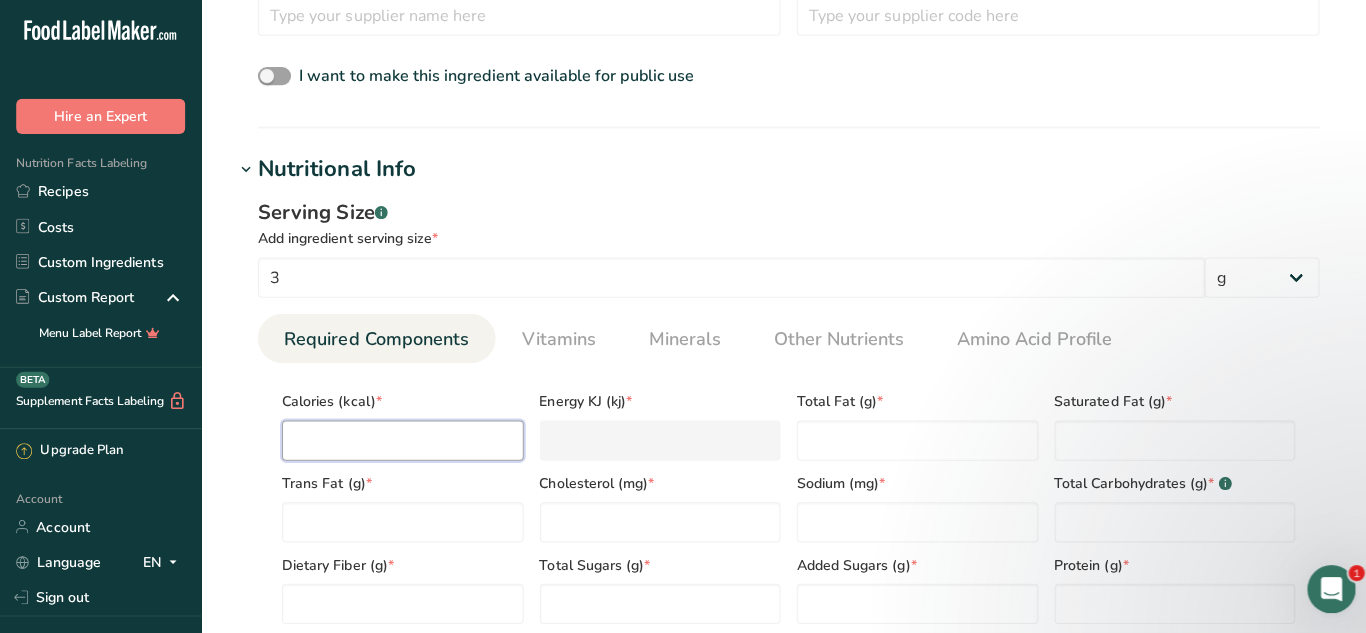 click at bounding box center (400, 442) 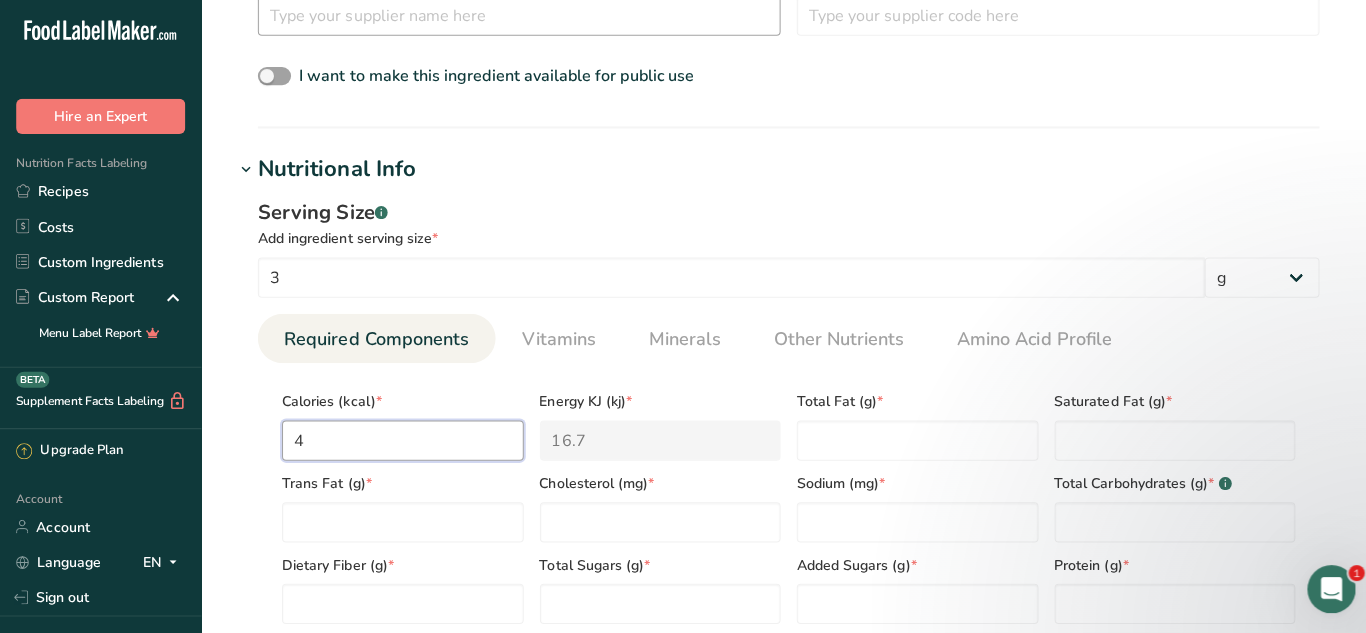 type on "4" 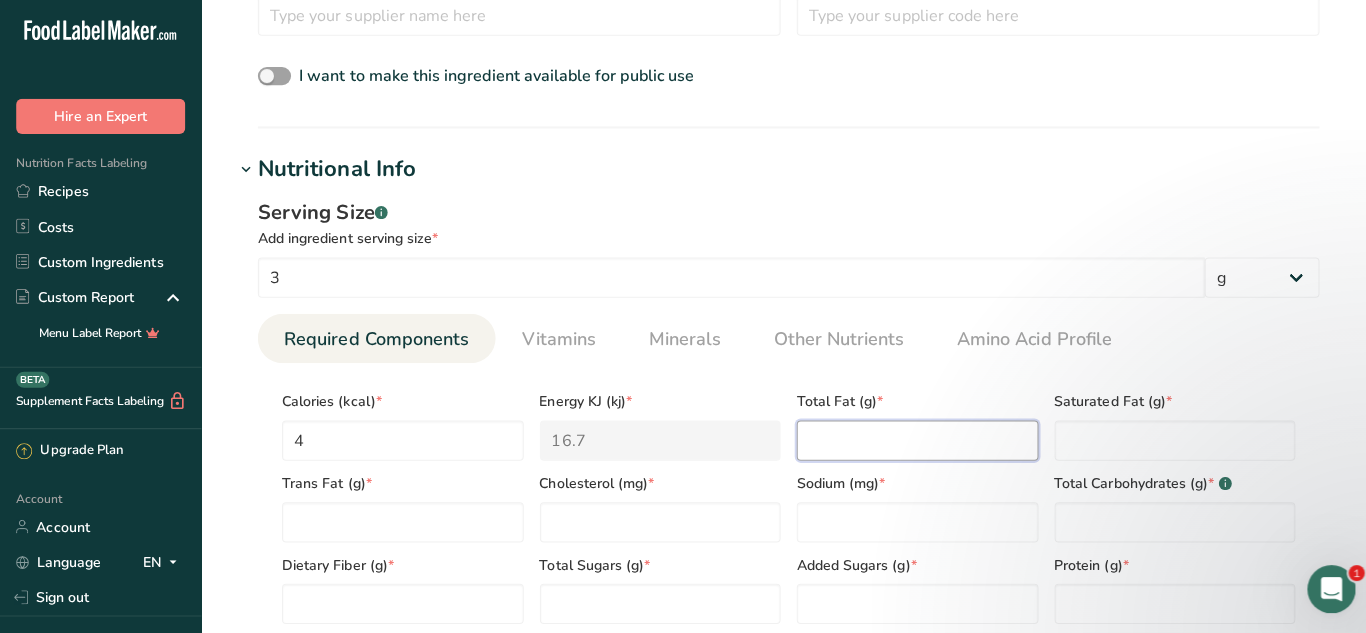 click at bounding box center [911, 442] 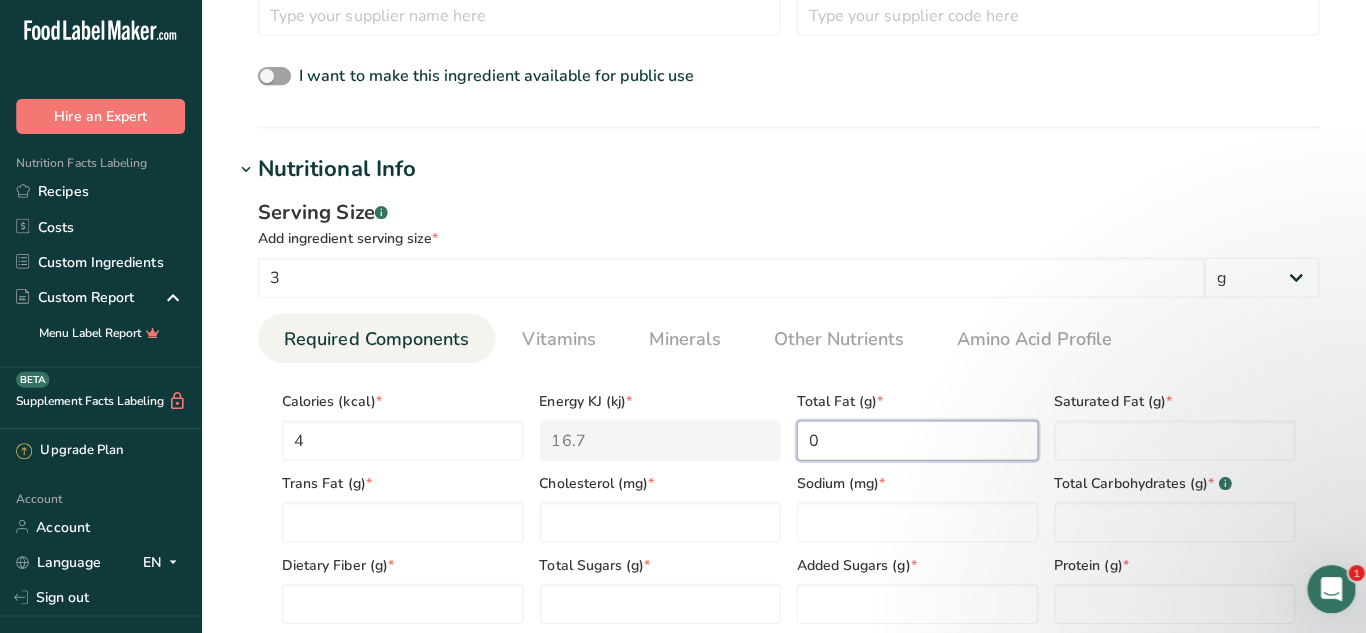 type on "0" 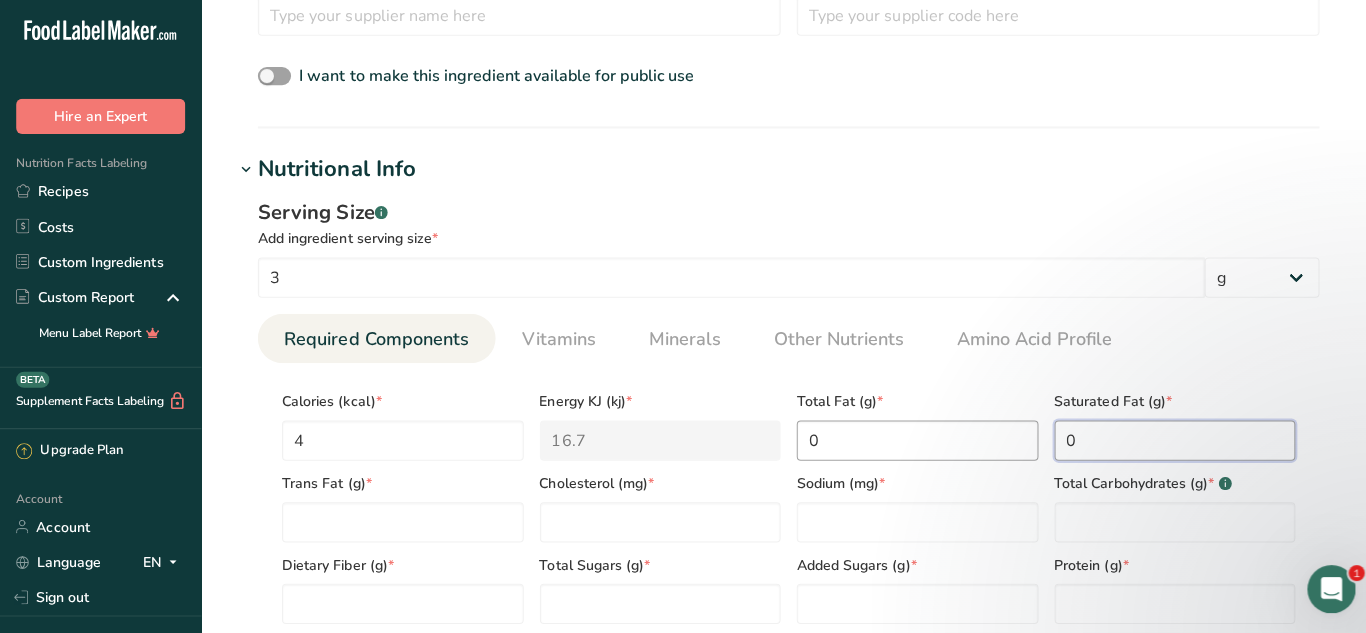 type on "0" 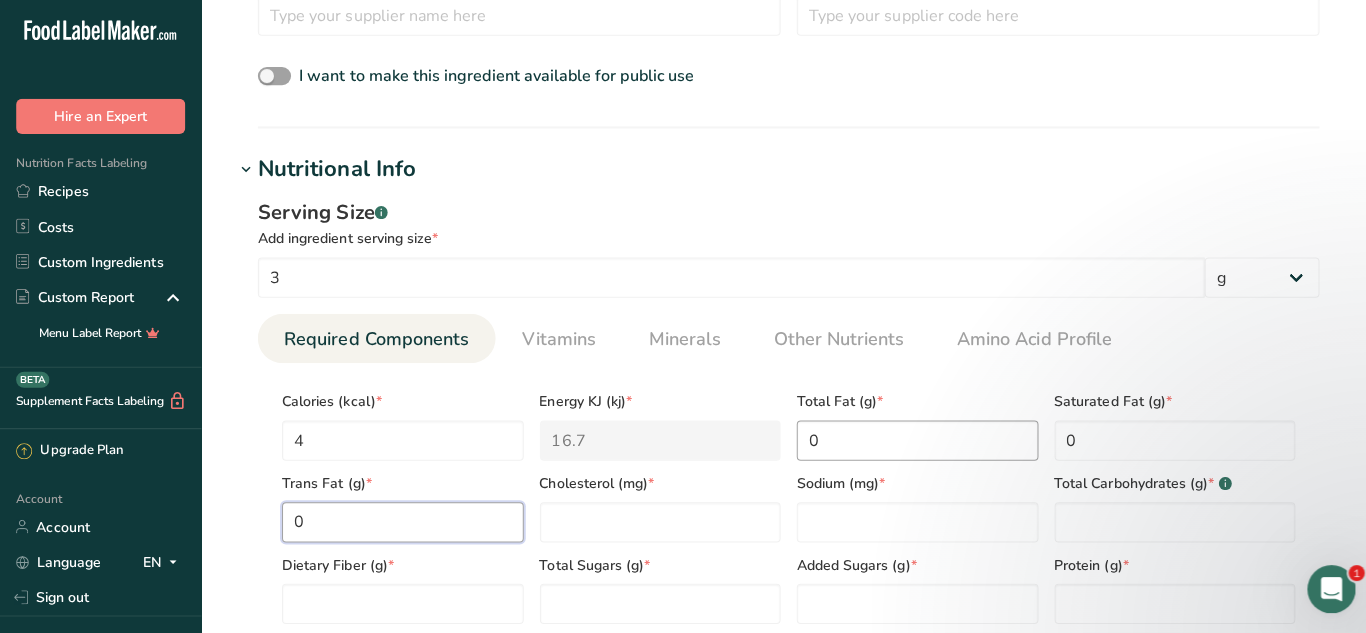 type on "0" 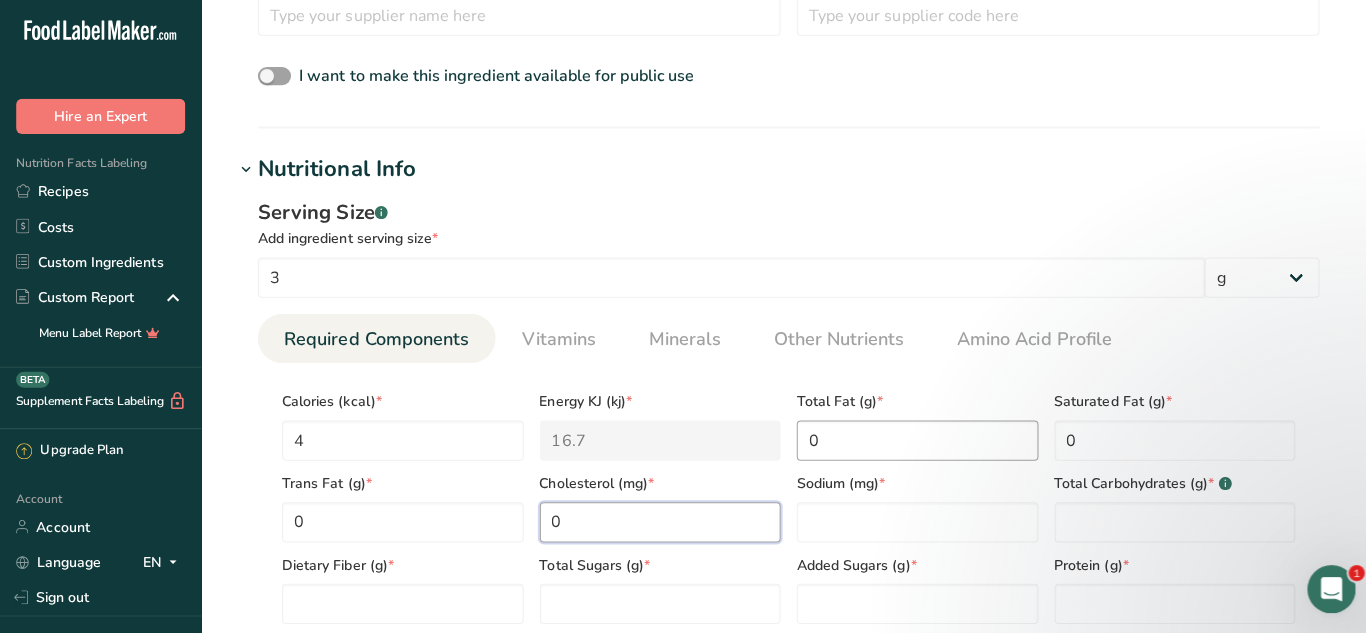 type on "0" 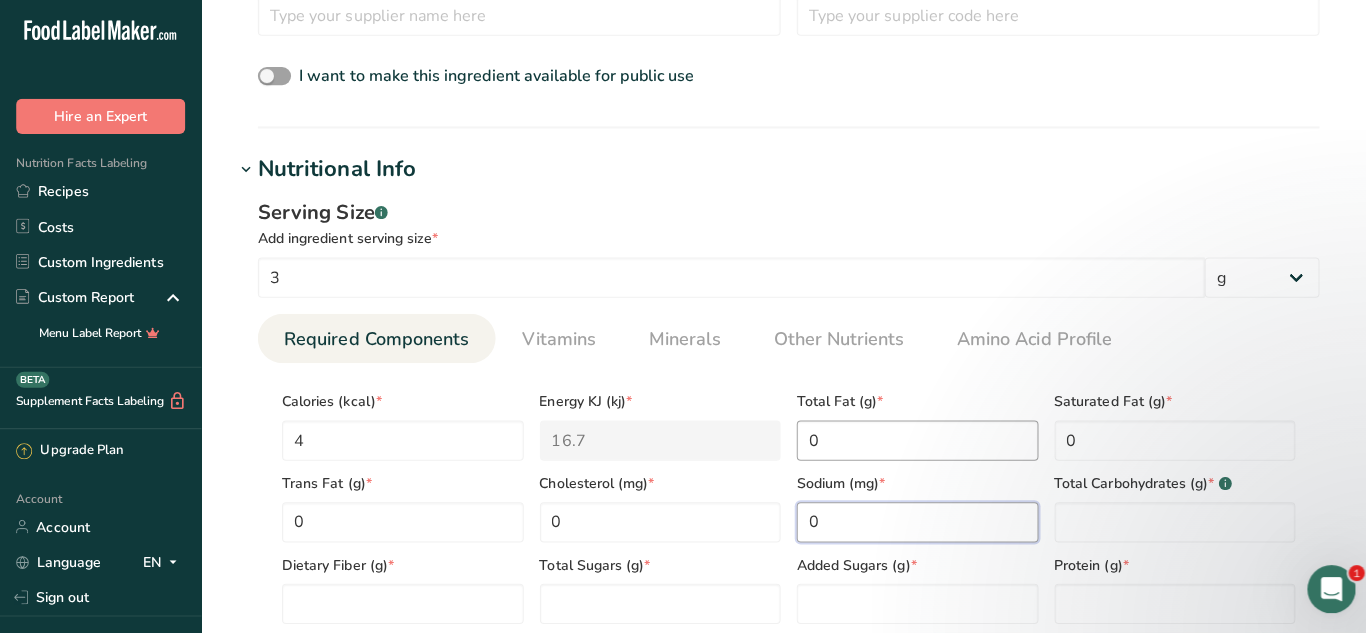 type on "0" 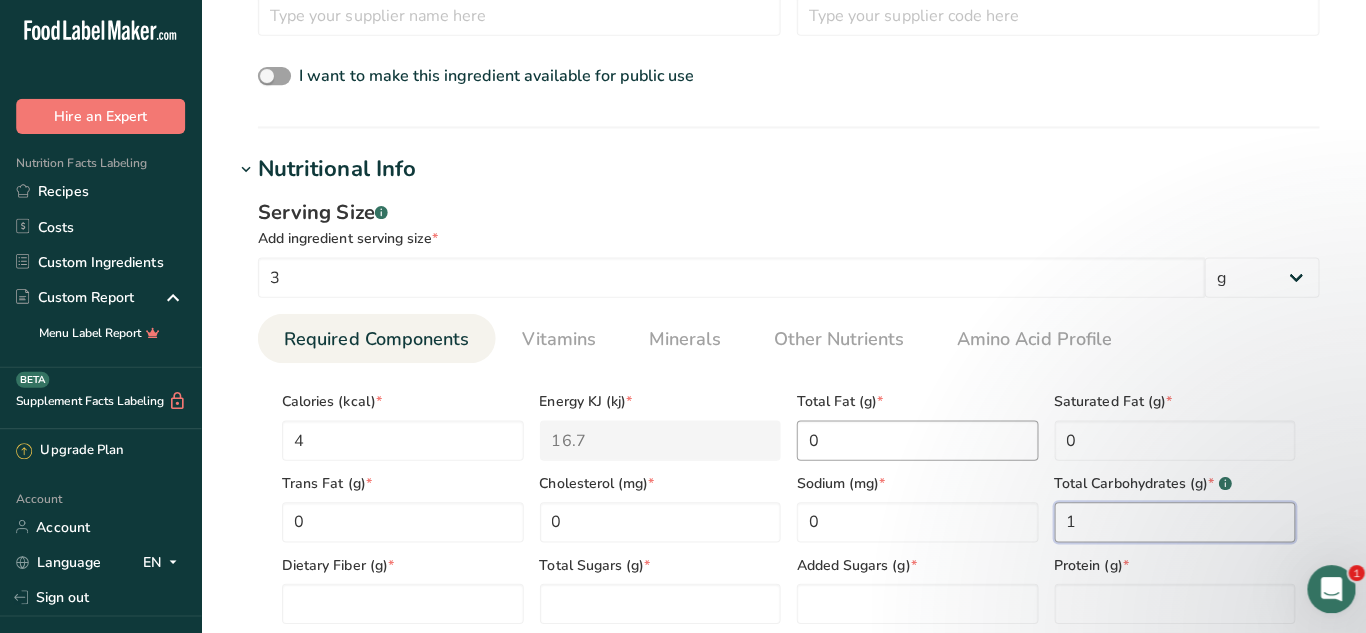 type on "1" 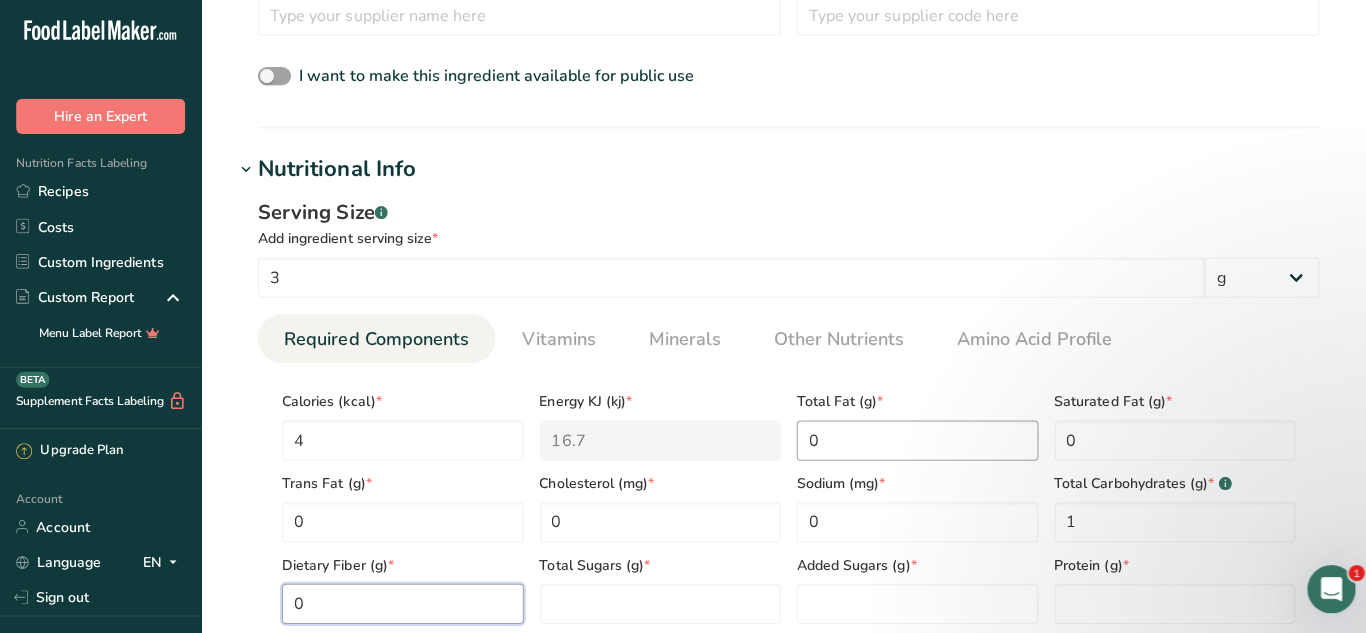 type on "0" 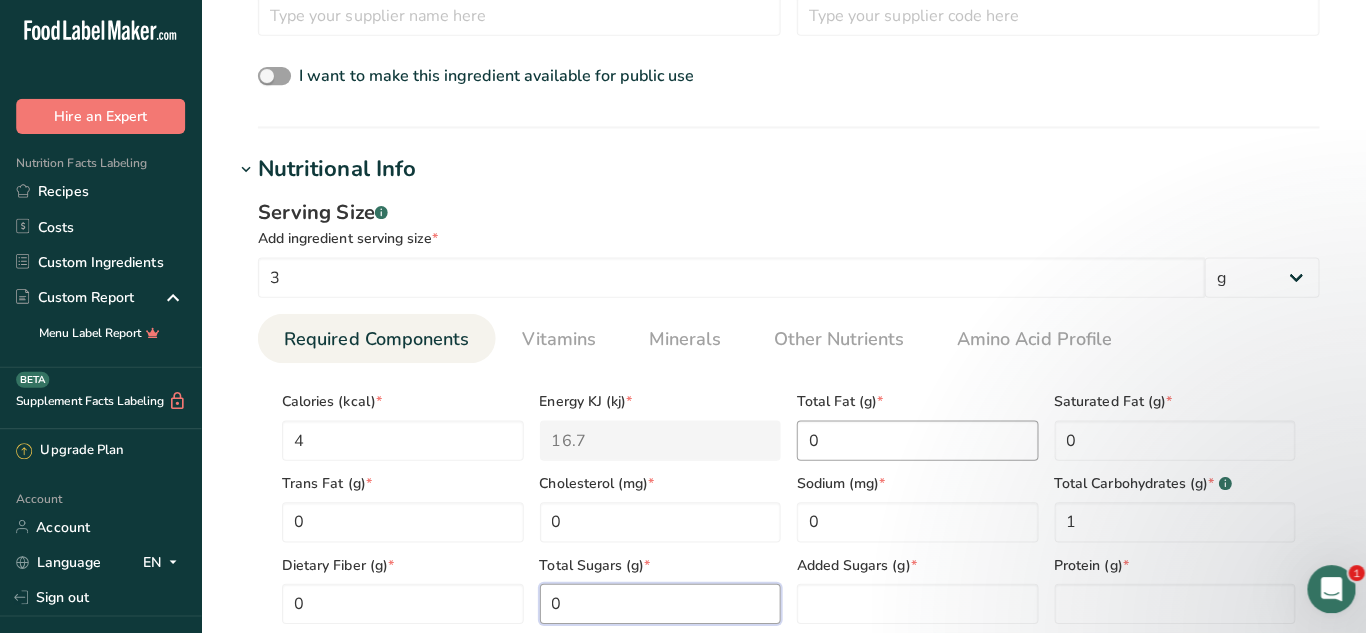 type on "0" 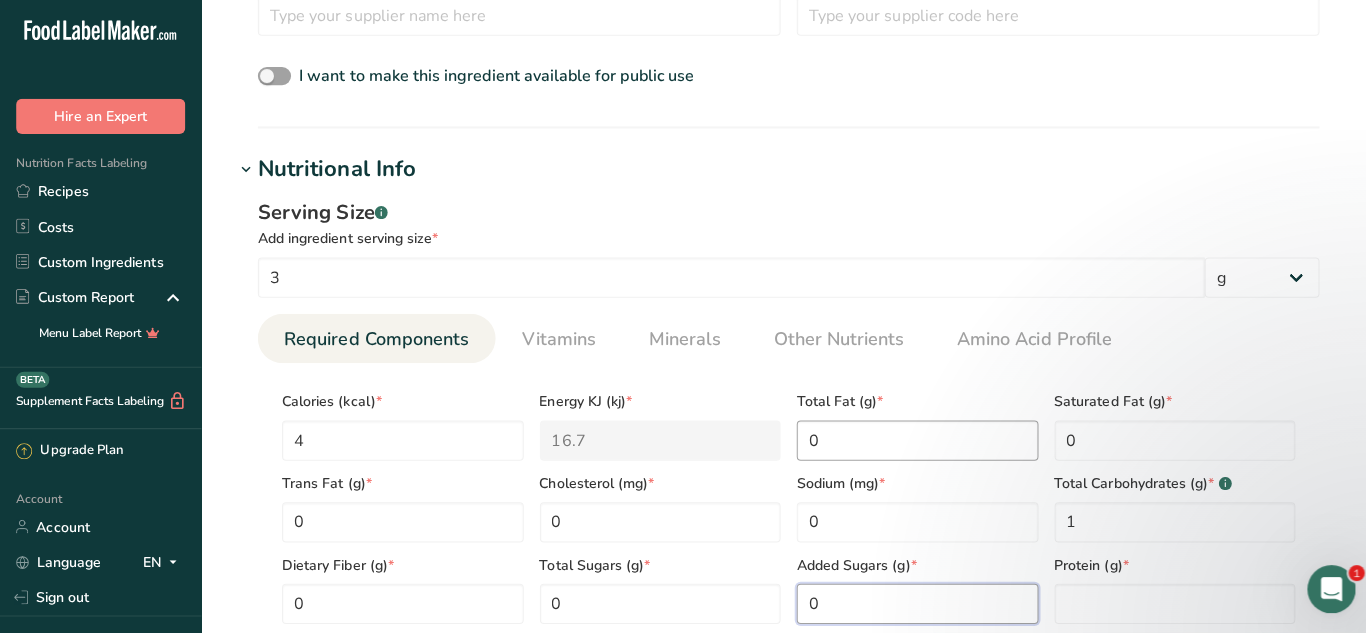 type on "0" 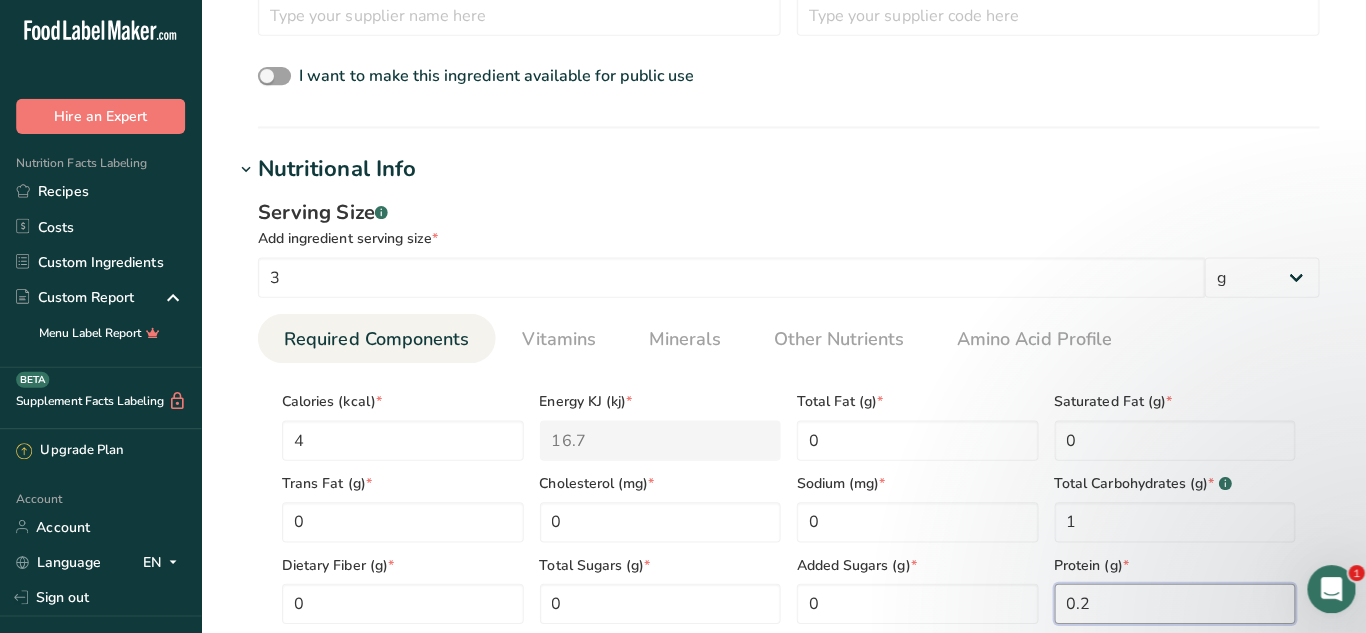 type on "0.2" 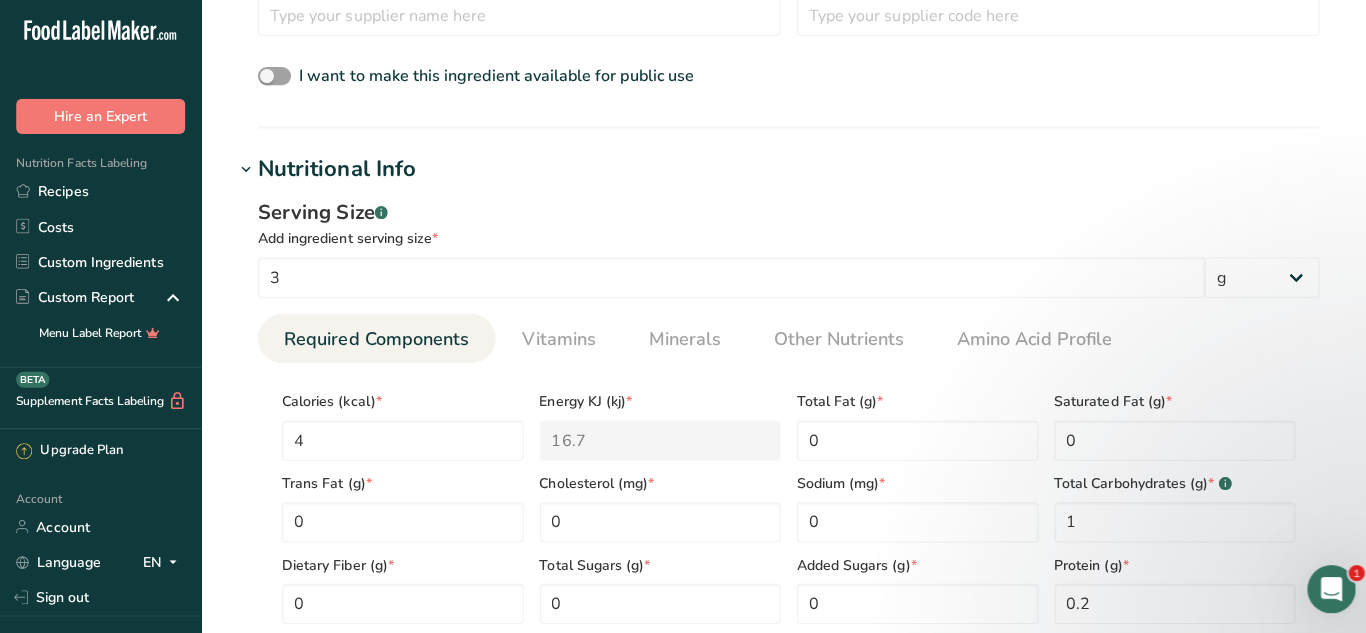 click on "Required Components Vitamins Minerals Other Nutrients Amino Acid Profile" at bounding box center (783, 340) 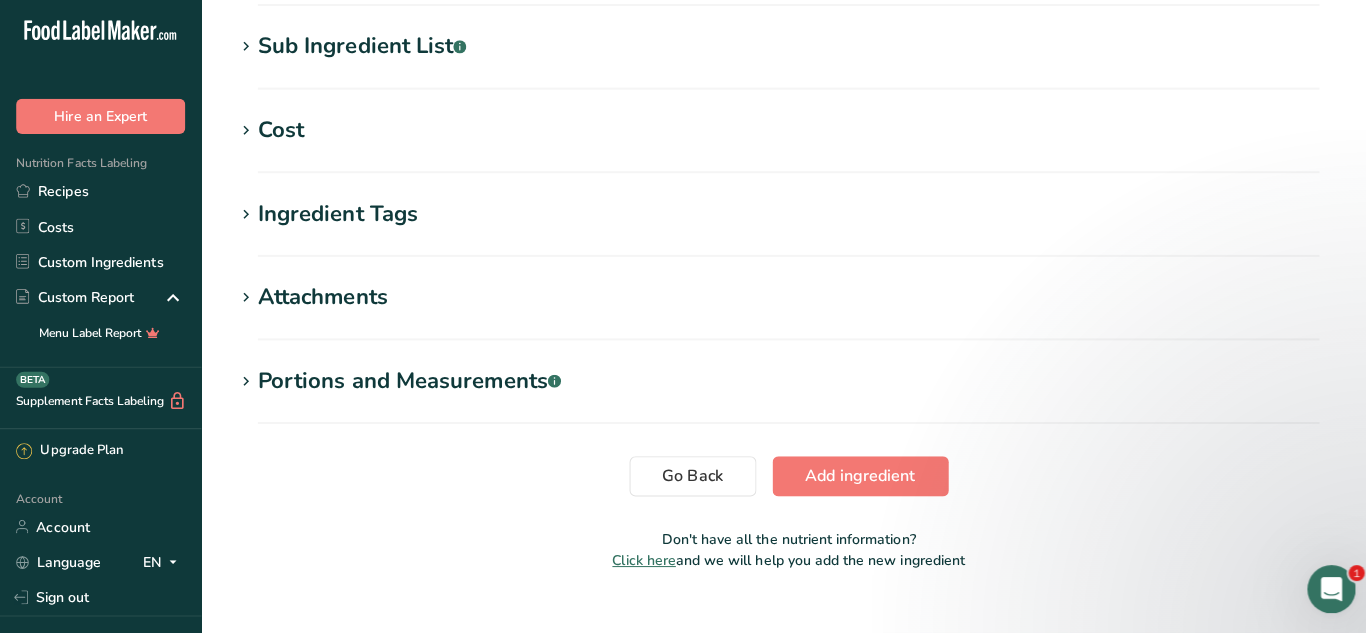 scroll, scrollTop: 1405, scrollLeft: 0, axis: vertical 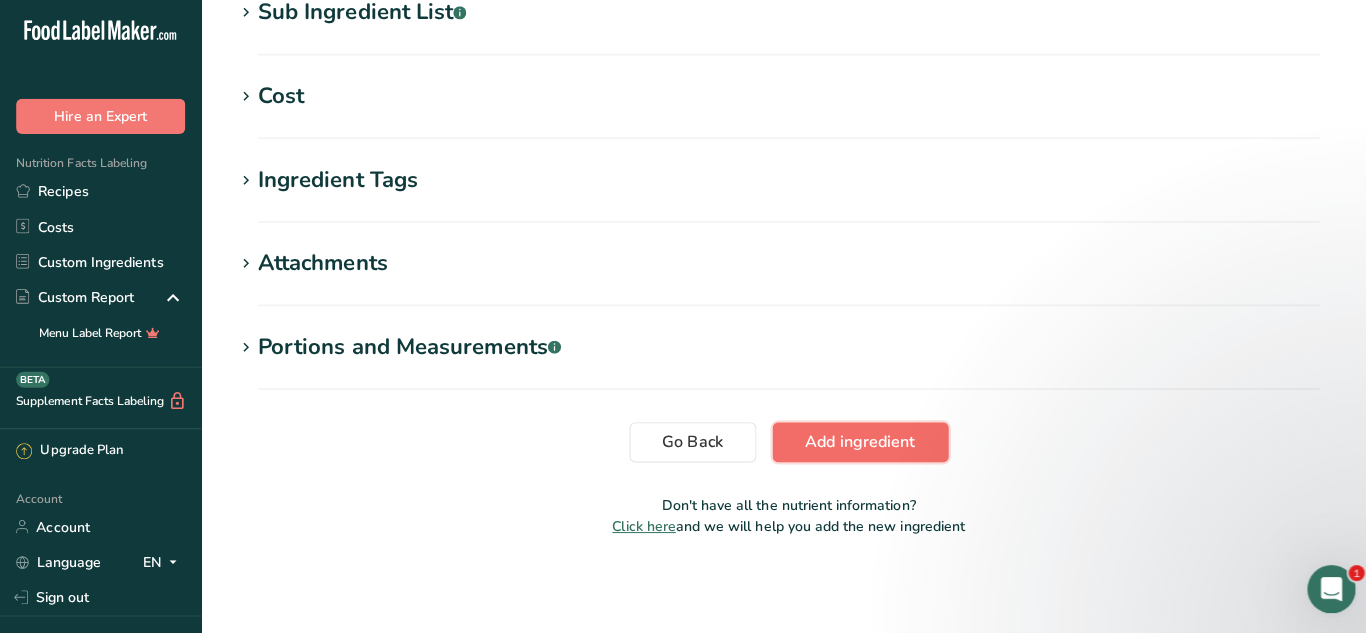 click on "Add ingredient" at bounding box center (854, 443) 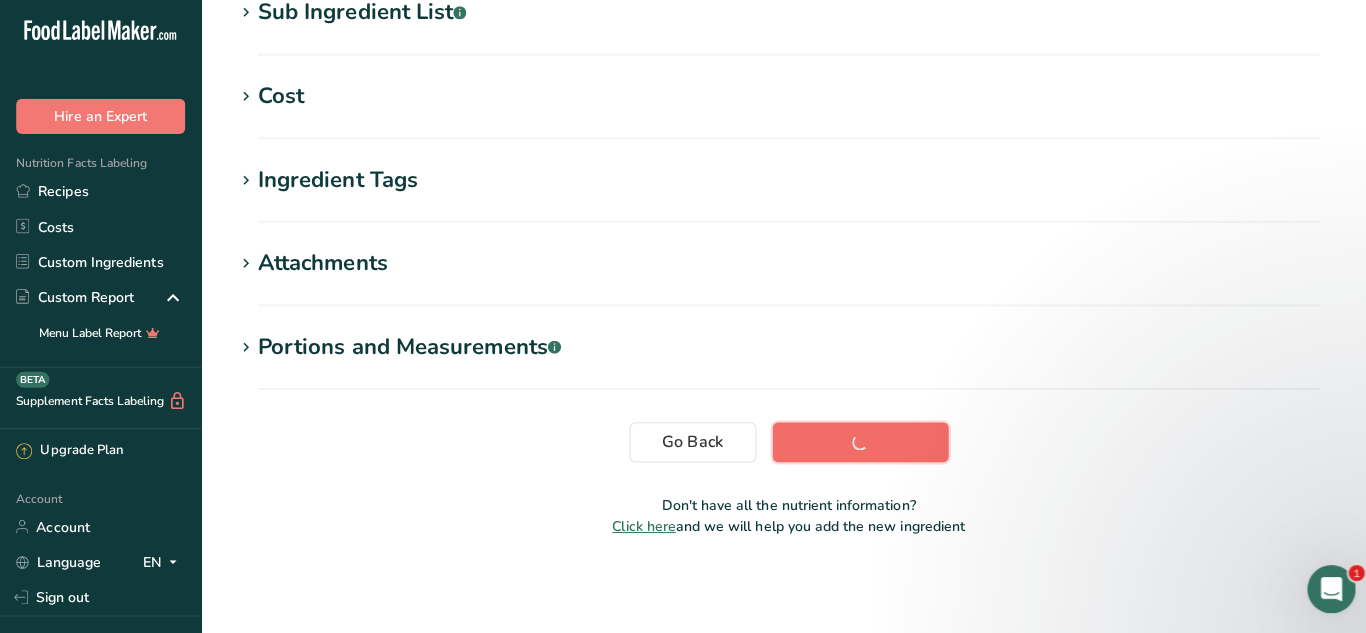 scroll, scrollTop: 425, scrollLeft: 0, axis: vertical 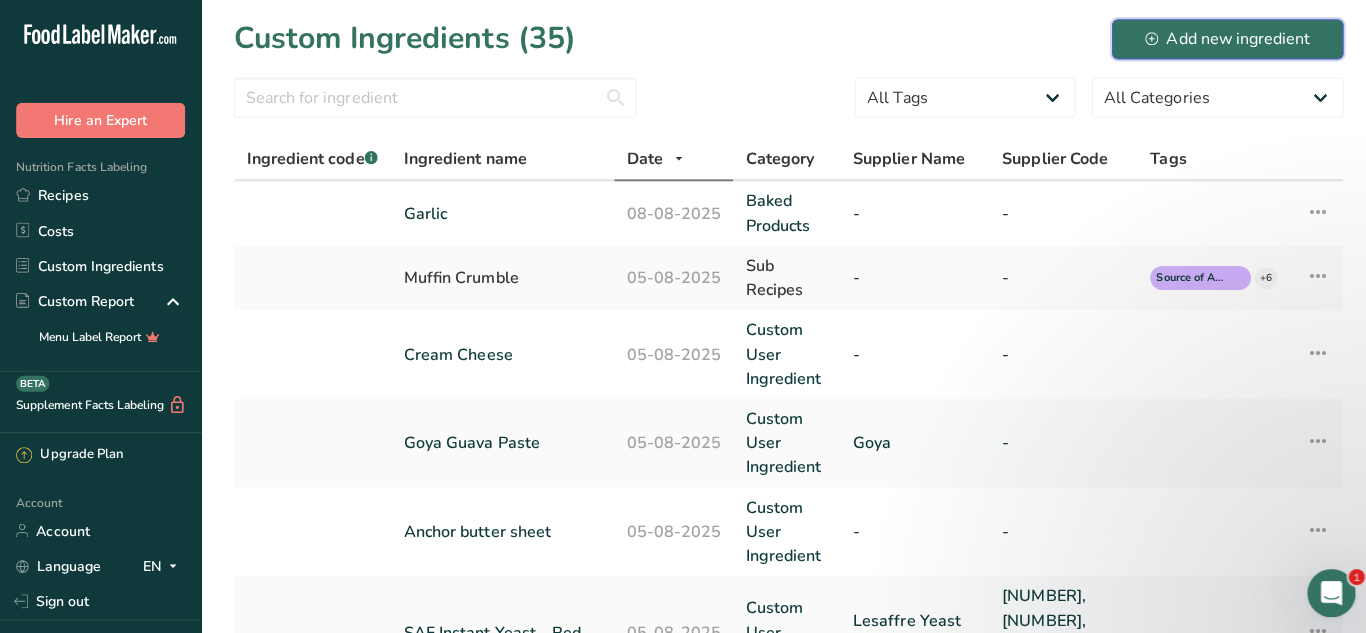 click on "Add new ingredient" at bounding box center (1219, 39) 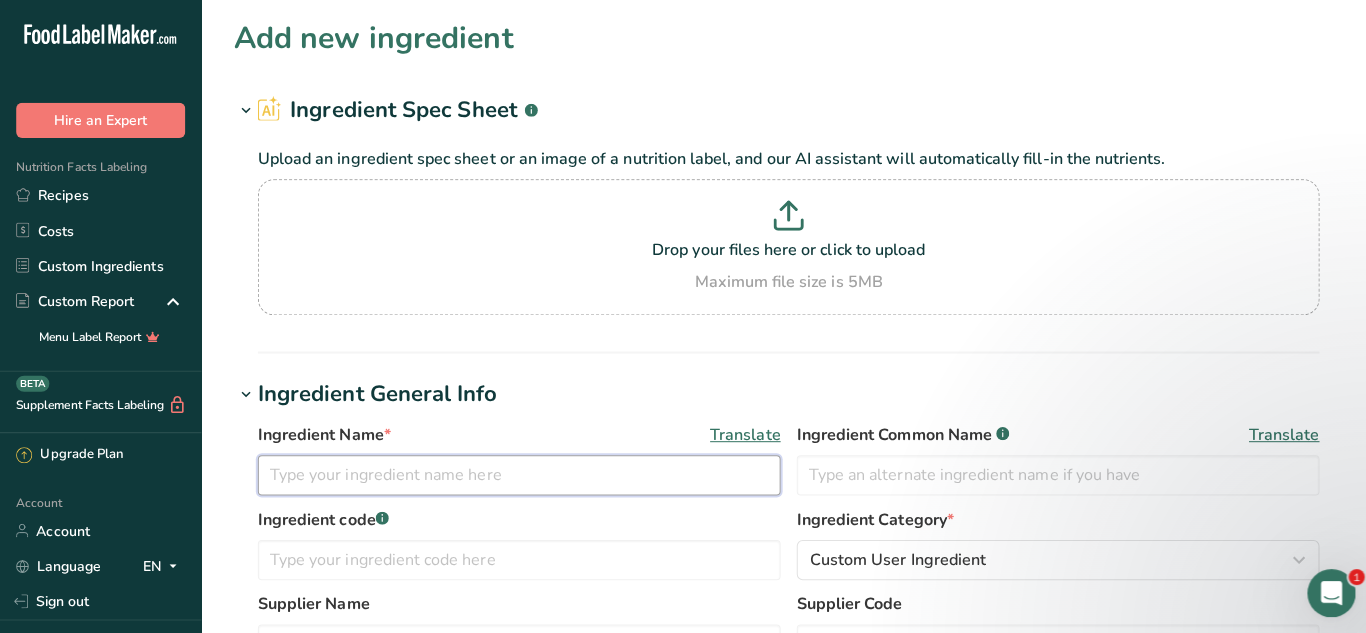 click at bounding box center [515, 472] 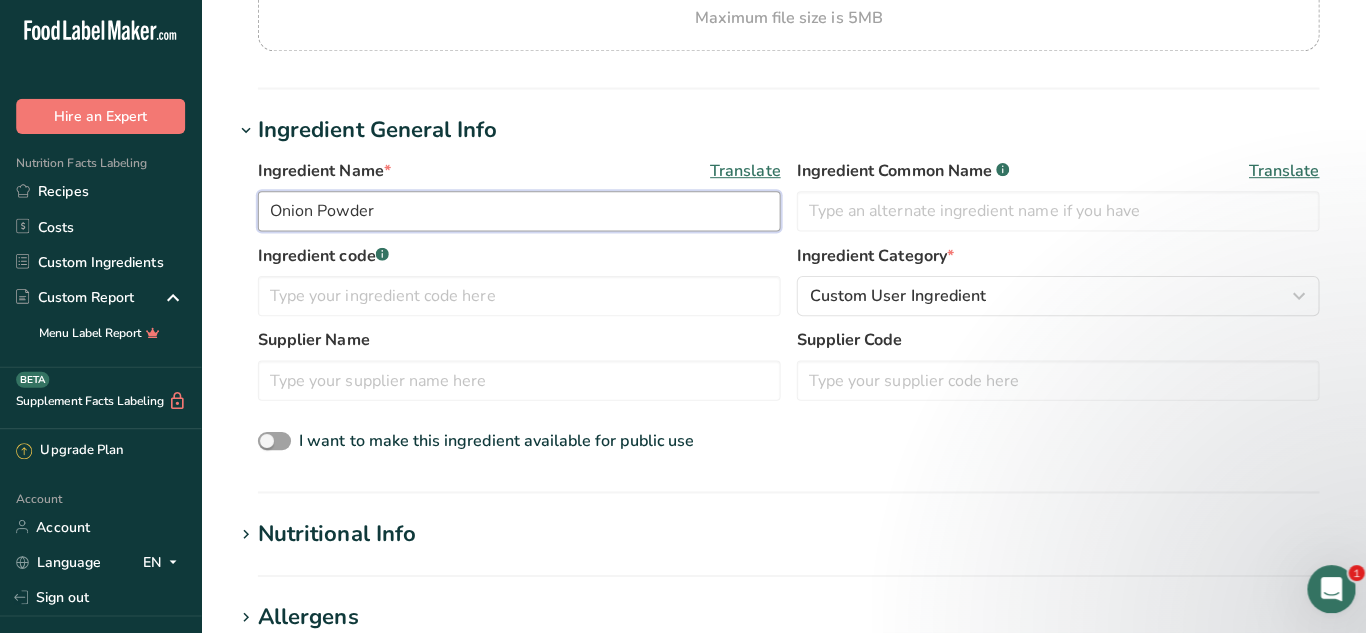 scroll, scrollTop: 267, scrollLeft: 0, axis: vertical 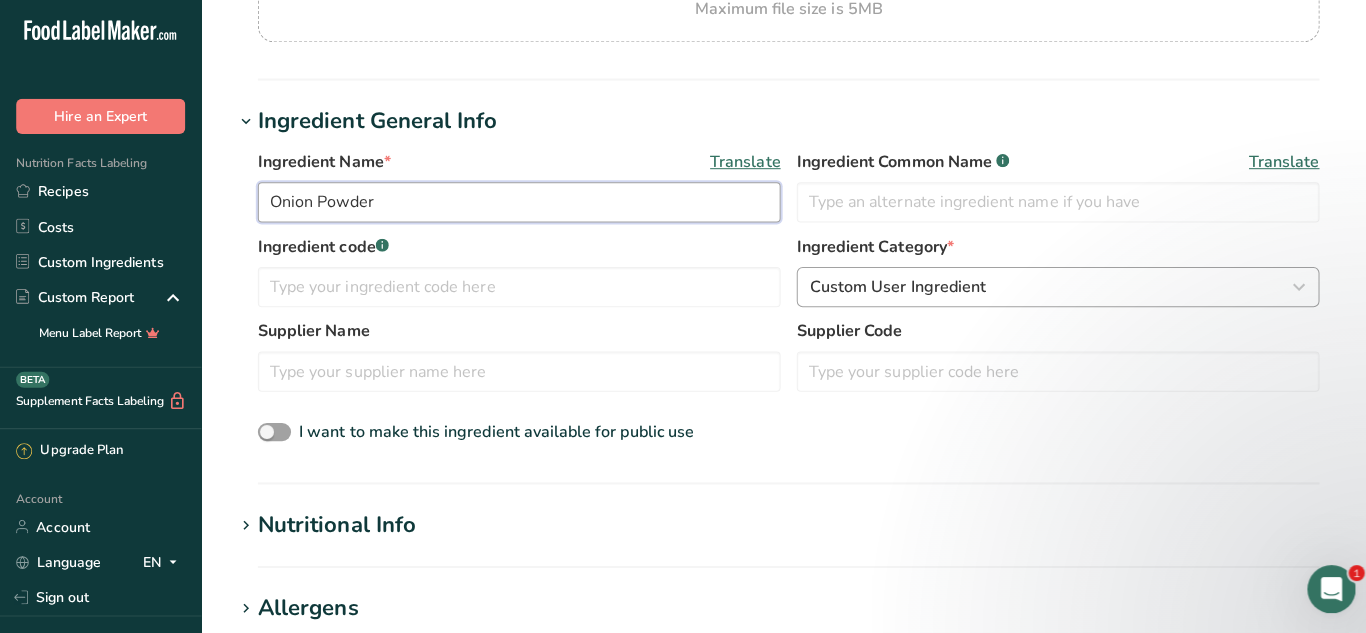 type on "Onion Powder" 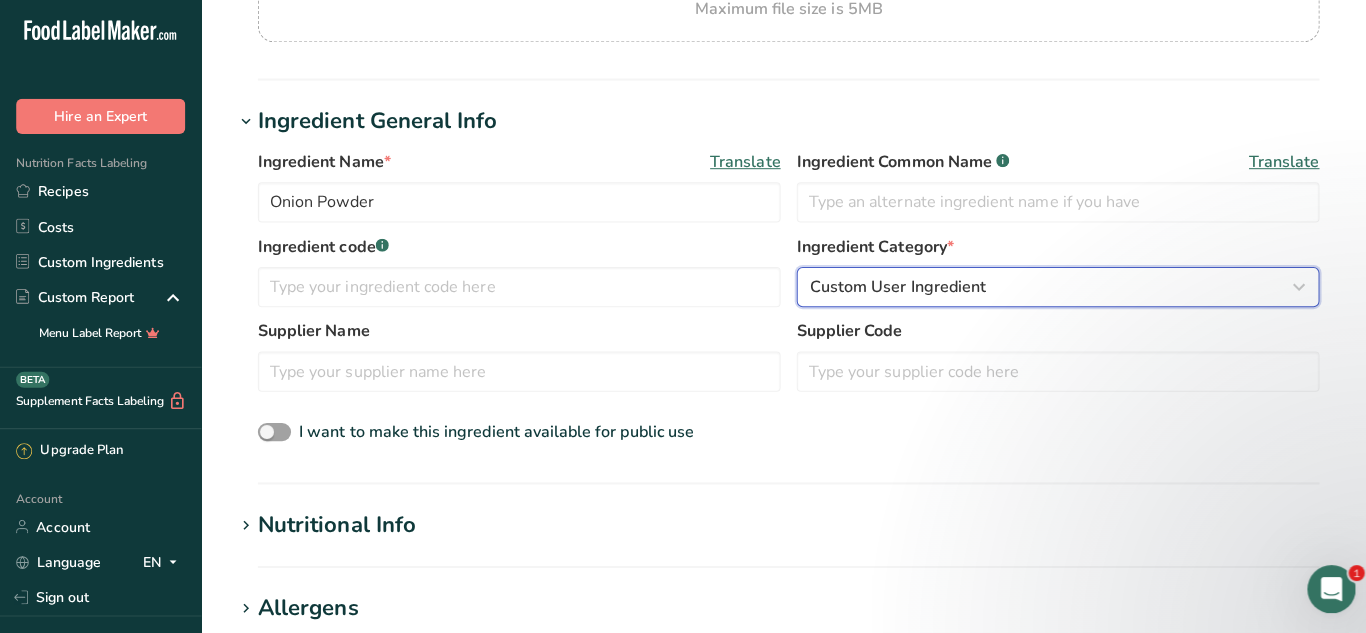 click on "Custom User Ingredient" at bounding box center (891, 289) 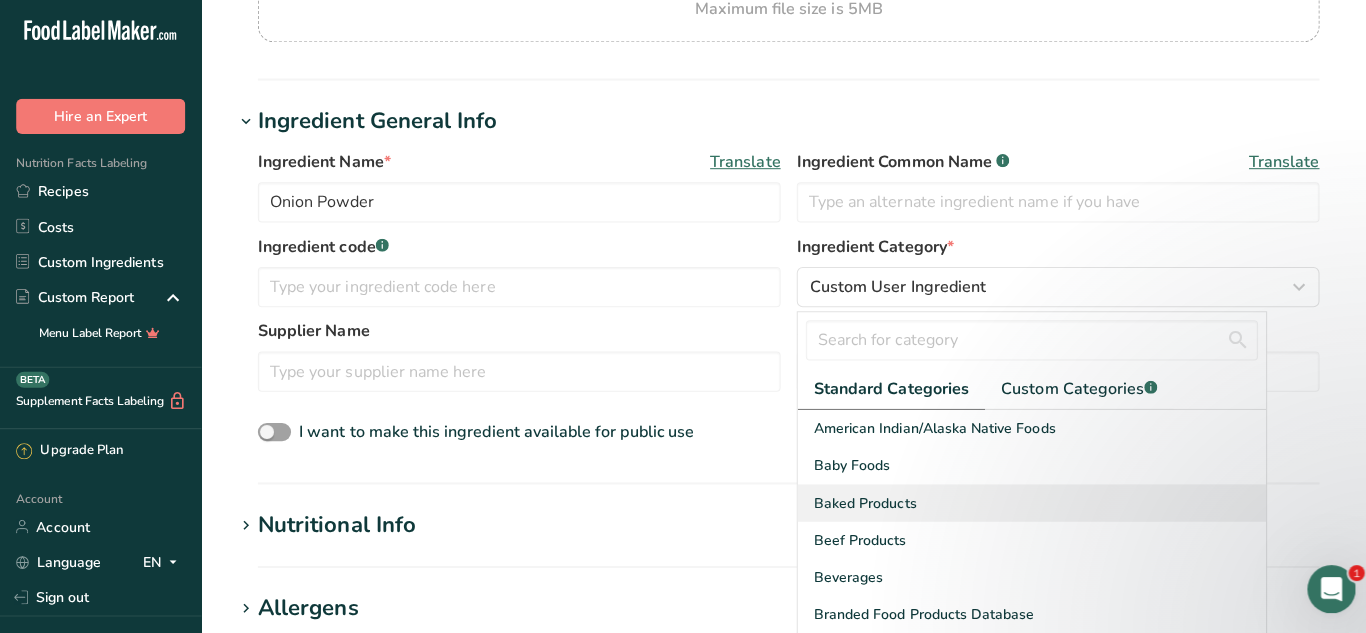 click on "Baked Products" at bounding box center (1024, 503) 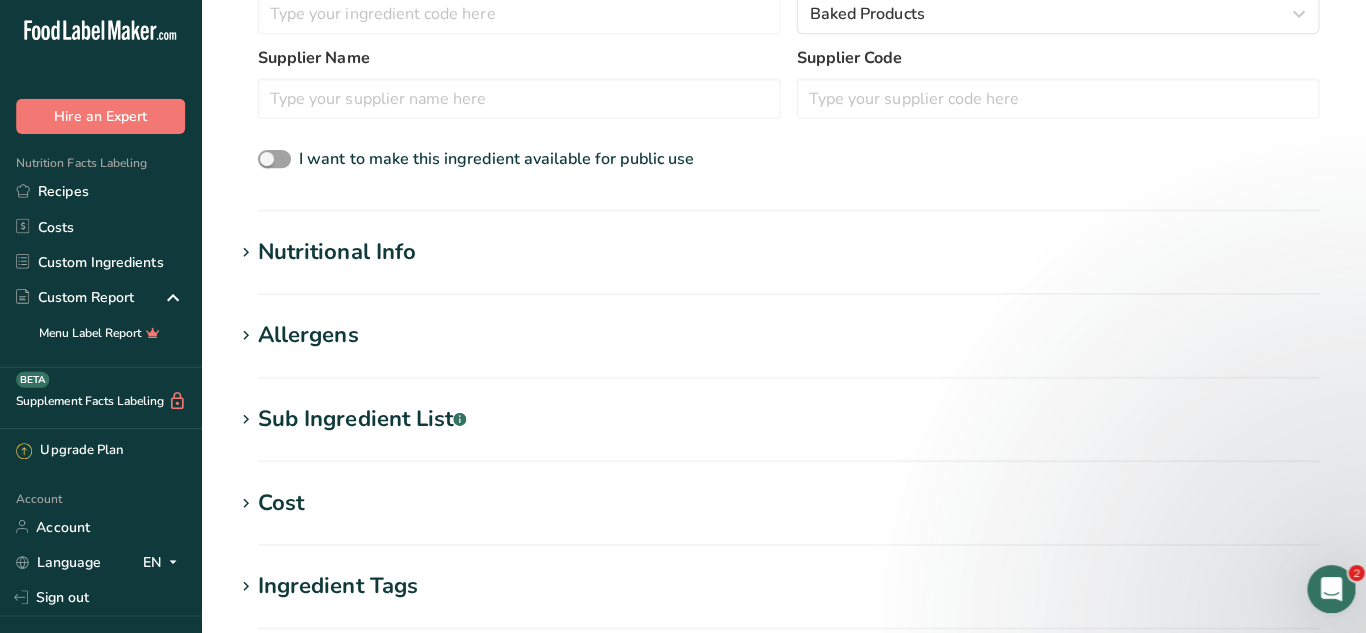 scroll, scrollTop: 540, scrollLeft: 0, axis: vertical 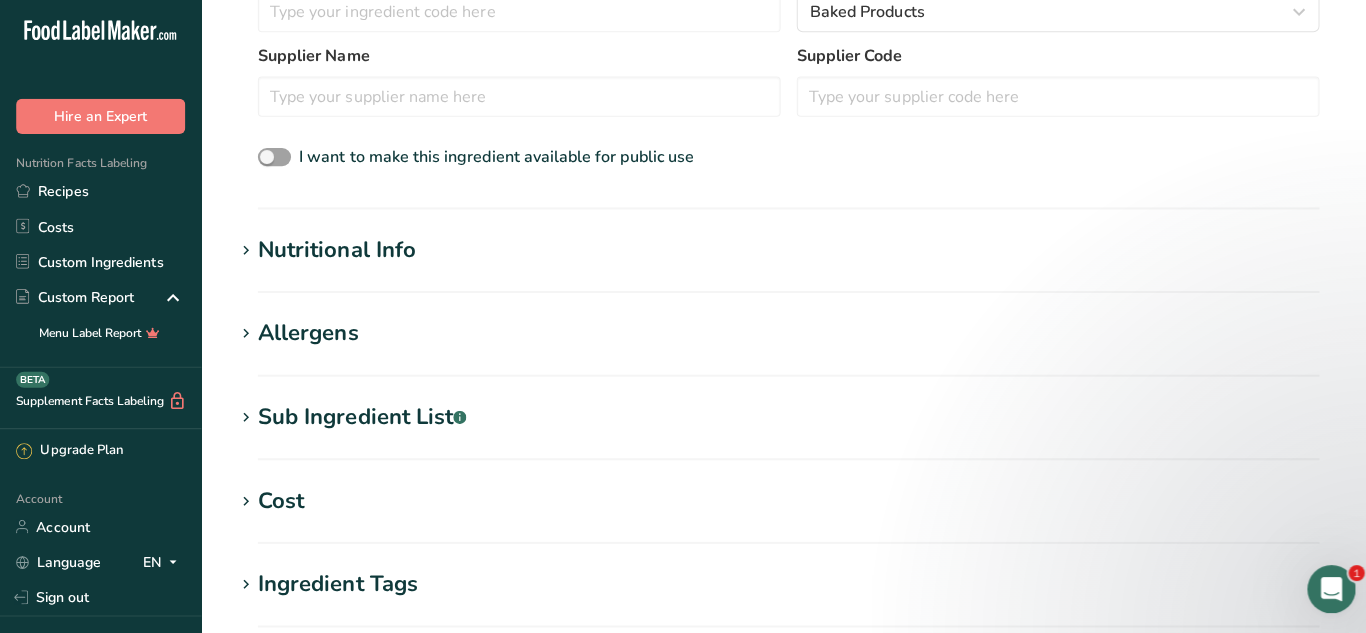 click on "Nutritional Info" at bounding box center [783, 252] 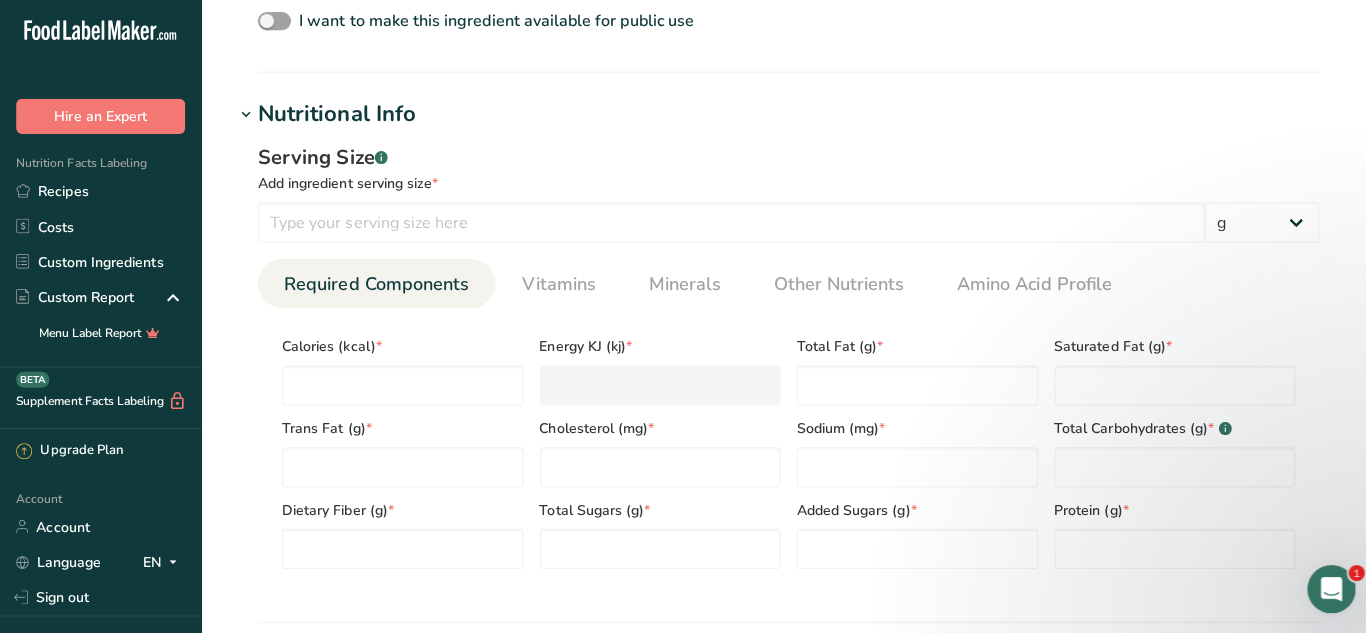 scroll, scrollTop: 677, scrollLeft: 0, axis: vertical 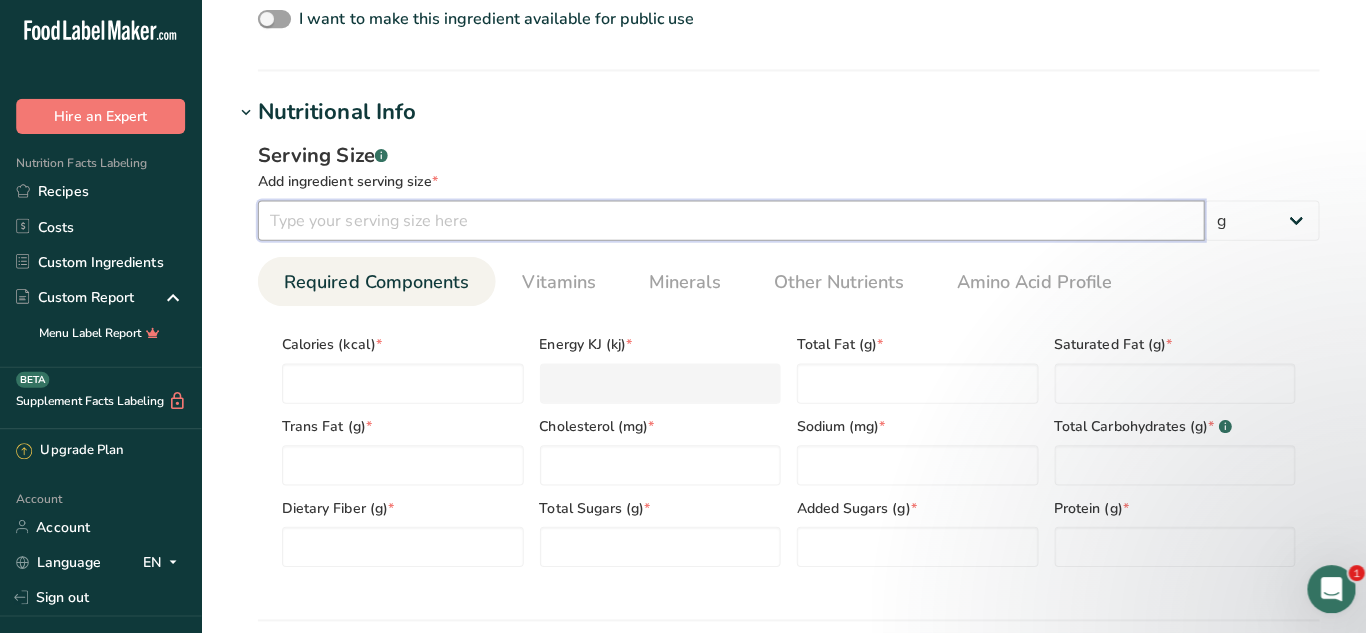 click at bounding box center (726, 223) 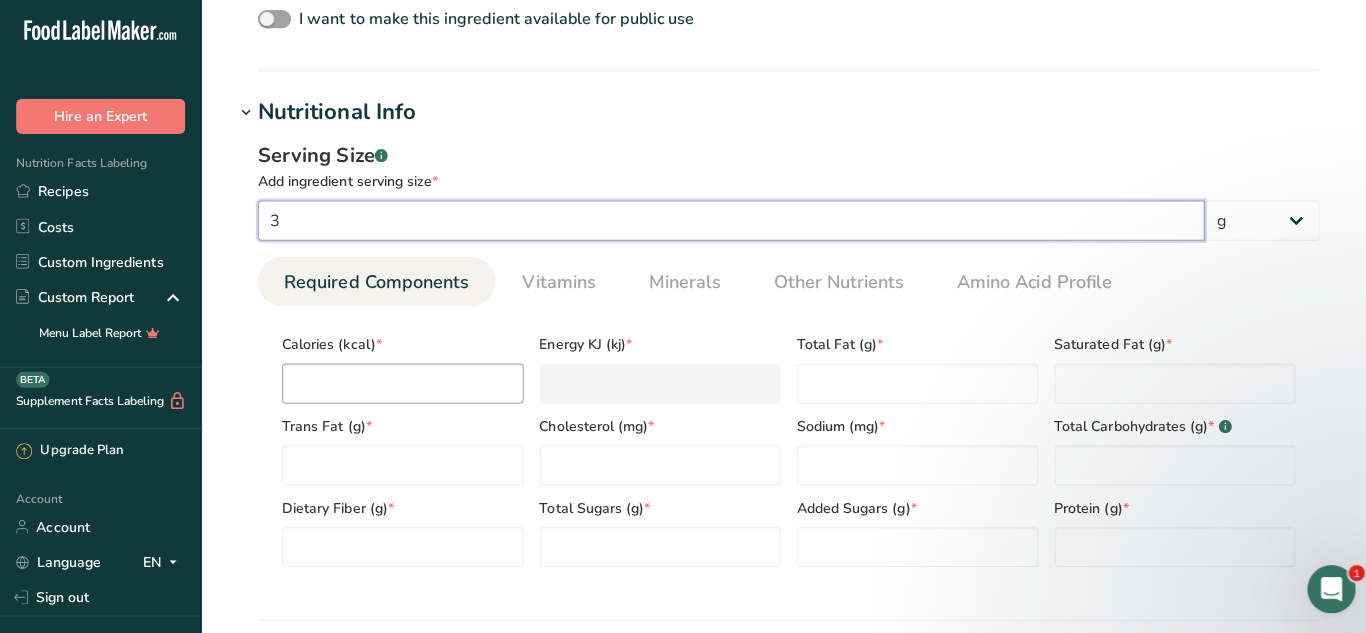 type on "3" 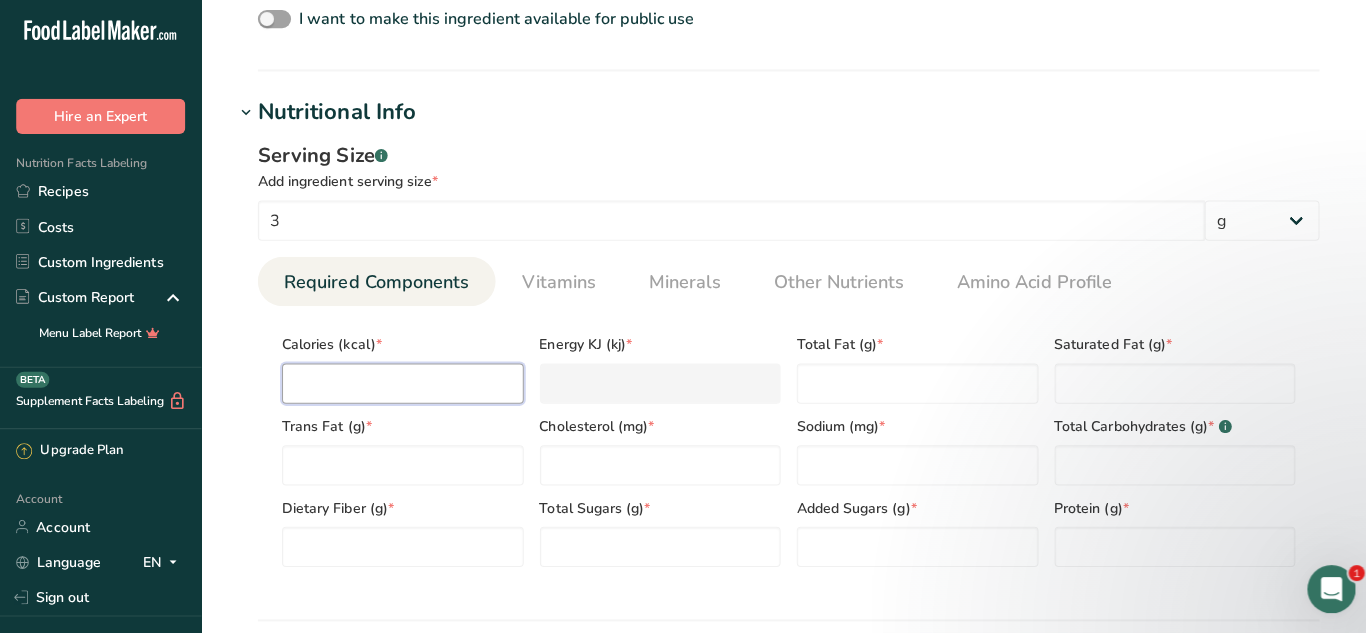 click at bounding box center (400, 385) 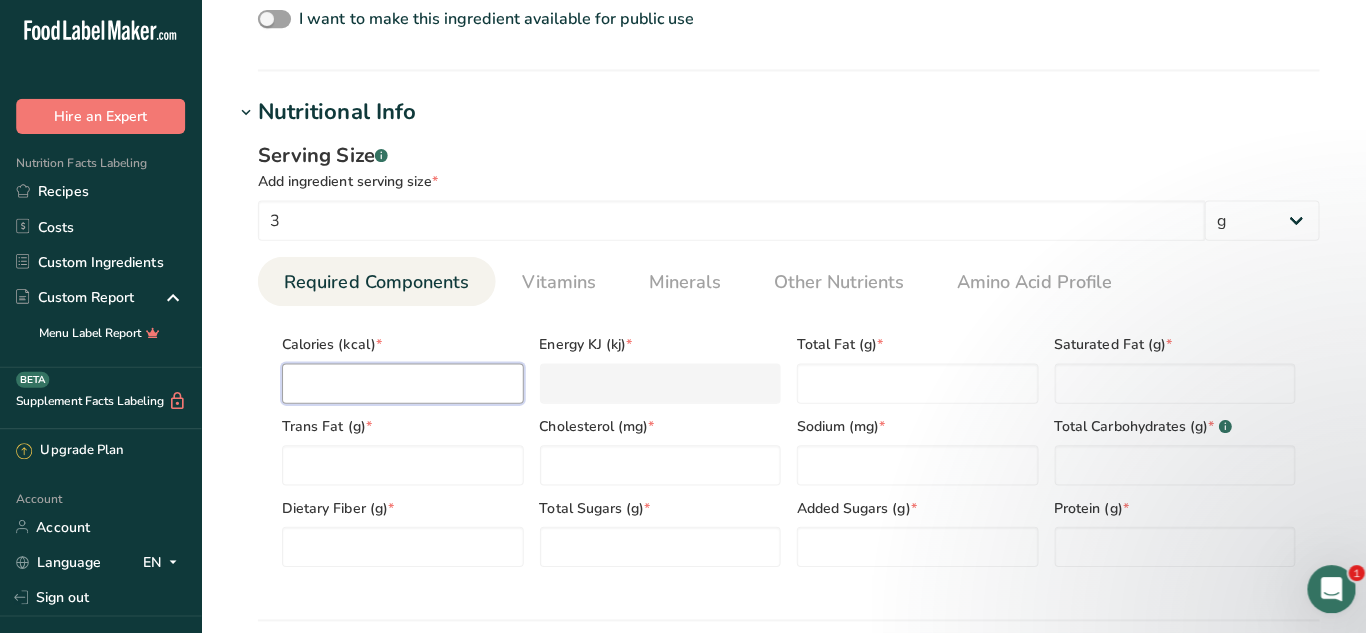 type on "8" 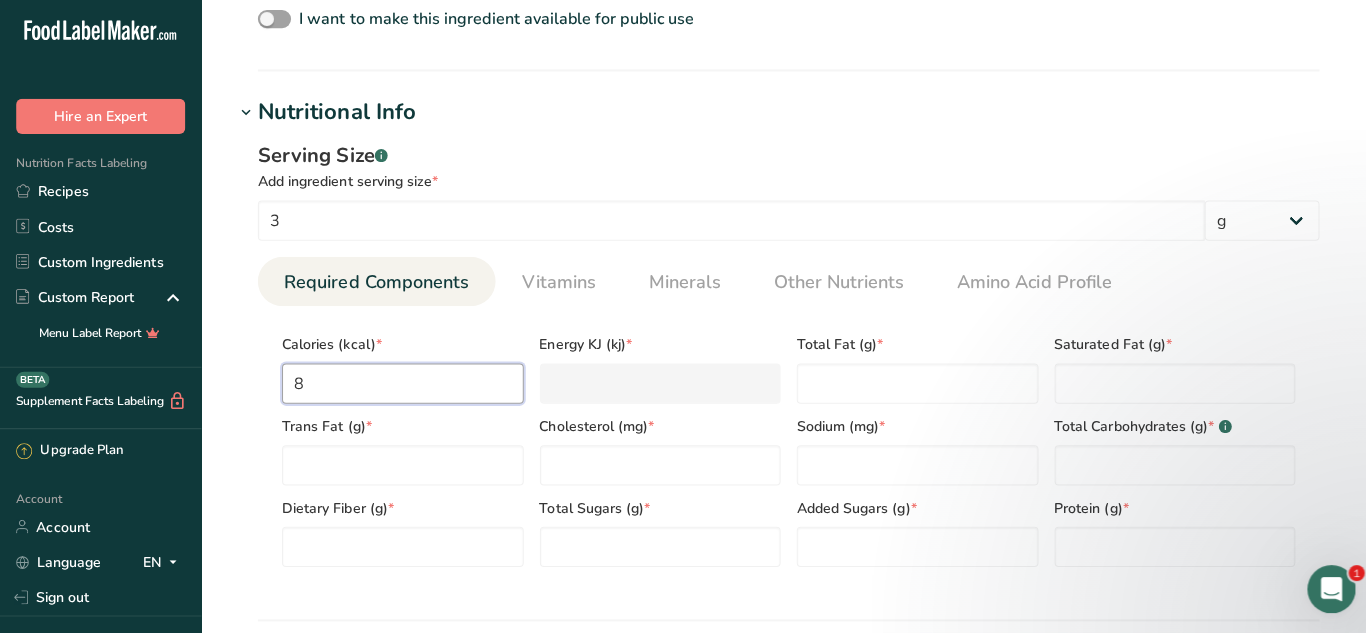 type on "33.5" 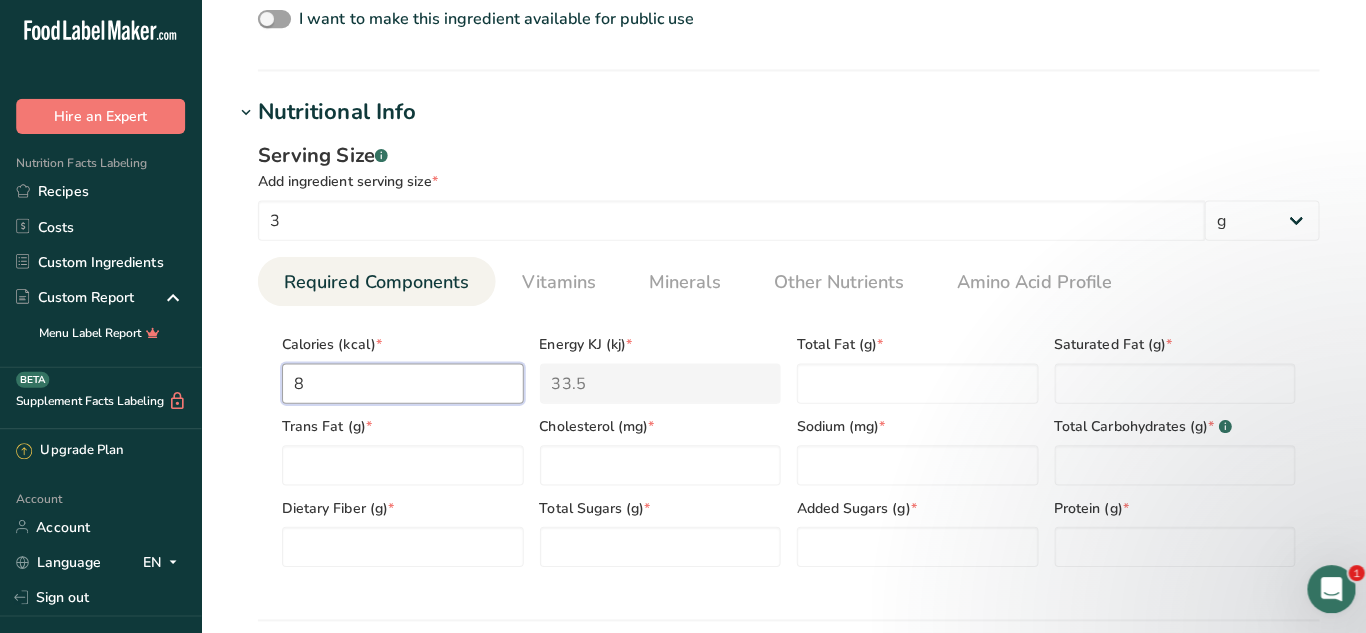 type on "8" 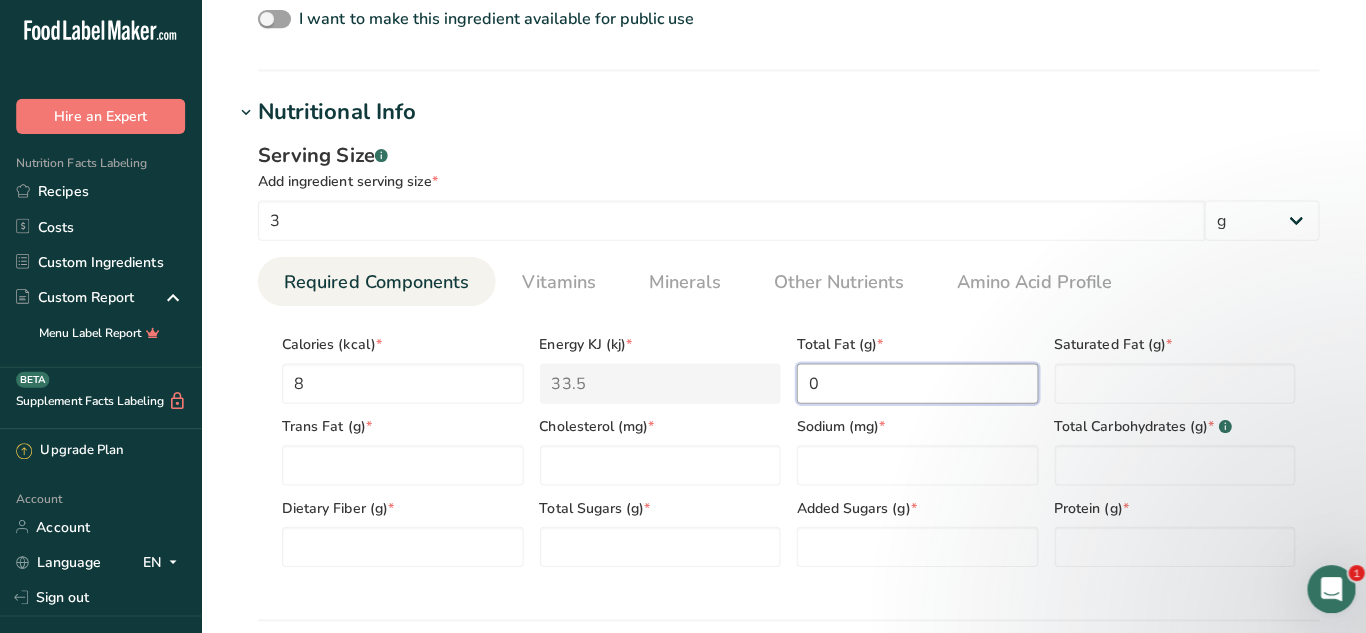 type on "0" 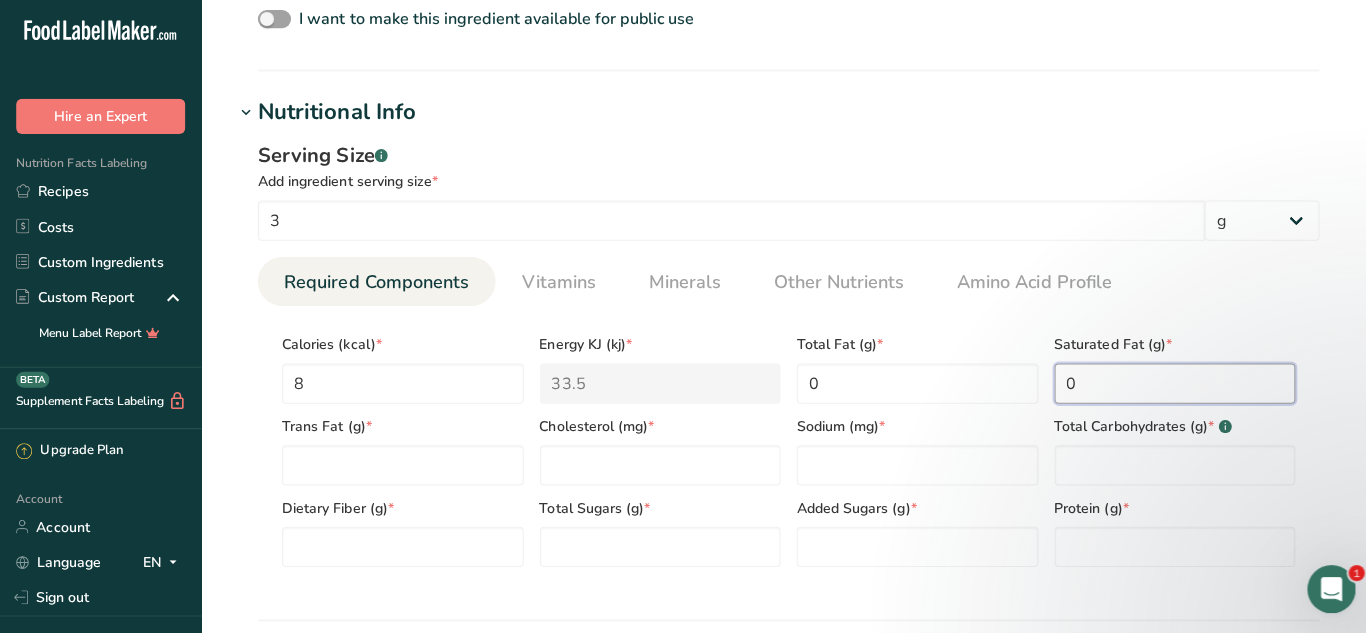 type on "0" 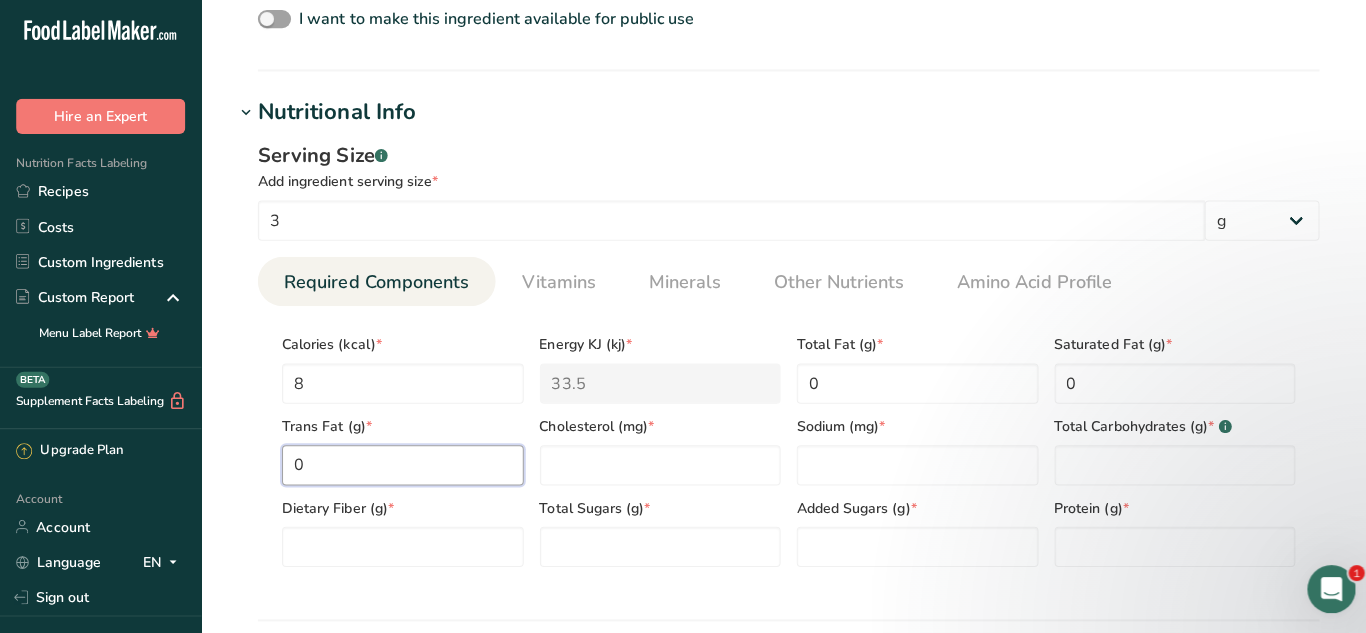 type on "0" 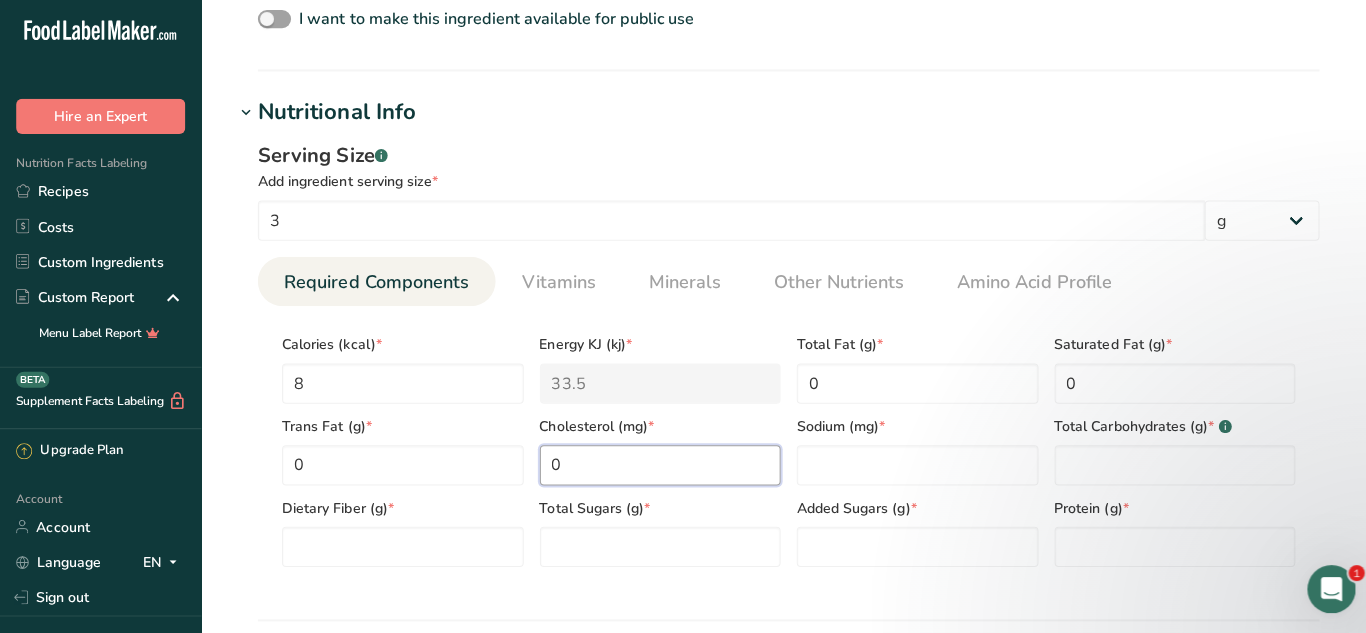 type on "0" 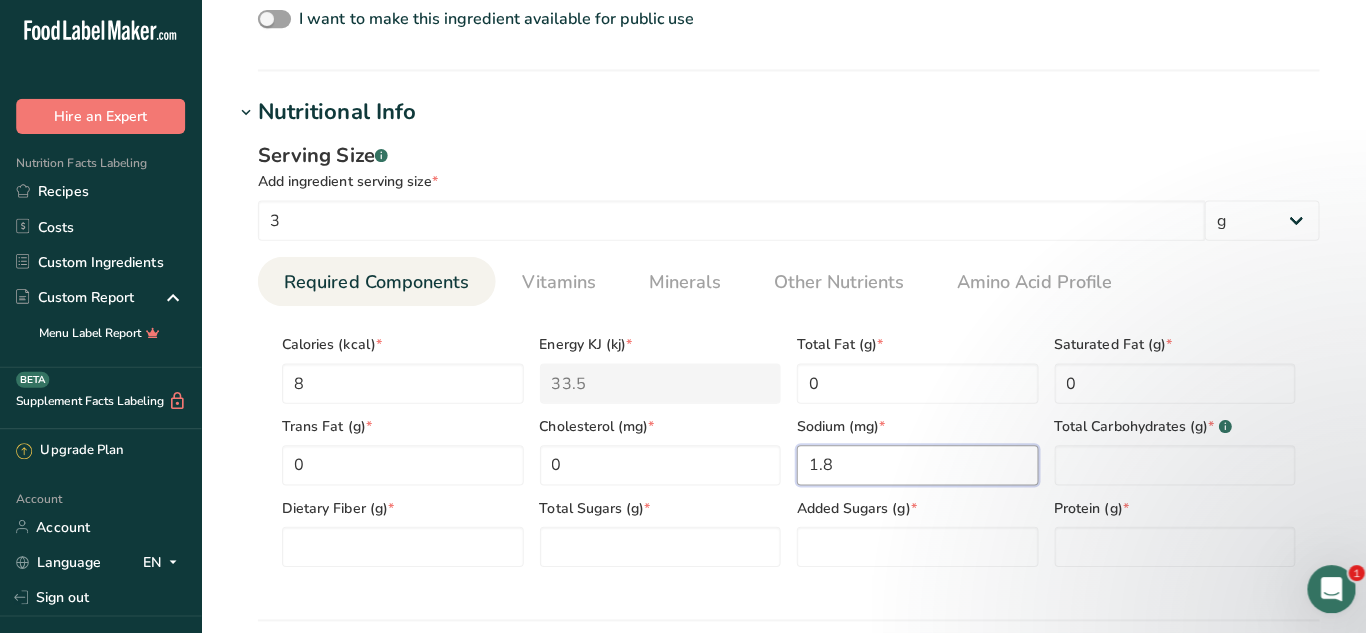 type on "1.8" 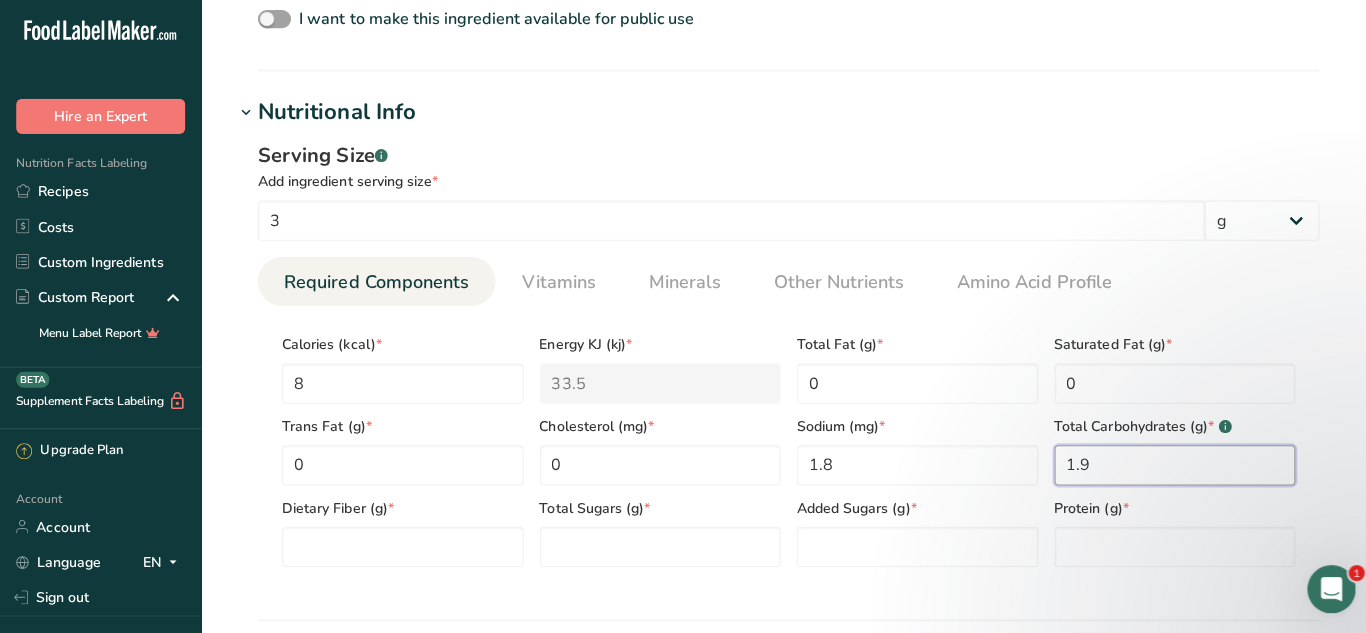 type on "1.9" 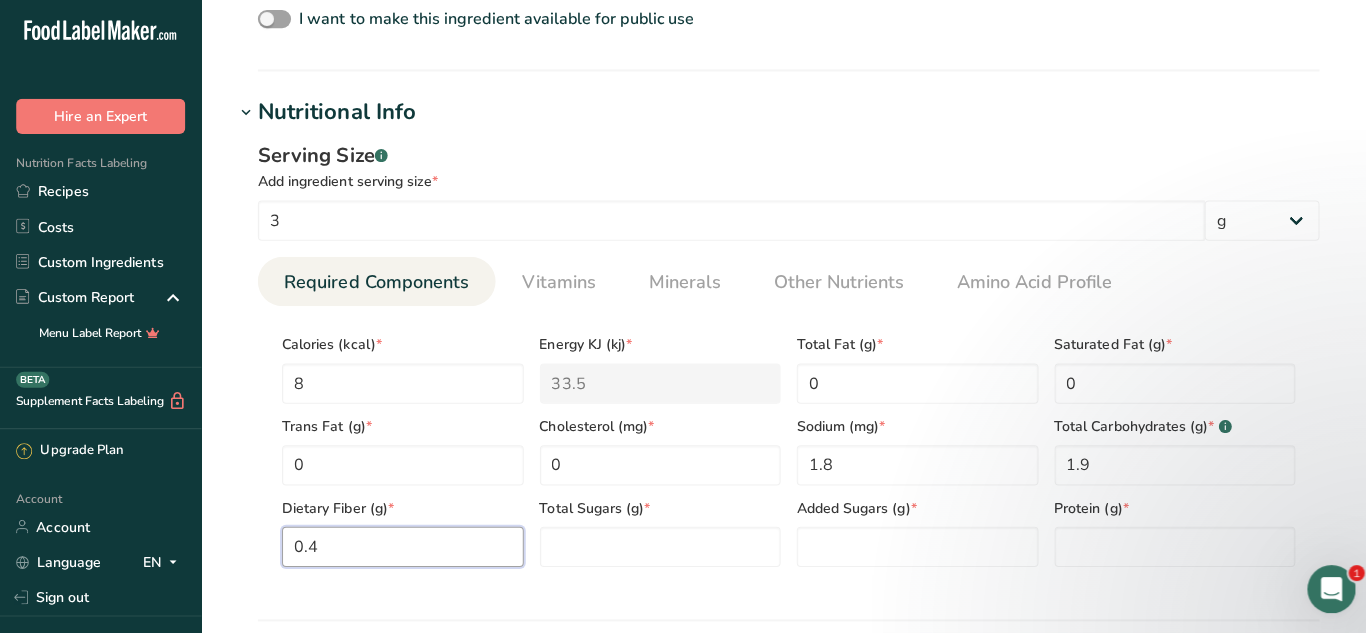 type on "0.4" 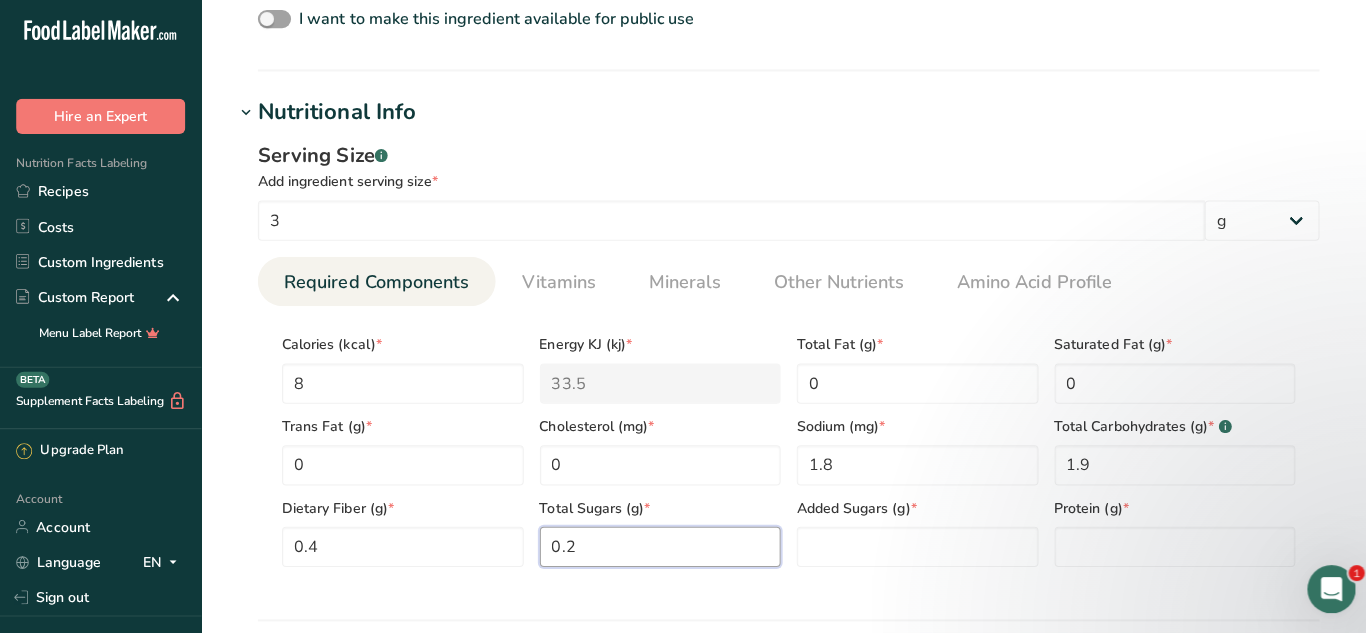 type on "0.2" 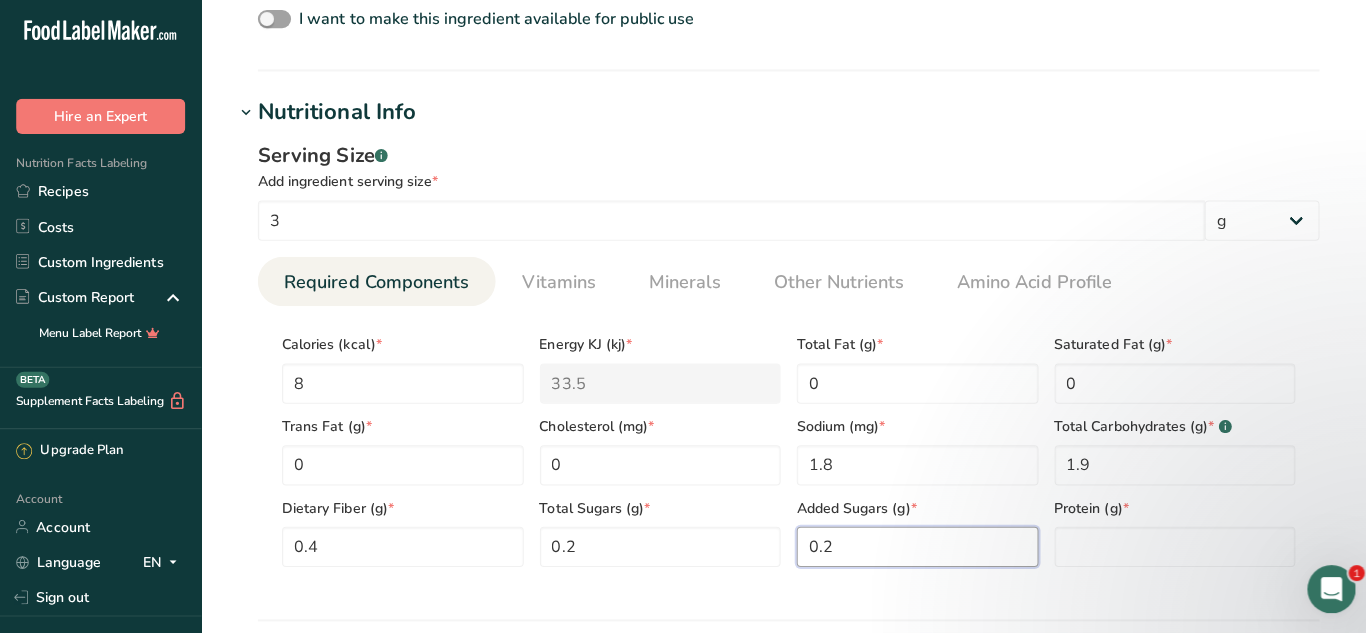 type on "0.2" 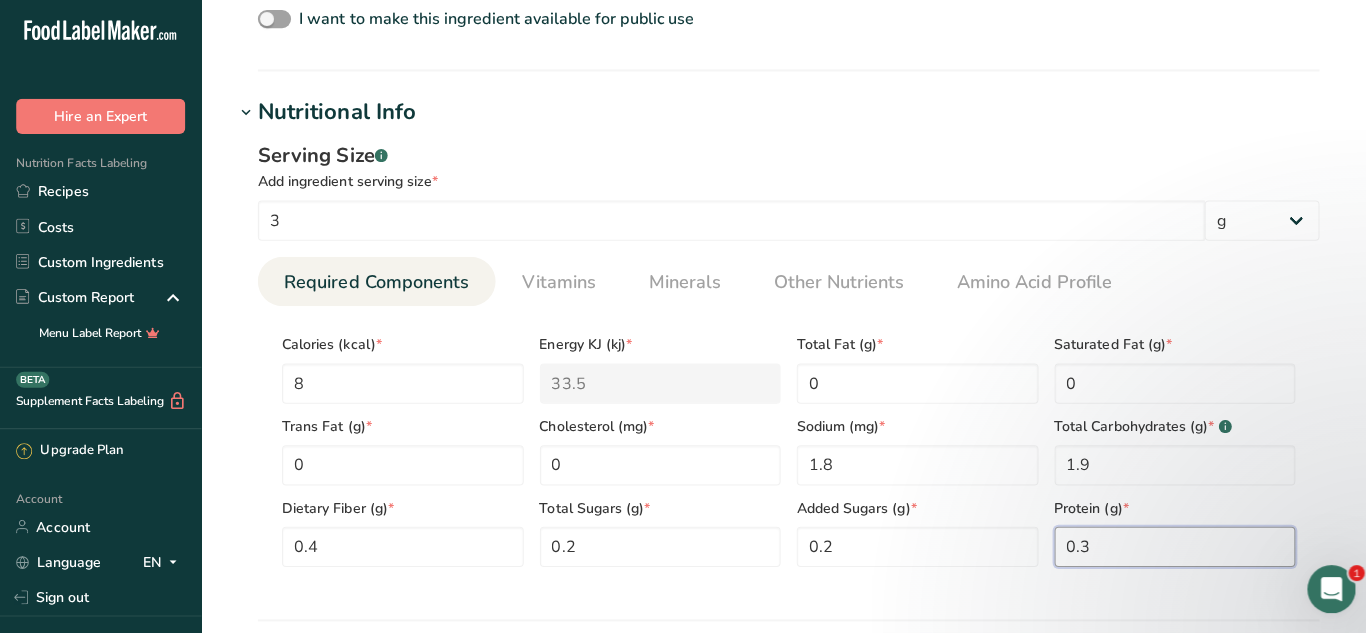 type on "0.3" 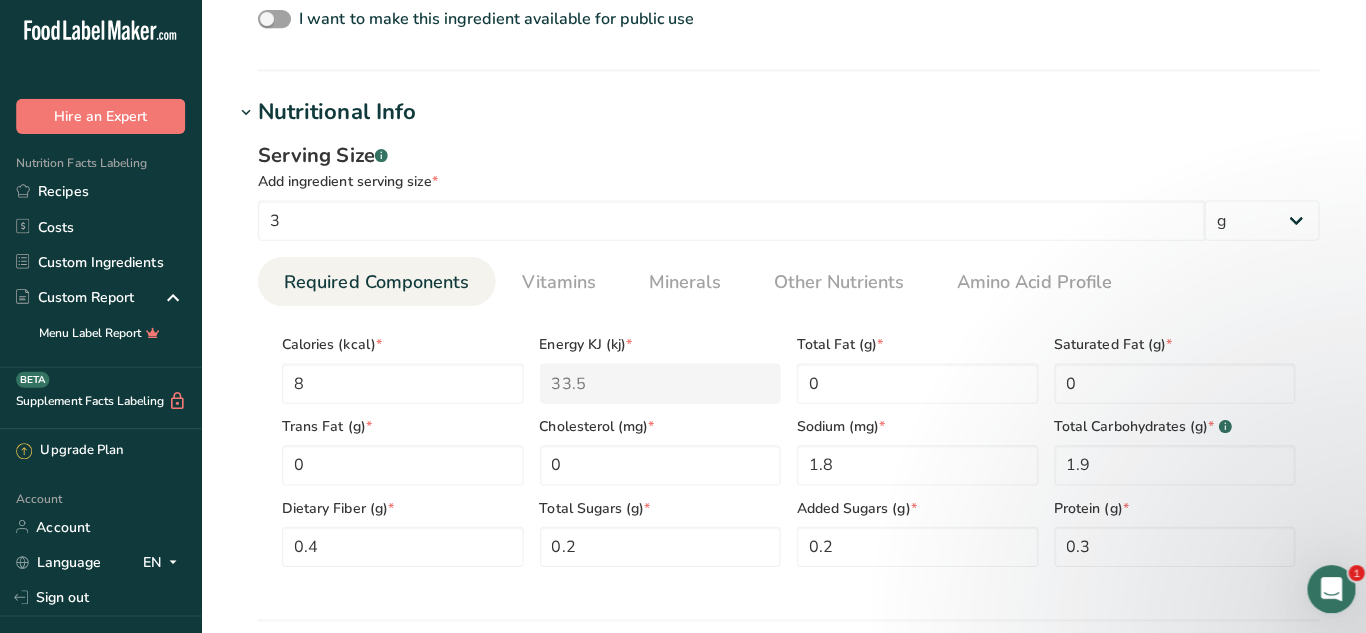 click on "Required Components Vitamins Minerals Other Nutrients Amino Acid Profile" at bounding box center [783, 283] 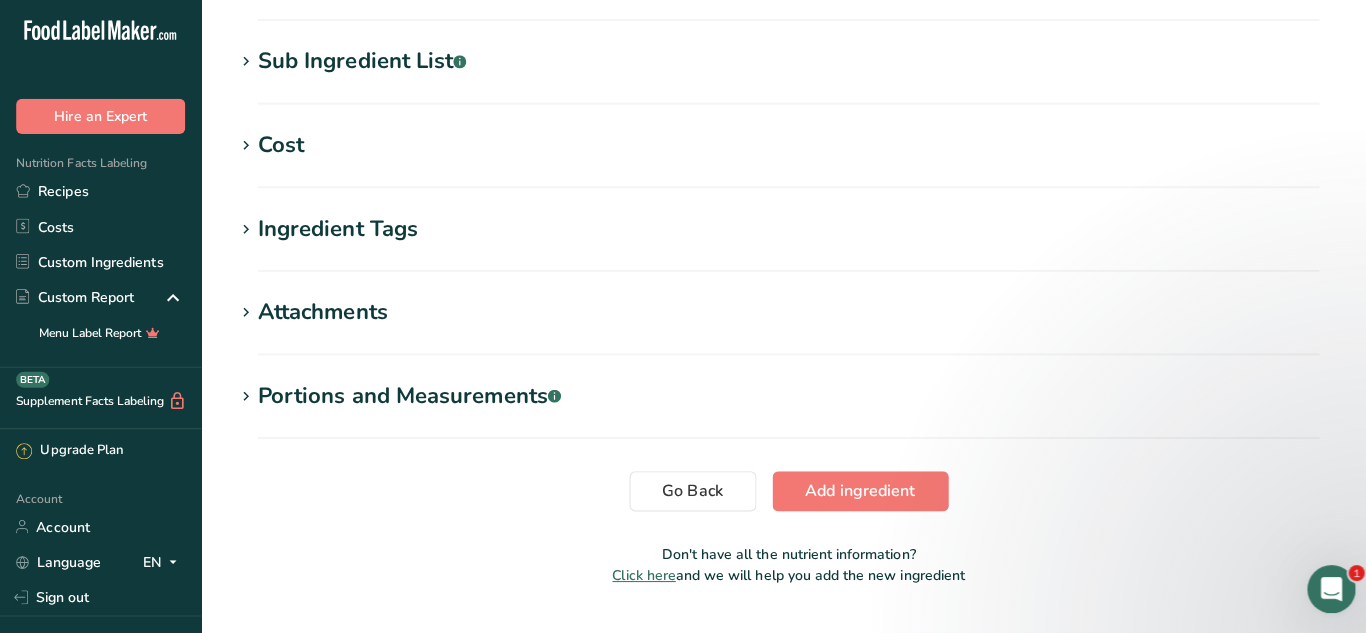scroll, scrollTop: 1358, scrollLeft: 0, axis: vertical 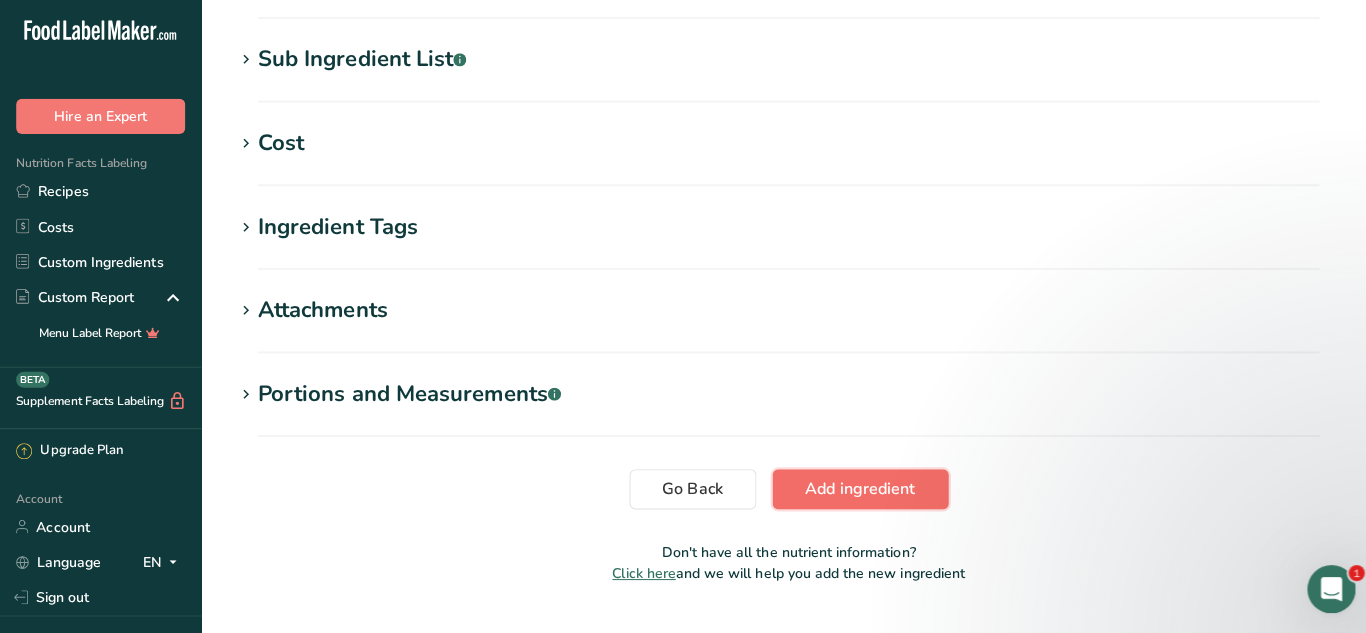 click on "Add ingredient" at bounding box center (854, 490) 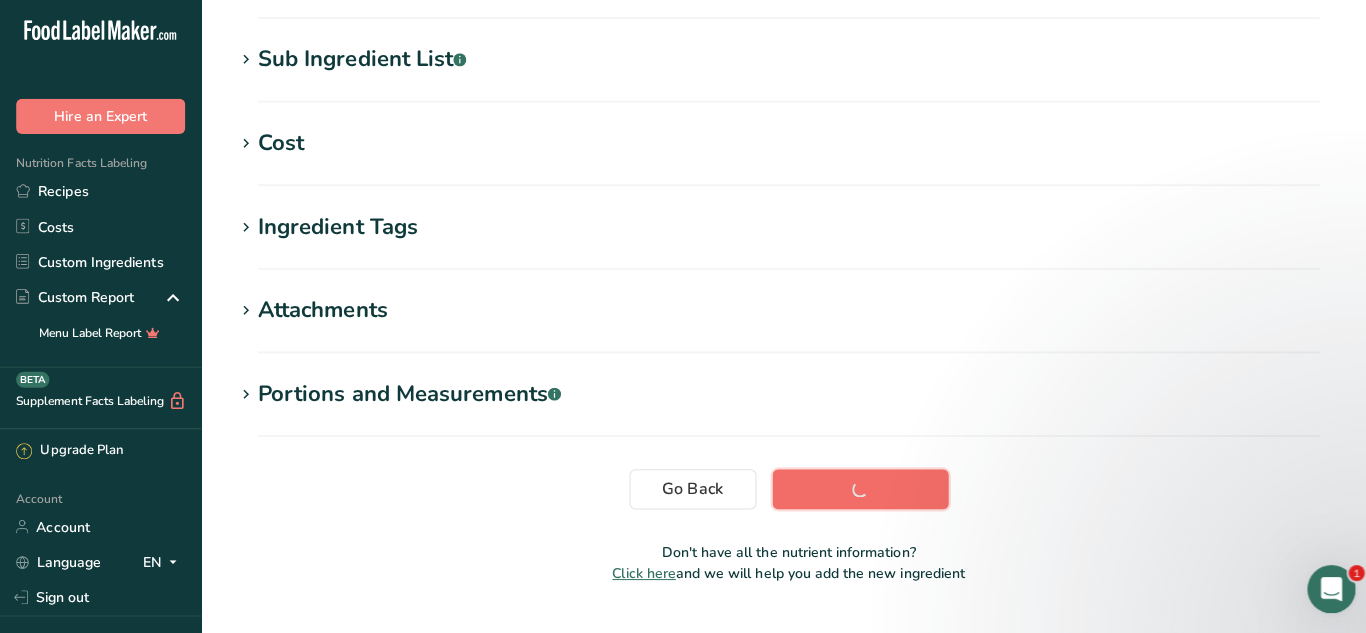 scroll, scrollTop: 378, scrollLeft: 0, axis: vertical 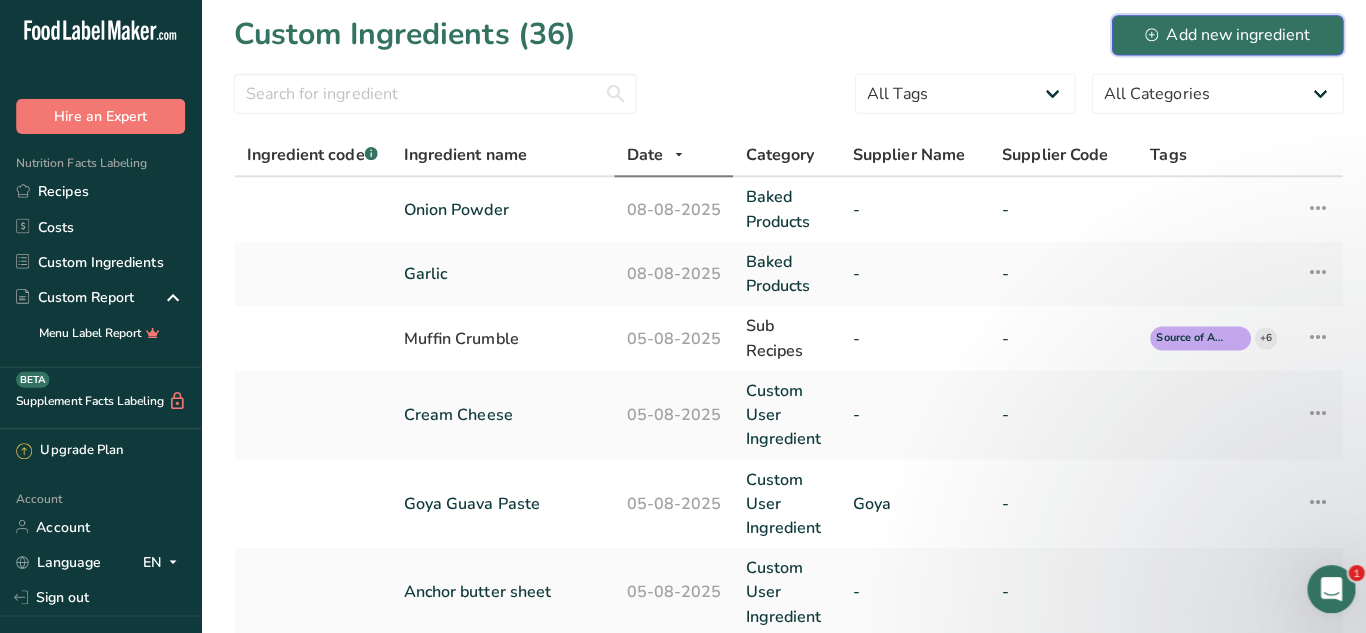 click on "Add new ingredient" at bounding box center [1219, 39] 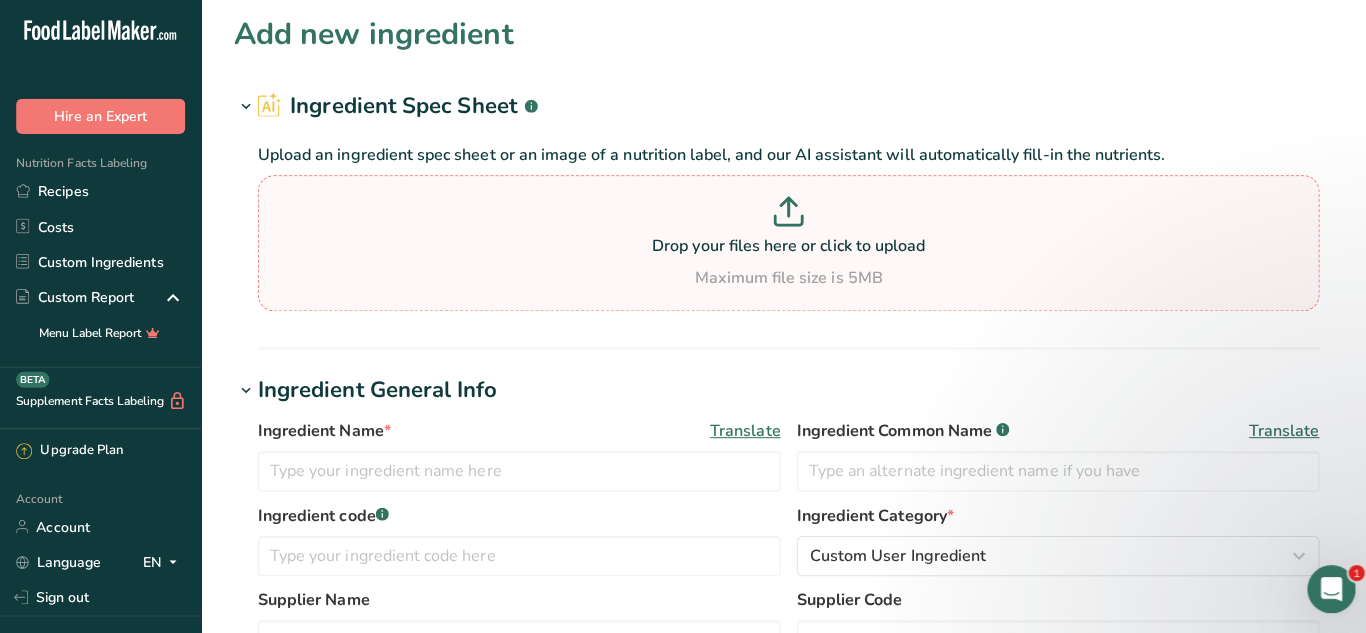 click at bounding box center (783, 217) 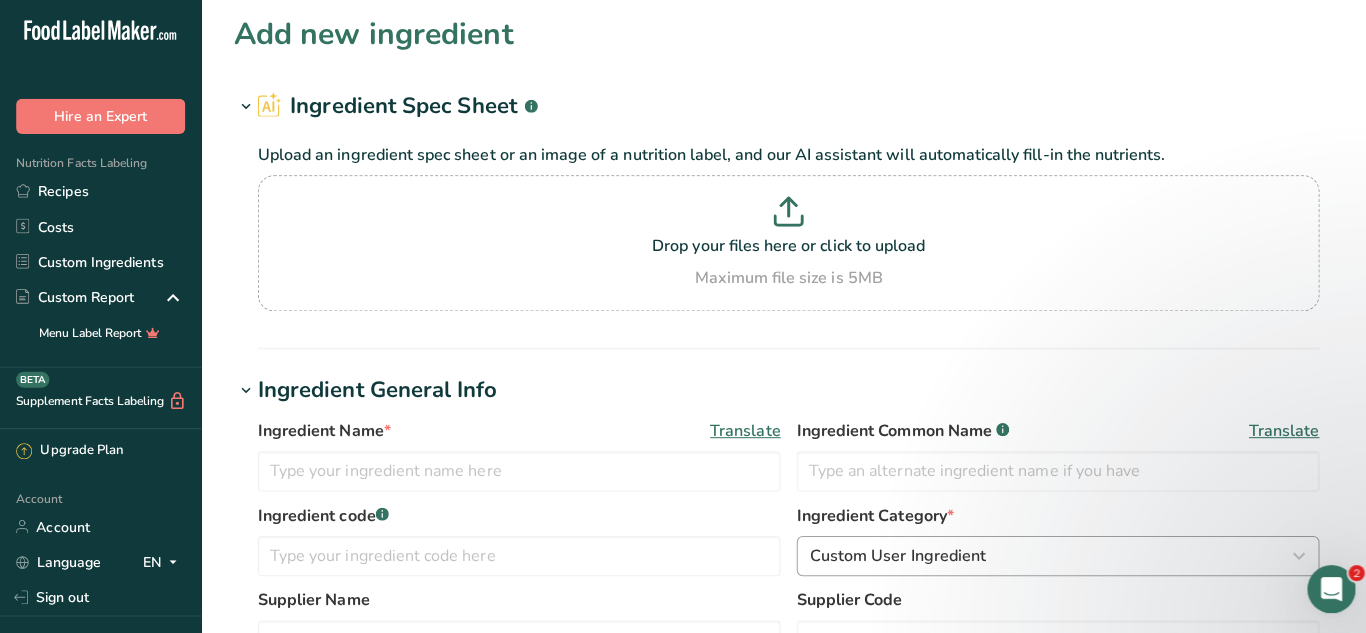 type on "C:\fakepath\[FILENAME].pdf" 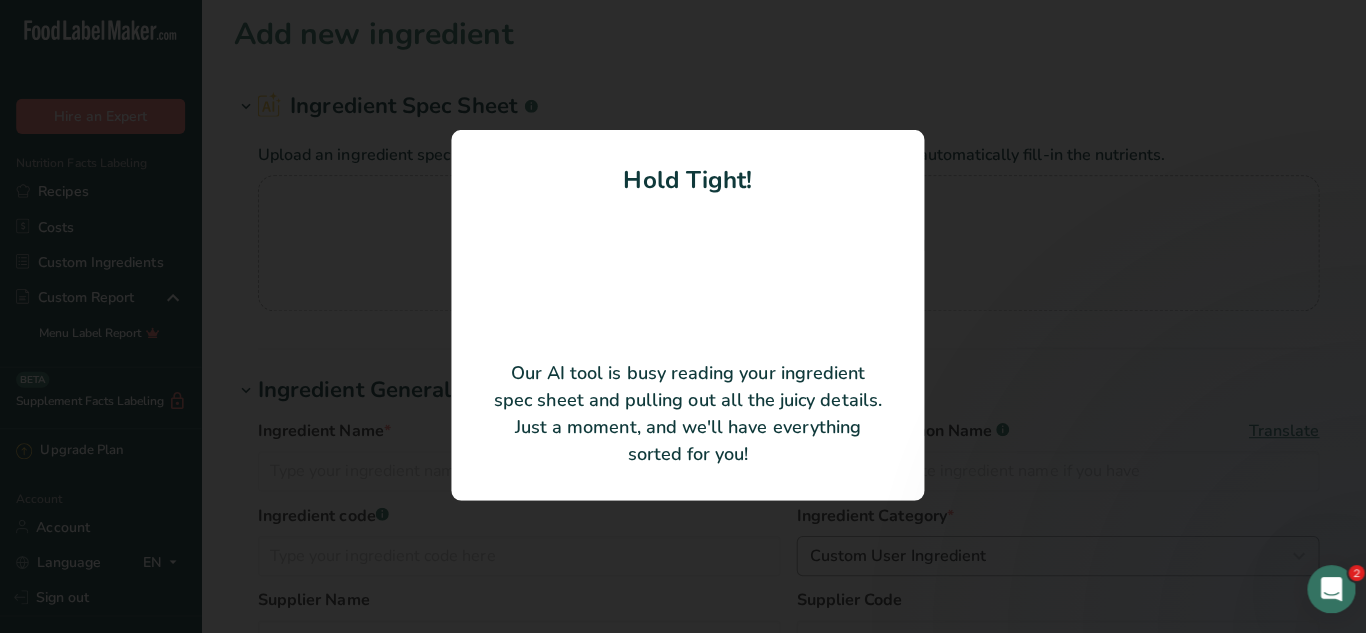 type on "Spinach" 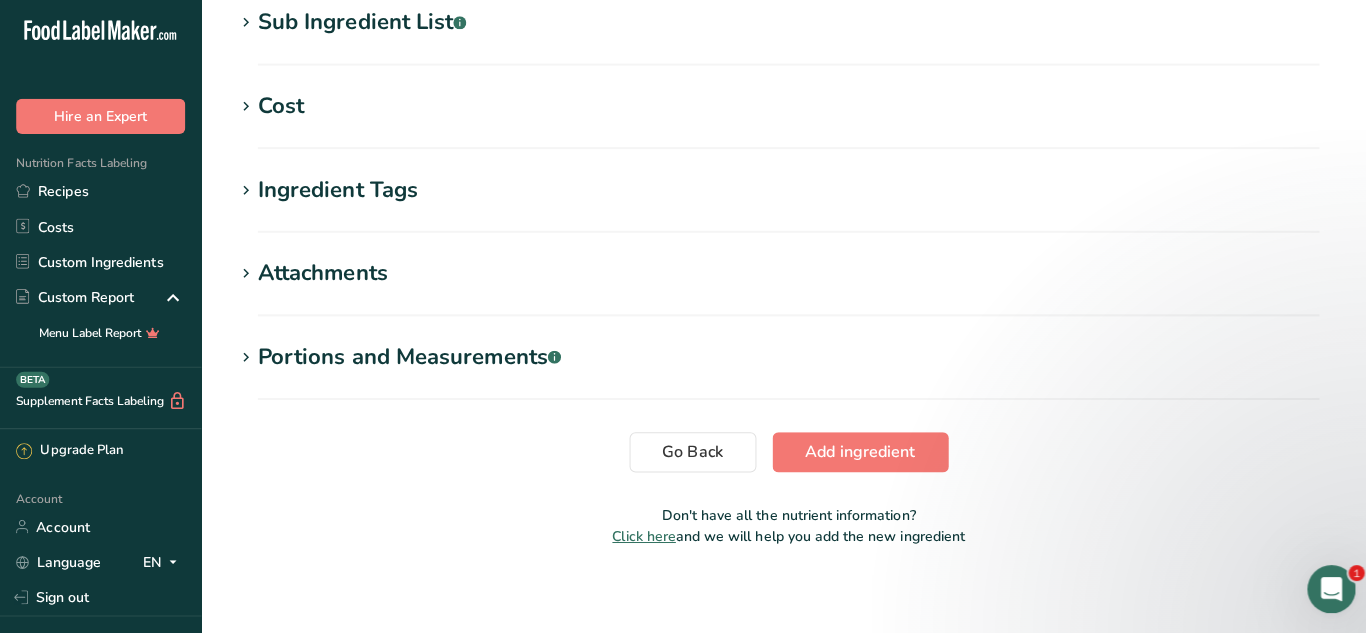scroll, scrollTop: 836, scrollLeft: 0, axis: vertical 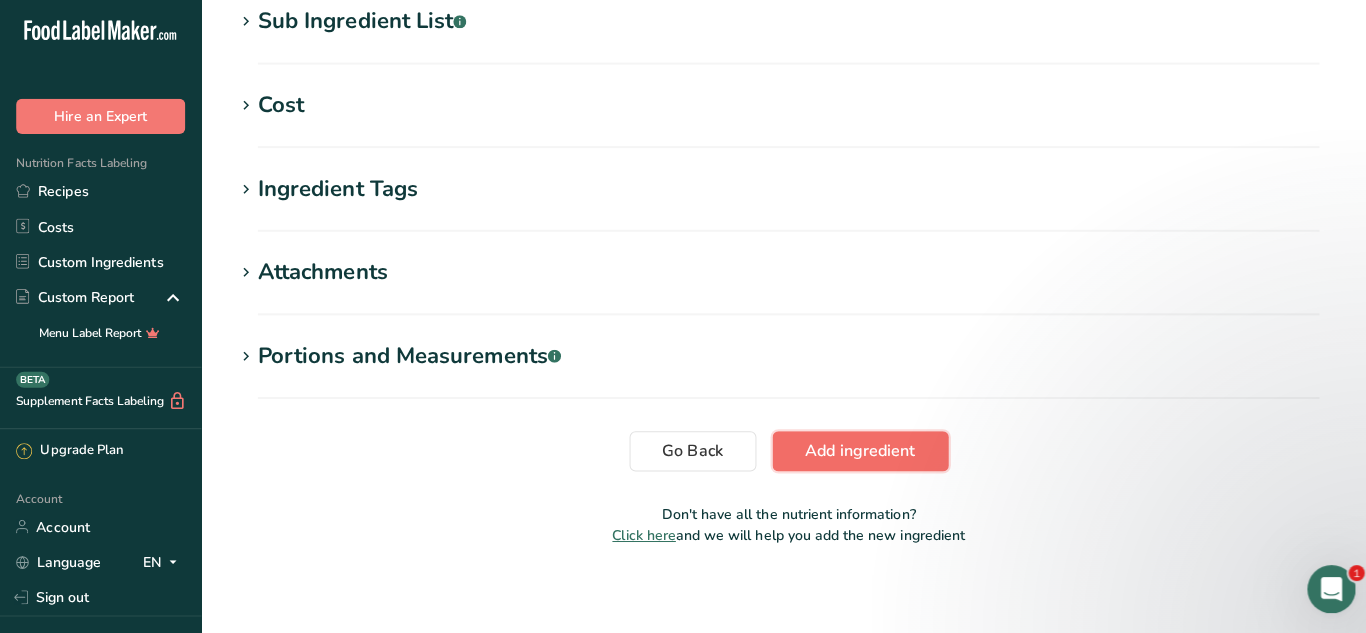 click on "Add ingredient" at bounding box center (854, 452) 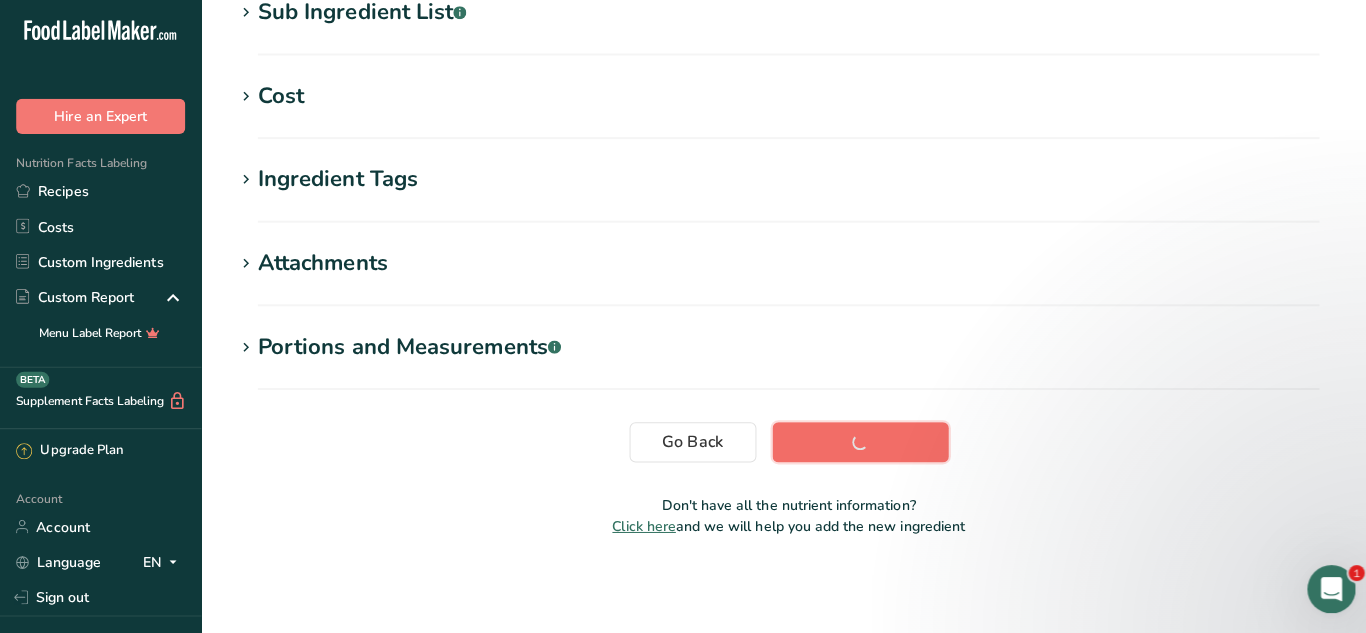 scroll, scrollTop: 416, scrollLeft: 0, axis: vertical 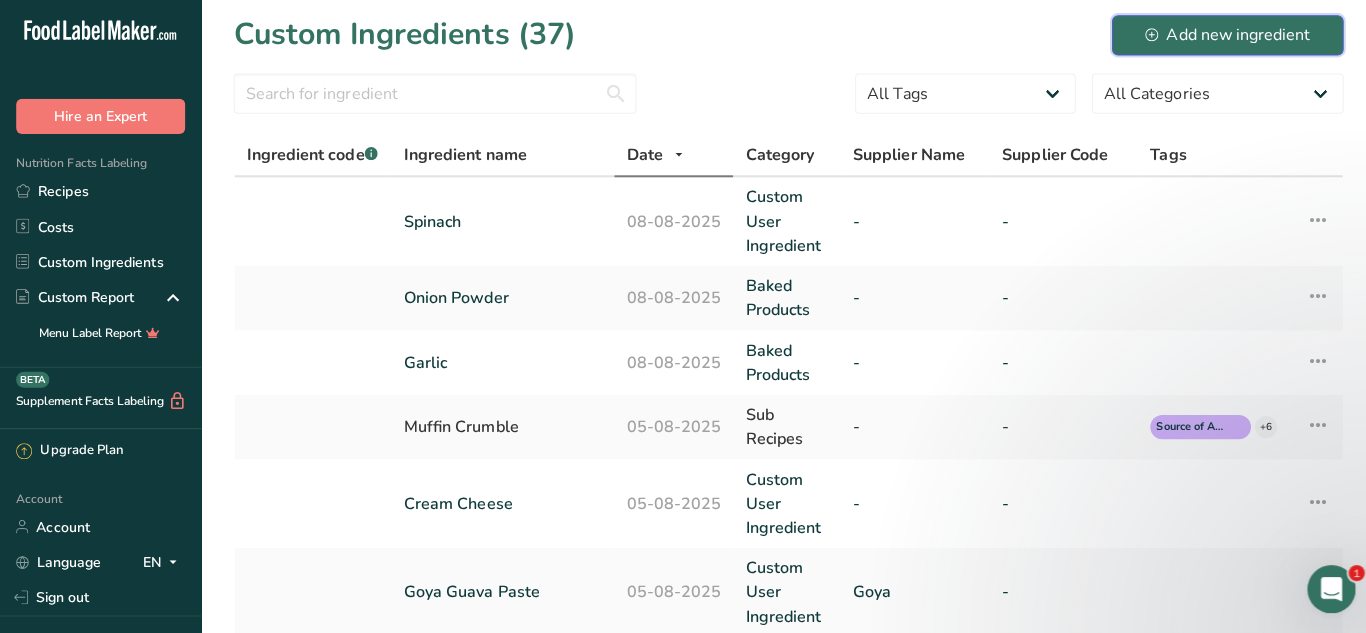 click on "Add new ingredient" at bounding box center (1219, 39) 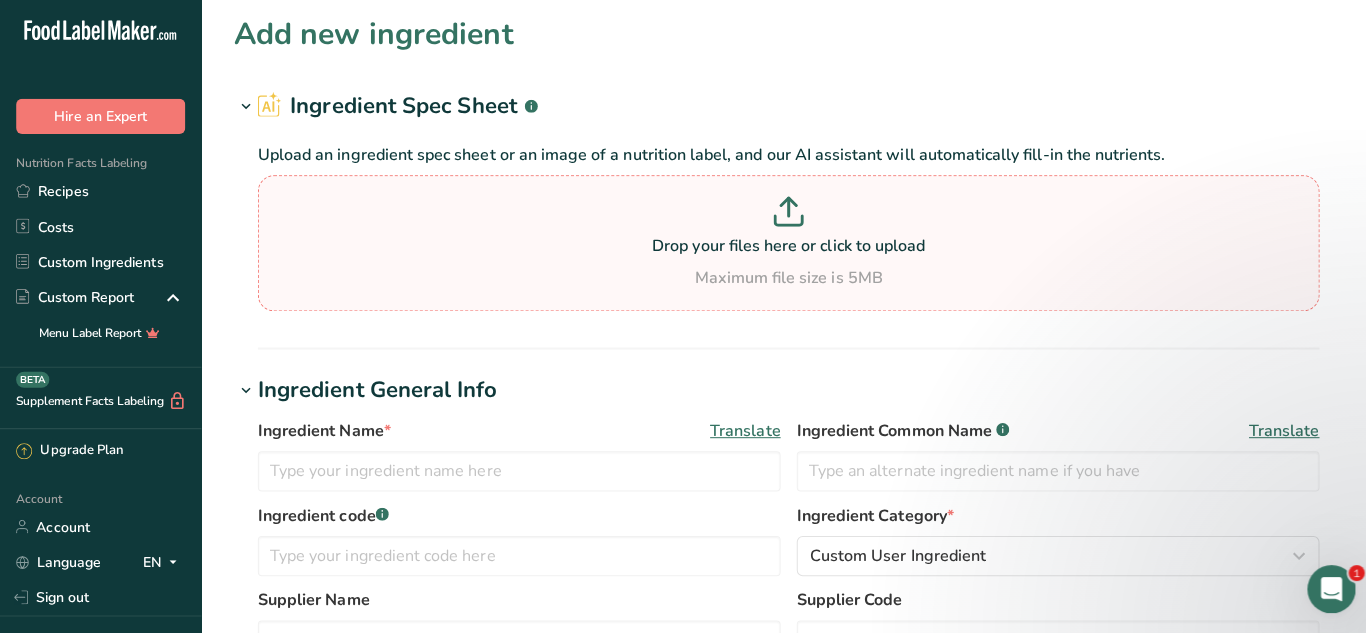click on "Drop your files here or click to upload" at bounding box center [783, 248] 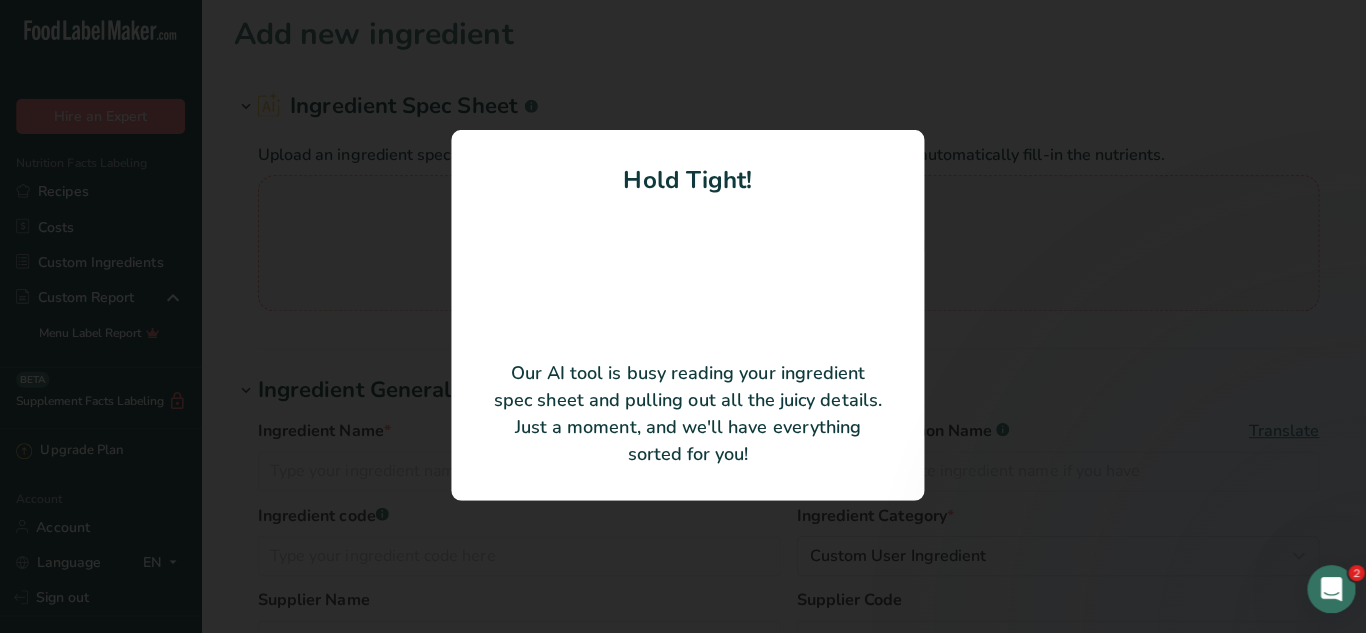 type on "[PRODUCT], [PRODUCT], [PRODUCT], [PRODUCT]" 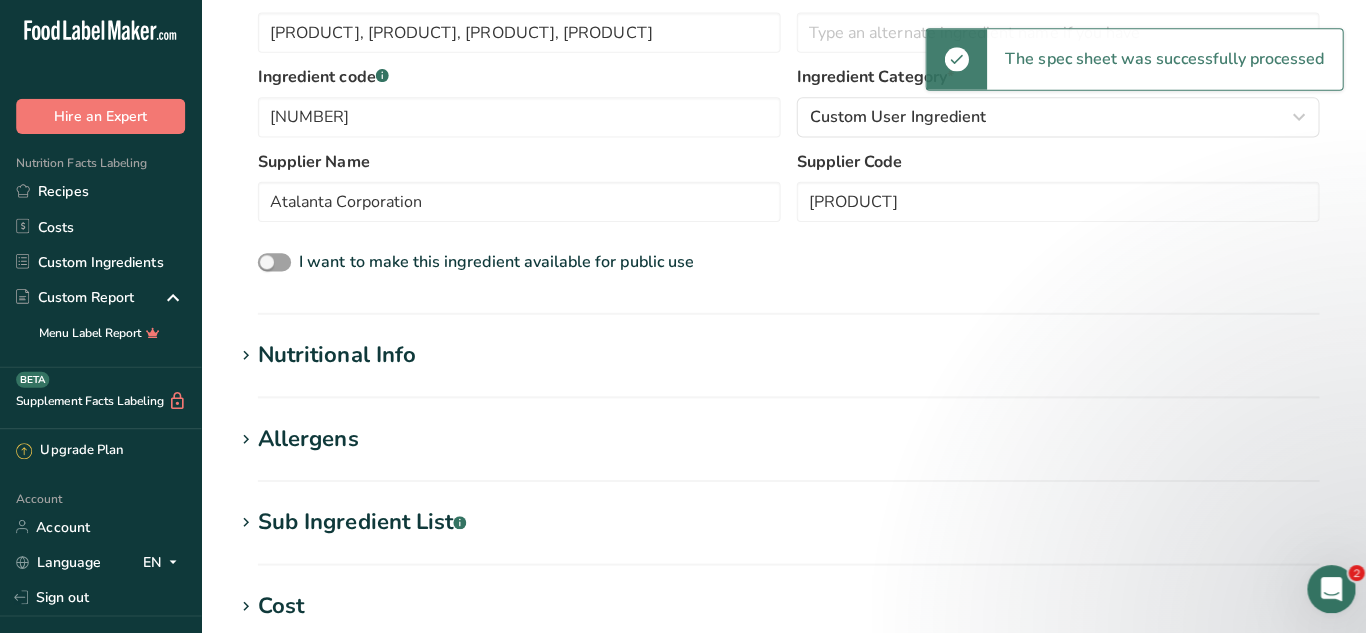 scroll, scrollTop: 0, scrollLeft: 0, axis: both 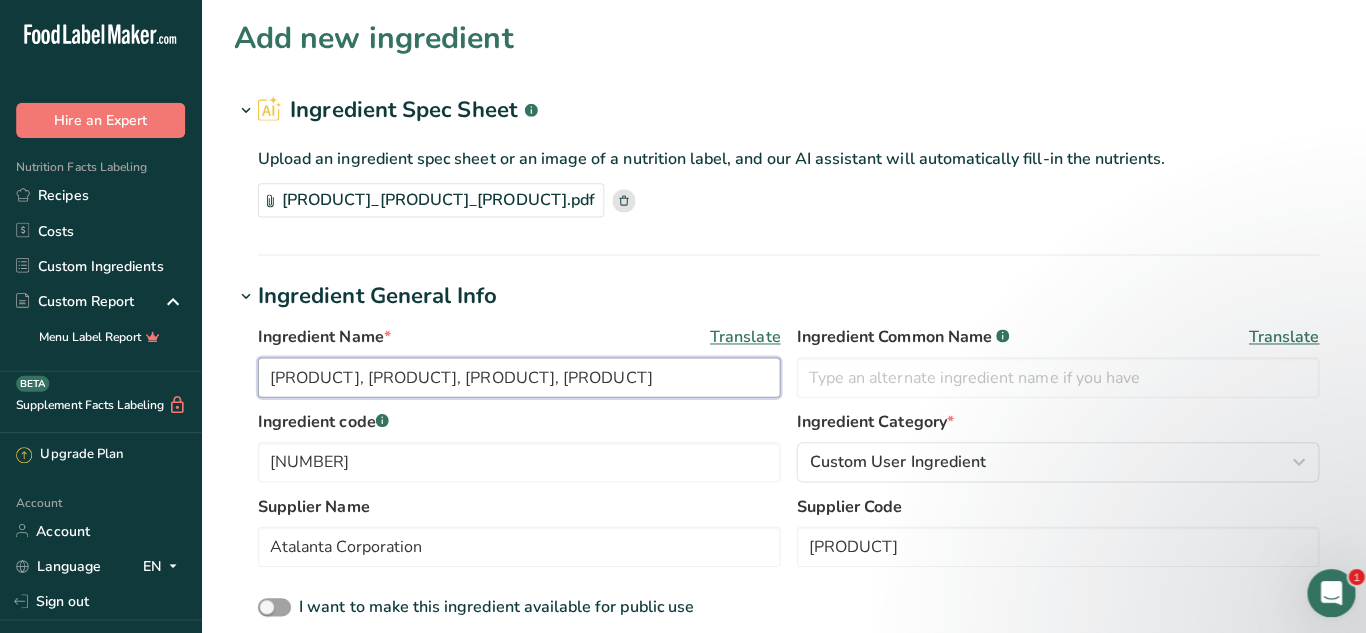 drag, startPoint x: 571, startPoint y: 362, endPoint x: 351, endPoint y: 401, distance: 223.43008 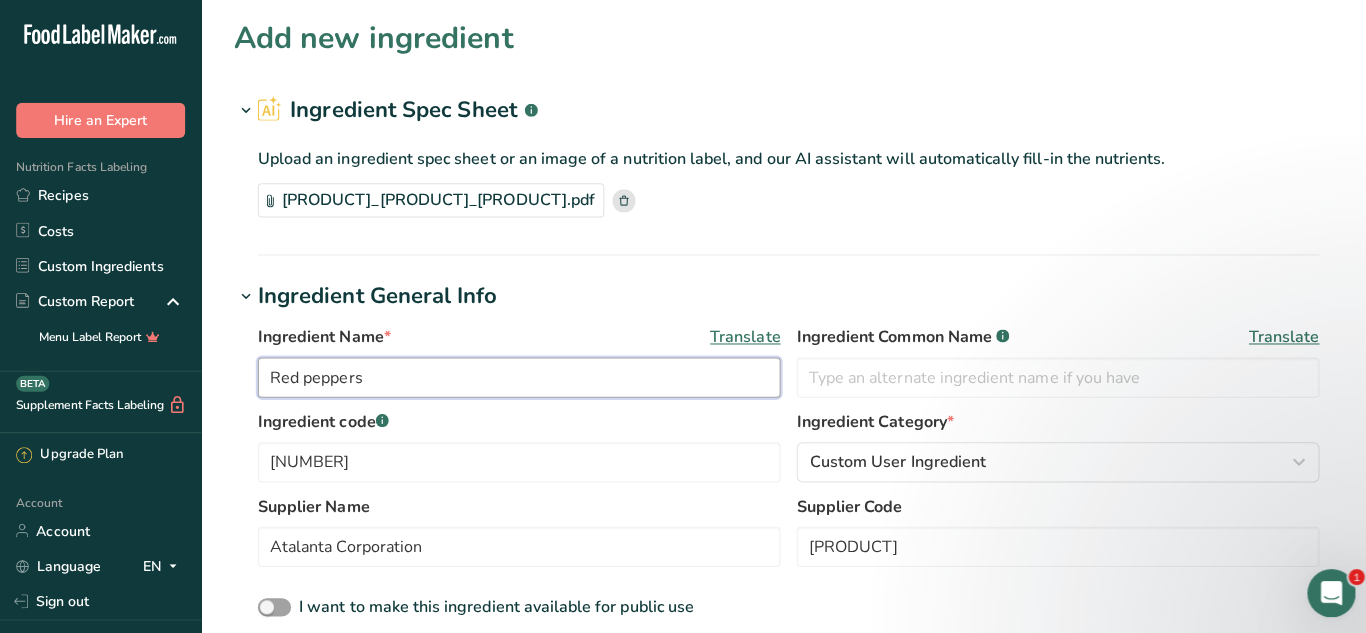 click on "Red peppers" at bounding box center [515, 375] 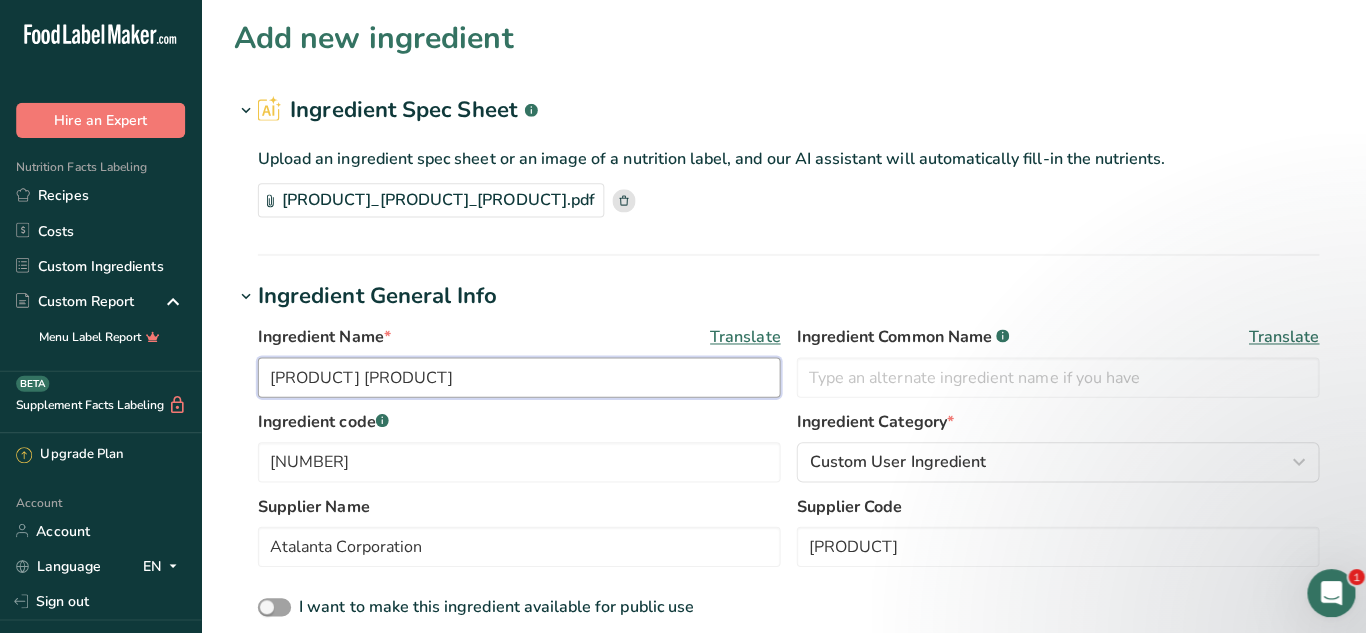 type on "[PRODUCT] [PRODUCT]" 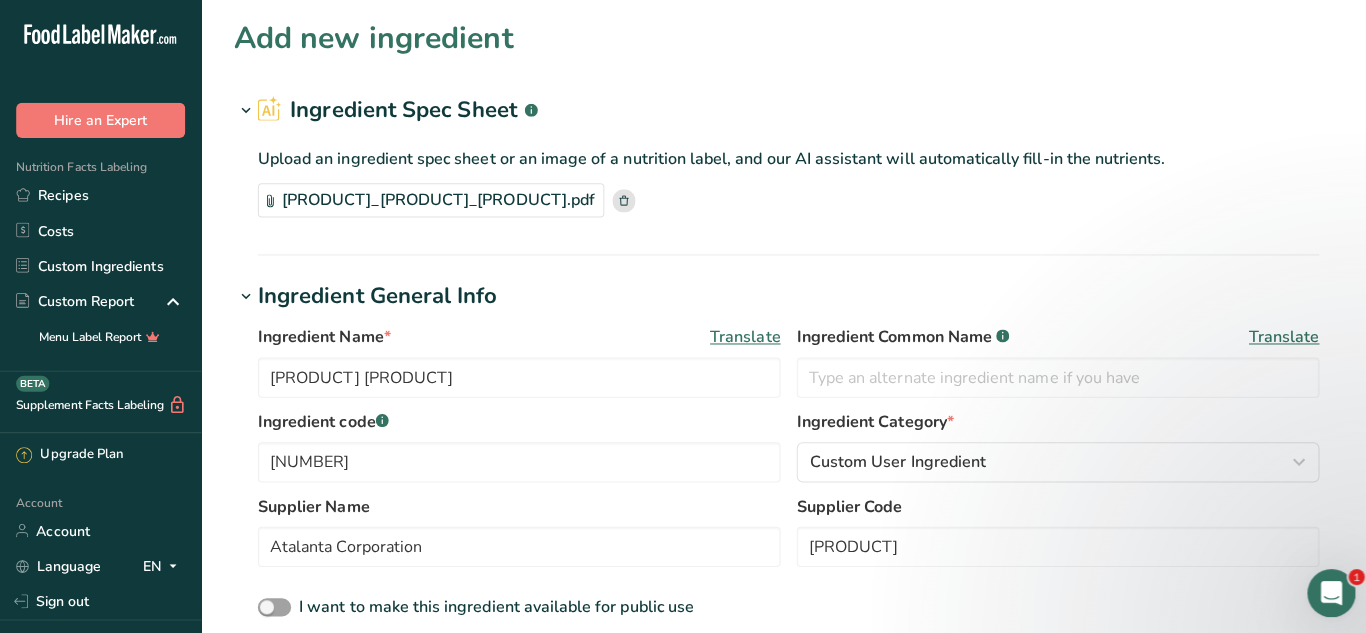 click on "[PRODUCT]_[PRODUCT]_[PRODUCT].pdf" at bounding box center (783, 199) 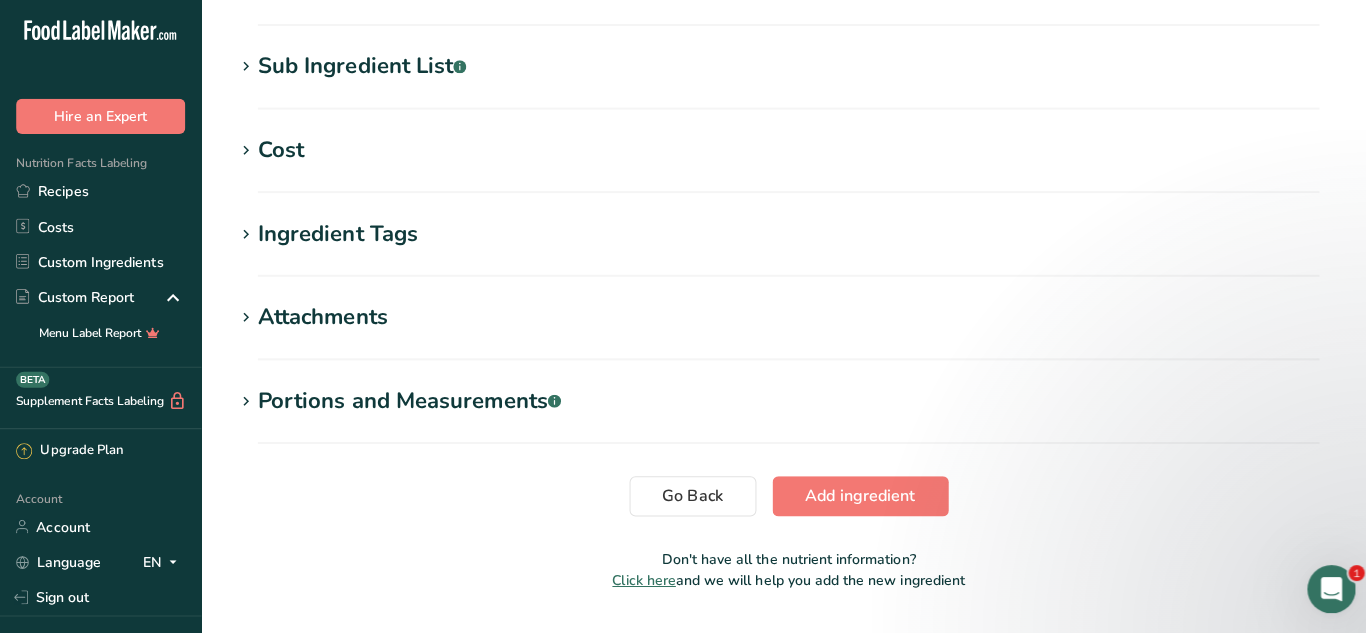 scroll, scrollTop: 845, scrollLeft: 0, axis: vertical 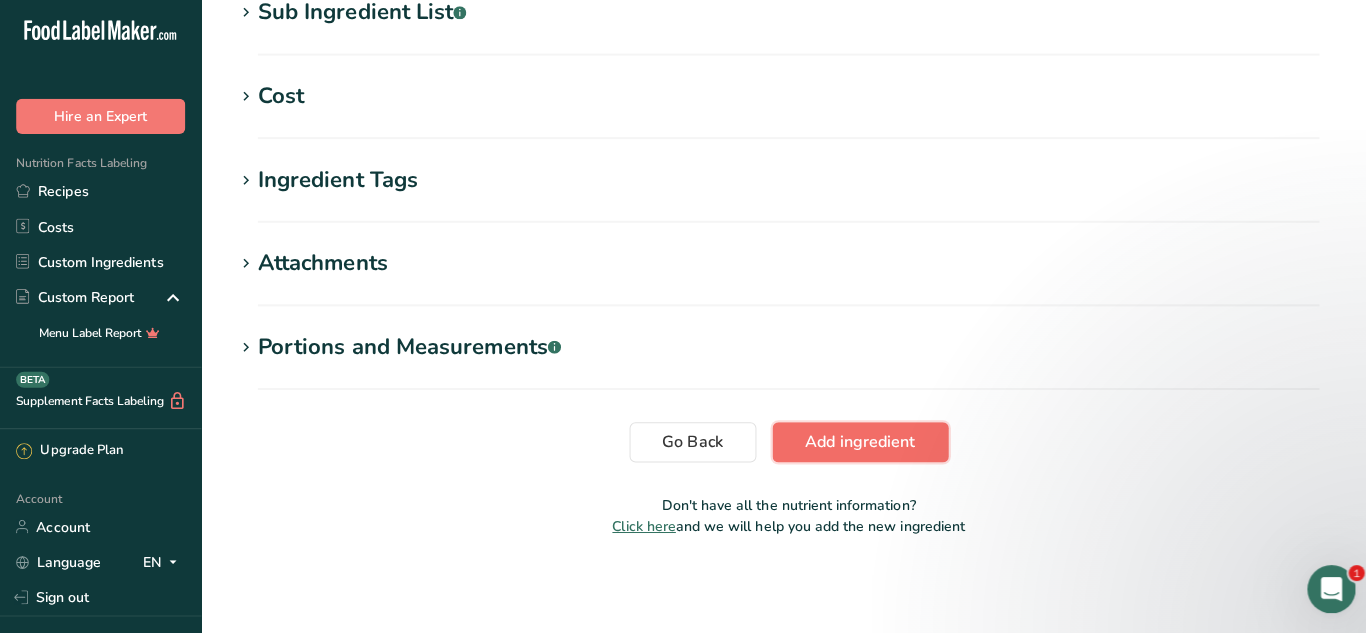 click on "Add ingredient" at bounding box center [854, 443] 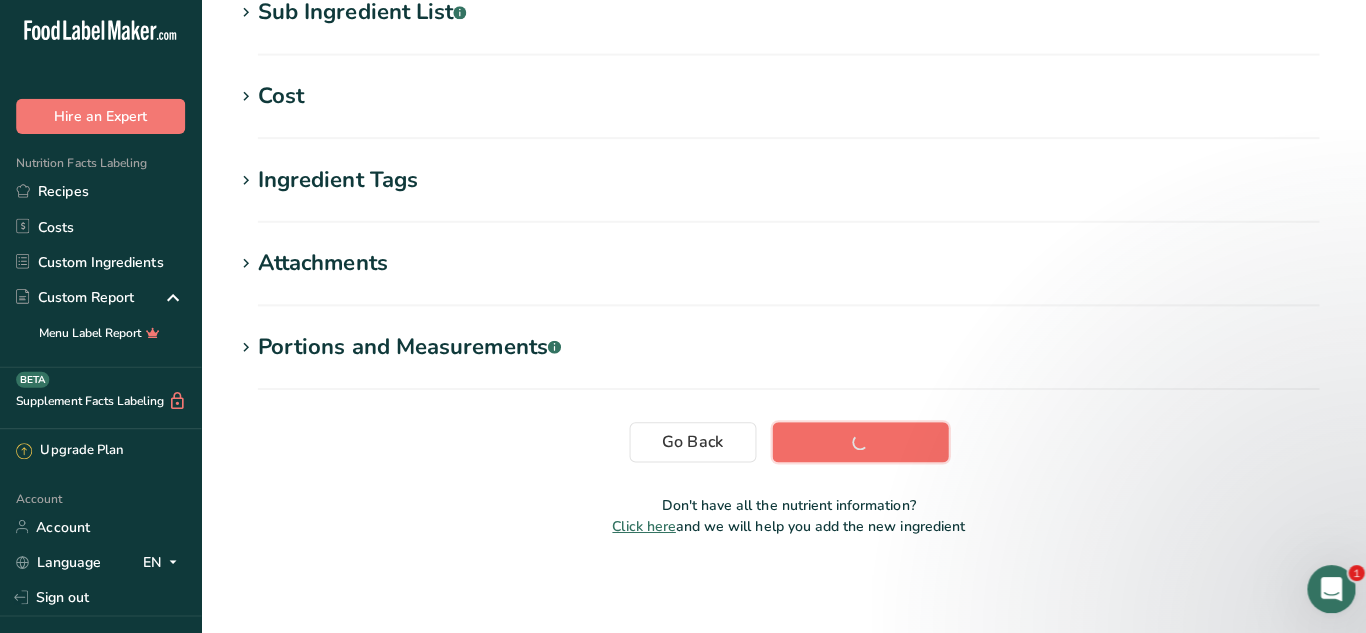 scroll, scrollTop: 425, scrollLeft: 0, axis: vertical 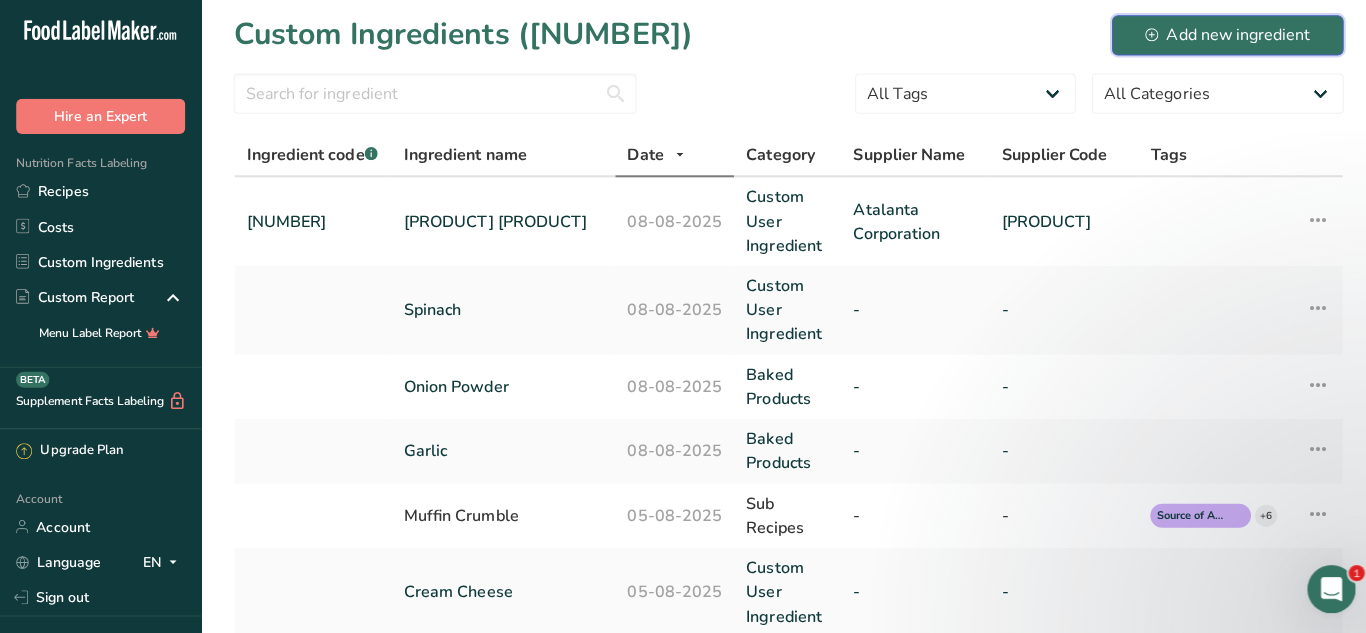 click 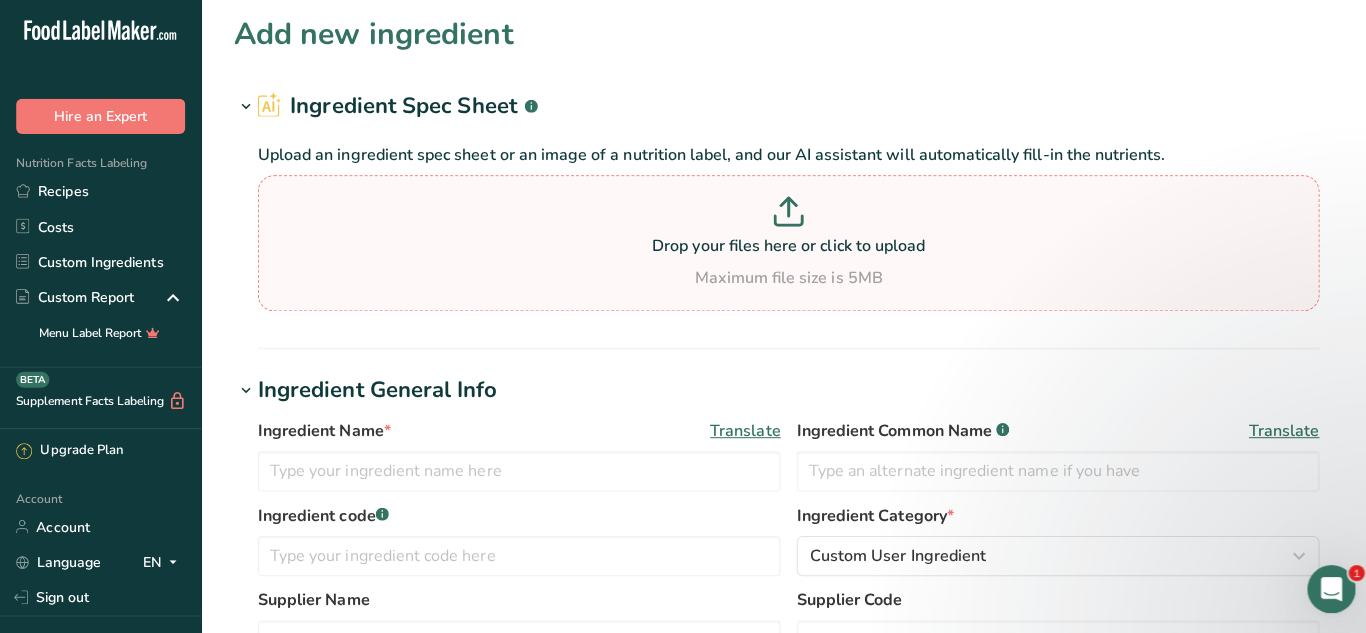 click 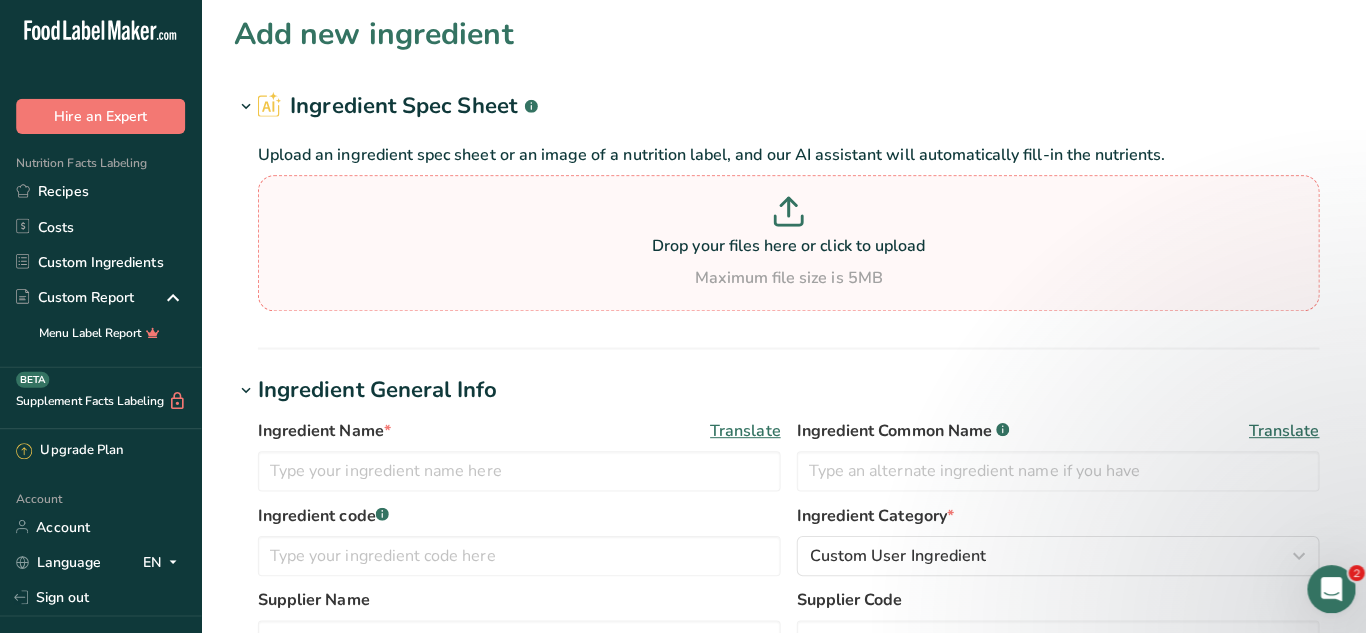 type on "C:\fakepath\[PRODUCT].pdf" 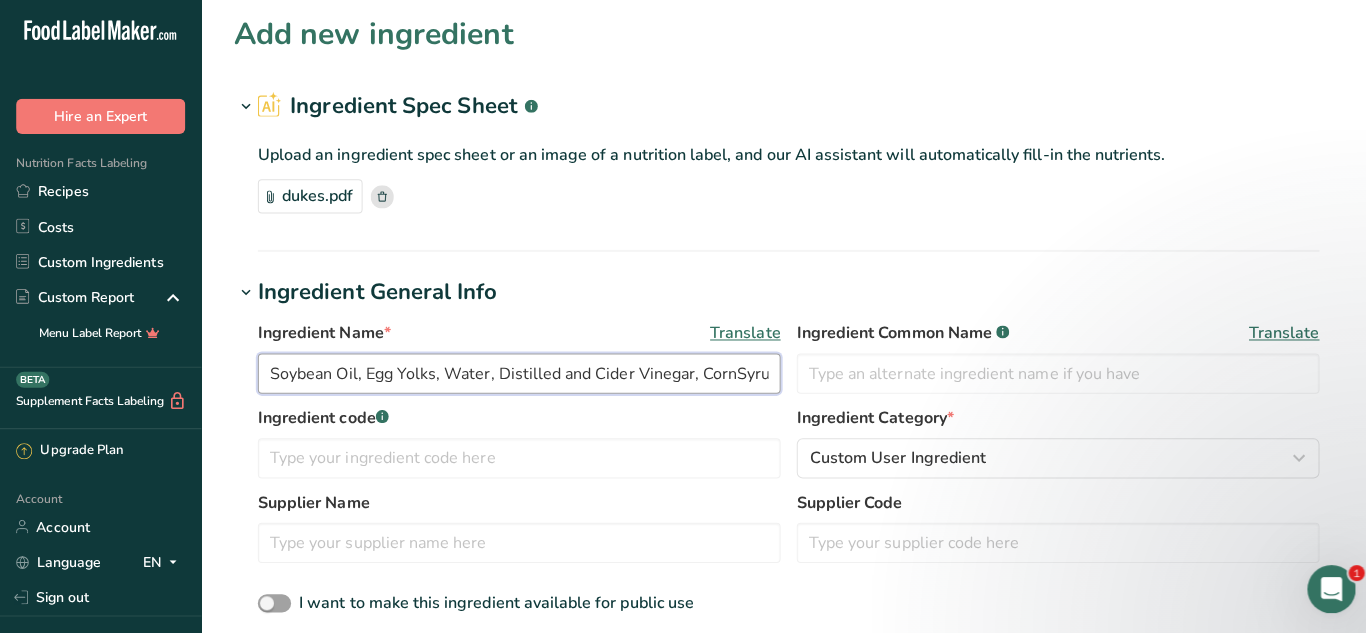 click on "Soybean Oil, Egg Yolks, Water, Distilled and Cider Vinegar, CornSyrup, Salt, High Fructose Corn Syrup, Spice, Oleoresin Paprika, and Calcium DisodiumEDTA Added To Protect Flavor." at bounding box center (515, 375) 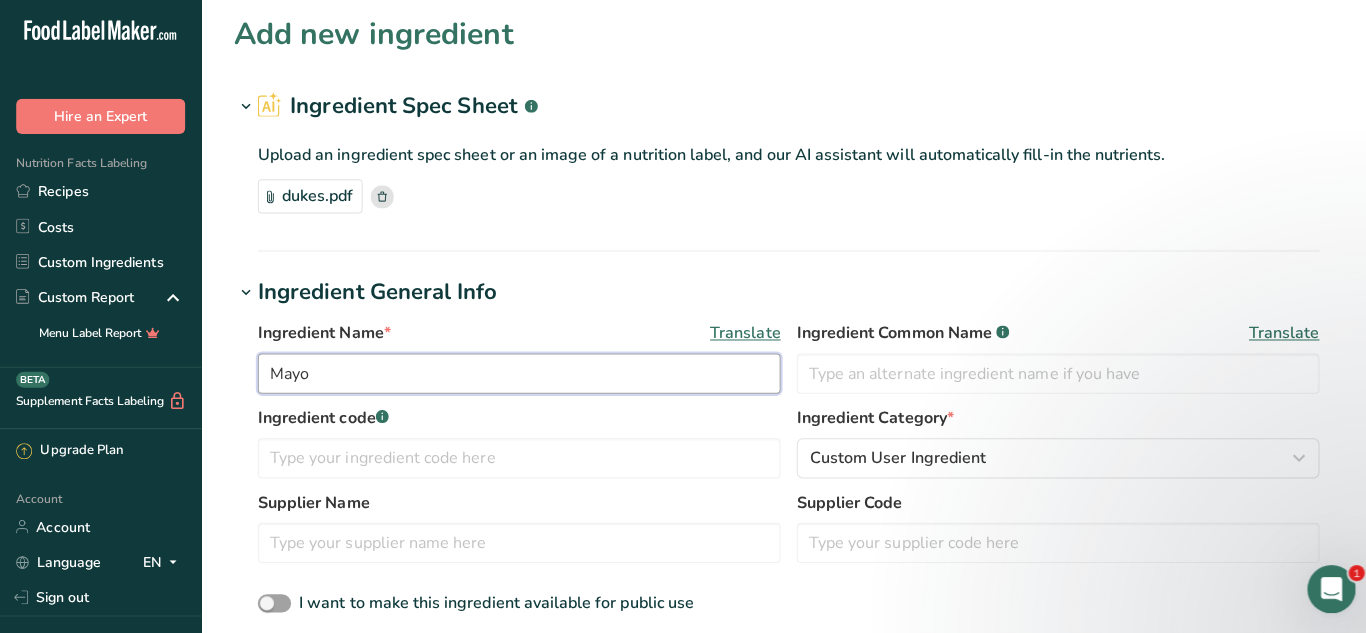 type on "Mayo" 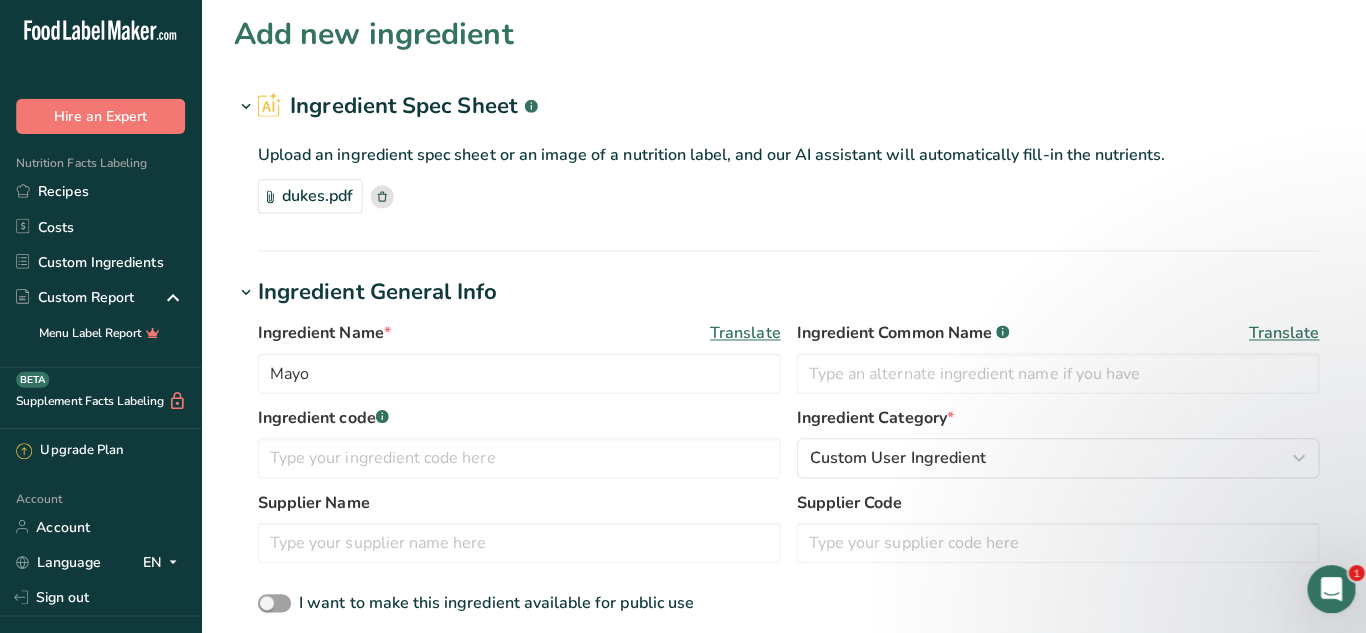 click on "Ingredient Name *
Translate
Mayo
Ingredient Common Name
.a-a{fill:#347362;}.b-a{fill:#fff;}.a-a{fill:#347362;}.b-a{fill:#fff;}
Translate
Ingredient code
.a-a{fill:#347362;}.b-a{fill:#fff;}
Ingredient Category *
Custom User Ingredient
Standard Categories
Custom Categories
.a-a{fill:#347362;}.b-a{fill:#fff;}
American Indian/Alaska Native Foods
Baby Foods
Baked Products
Beef Products
Beverages
Branded Food Products Database
Breakfast Cereals
Cereal Grains and Pasta
Custom User Ingredient" at bounding box center [783, 470] 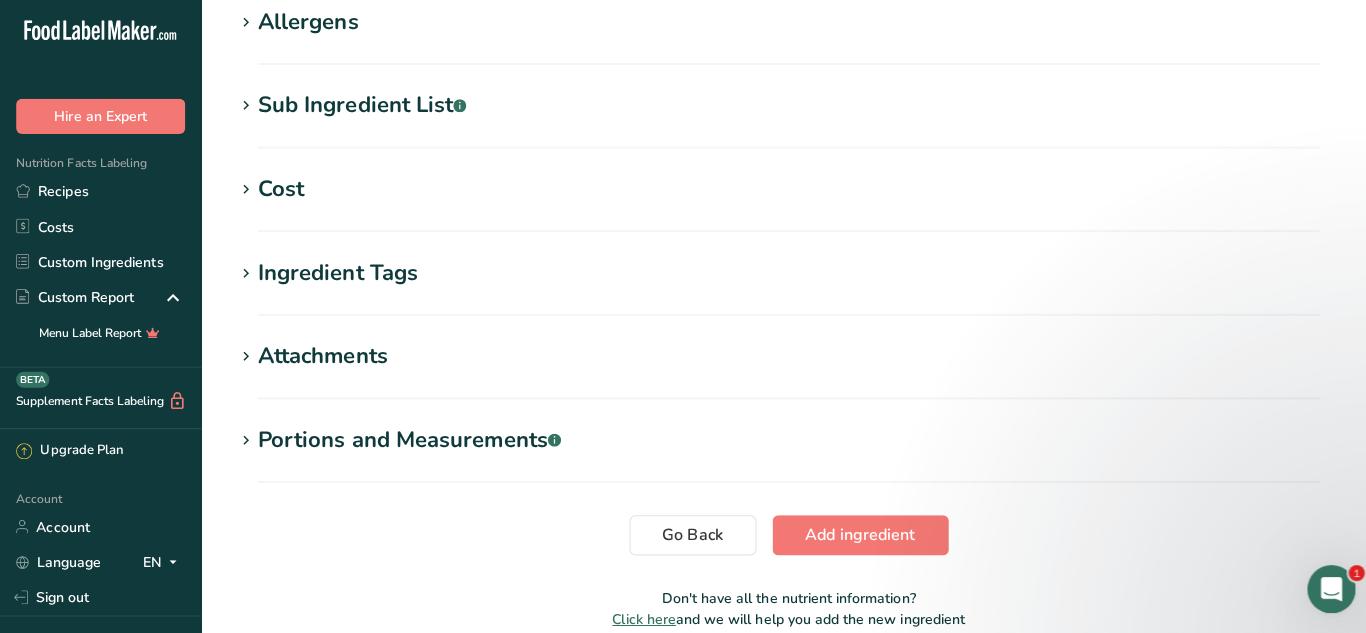 scroll, scrollTop: 845, scrollLeft: 0, axis: vertical 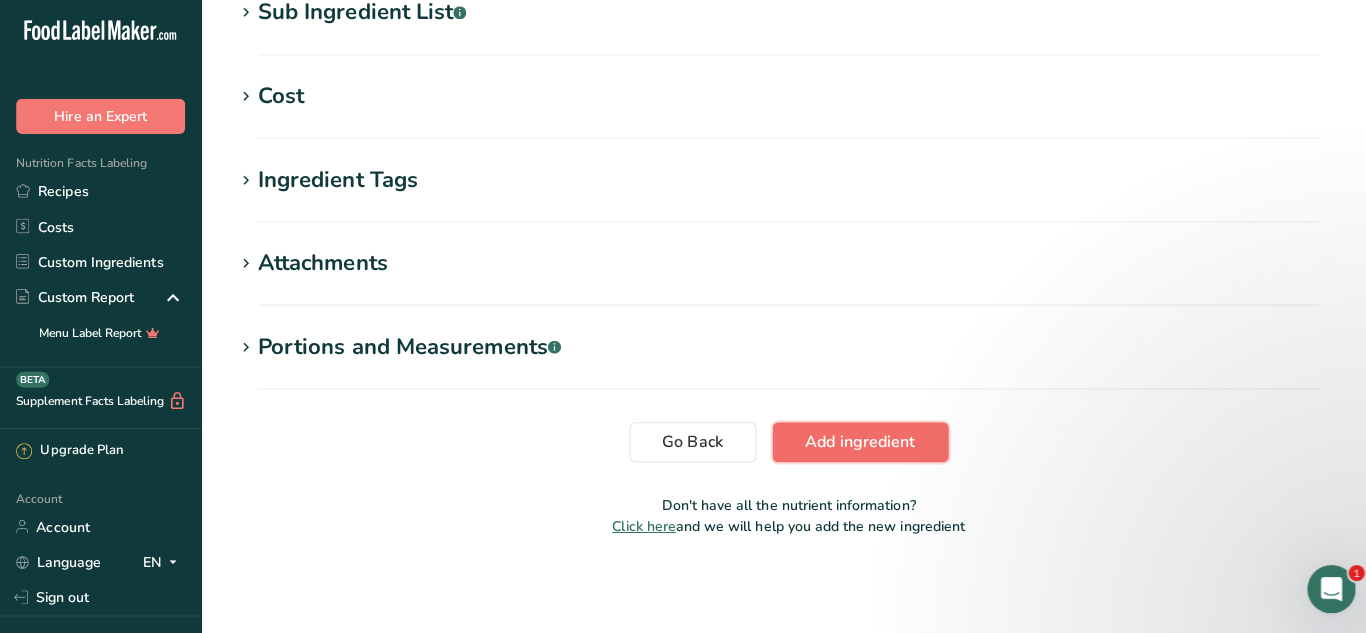 click on "Add ingredient" at bounding box center (854, 443) 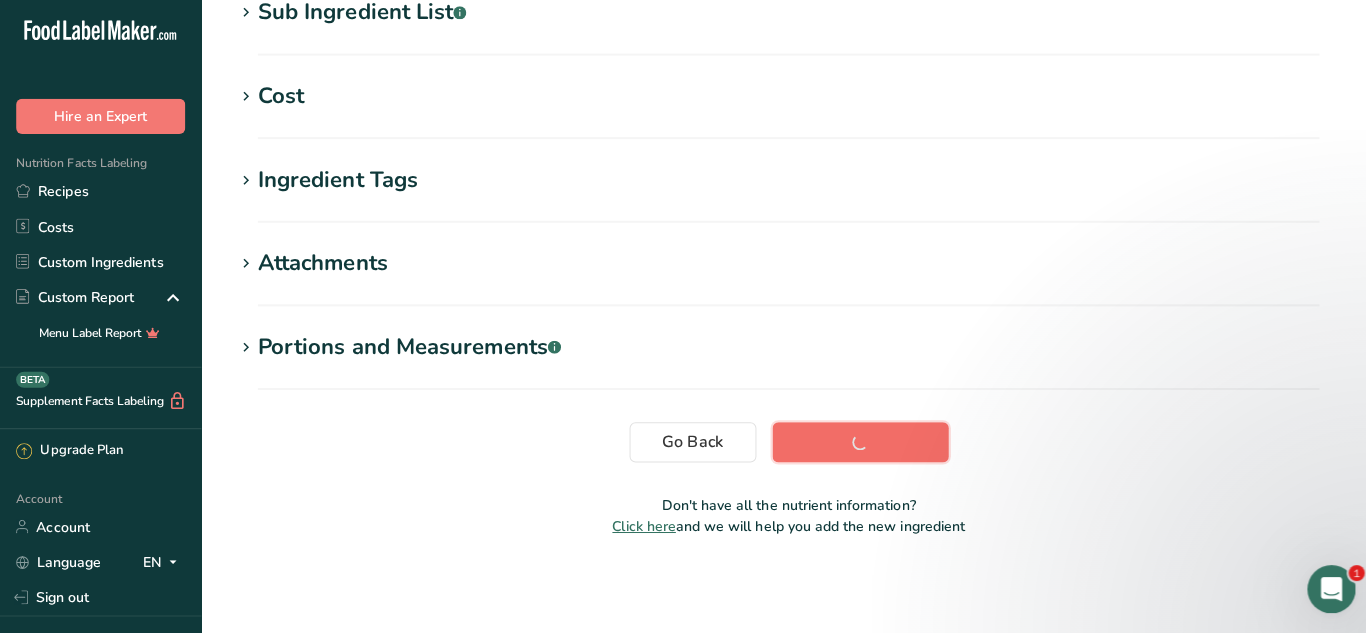 scroll, scrollTop: 425, scrollLeft: 0, axis: vertical 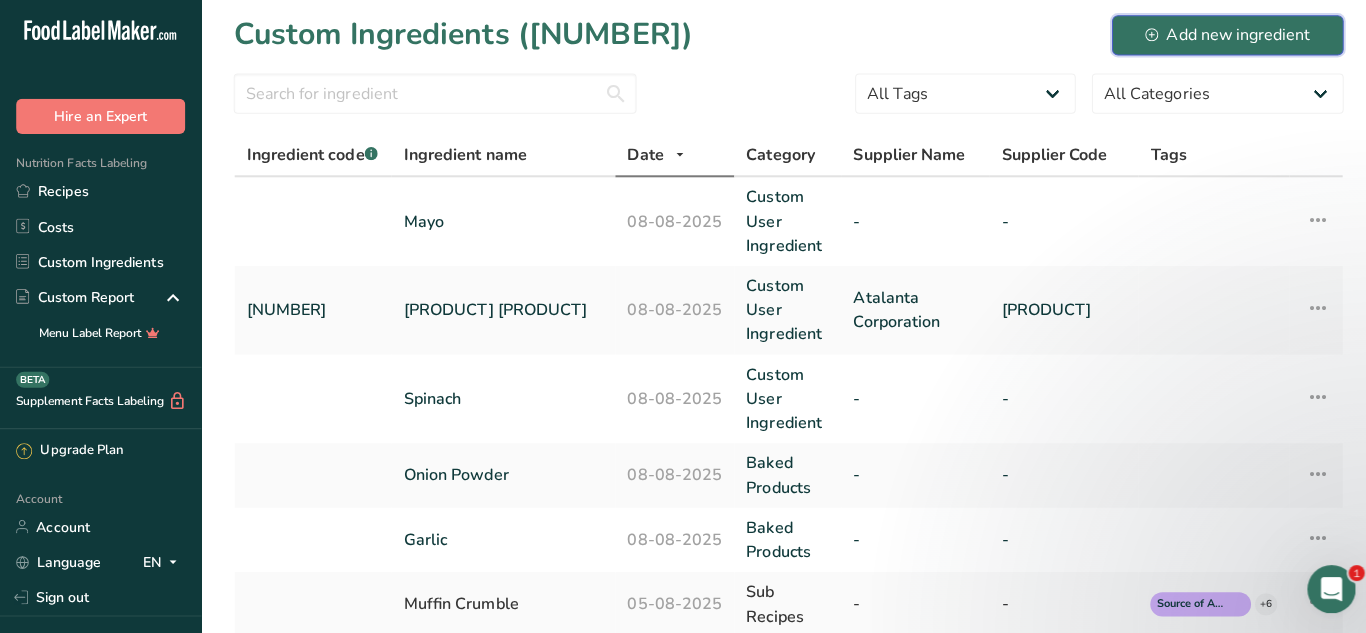 click on "Add new ingredient" at bounding box center (1219, 39) 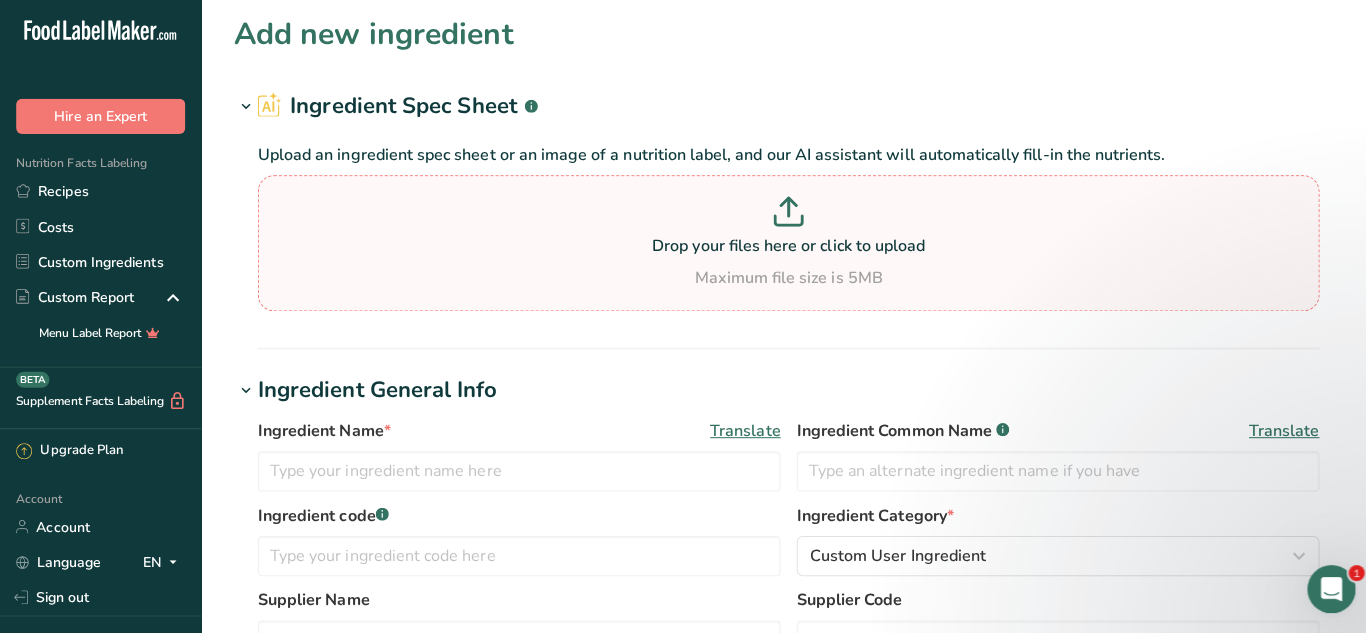 click at bounding box center [783, 217] 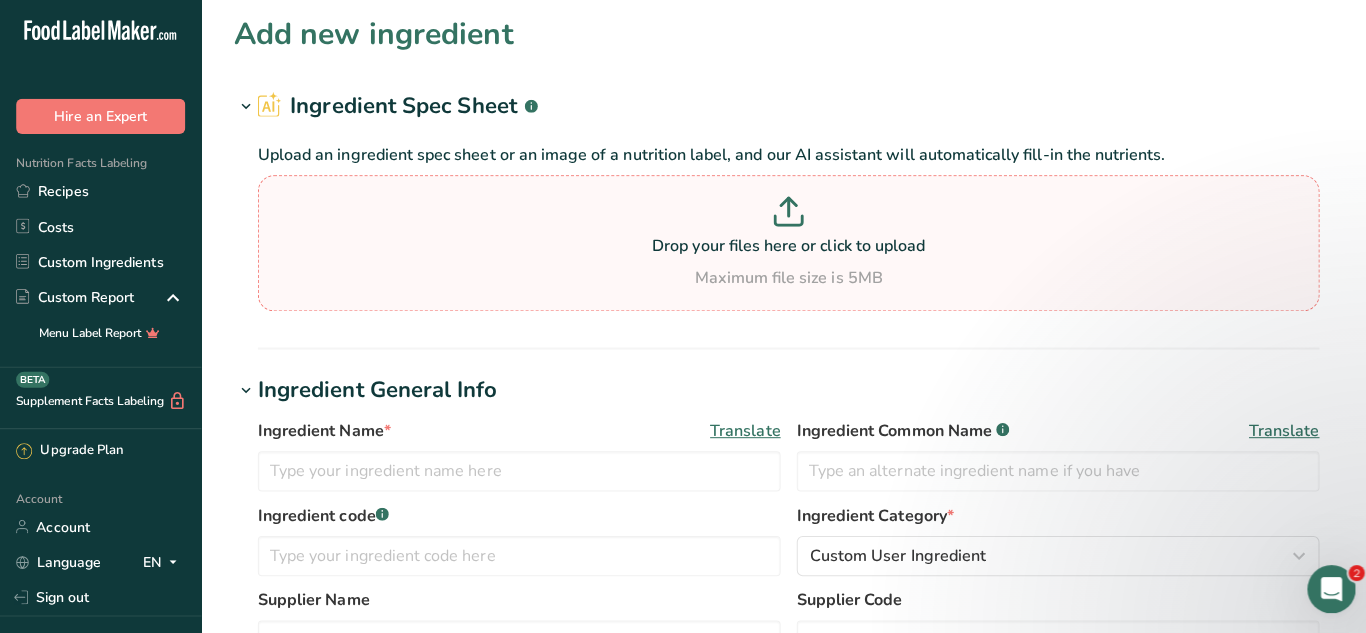 type on "C:\fakepath\artichokeshometown_107990150_nutrition_info.pdf" 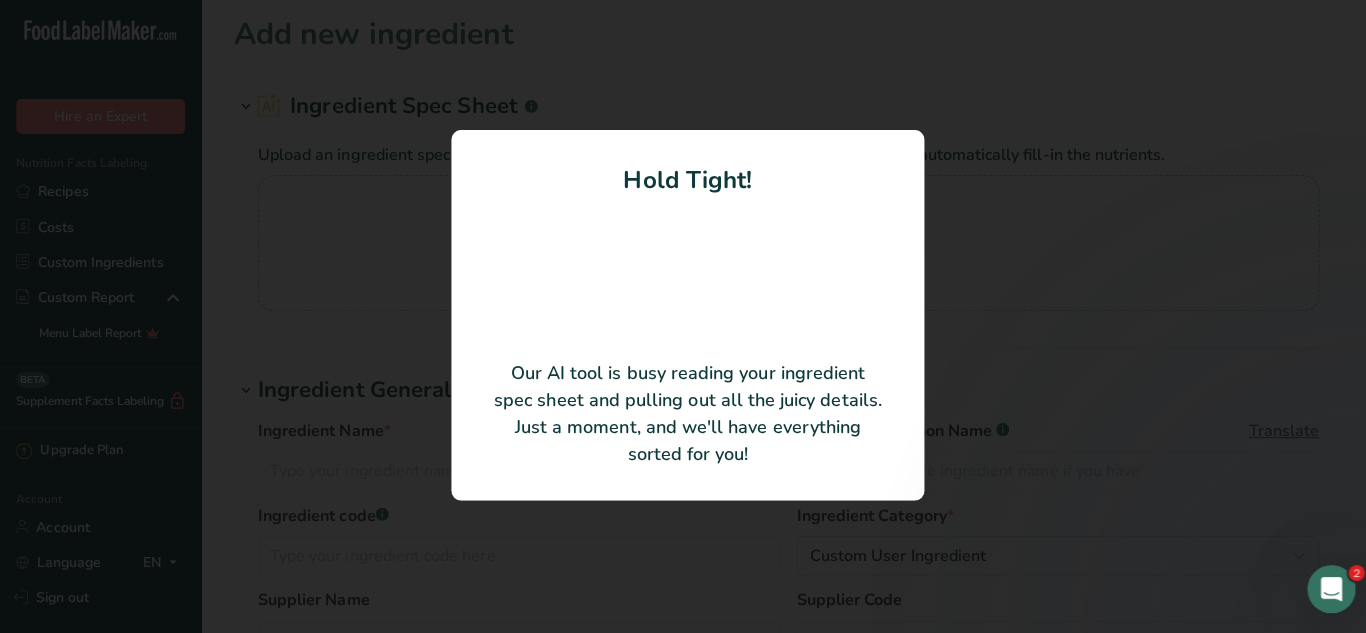 type on "[PRODUCT] [PRODUCT] [PRODUCT]" 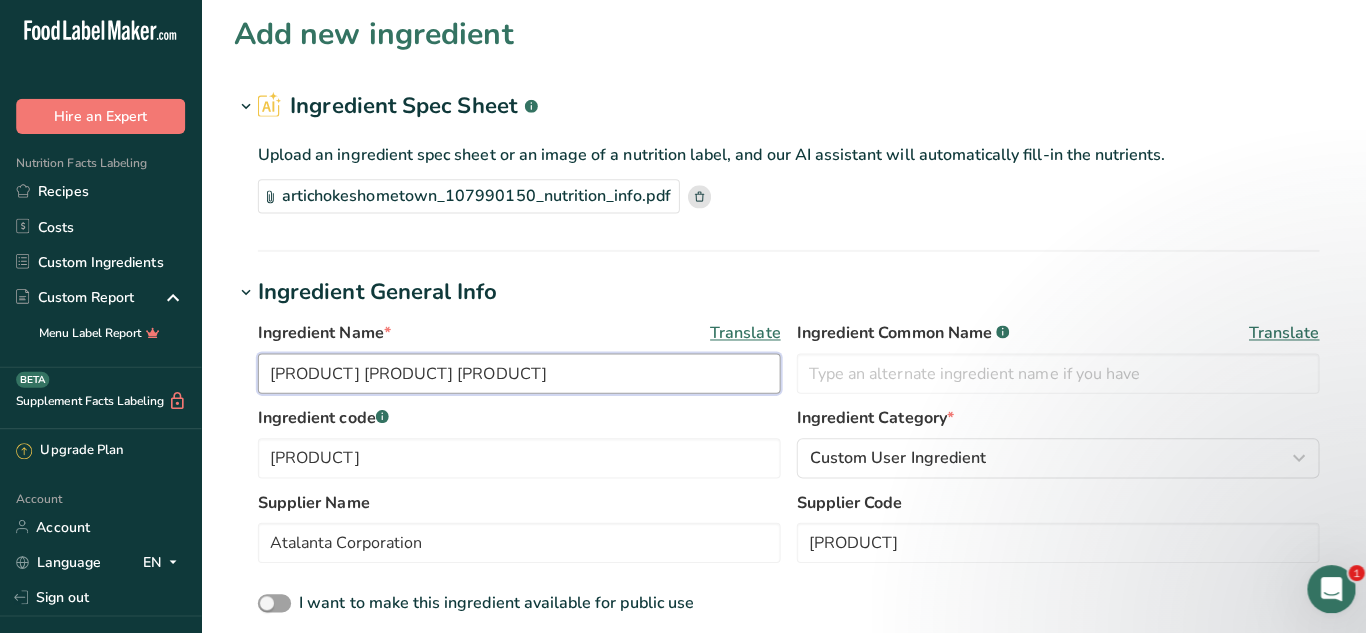 click on "[PRODUCT] [PRODUCT] [PRODUCT]" at bounding box center (515, 375) 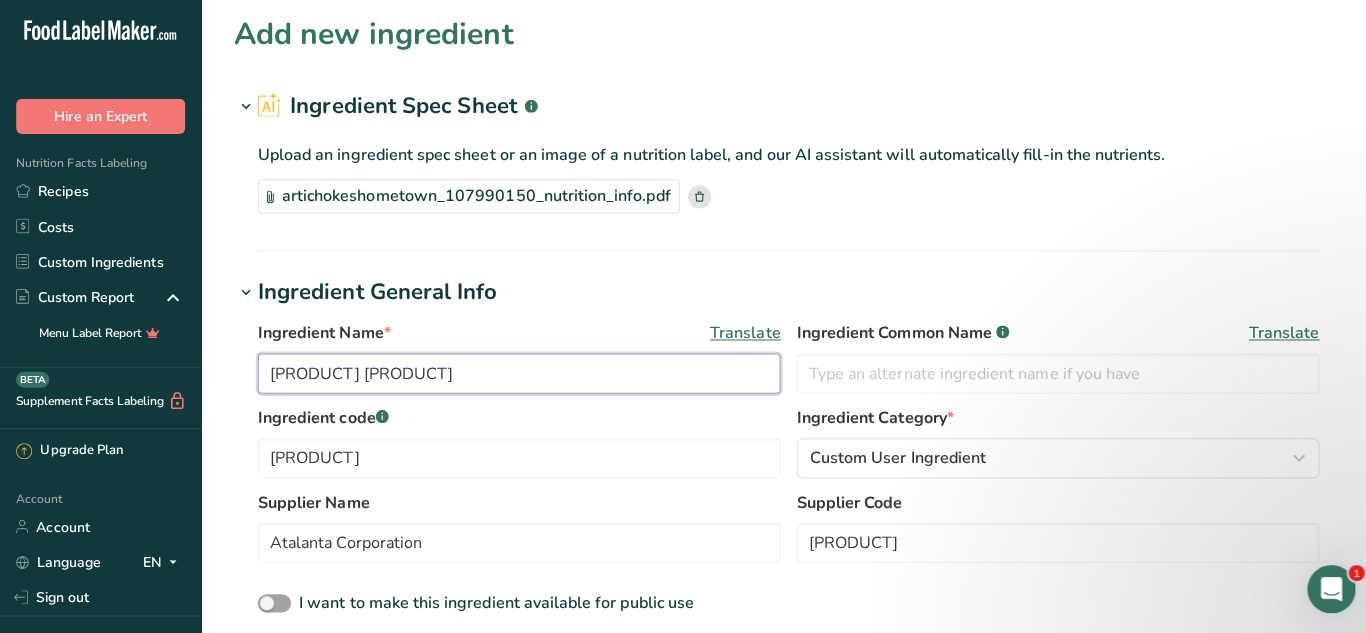click on "[PRODUCT] [PRODUCT]" at bounding box center [515, 375] 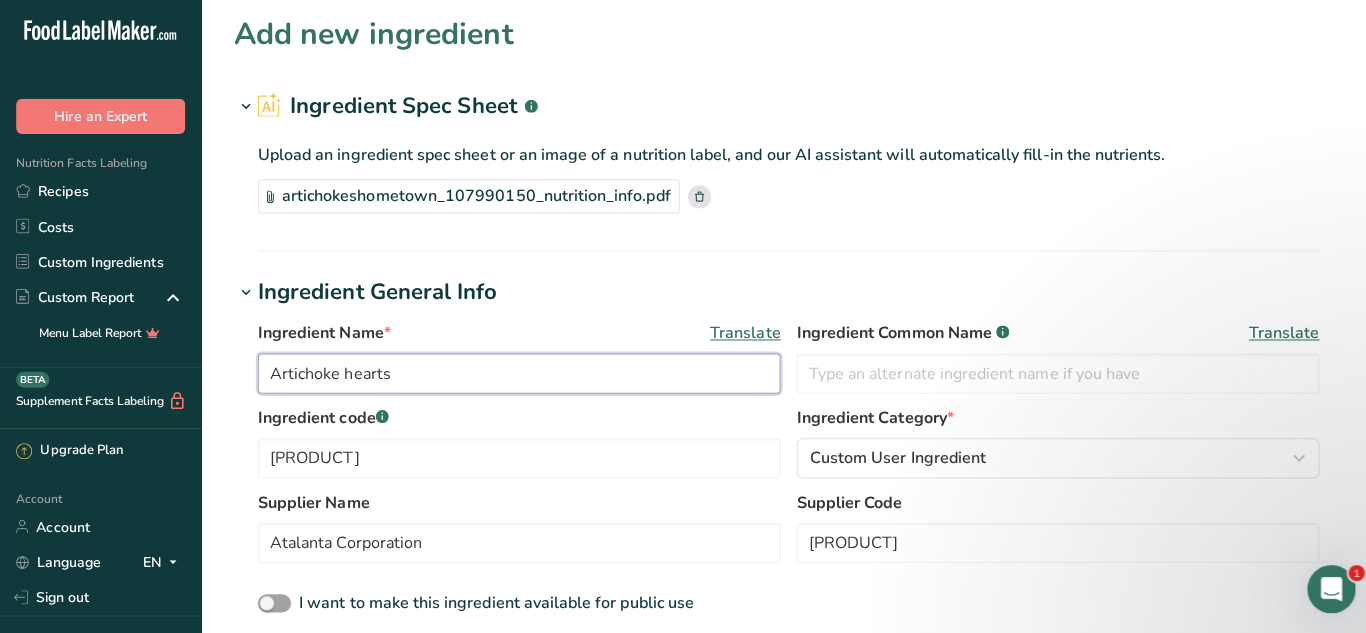 type on "Artichoke hearts" 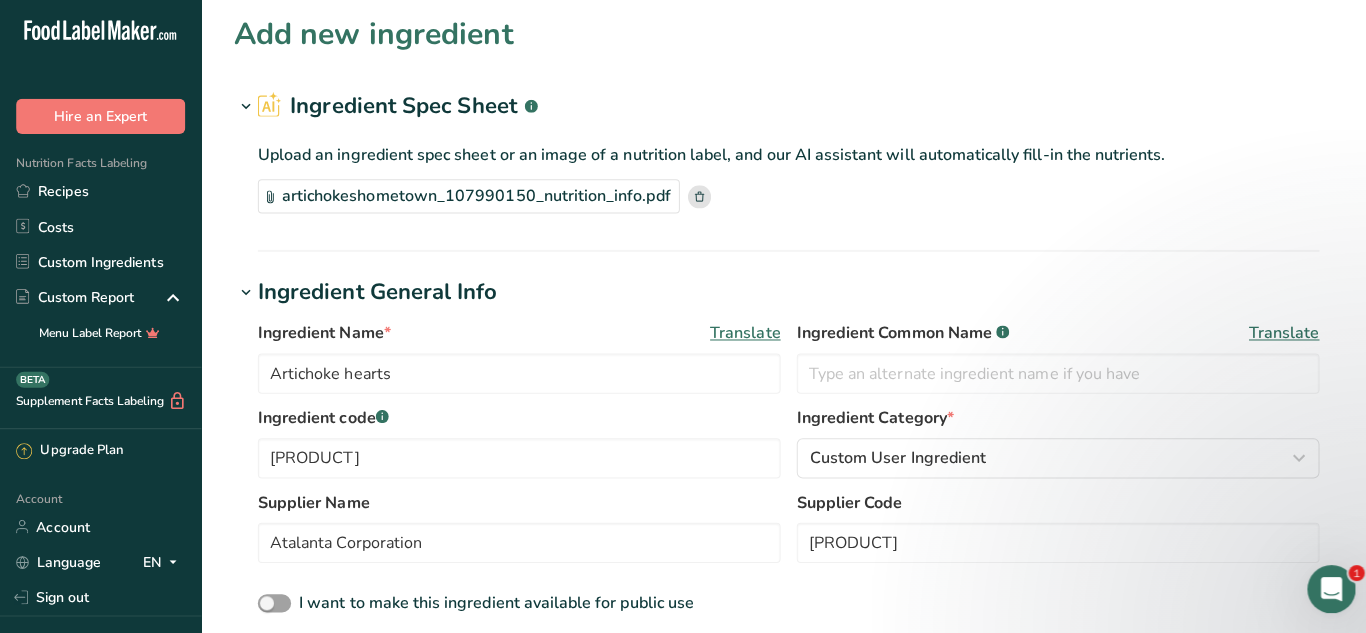 click on "Ingredient Spec Sheet
.a-a{fill:#347362;}.b-a{fill:#fff;}
Upload an ingredient spec sheet or an image of a nutrition label, and our AI assistant will automatically fill-in the nutrients.
artichokeshometown_107990150_nutrition_info.pdf
Hold Tight!
Our AI tool is busy reading your ingredient spec sheet and pulling out all the juicy details.
Just a moment, and we'll have everything sorted for you!" at bounding box center (783, 173) 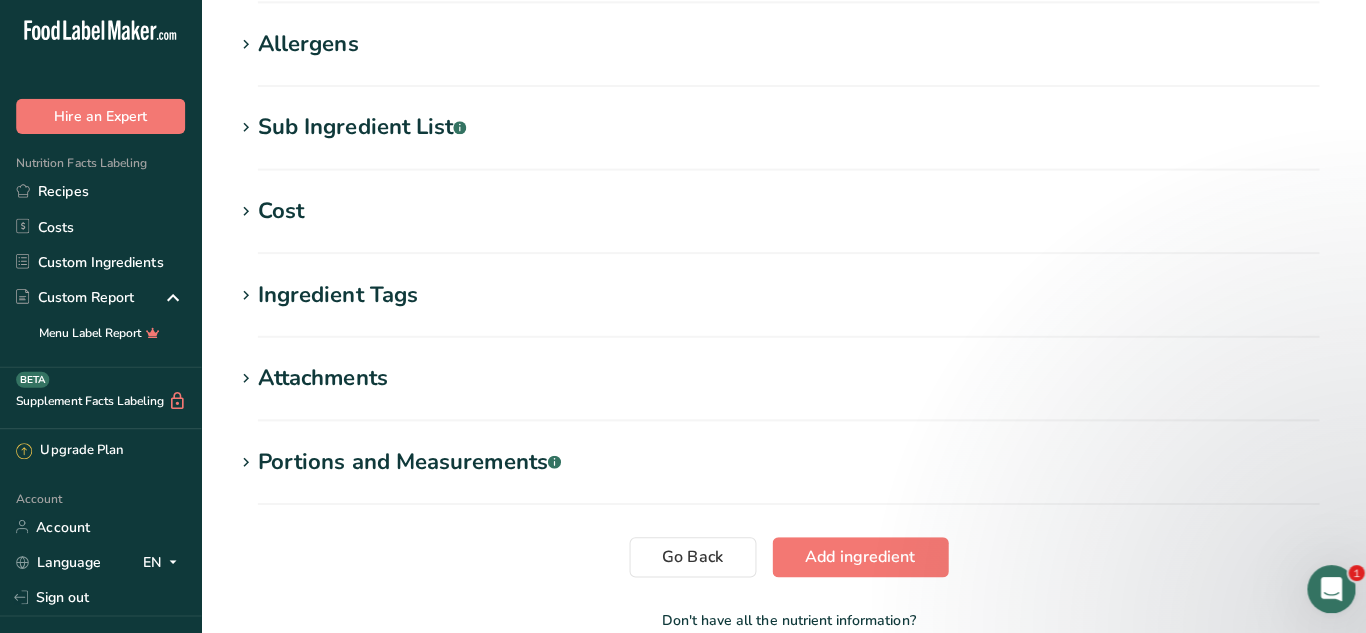 scroll, scrollTop: 845, scrollLeft: 0, axis: vertical 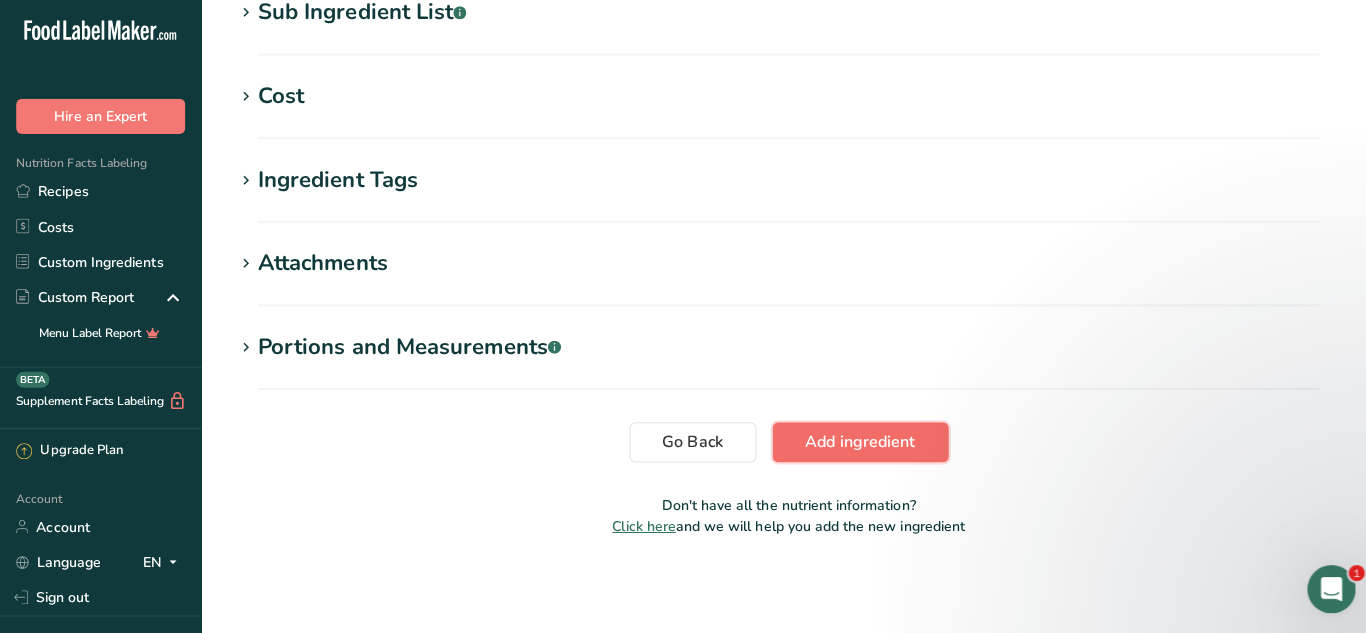 click on "Add ingredient" at bounding box center (854, 443) 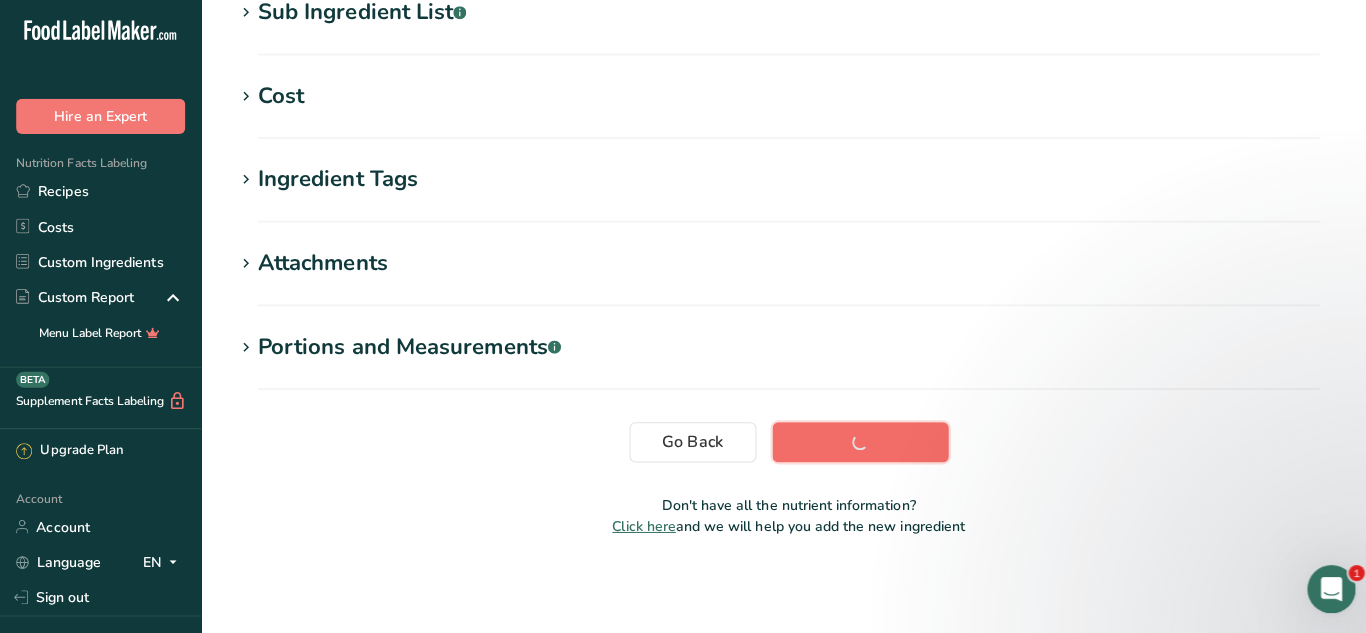 scroll, scrollTop: 425, scrollLeft: 0, axis: vertical 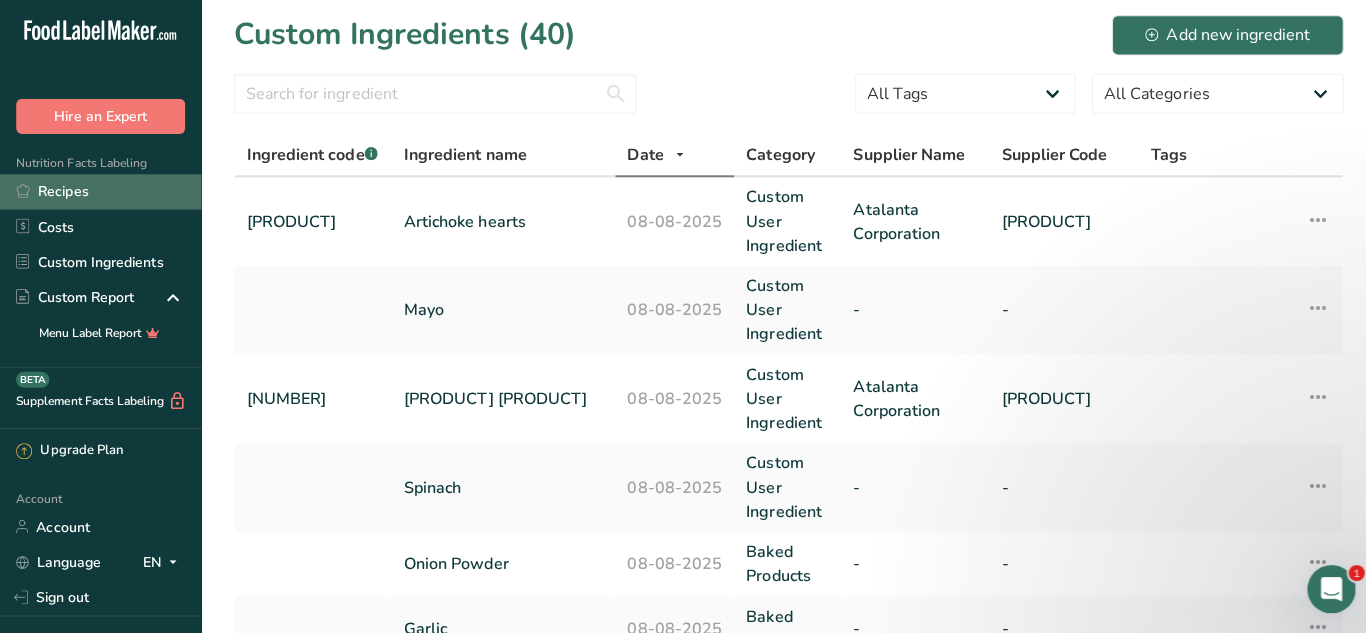 click on "Recipes" at bounding box center [100, 194] 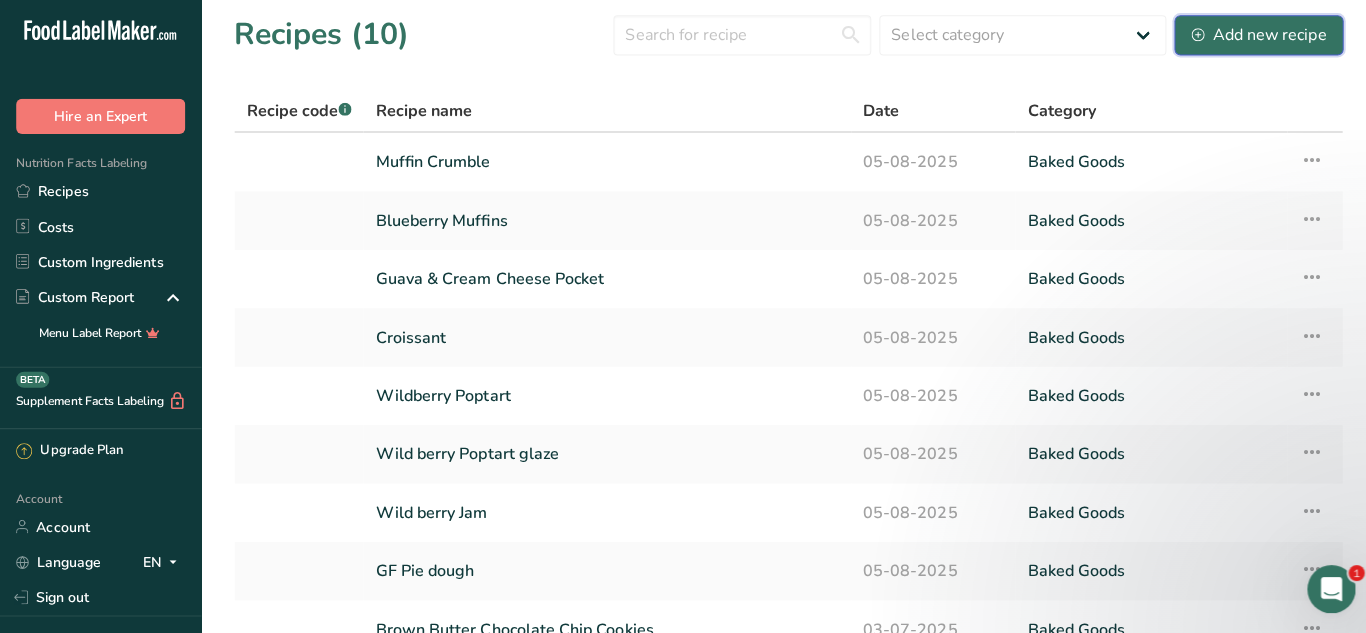 click on "Add new recipe" at bounding box center (1250, 39) 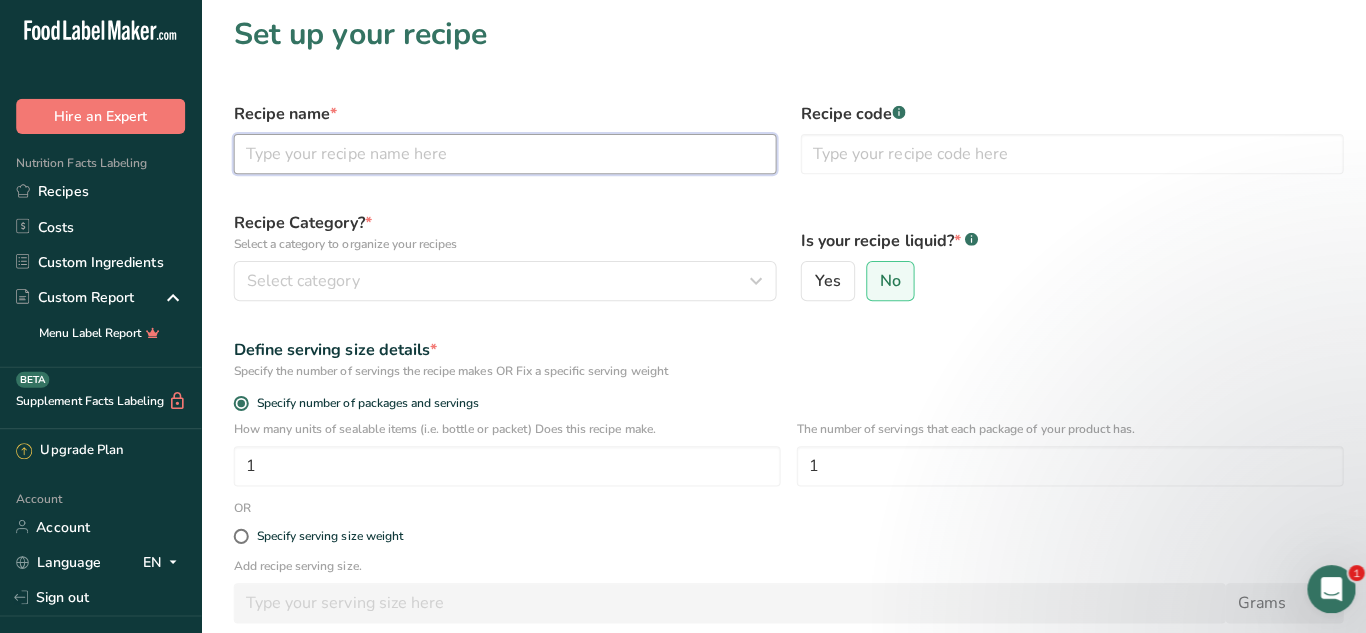 click at bounding box center (501, 157) 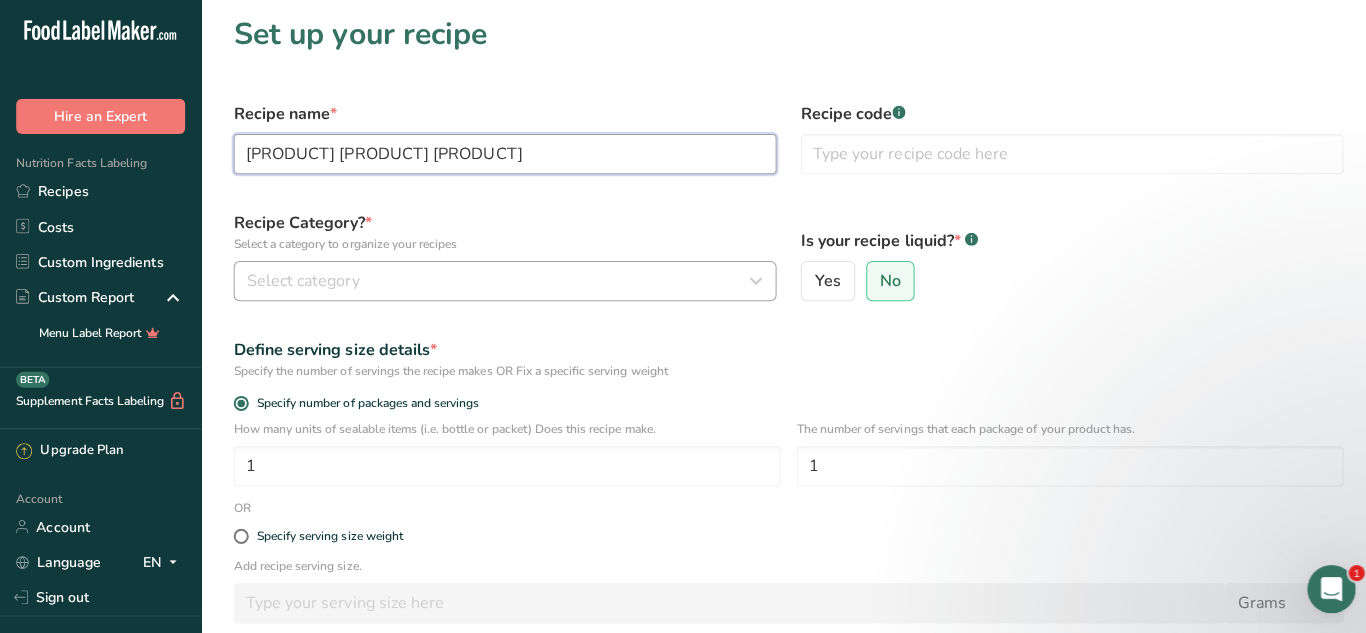 type on "[PRODUCT] [PRODUCT] [PRODUCT]" 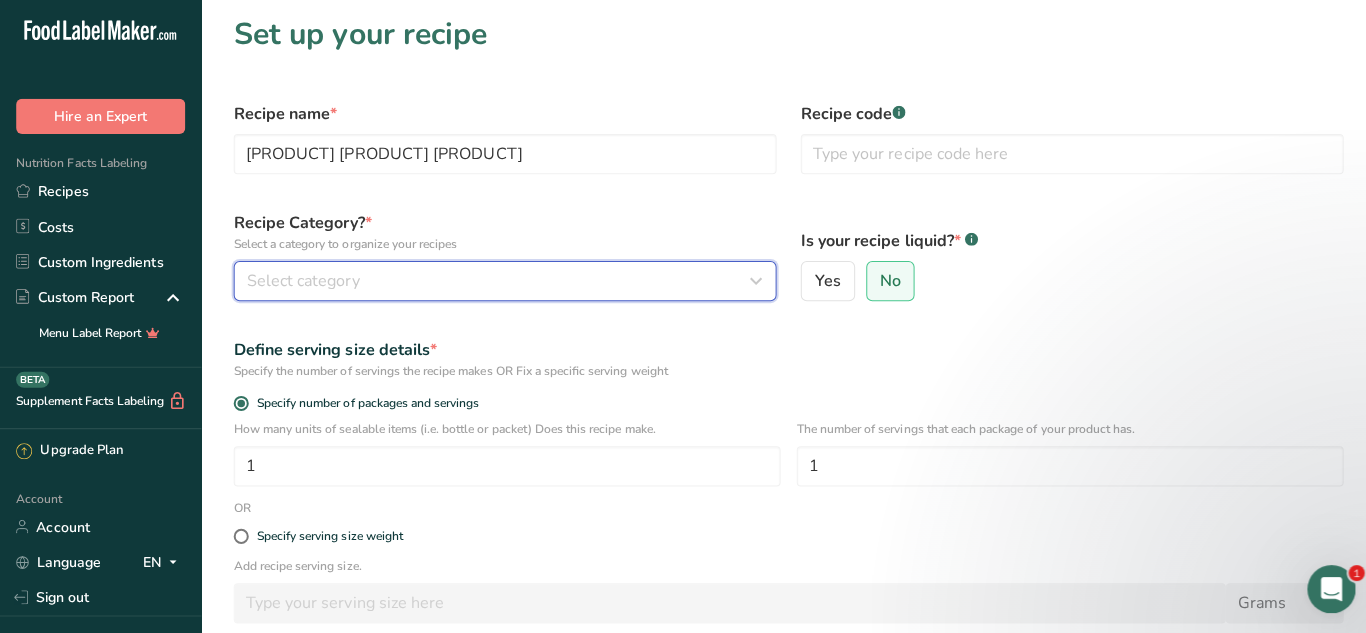 click on "Select category" at bounding box center [495, 283] 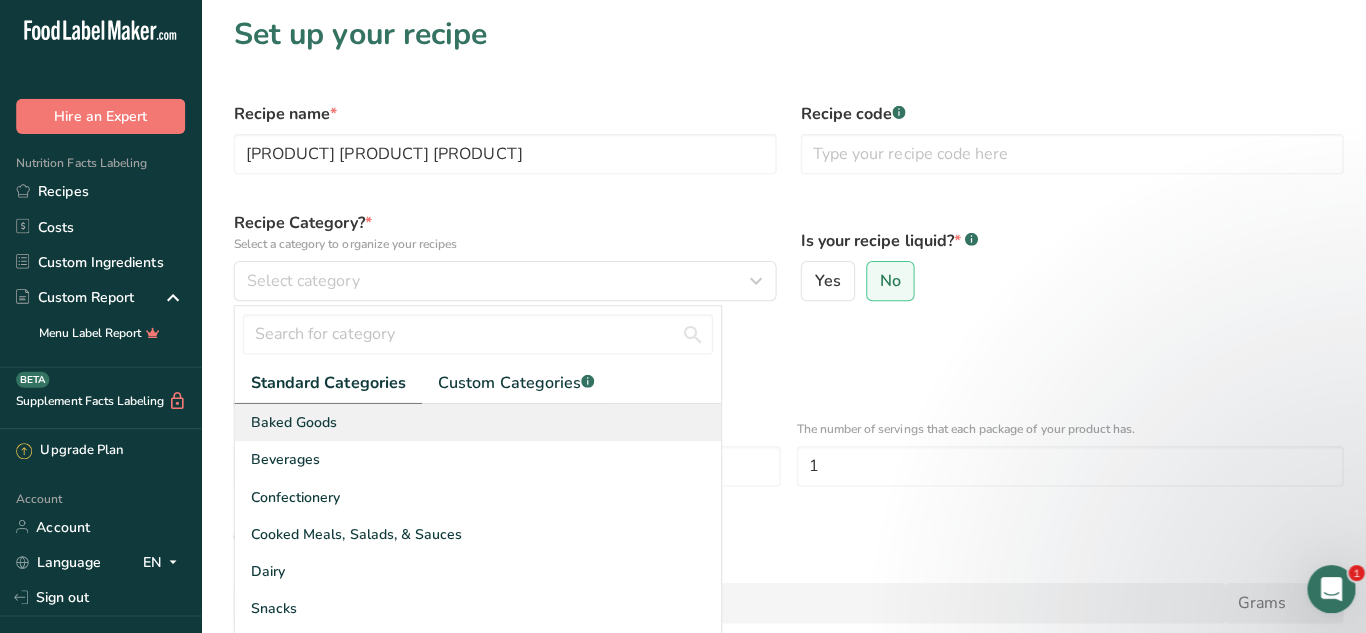 click on "Baked Goods" at bounding box center [474, 423] 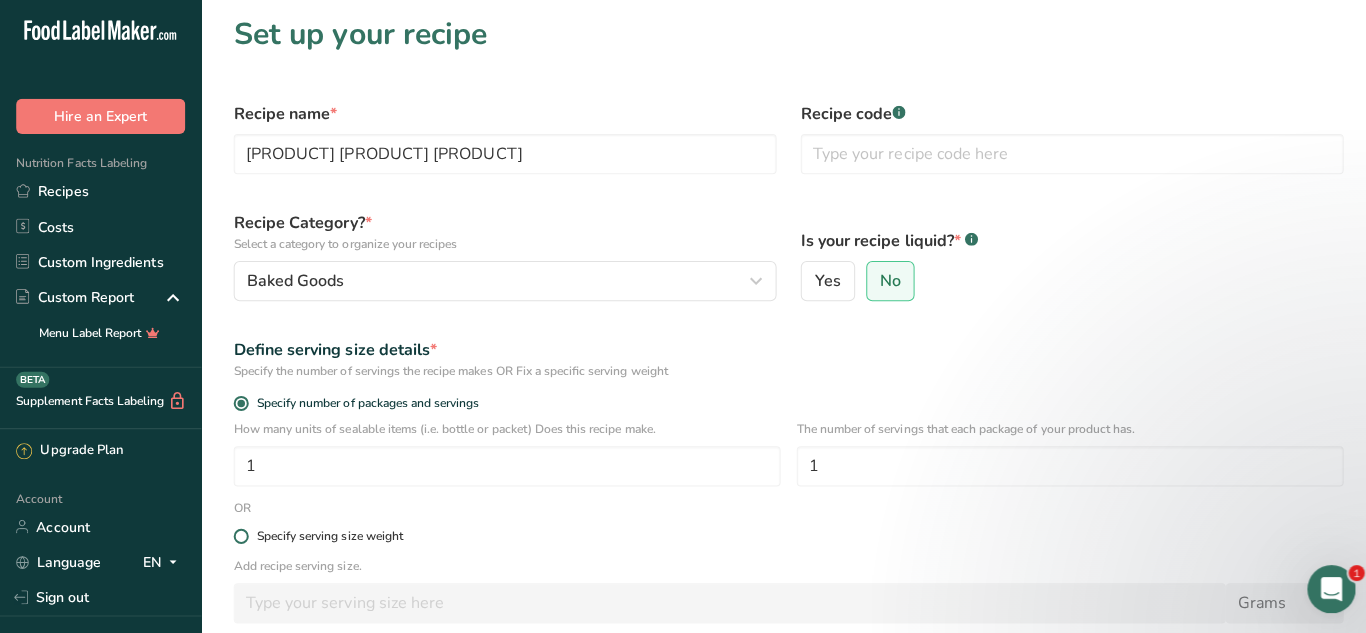 click at bounding box center [239, 536] 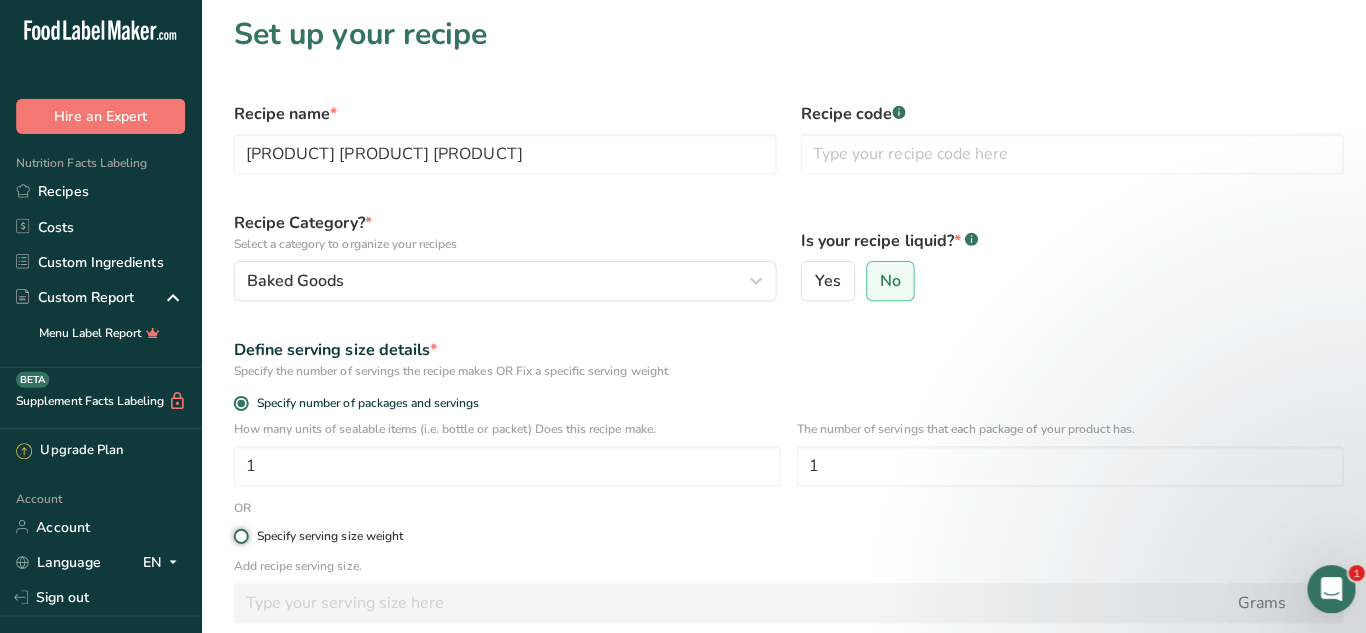 click on "Specify serving size weight" at bounding box center [238, 536] 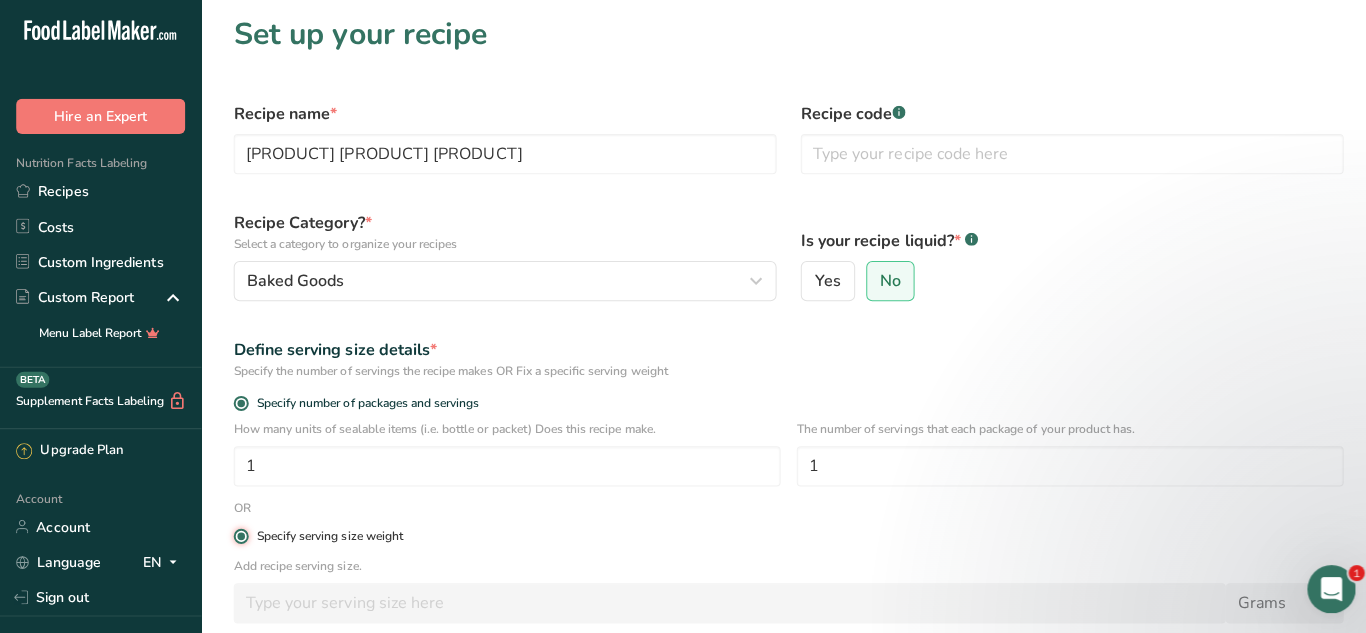 radio on "false" 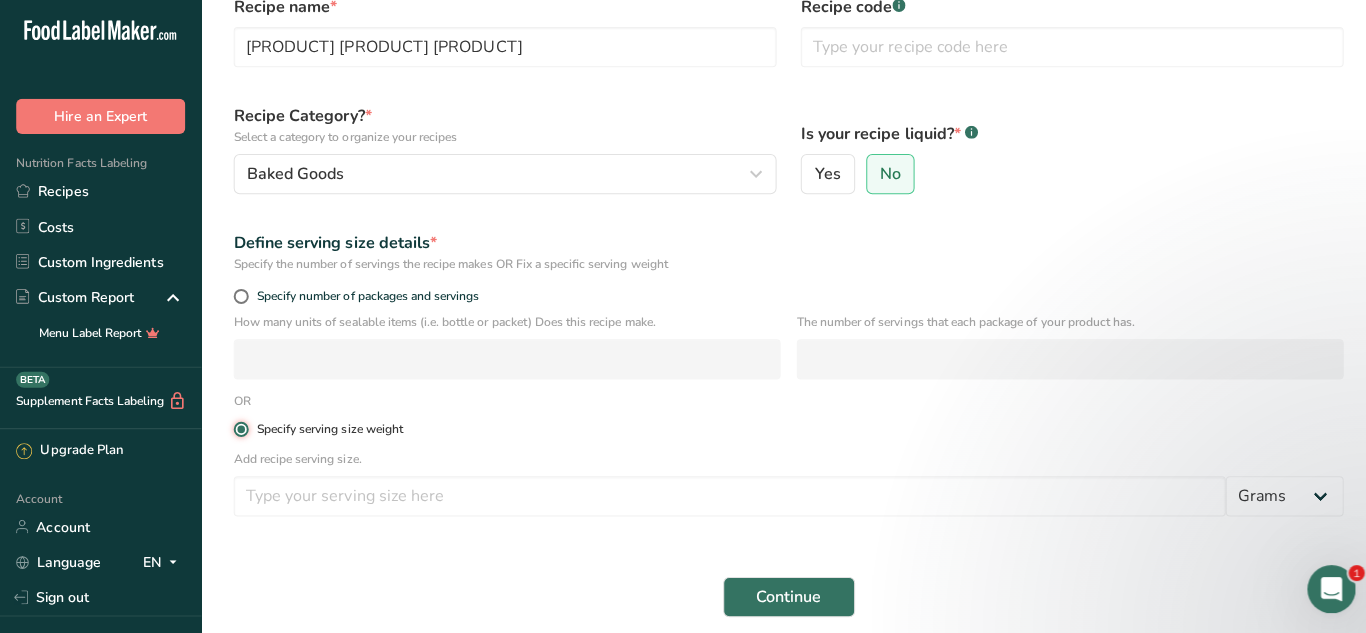 scroll, scrollTop: 112, scrollLeft: 0, axis: vertical 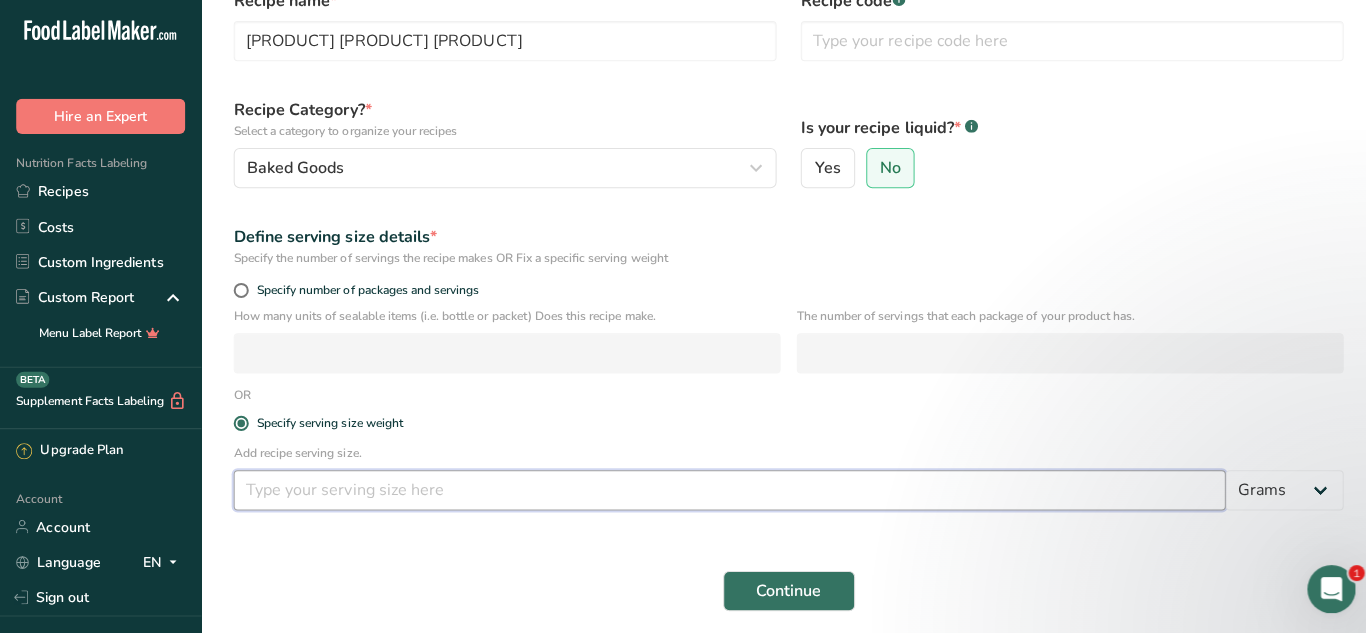 click at bounding box center [724, 491] 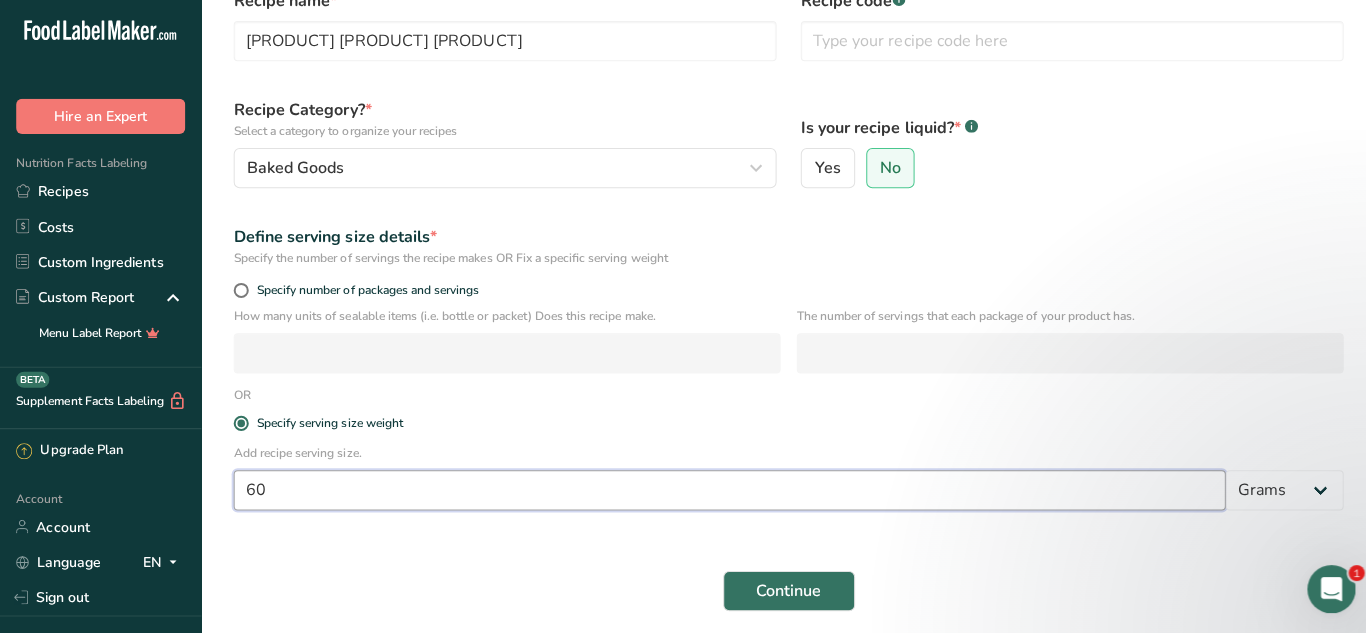 type on "60" 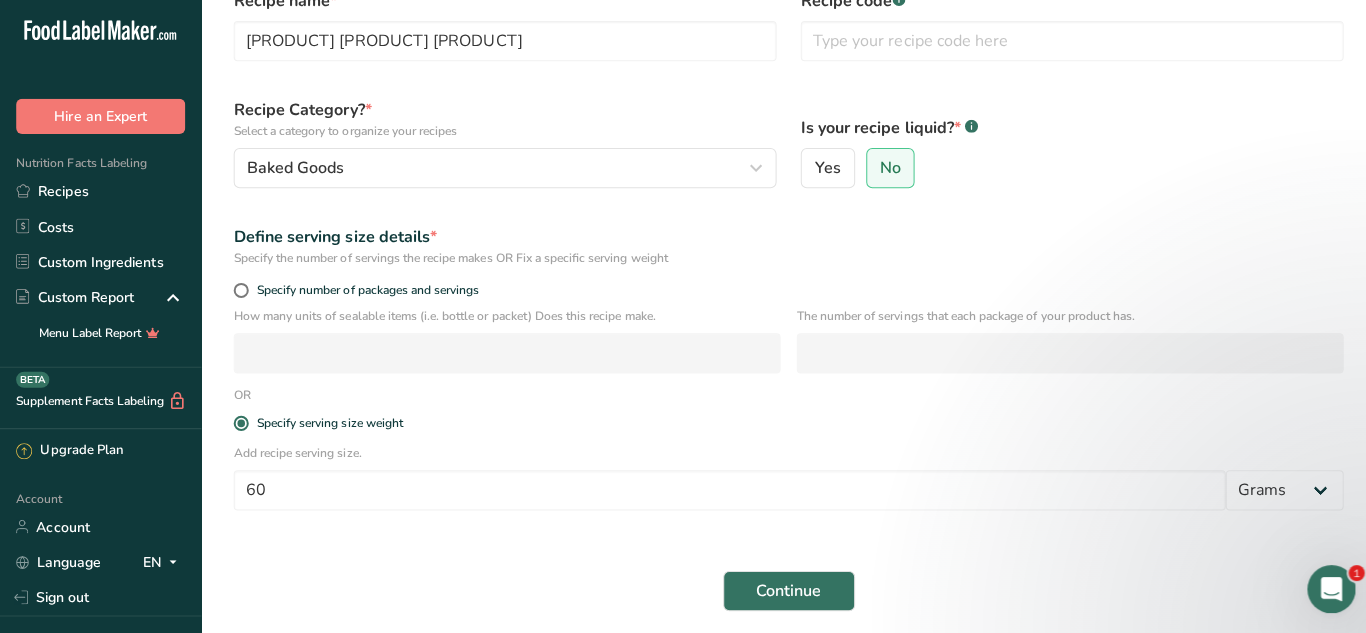 click on "Continue" at bounding box center [783, 591] 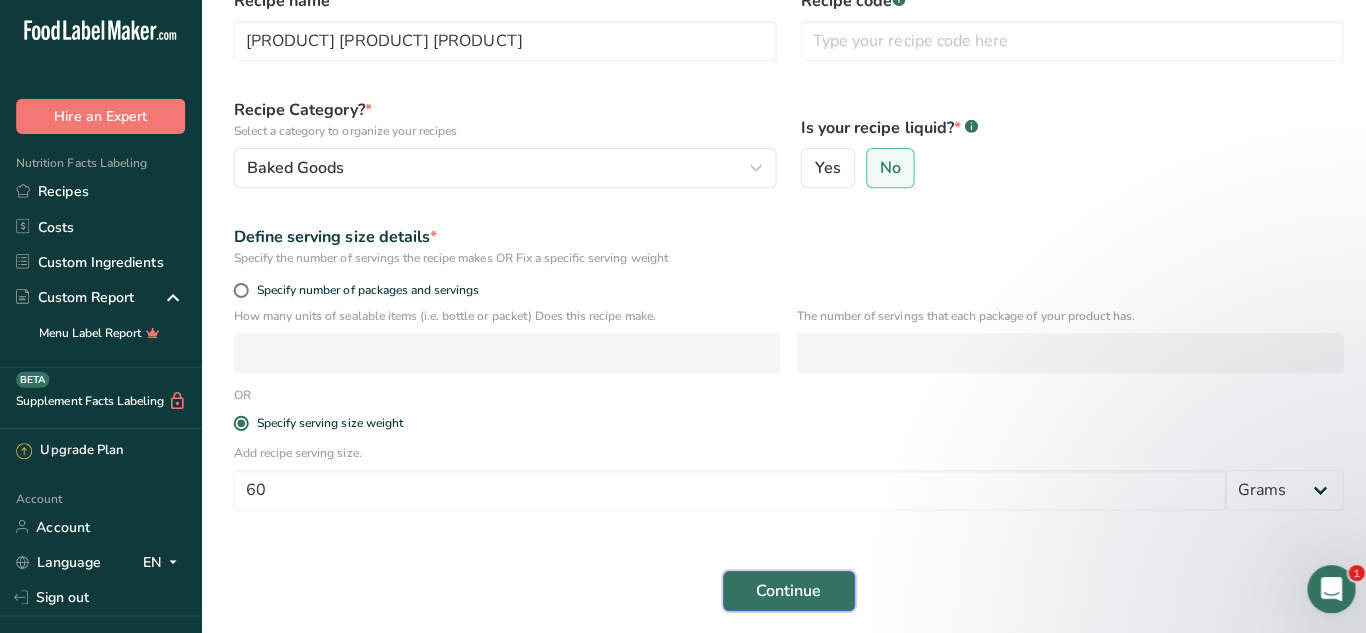 click on "Continue" at bounding box center (783, 591) 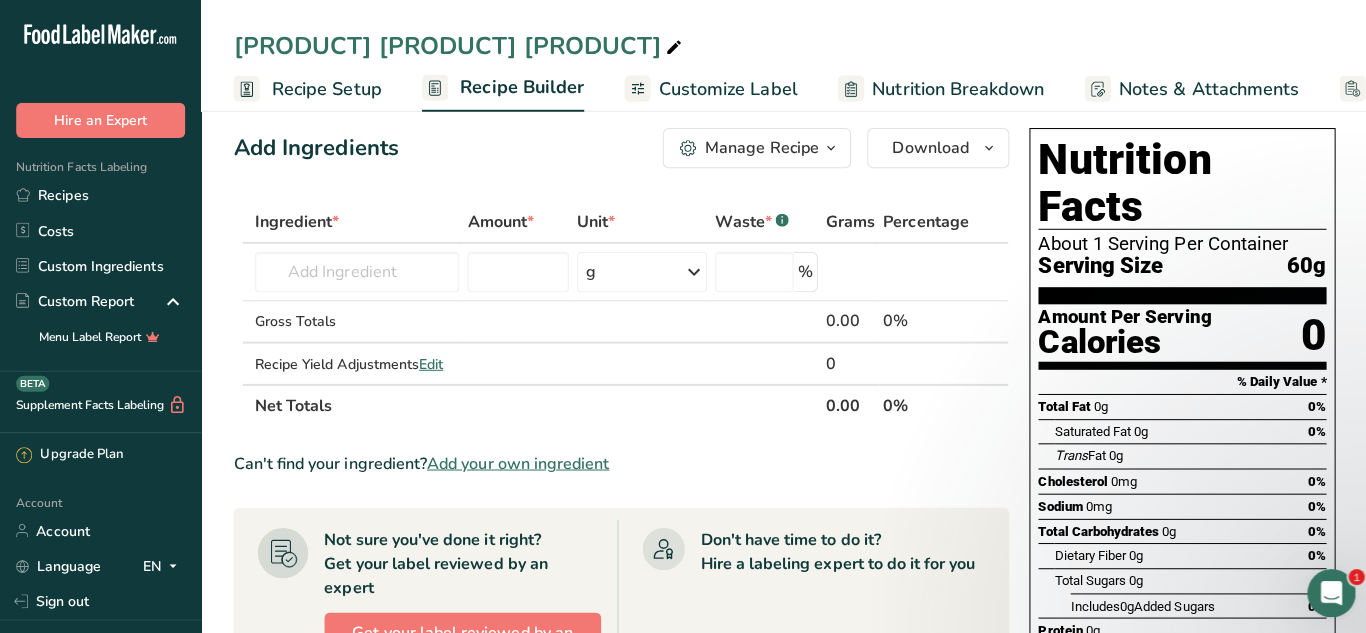 scroll, scrollTop: 0, scrollLeft: 0, axis: both 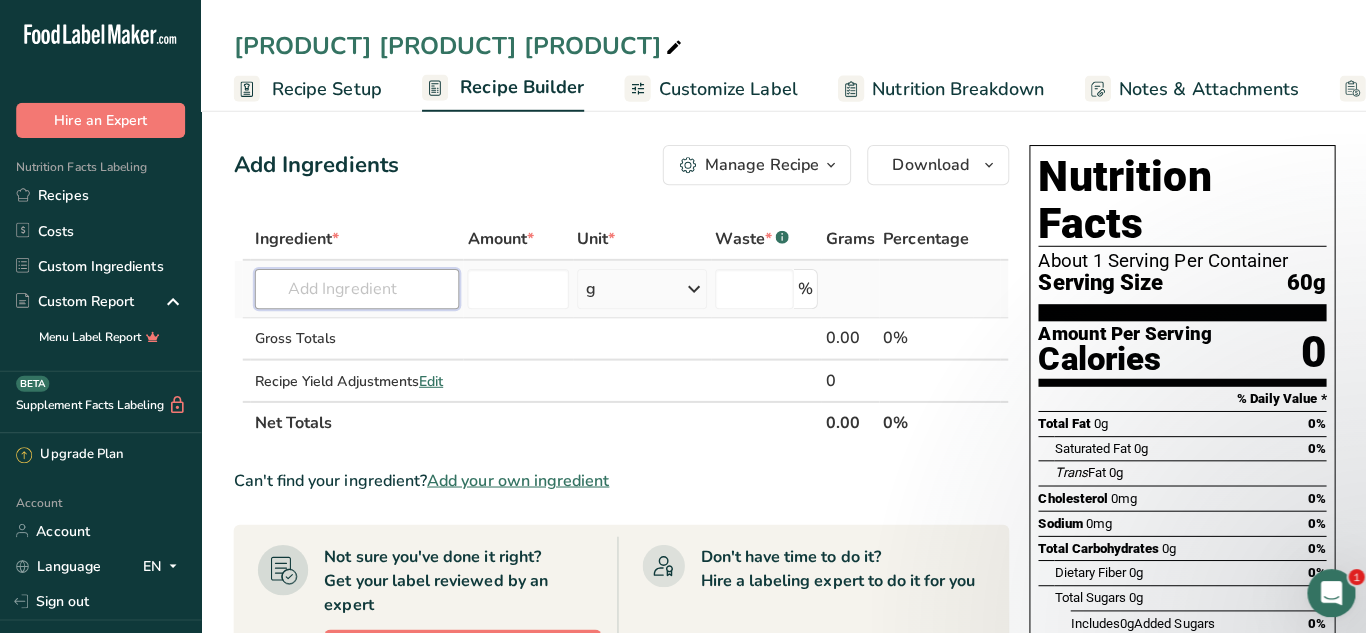 click at bounding box center [354, 287] 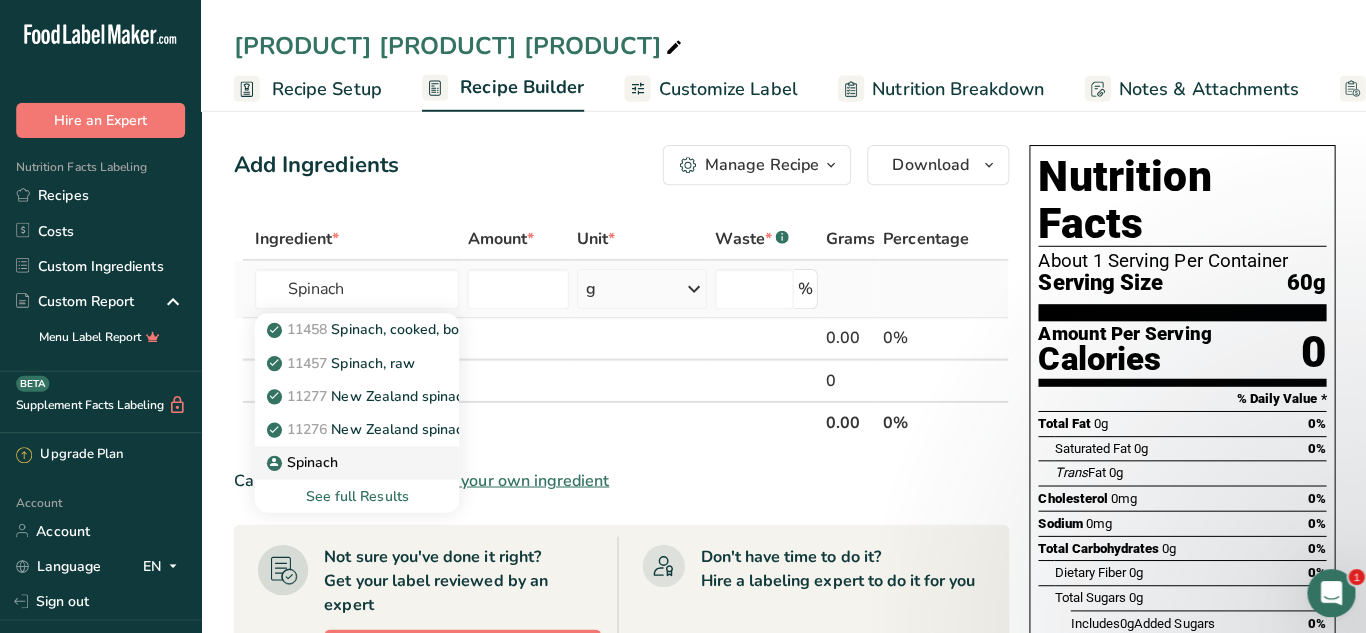 click on "Spinach" at bounding box center [302, 459] 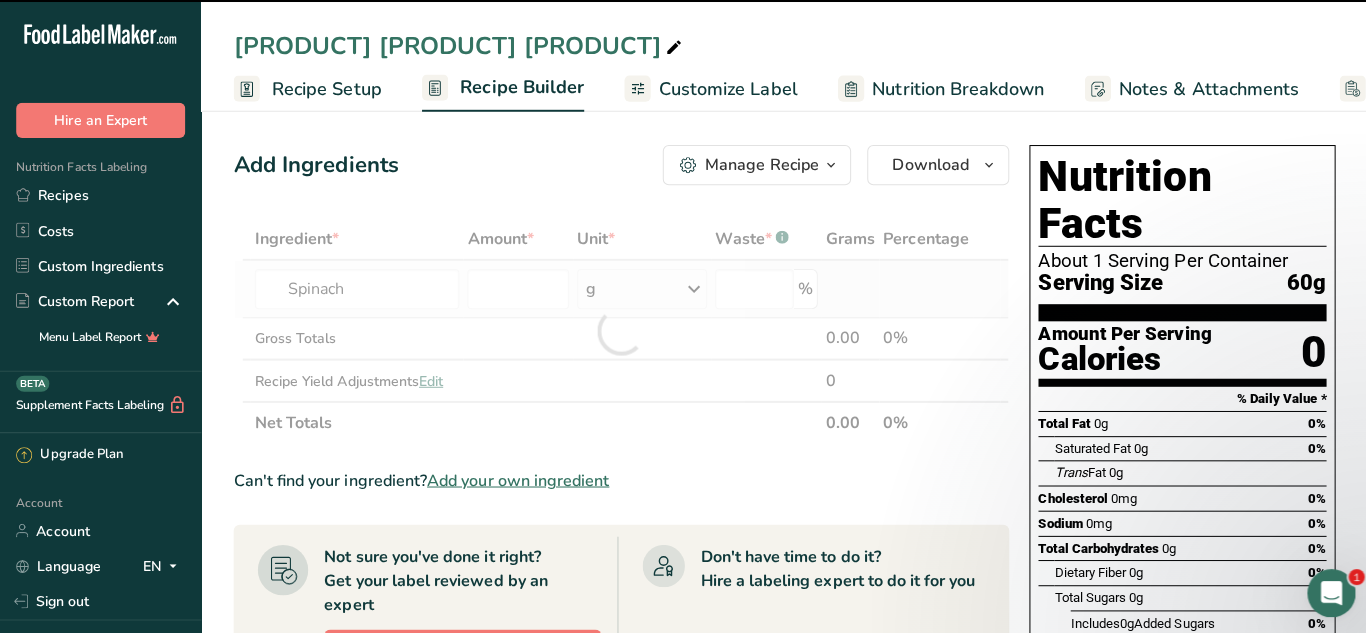type on "0" 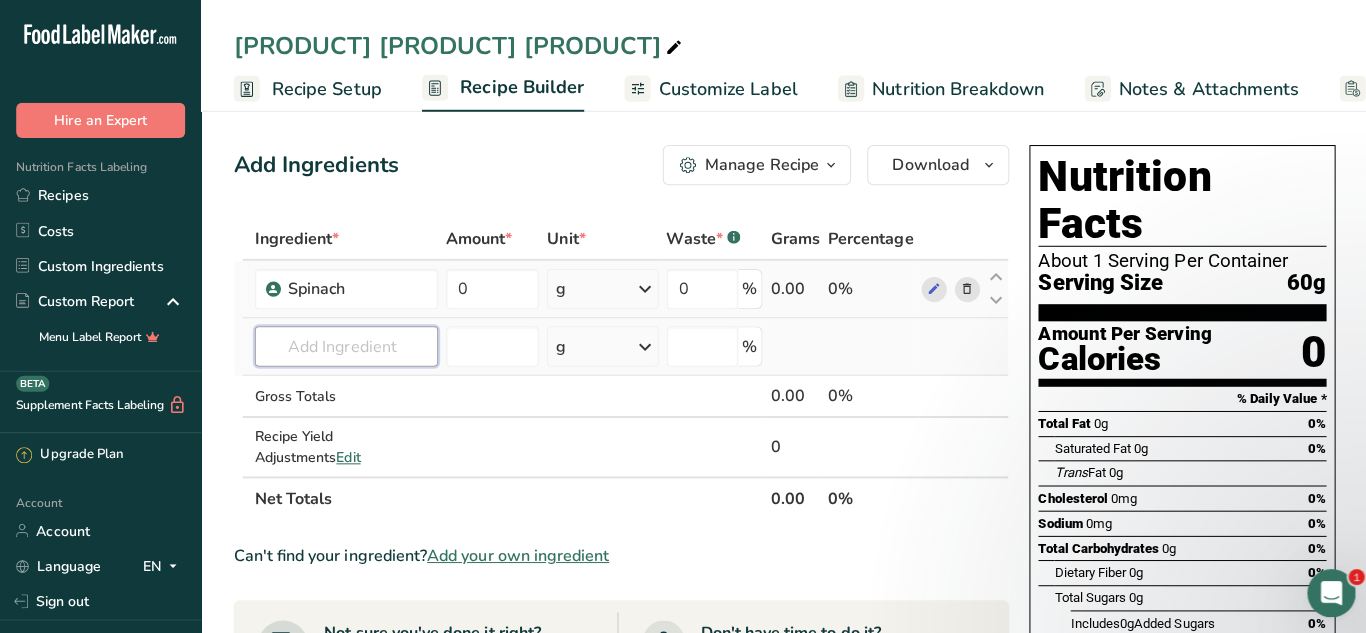 click at bounding box center [344, 344] 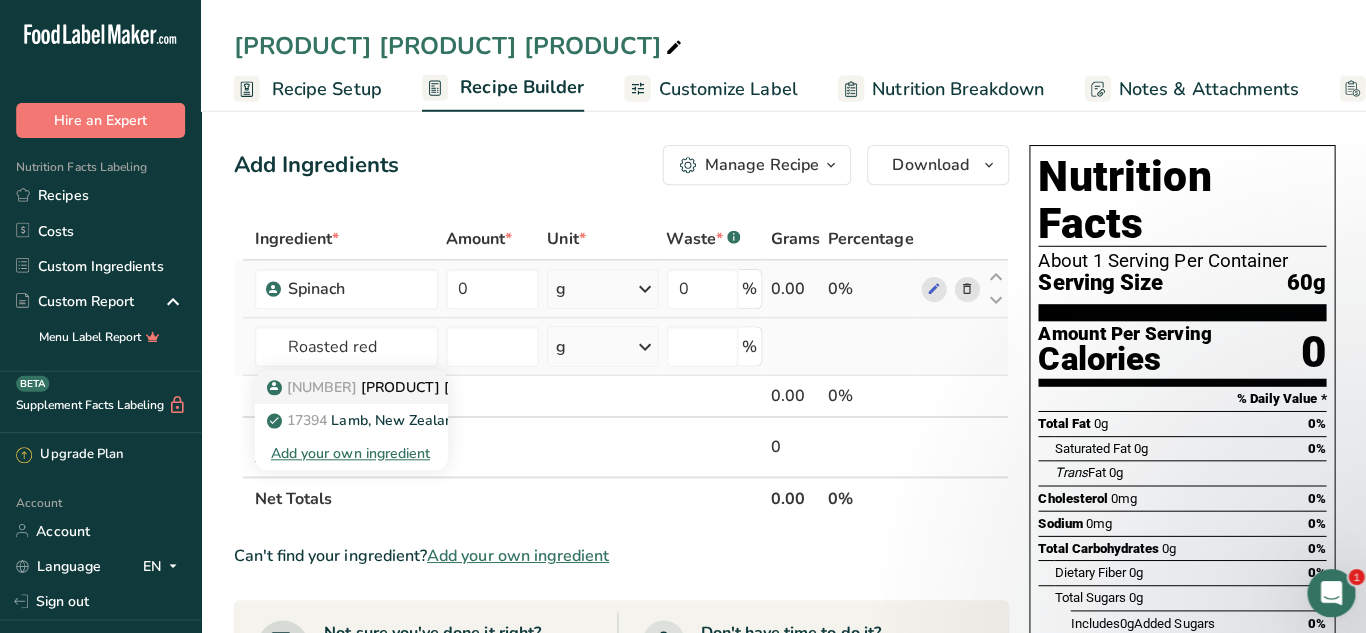 click on "[NUMBER]
[PRODUCT] [PRODUCT]" at bounding box center [349, 384] 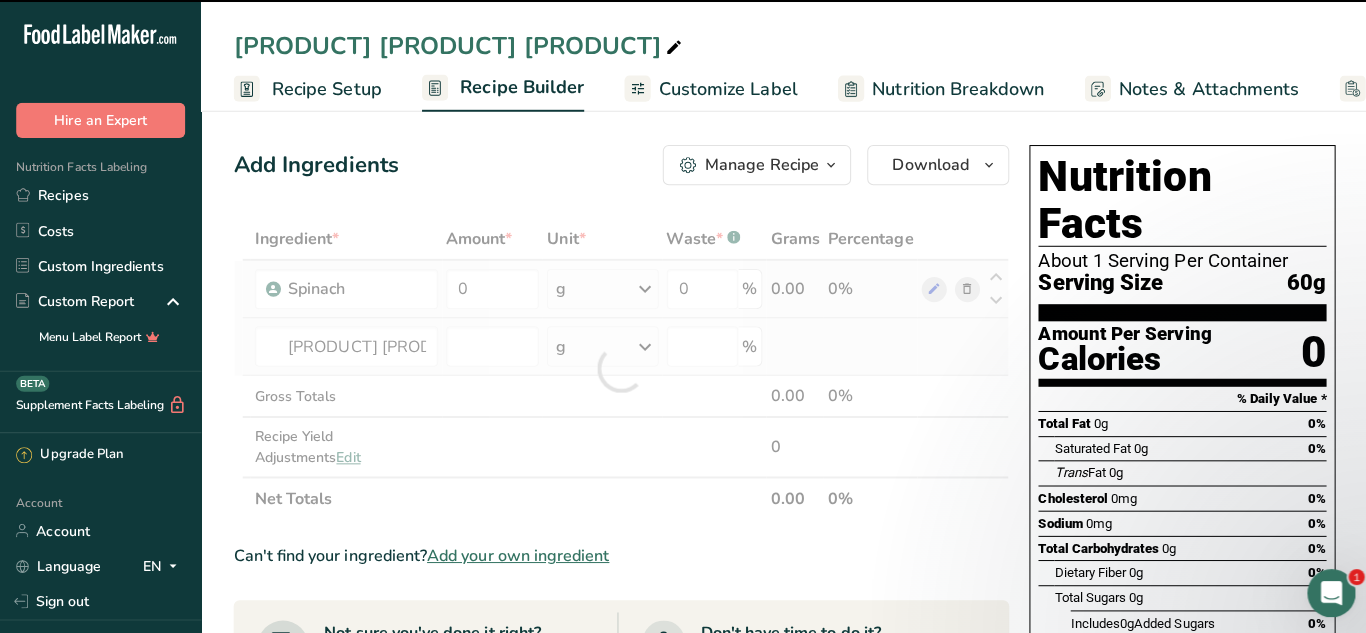 type on "0" 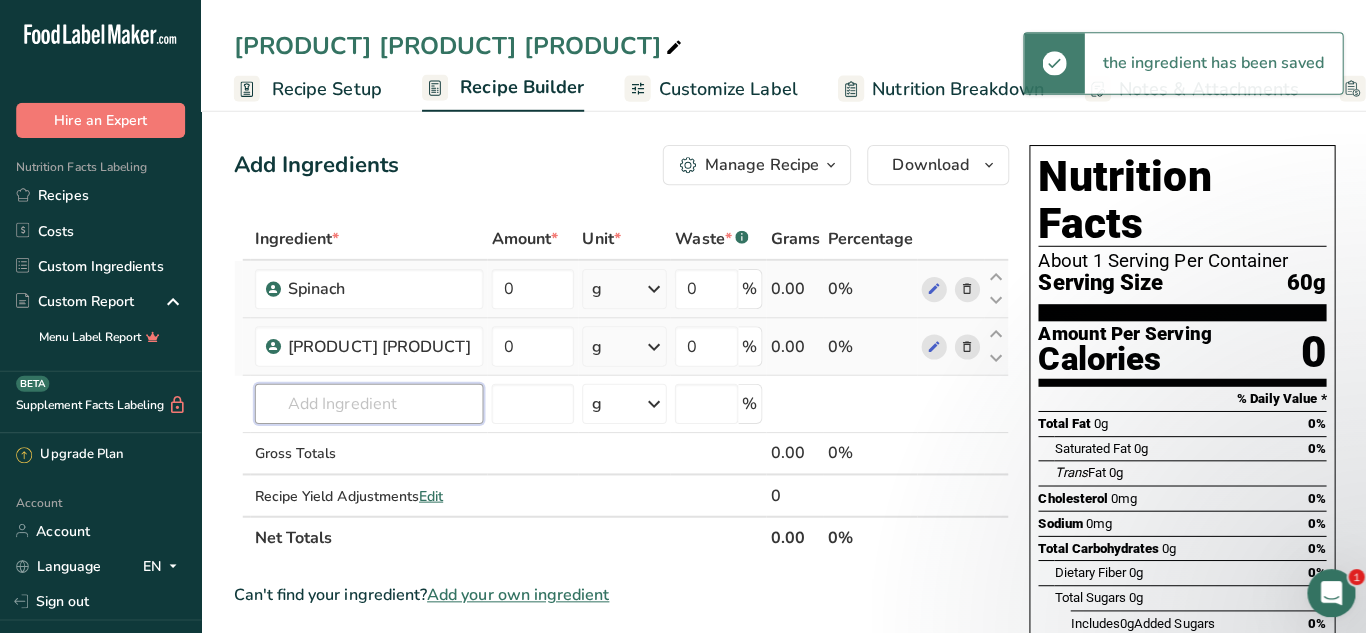 click at bounding box center [366, 401] 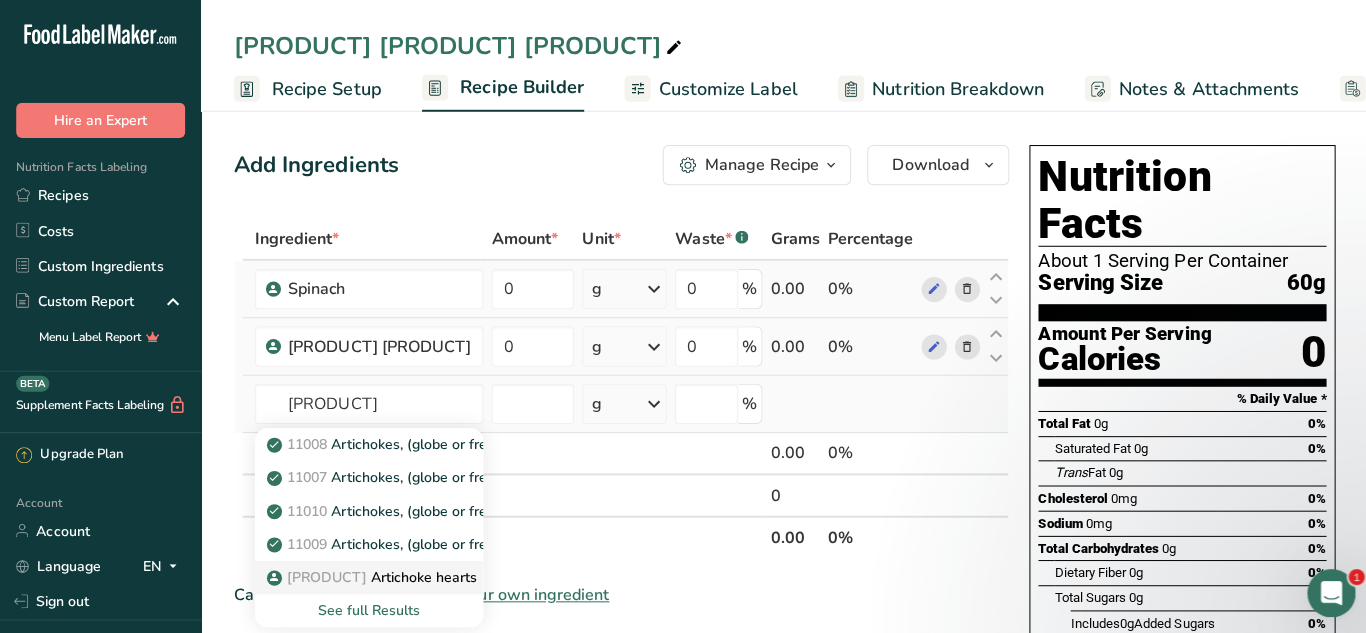 click on "[PRODUCT]" at bounding box center (324, 573) 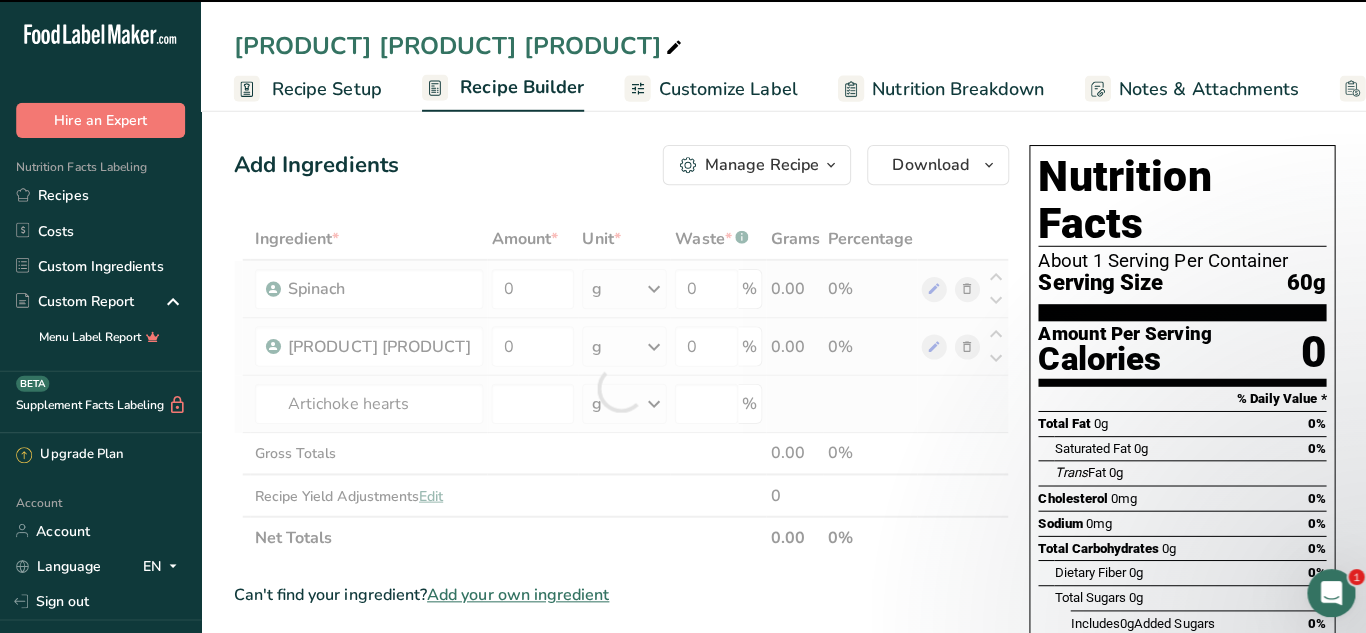 type on "0" 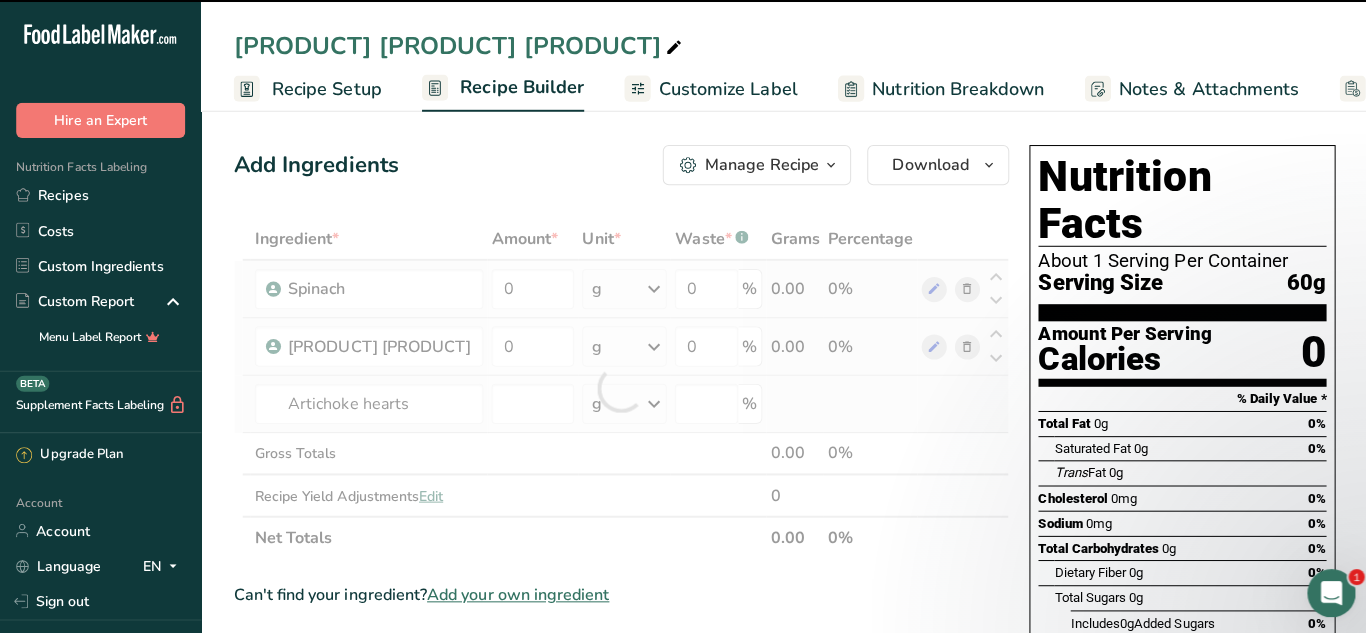 type on "0" 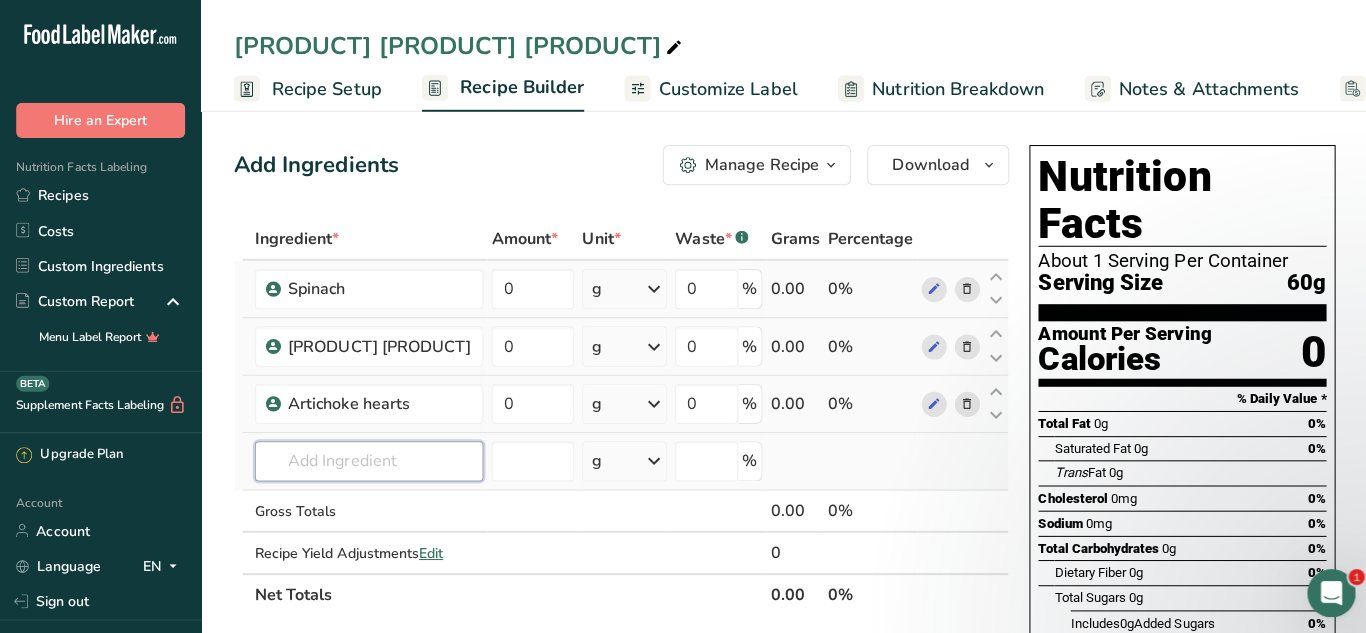 click at bounding box center (366, 458) 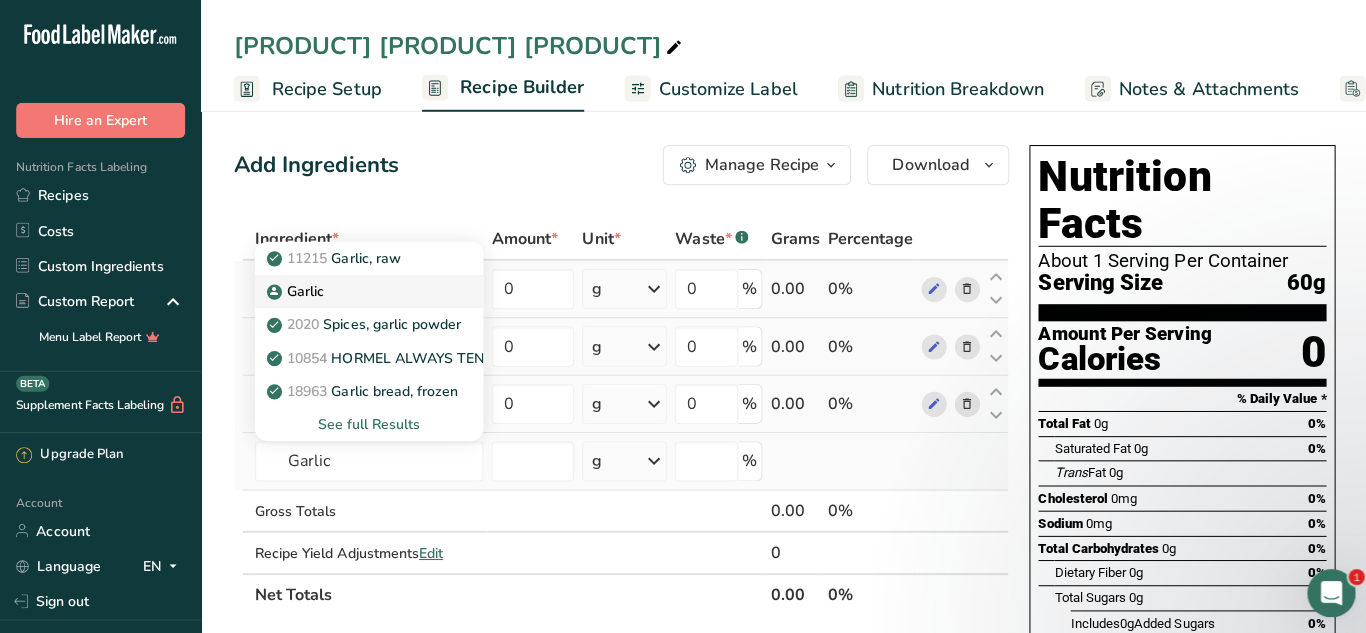 click on "Garlic" at bounding box center [350, 289] 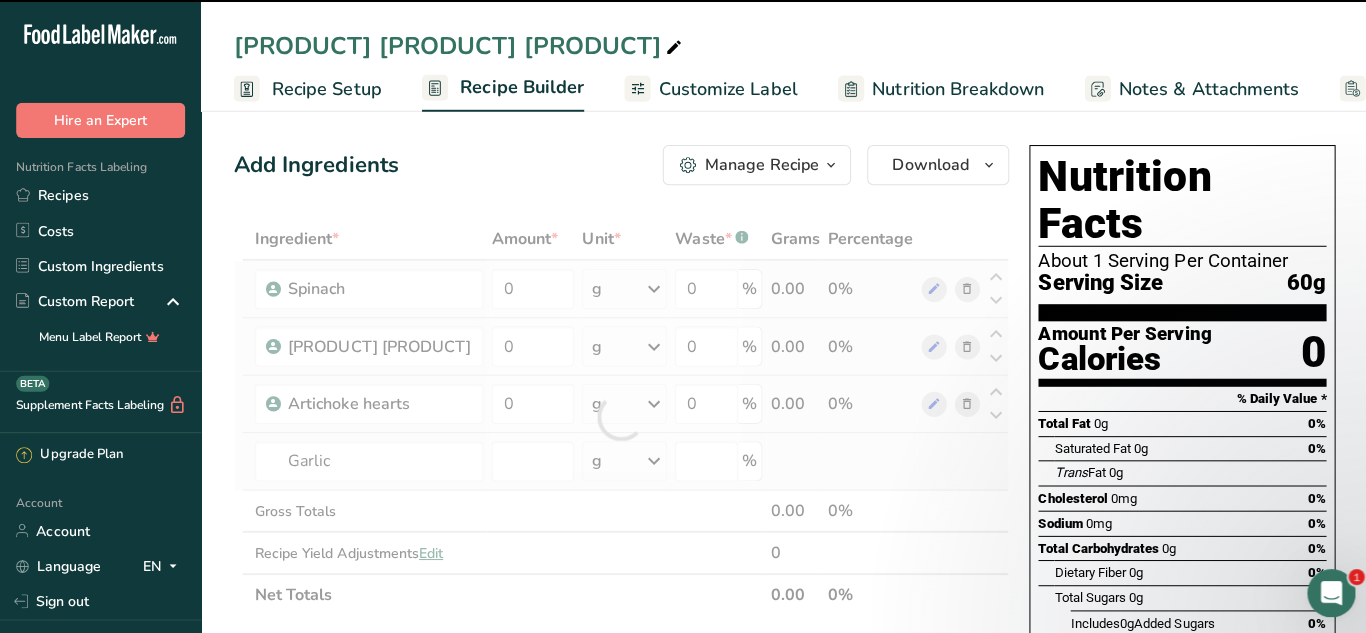 type on "0" 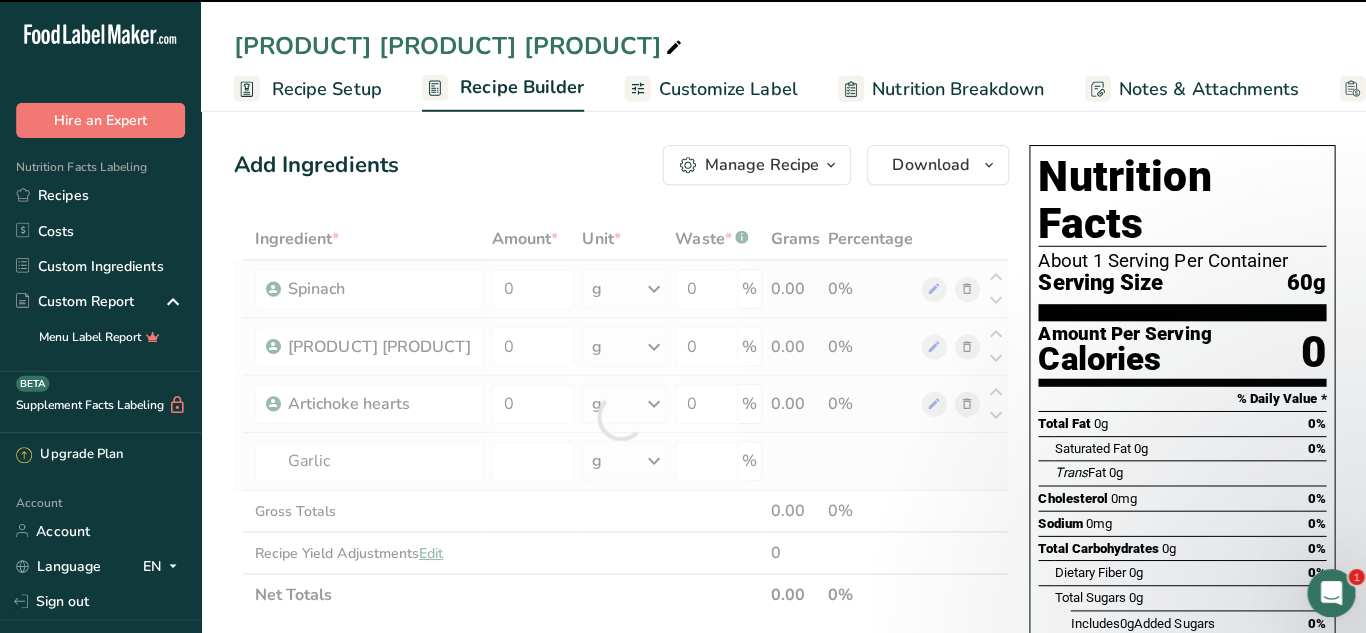 type on "0" 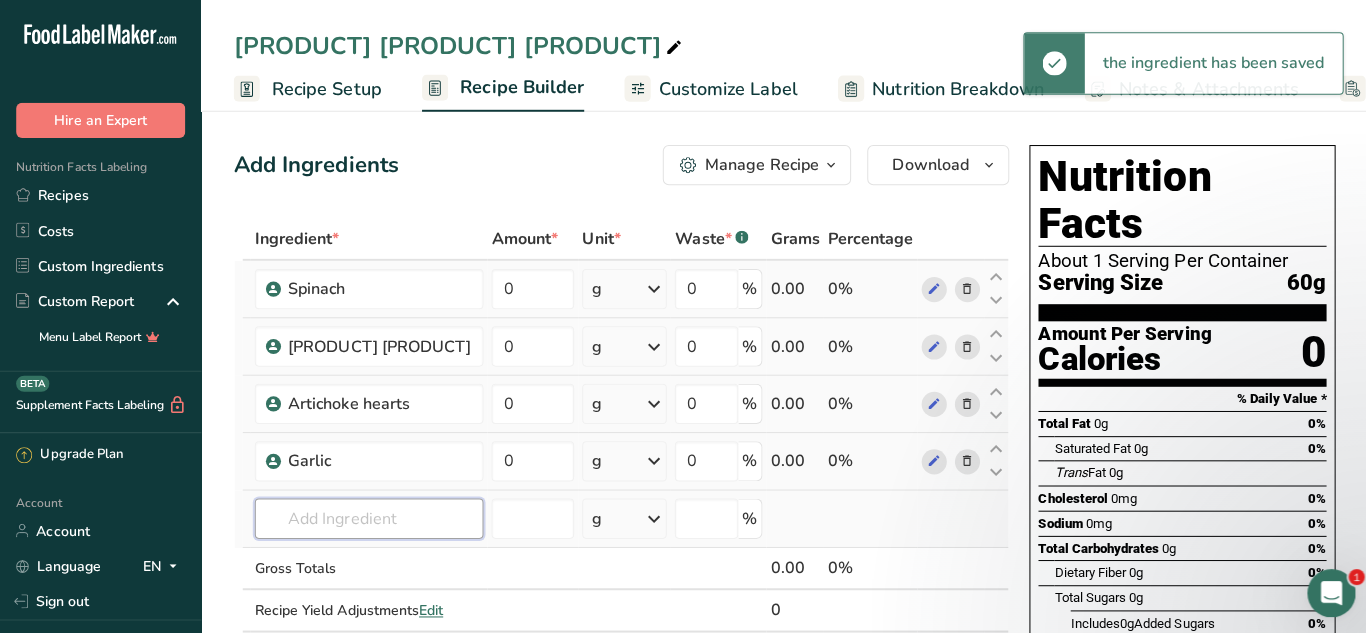 click at bounding box center [366, 515] 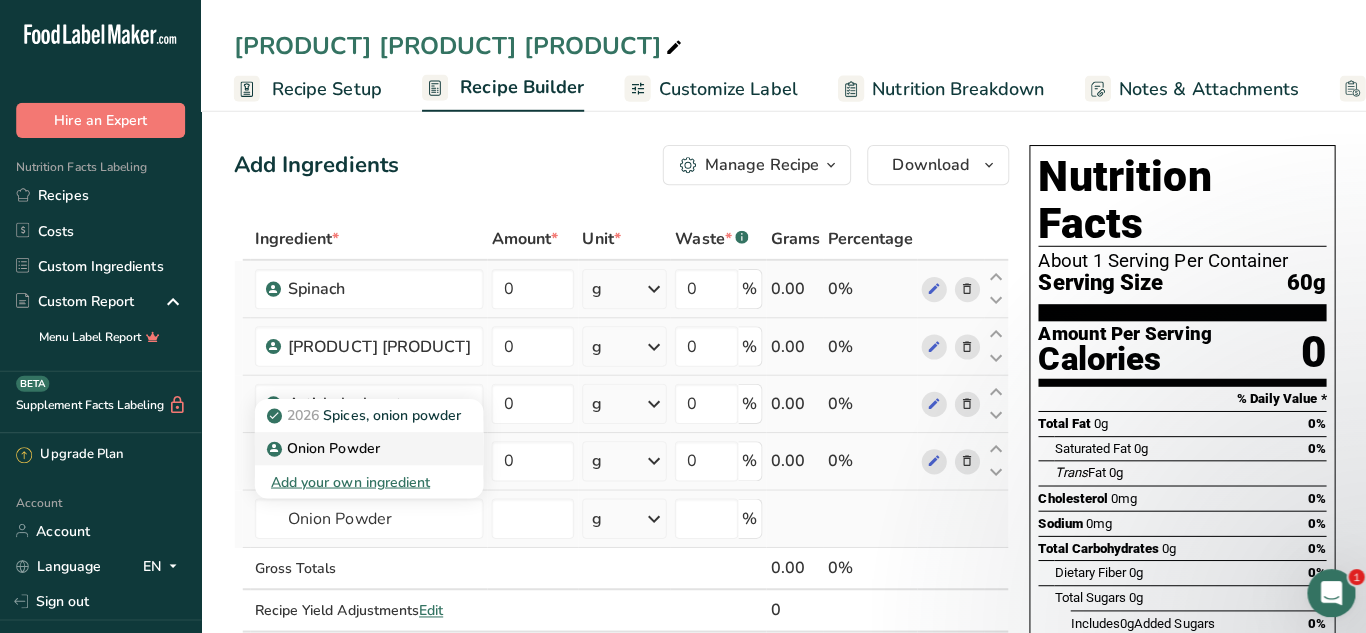 click at bounding box center (273, 446) 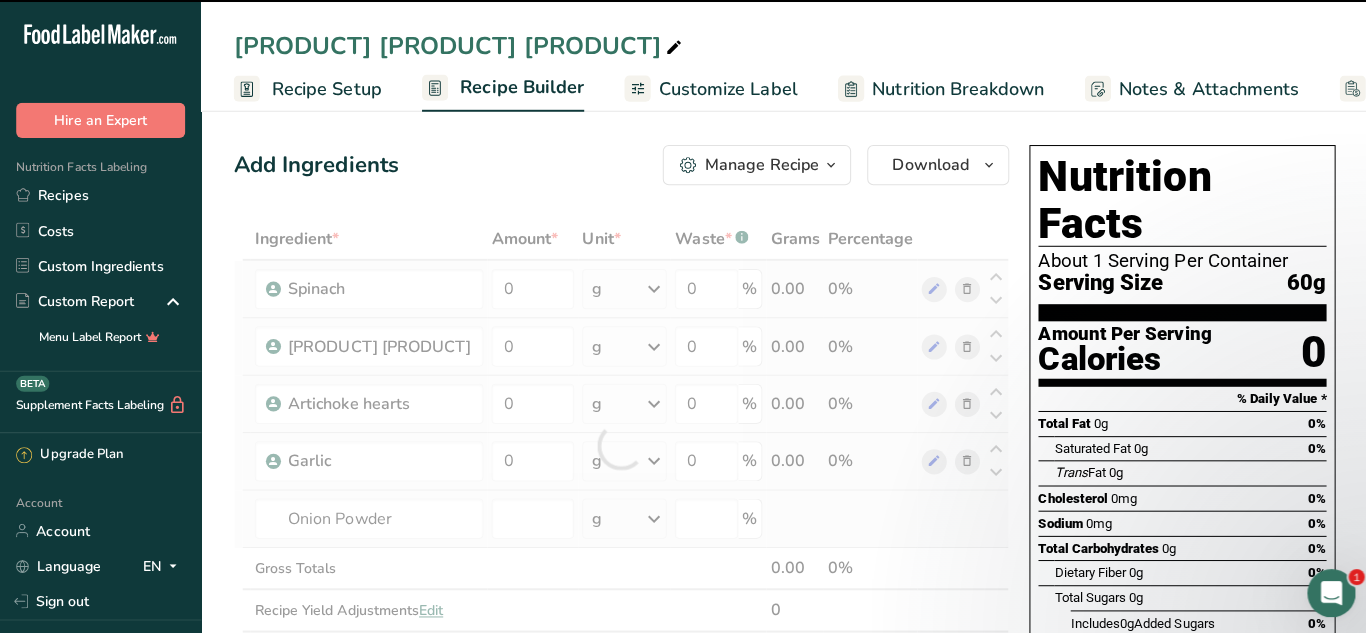 type on "0" 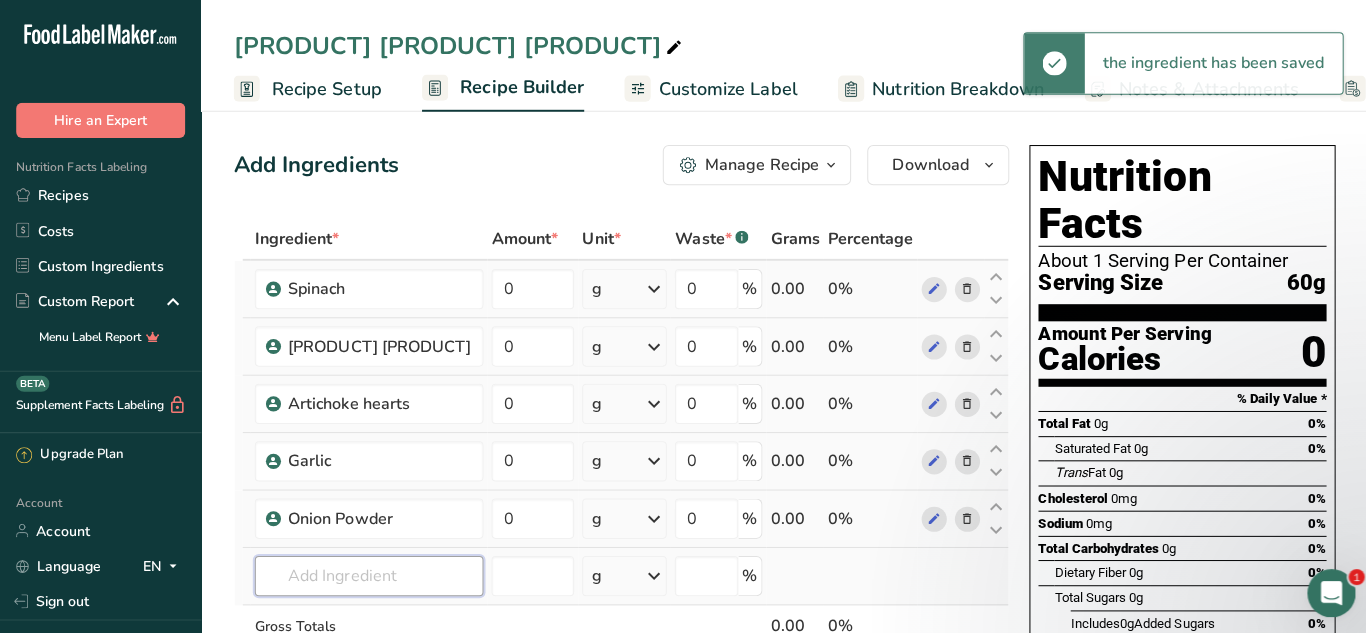 click at bounding box center (366, 572) 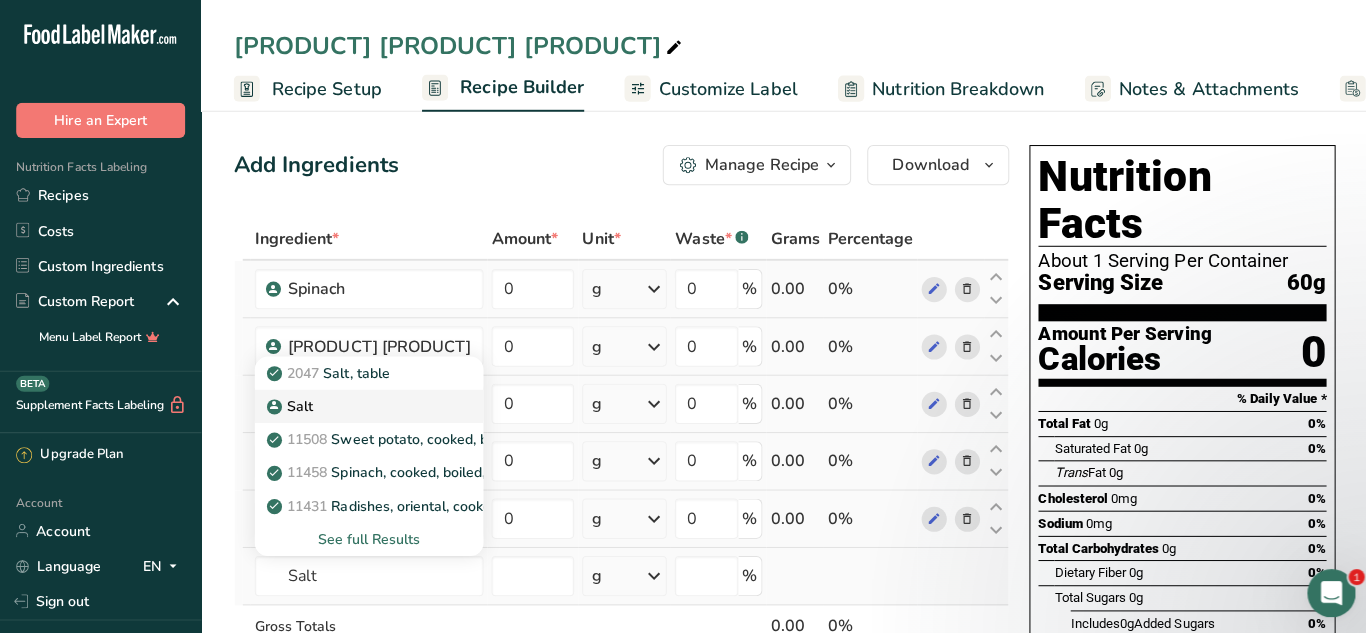 click on "Salt" at bounding box center (366, 403) 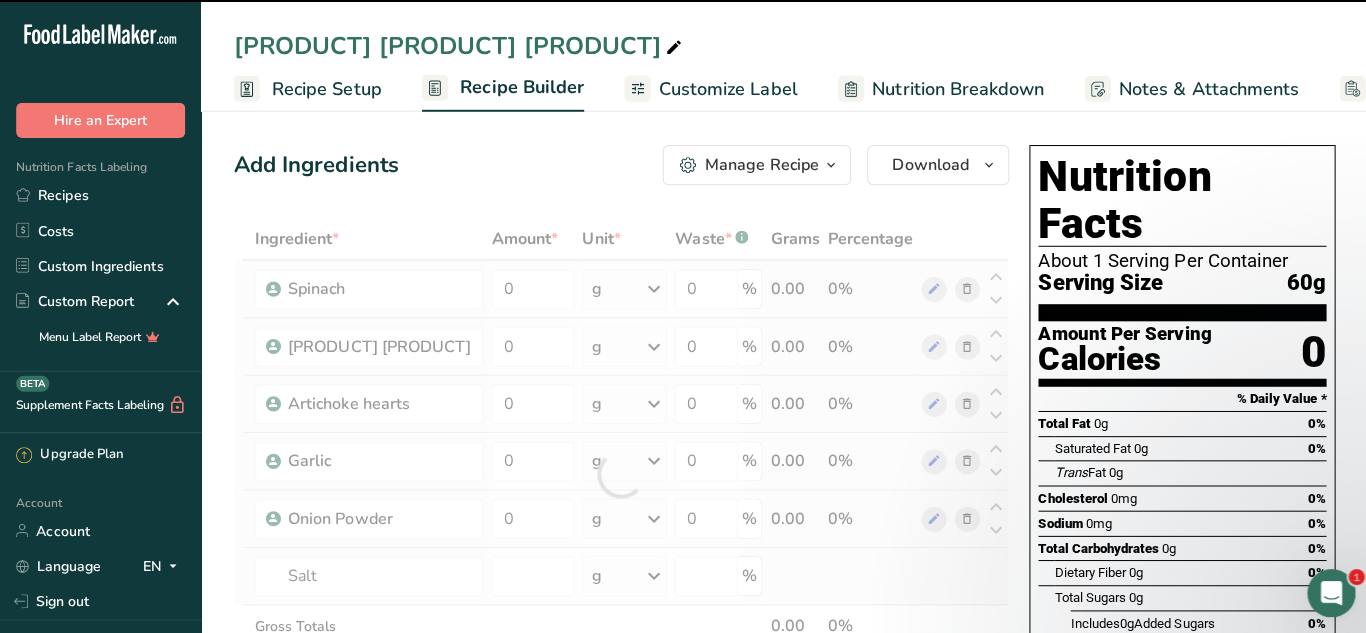 type on "0" 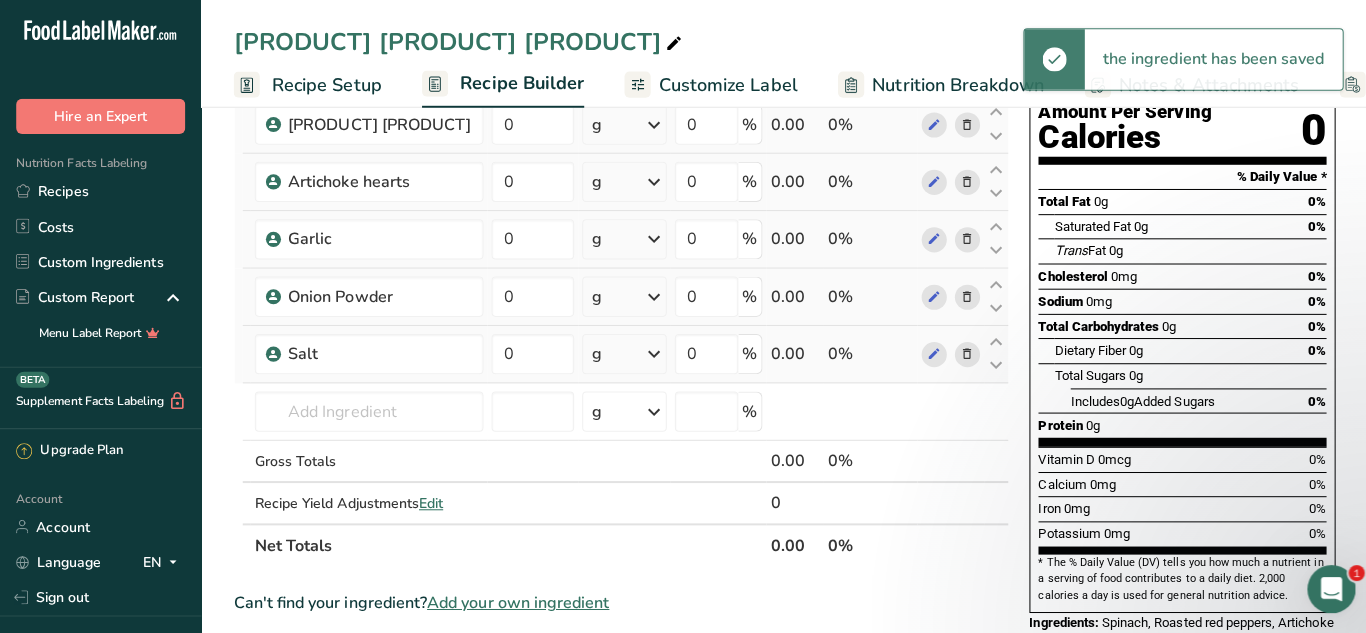 scroll, scrollTop: 219, scrollLeft: 0, axis: vertical 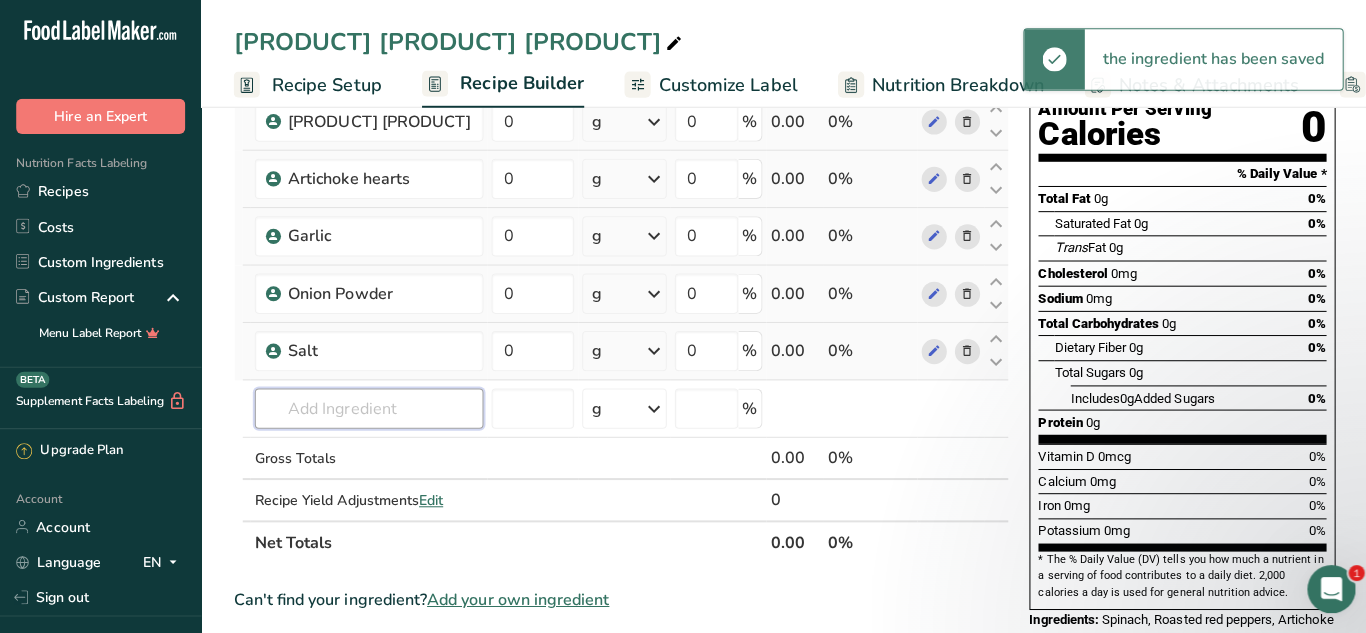 click at bounding box center (366, 410) 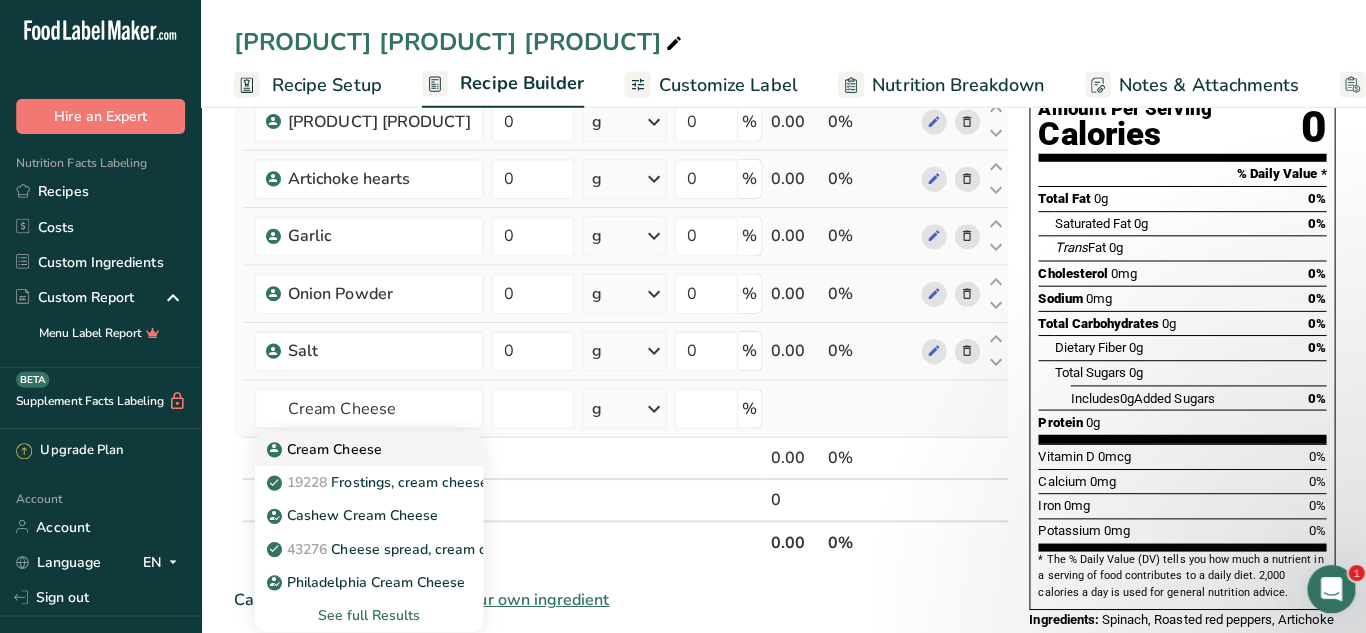 click on "Cream Cheese" at bounding box center [324, 450] 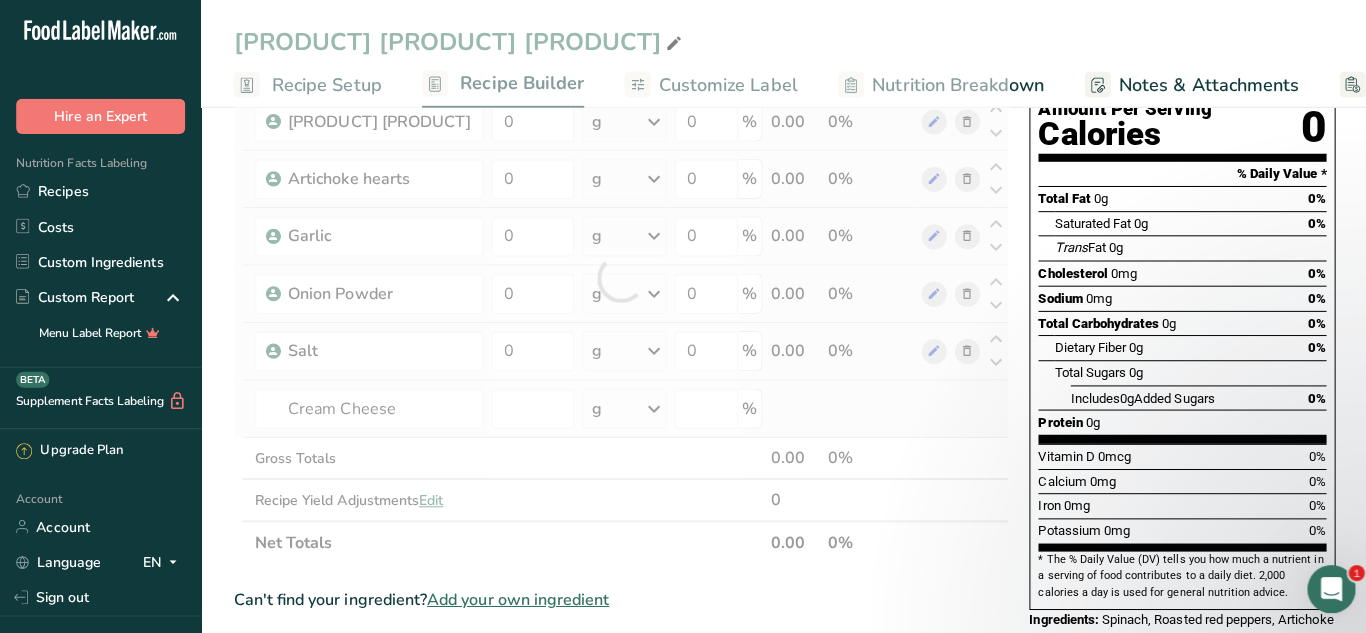 type on "0" 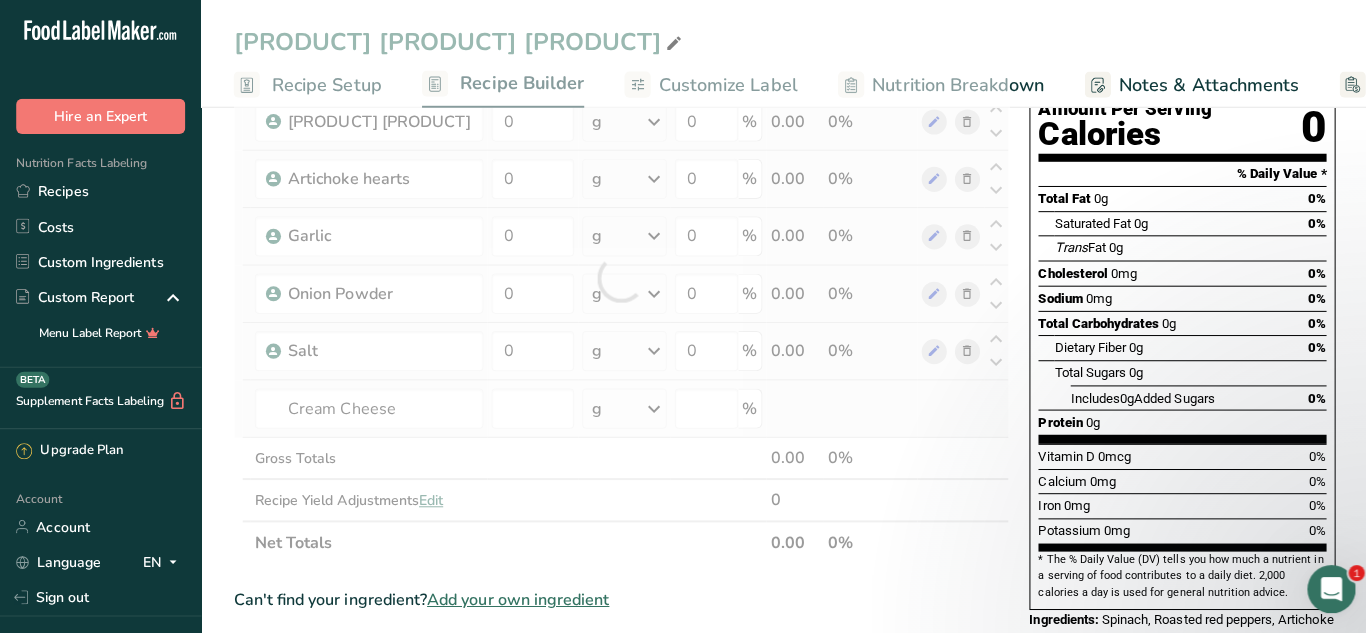 type on "0" 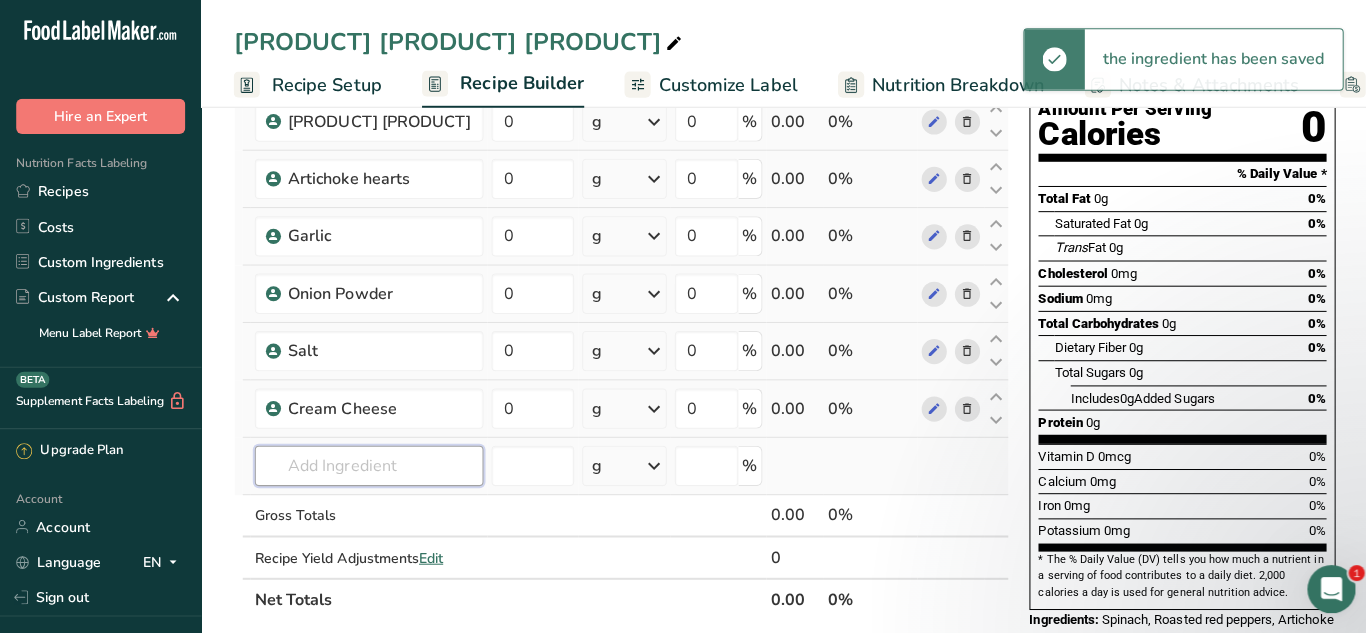 click at bounding box center [366, 467] 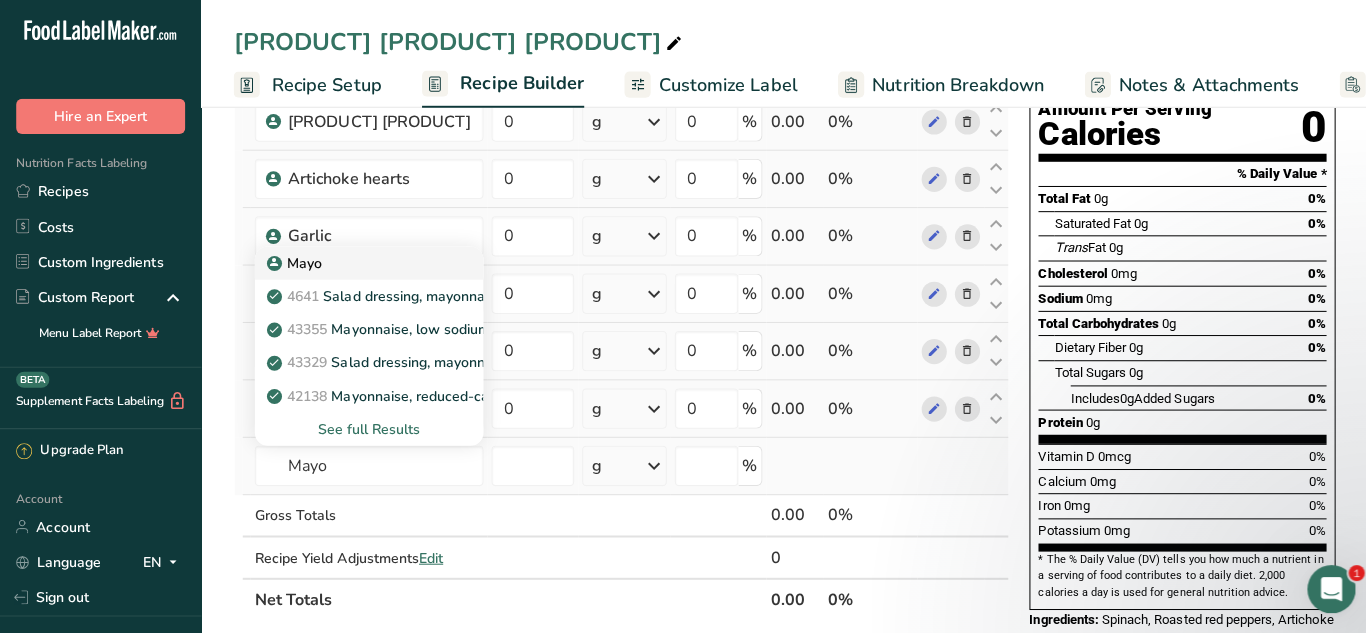 click on "Mayo" at bounding box center (294, 265) 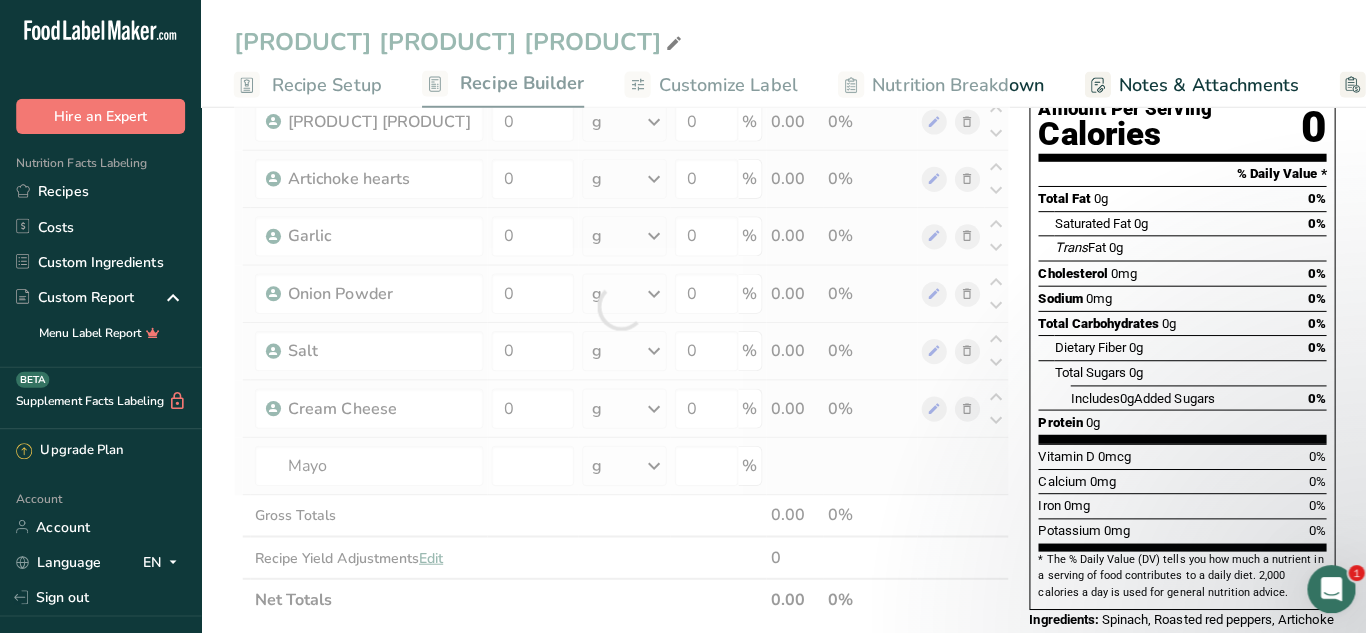 type on "0" 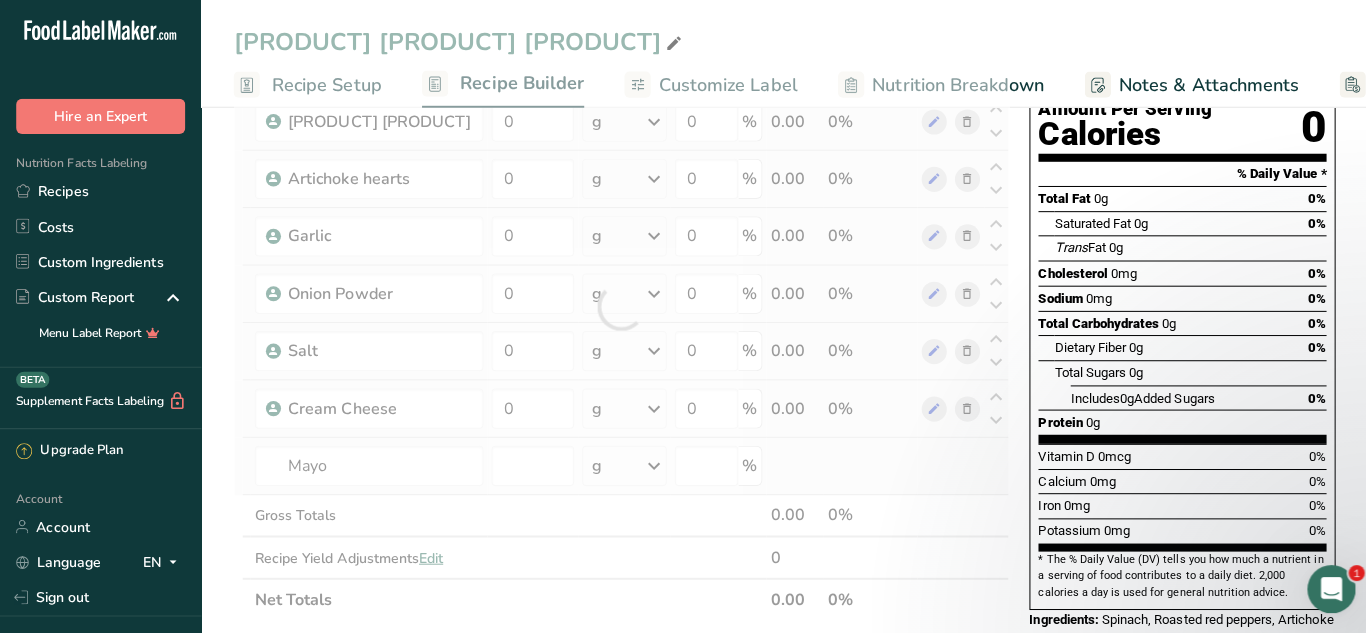 type on "0" 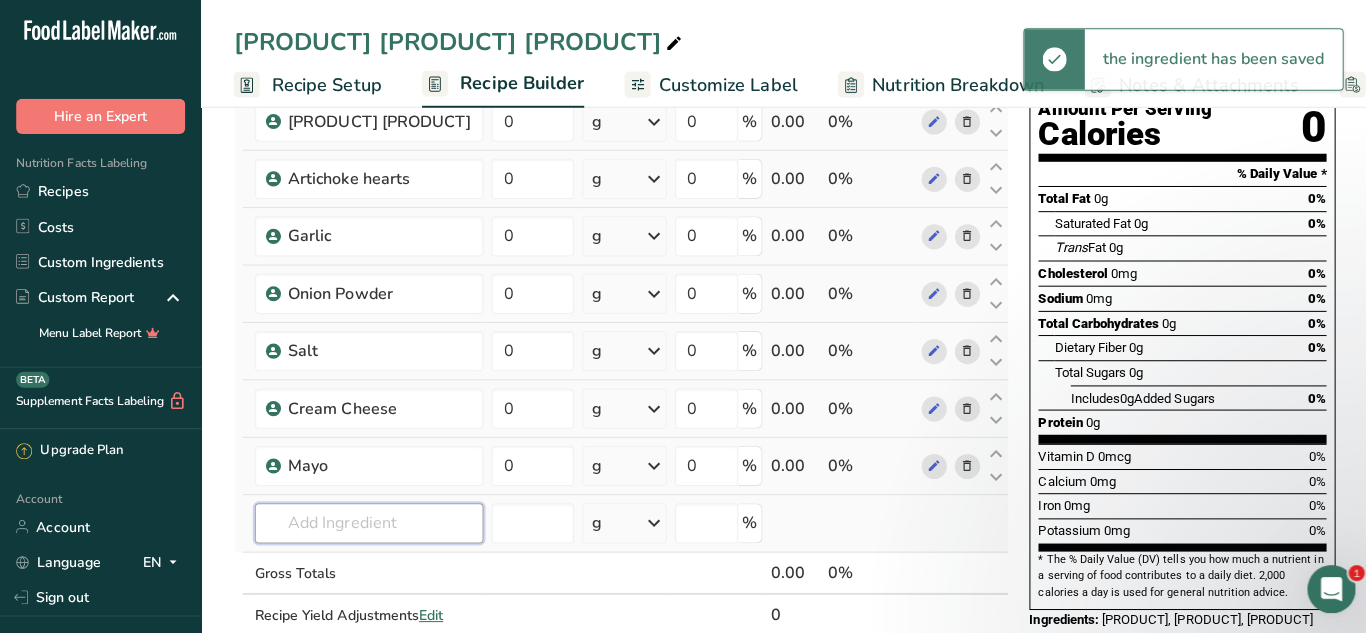 click at bounding box center (366, 524) 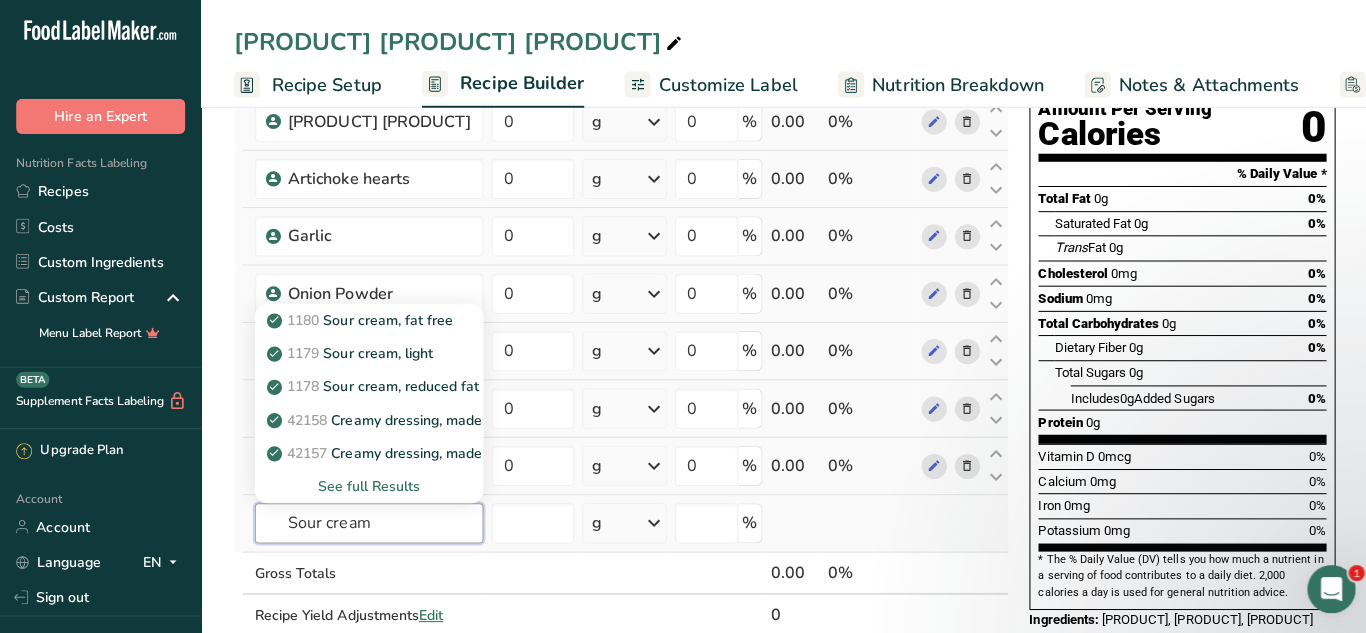 type on "Sour cream" 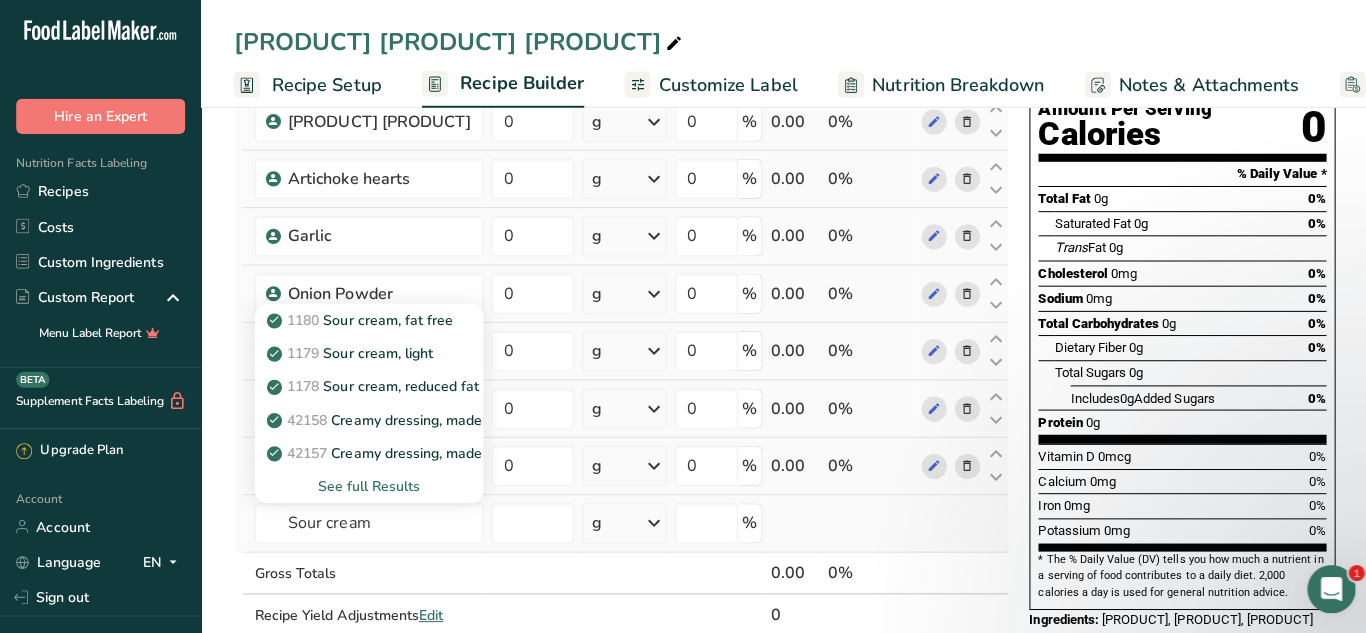 click on "See full Results" at bounding box center (366, 487) 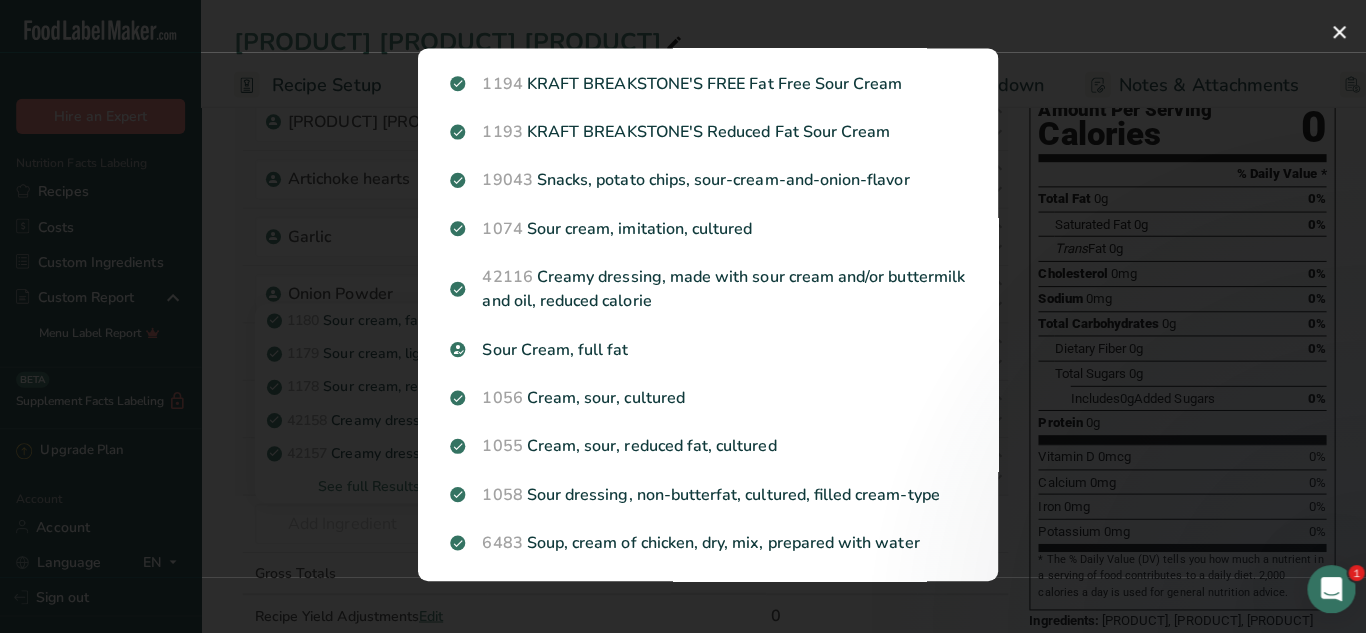 scroll, scrollTop: 345, scrollLeft: 0, axis: vertical 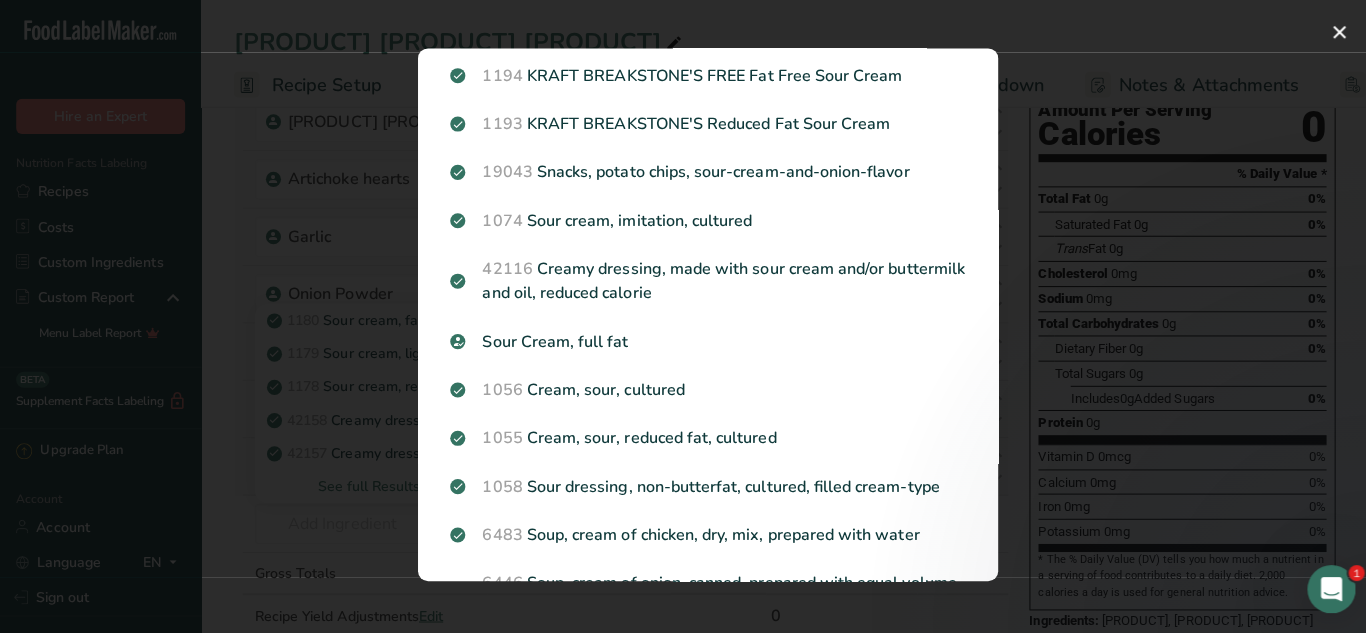 click on "Sour Cream, full fat" at bounding box center (703, 343) 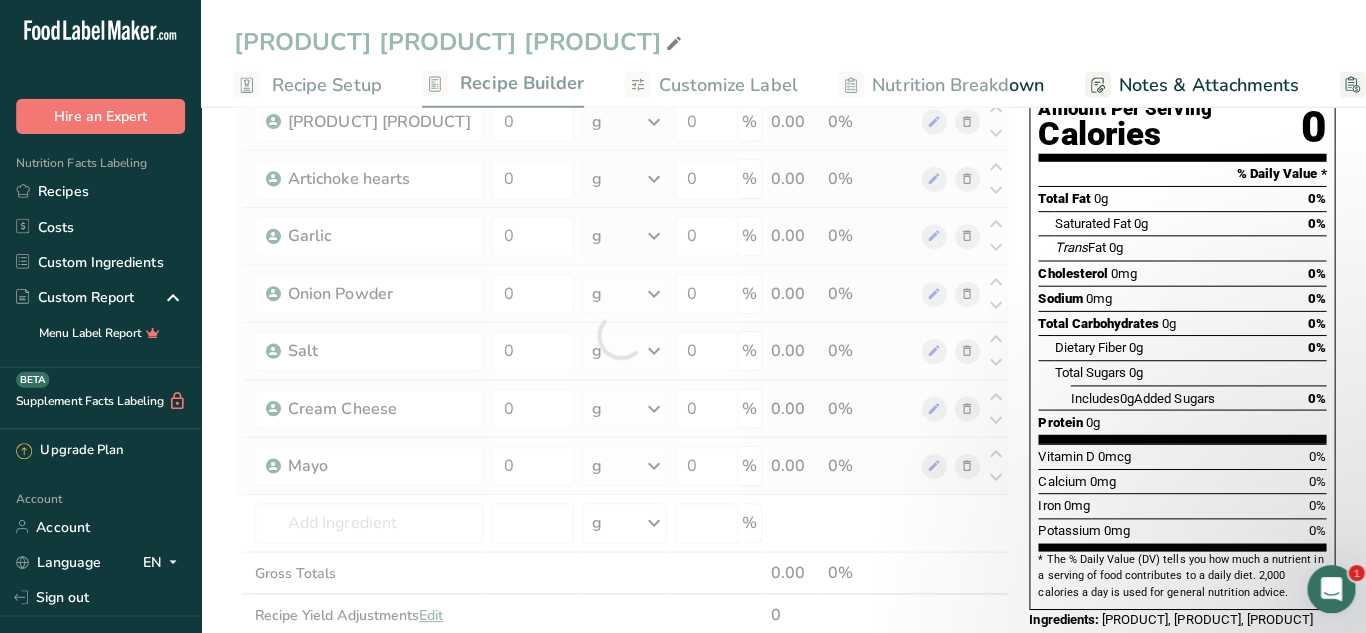 type on "0" 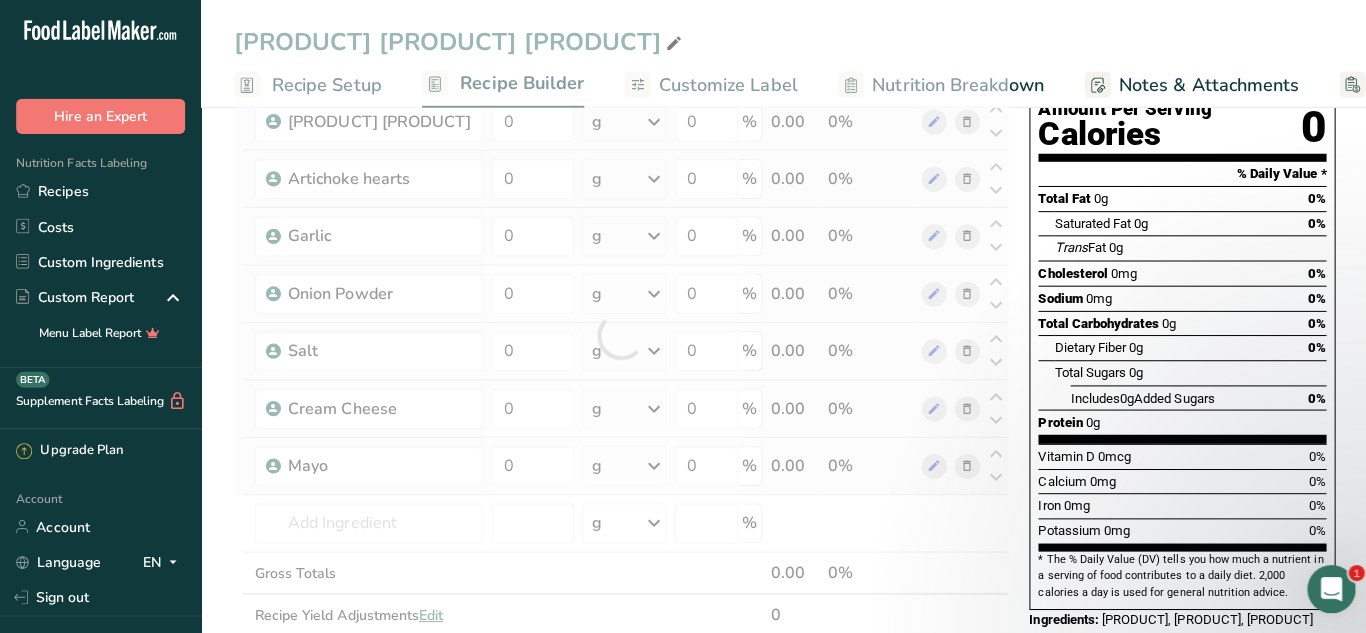 type on "0" 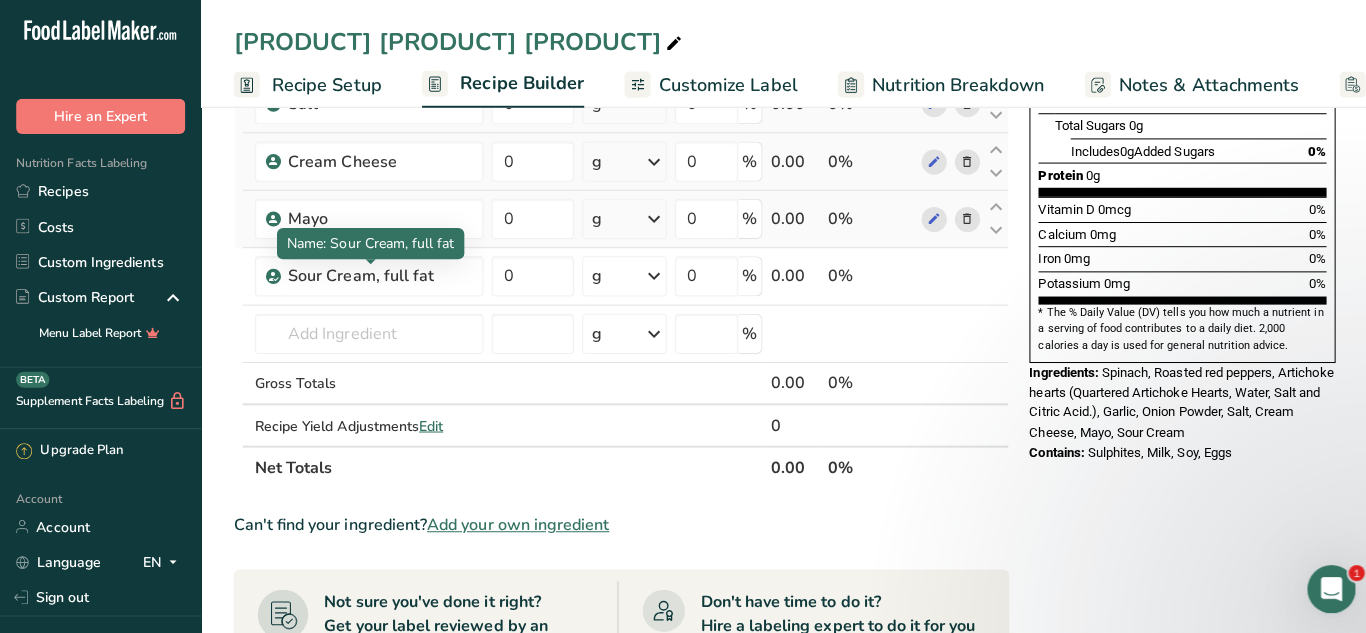 scroll, scrollTop: 473, scrollLeft: 0, axis: vertical 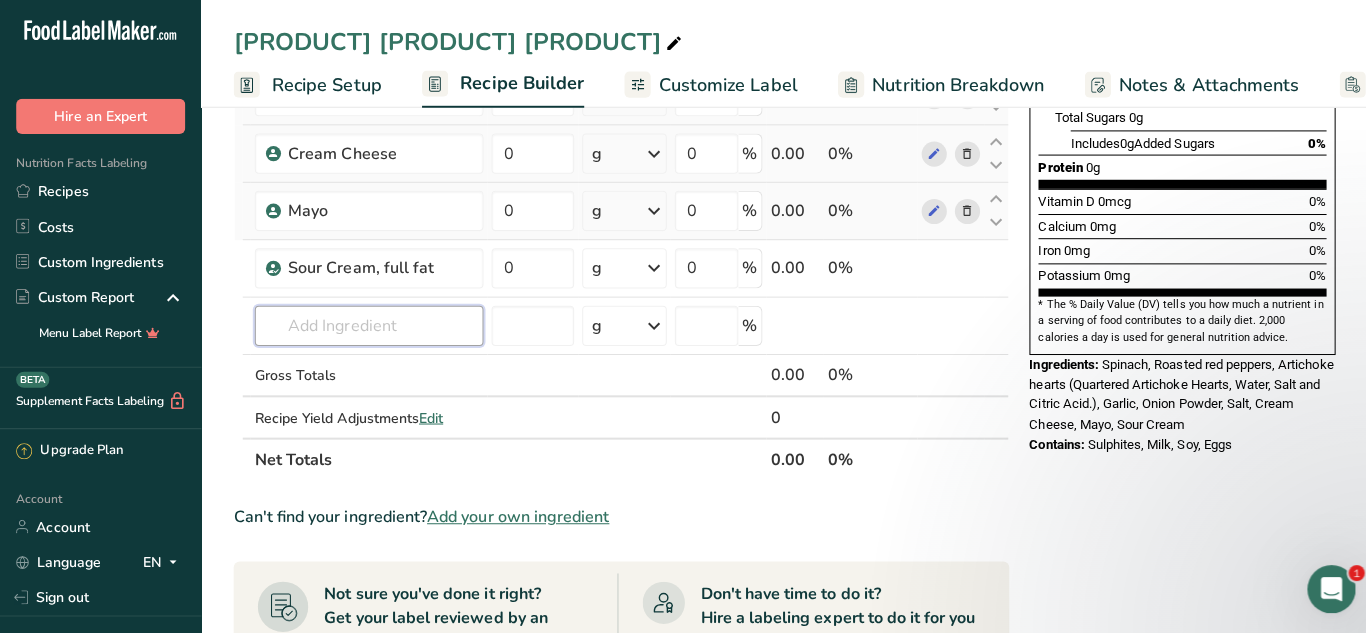 click at bounding box center [366, 327] 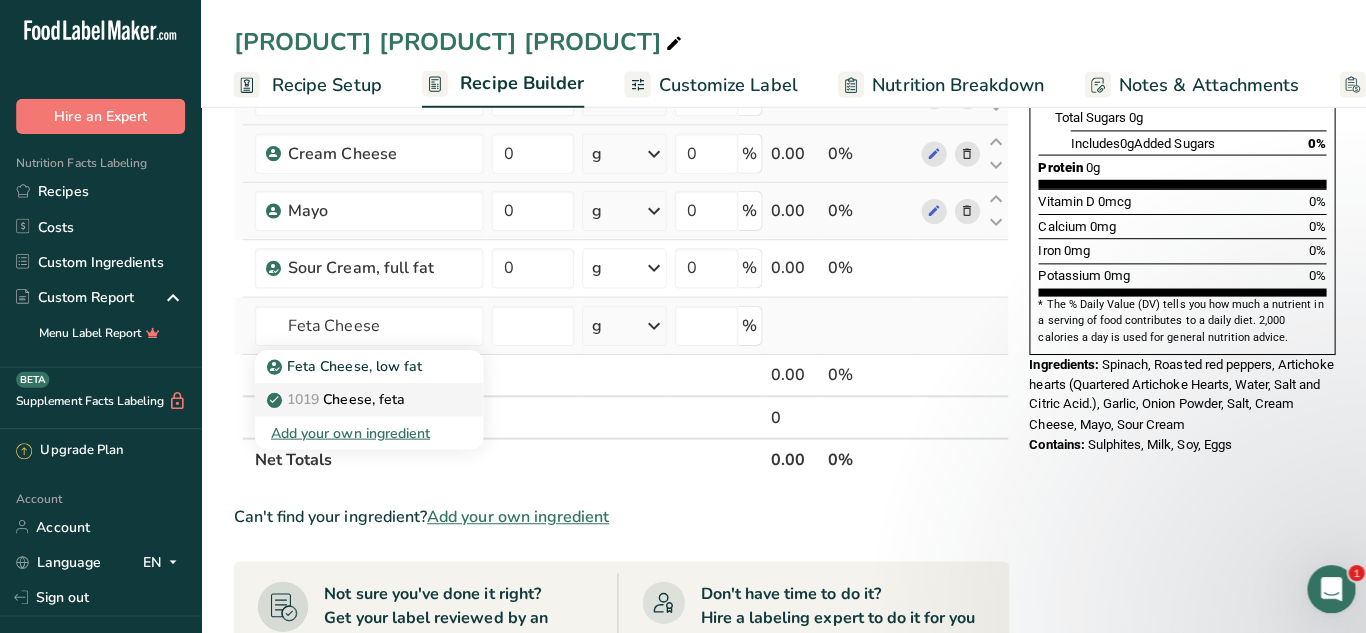 click on "1019
Cheese, feta" at bounding box center (335, 400) 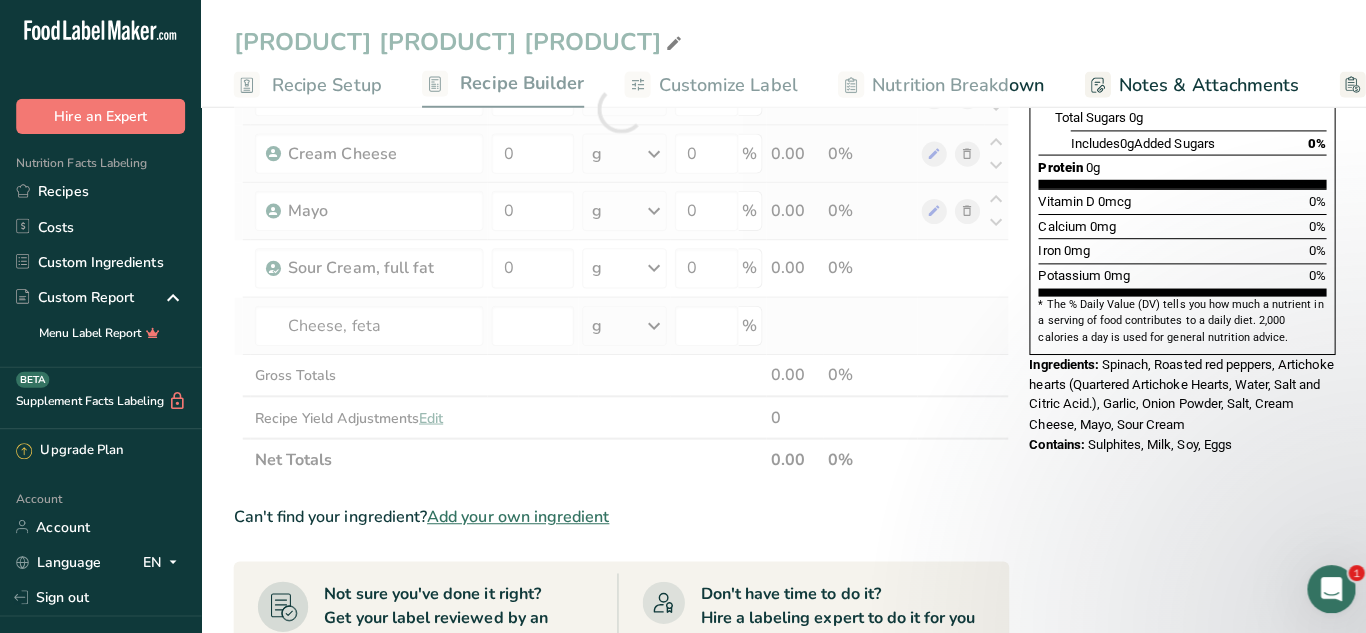 type on "0" 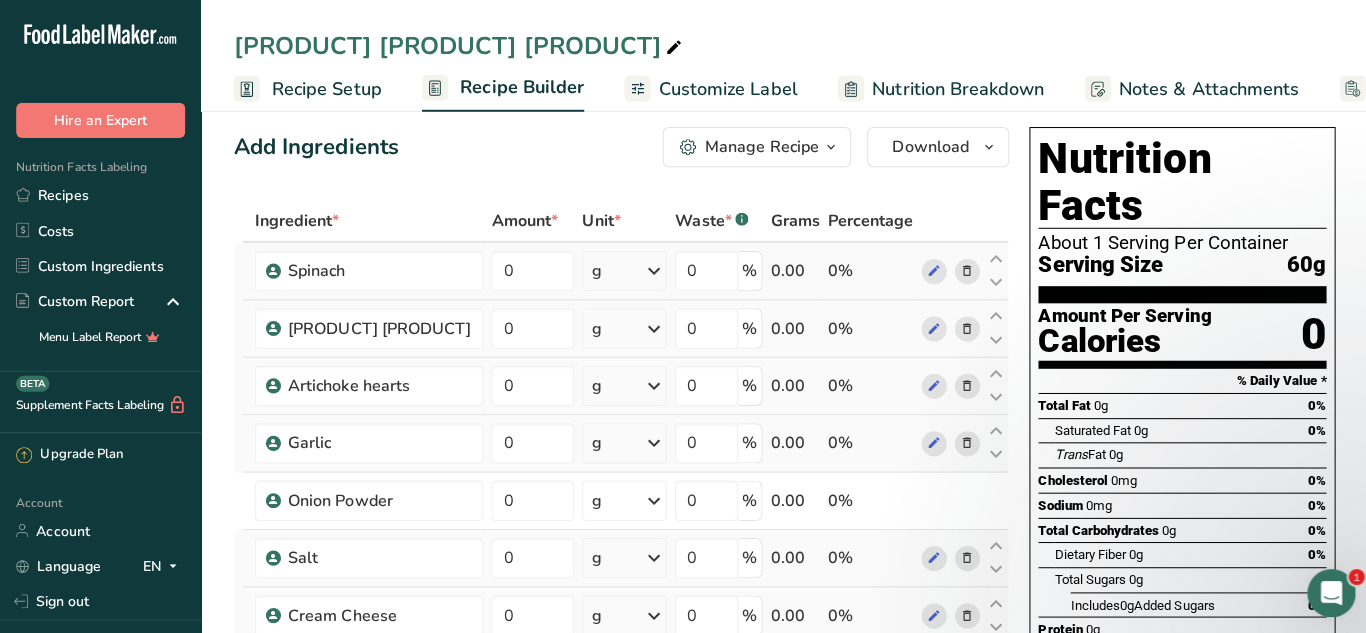 scroll, scrollTop: 0, scrollLeft: 0, axis: both 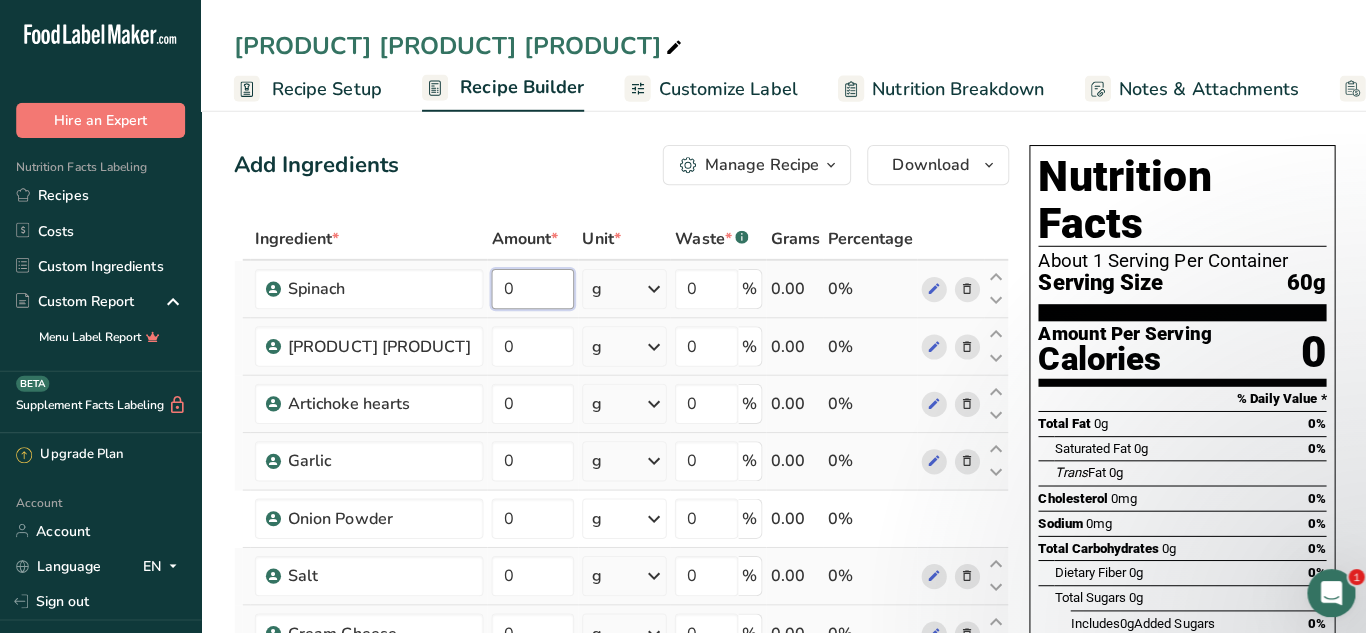 click on "0" at bounding box center [529, 287] 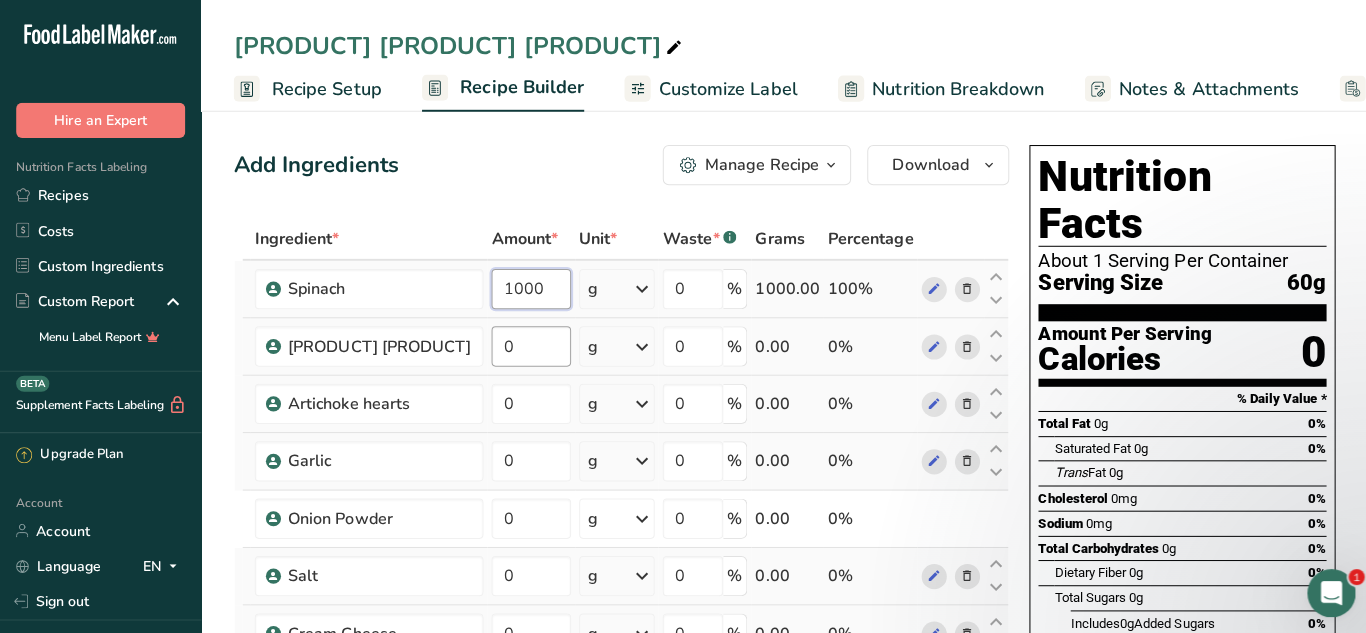 type on "1000" 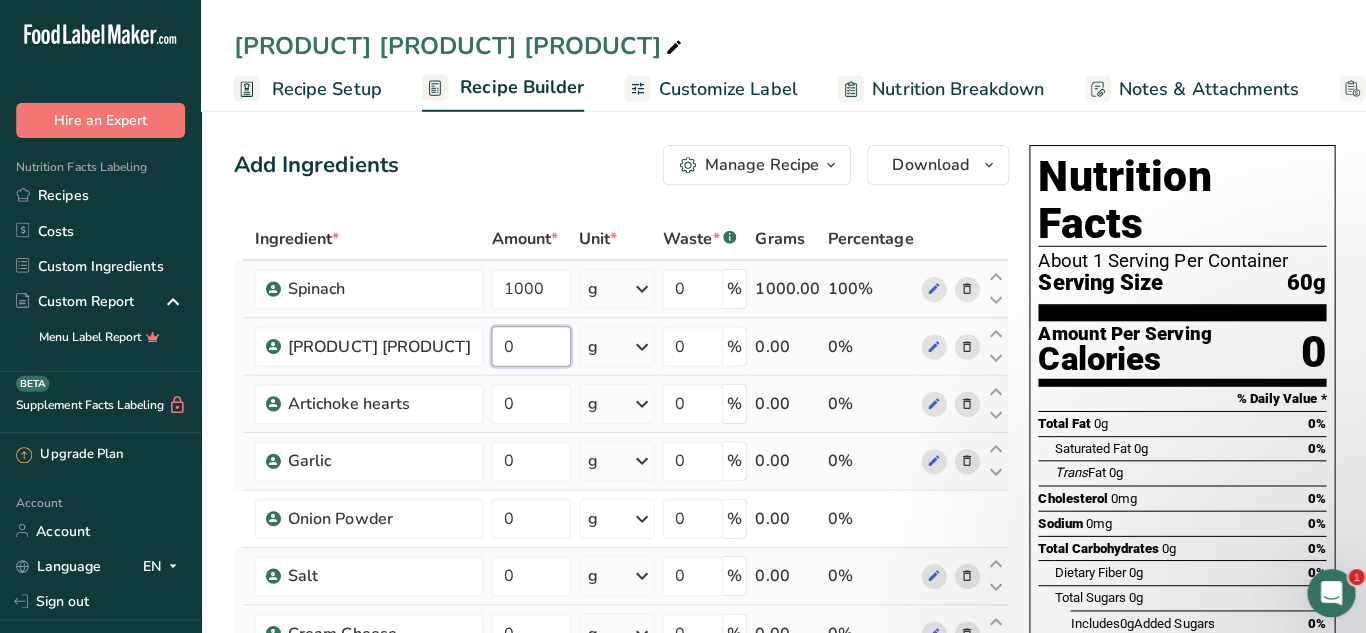 click on "Ingredient *
Amount *
Unit *
Waste *   .a-a{fill:#347362;}.b-a{fill:#fff;}          Grams
Percentage
Spinach
1000
g
Weight Units
g
kg
mg
See more
Volume Units
l
mL
fl oz
See more
0
%
1000.00
100%
Roasted red peppers
0
g
Weight Units
g
kg
mg
See more
Volume Units
l
mL
fl oz
See more
0
%
0.00
0%
Artichoke hearts
0
g" at bounding box center [617, 613] 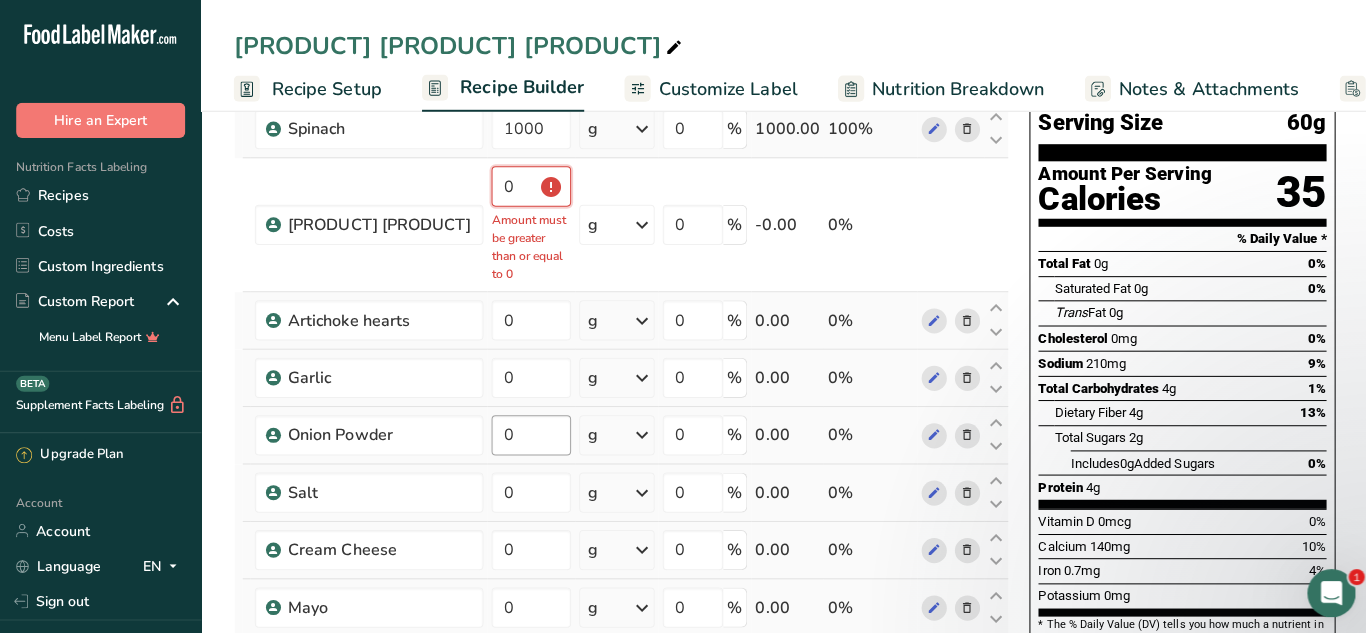 scroll, scrollTop: 153, scrollLeft: 0, axis: vertical 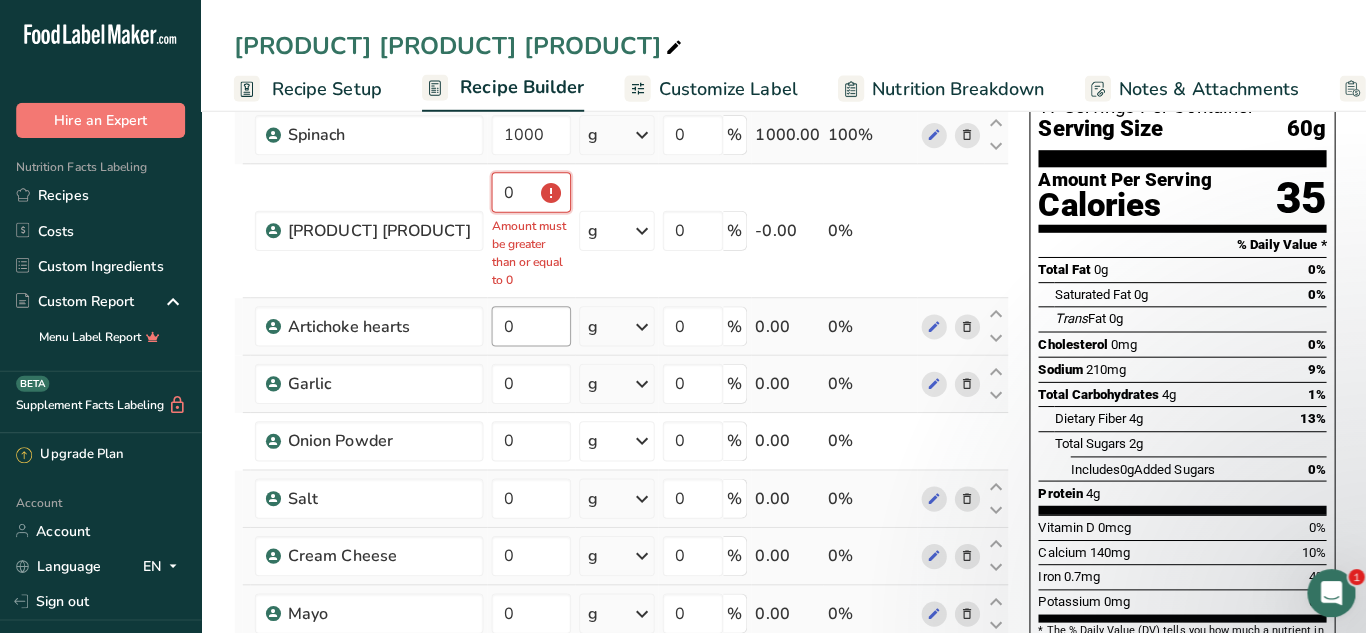 type on "[NUMBER]" 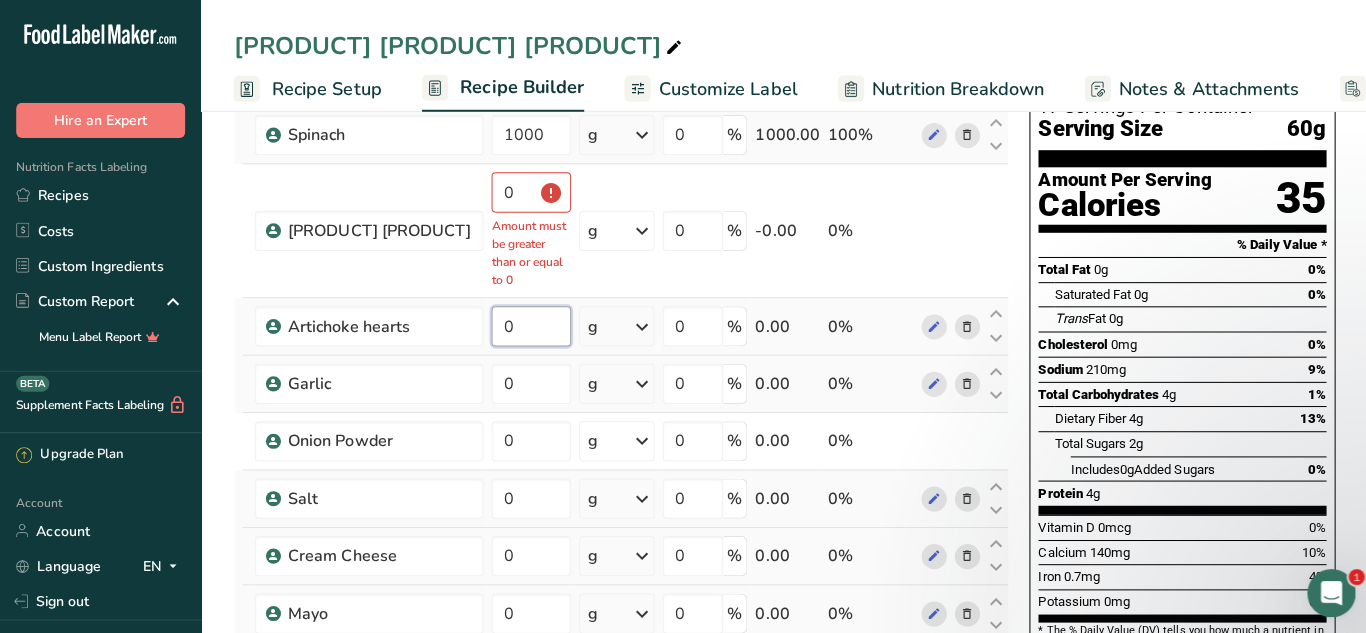 click on "0" at bounding box center [527, 324] 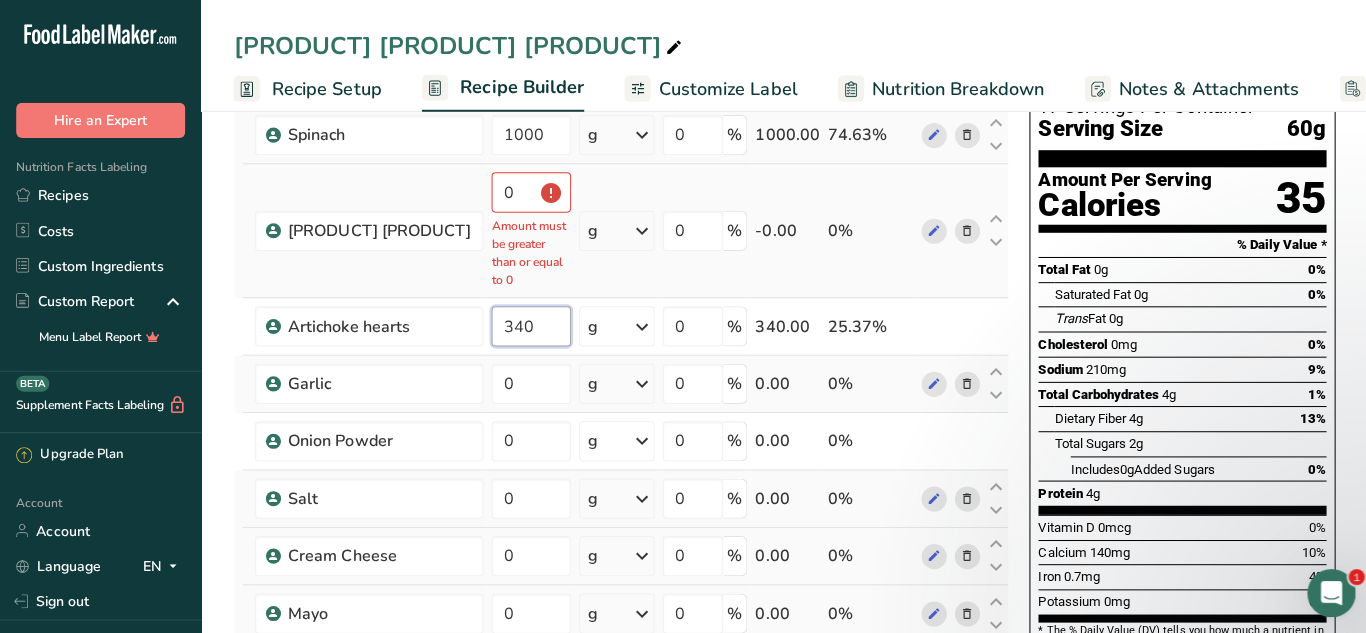 type on "340" 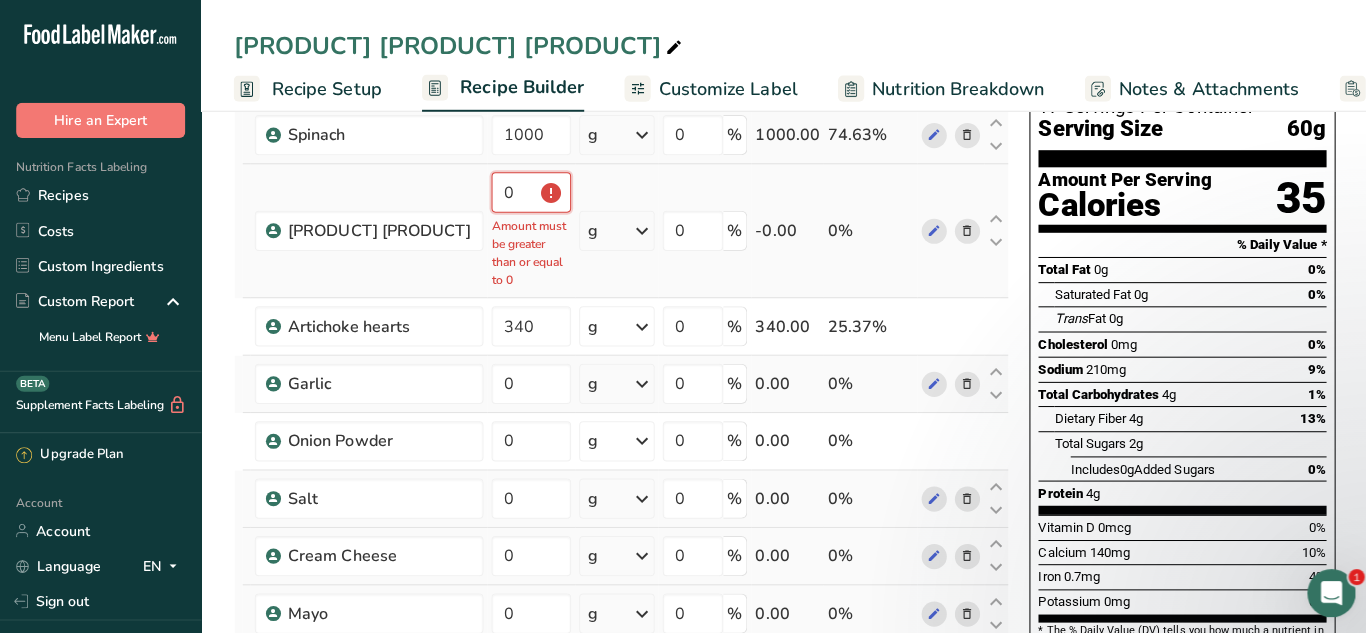 click on "Ingredient *
Amount *
Unit *
Waste *   .a-a{fill:#347362;}.b-a{fill:#fff;}          Grams
Percentage
Spinach
1000
g
Weight Units
g
kg
mg
See more
Volume Units
l
mL
fl oz
See more
0
%
1000.00
74.63%
Roasted red peppers
[NUMBER]  Amount must be greater than or equal to 0
g
Weight Units
g
kg
mg
See more
Volume Units
l
mL
fl oz
See more
0
%
-0.00
0%
340
g" at bounding box center (617, 498) 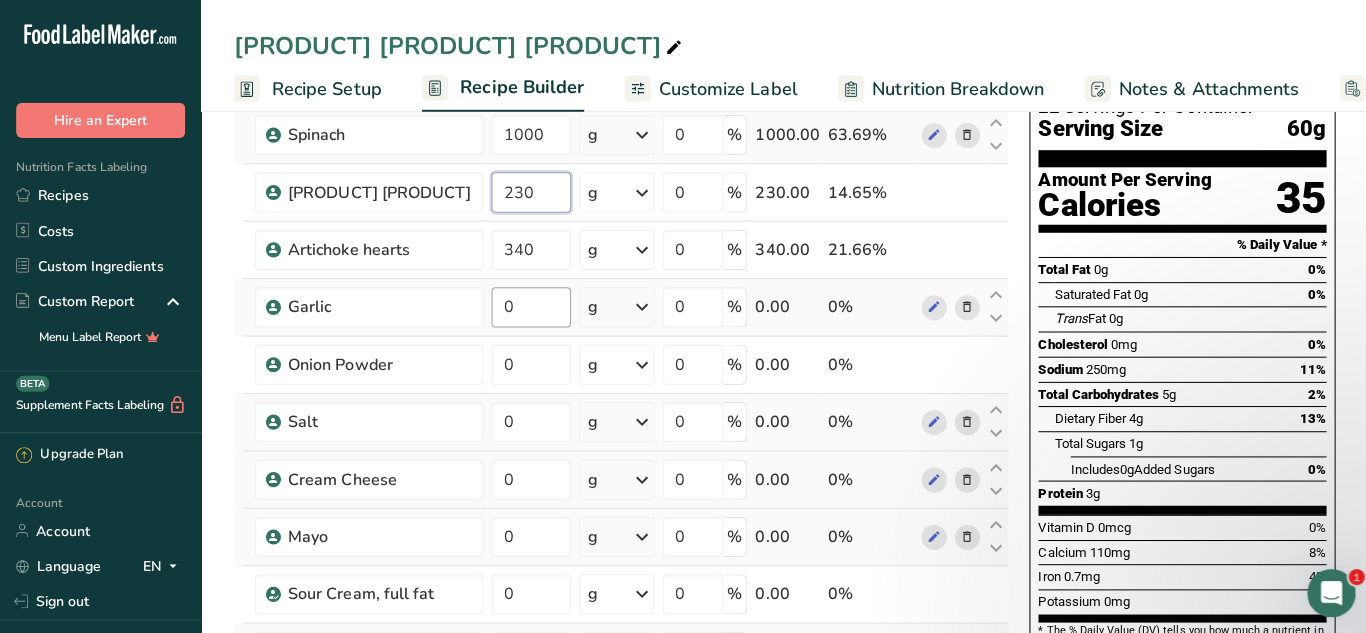 type on "230" 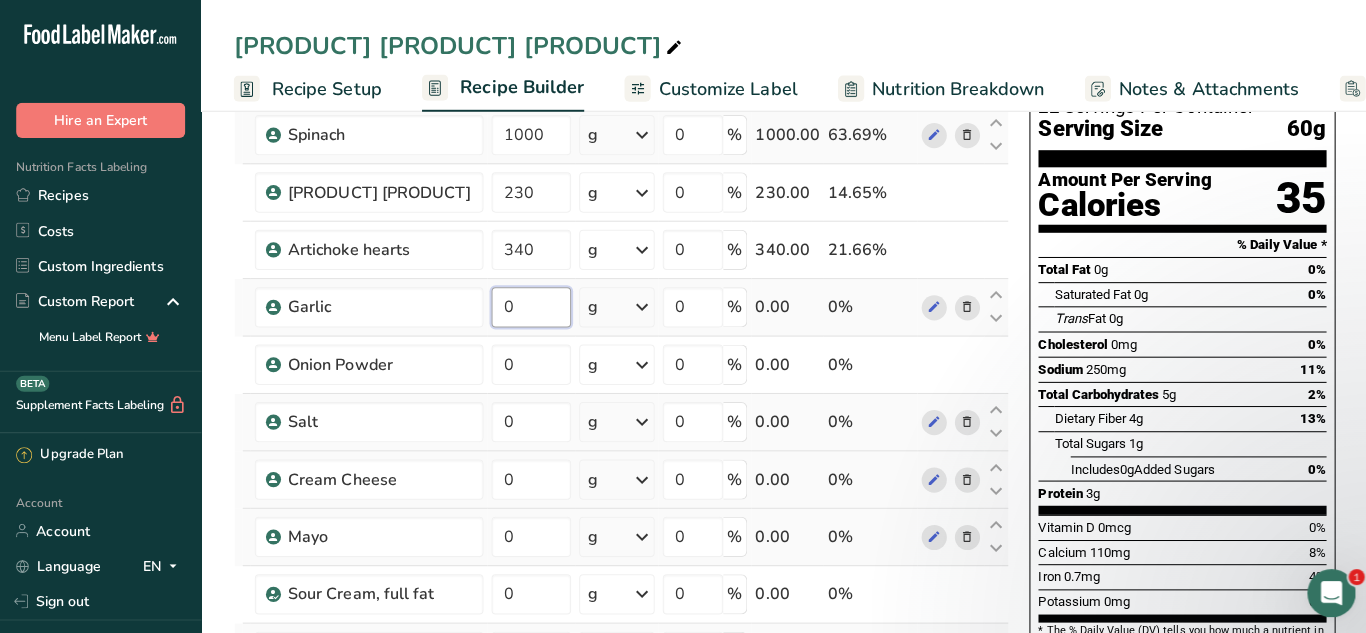 click on "Ingredient *
Amount *
Unit *
Waste *   .a-a{fill:#347362;}.b-a{fill:#fff;}          Grams
Percentage
Spinach
1000
g
Weight Units
g
kg
mg
See more
Volume Units
l
mL
fl oz
See more
0
%
1000.00
63.69%
Roasted red peppers
230
g
Weight Units
g
kg
mg
See more
Volume Units
l
mL
fl oz
See more
0
%
230.00
14.65%
Artichoke hearts
340
g" at bounding box center (617, 460) 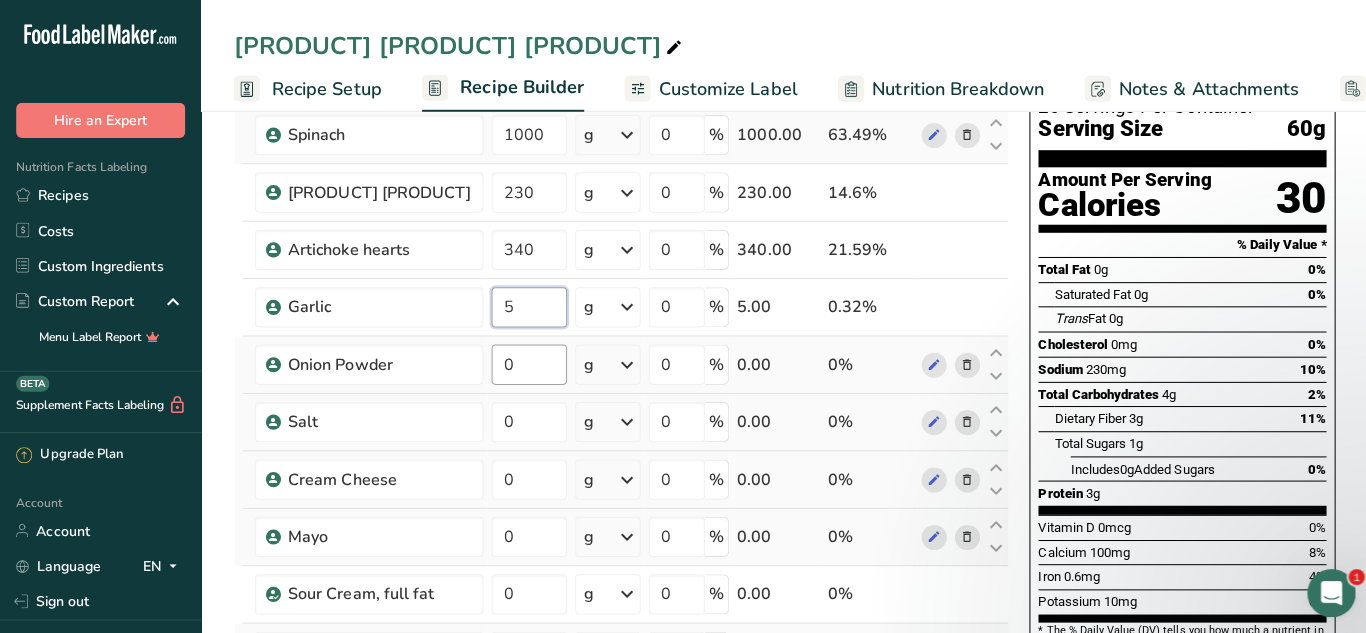 type on "5" 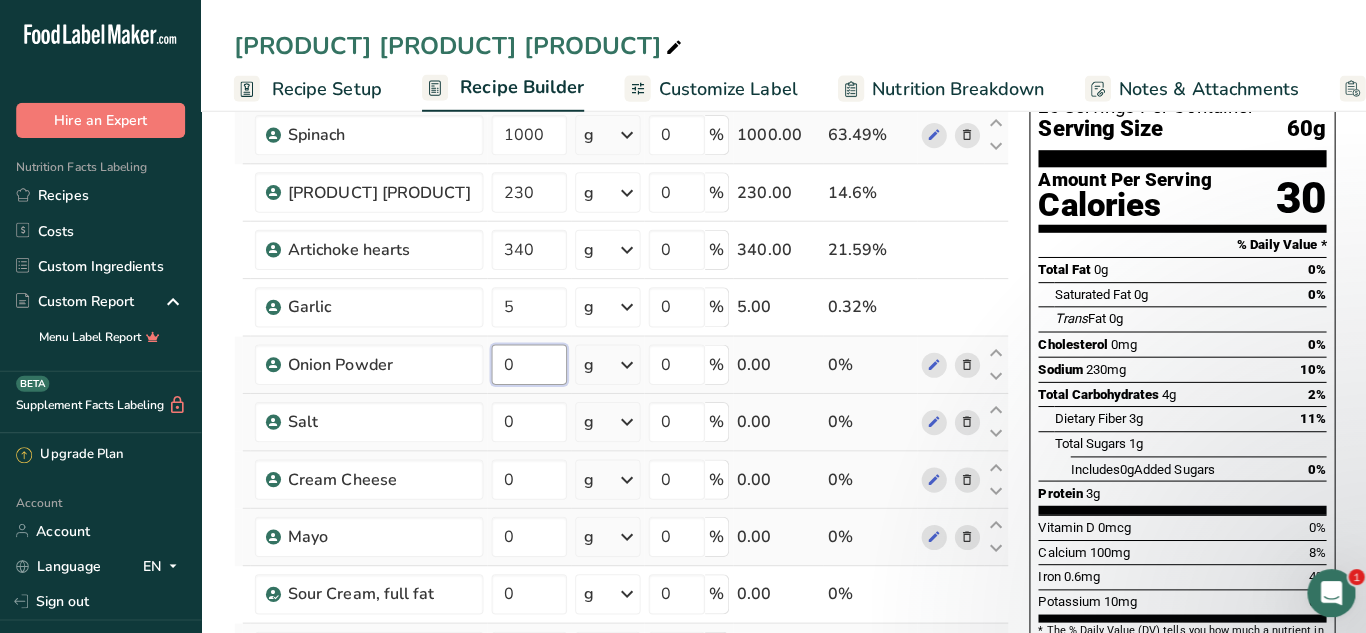 click on "Ingredient *
Amount *
Unit *
Waste *   .a-a{fill:#347362;}.b-a{fill:#fff;}          Grams
Percentage
1000.00
63.49%
[PRODUCT] [PRODUCT]
230
g
Weight Units
g
kg
mg
See more
Volume Units
l
mL
fl oz
See more
0
%
230.00
14.6%
[PRODUCT] [PRODUCT]
340
g" at bounding box center [617, 460] 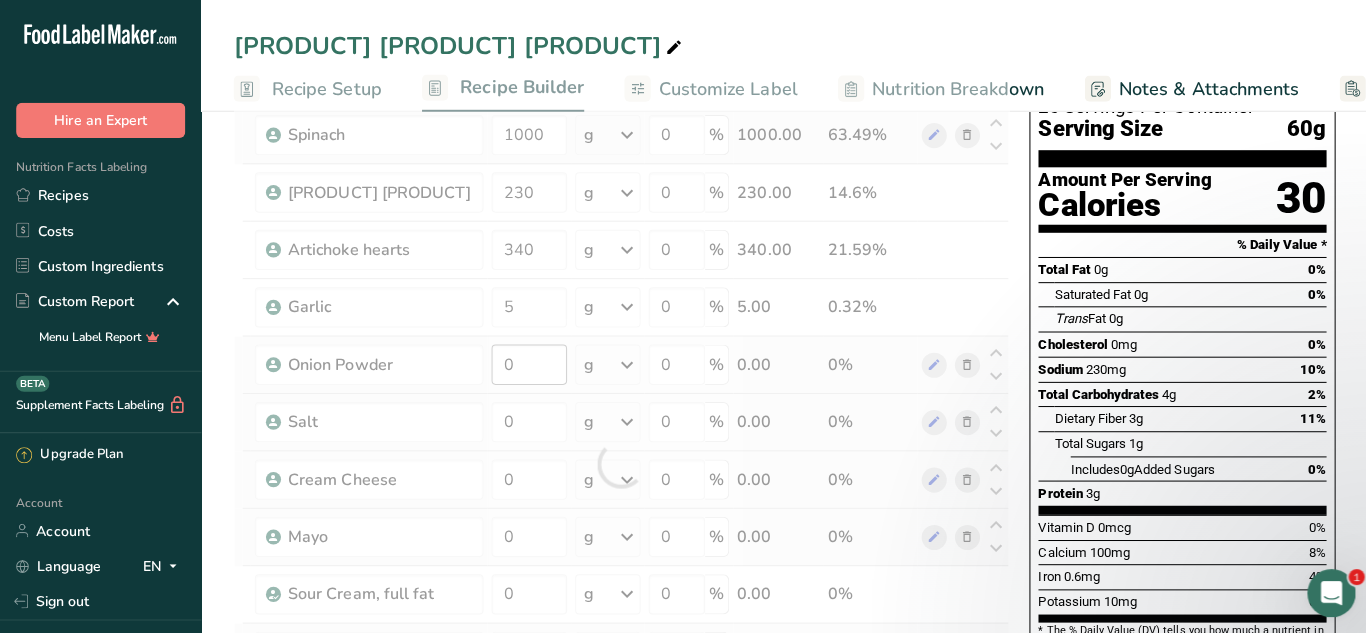 click at bounding box center [617, 460] 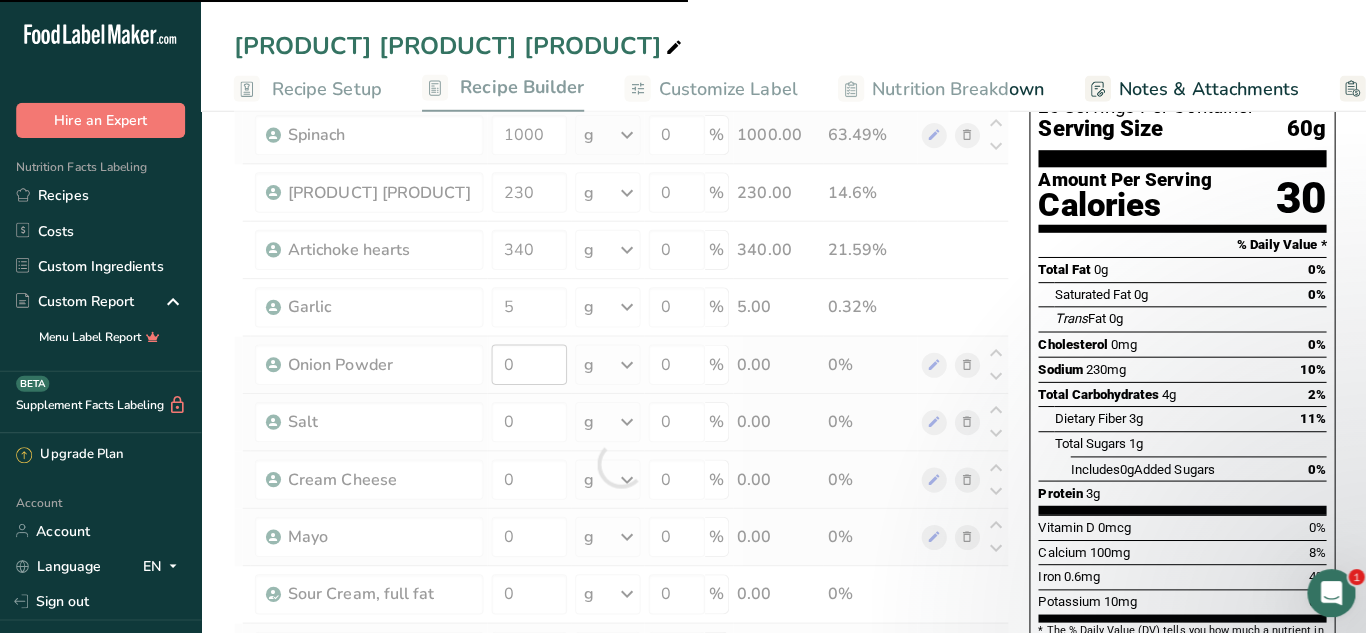click at bounding box center [617, 460] 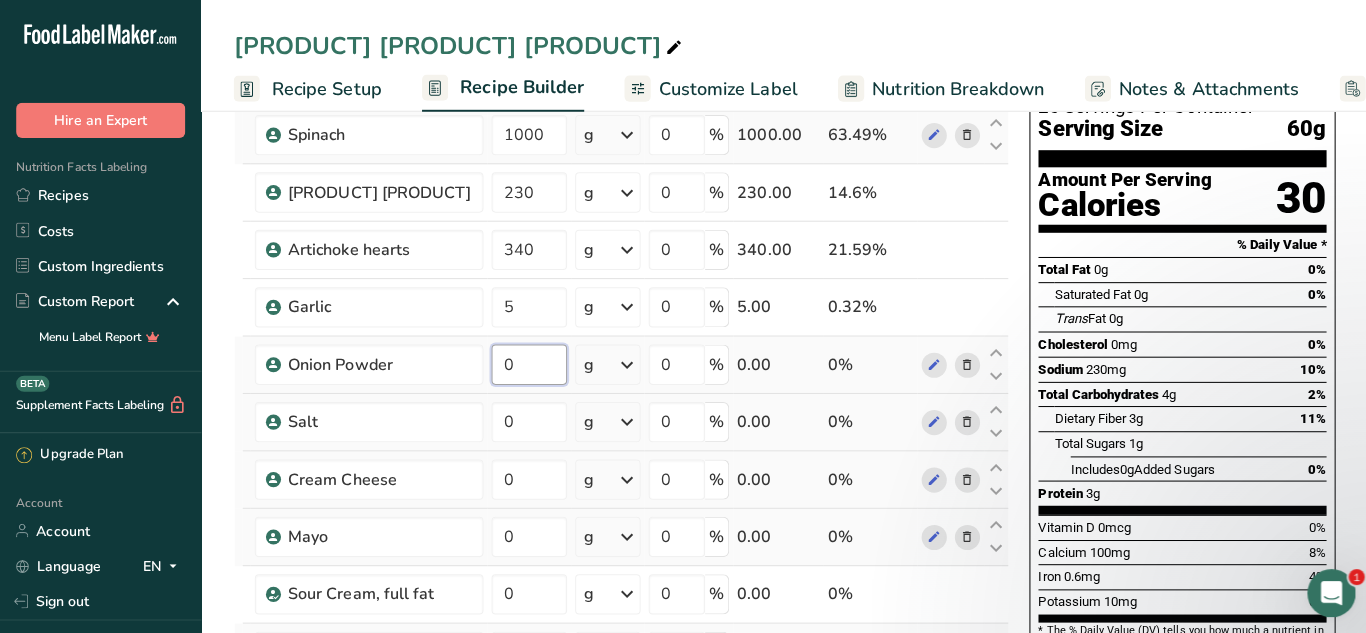 click on "0" at bounding box center [525, 362] 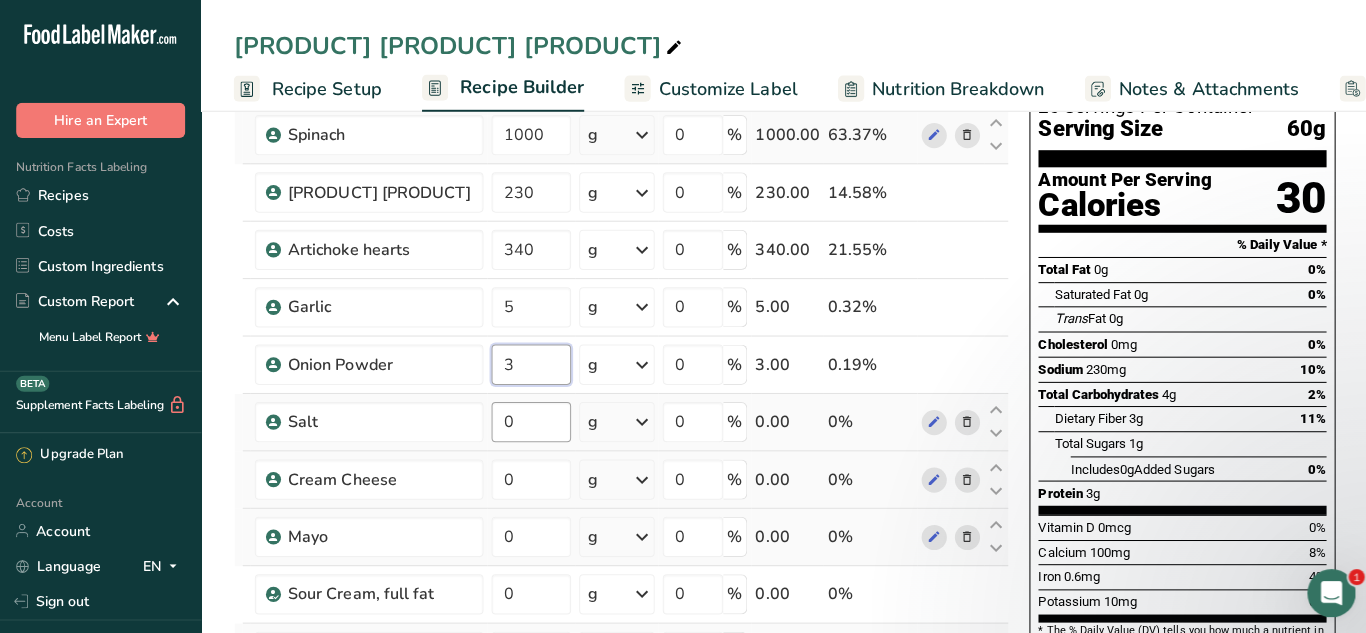type on "3" 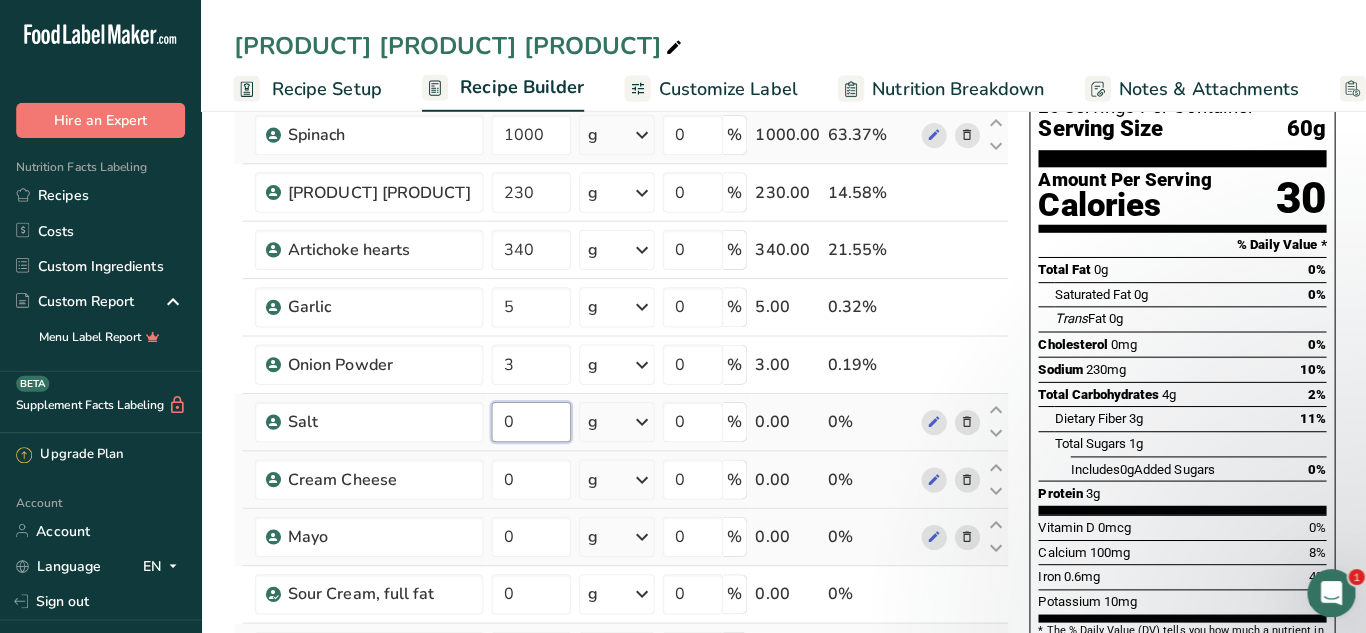 click on "Ingredient *
Amount *
Unit *
Waste *   .a-a{fill:#347362;}.b-a{fill:#fff;}          Grams
Percentage
1000.00
63.37%
[PRODUCT] [PRODUCT]
230
g
Weight Units
g
kg
mg
See more
Volume Units
l
mL
fl oz
See more
0
%
230.00
14.58%
[PRODUCT] [PRODUCT]
340
g" at bounding box center (617, 460) 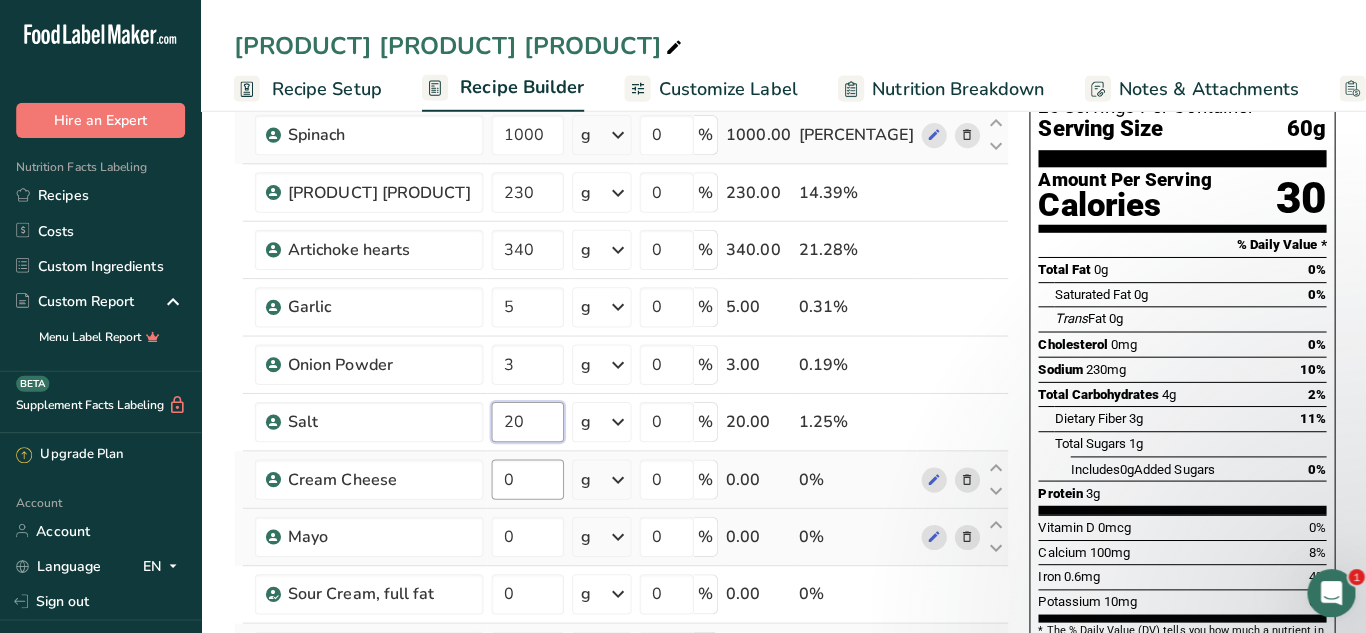 type on "20" 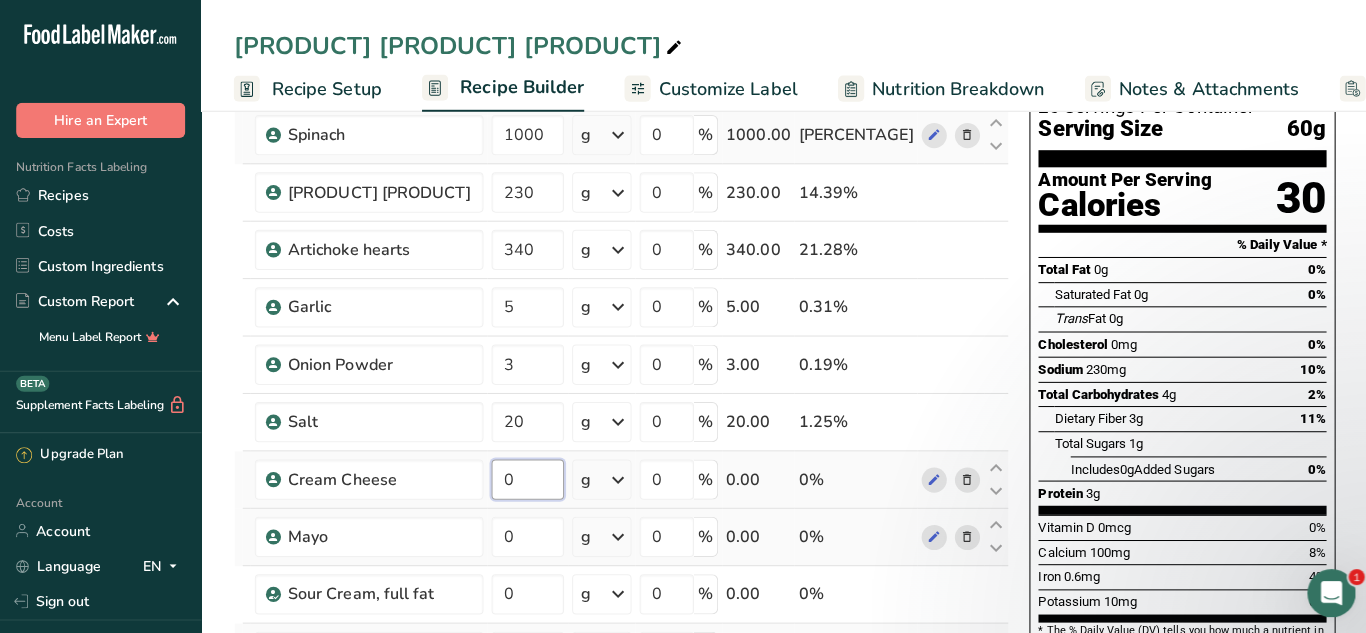 click on "Ingredient *
Amount *
Unit *
Waste *   .a-a{fill:#347362;}.b-a{fill:#fff;}          Grams
Percentage
1000.00
62.58%
[PRODUCT] [PRODUCT]
230
g
Weight Units
g
kg
mg
See more
Volume Units
l
mL
fl oz
See more
0
%
230.00
14.39%
[PRODUCT] [PRODUCT]
340
g" at bounding box center (617, 460) 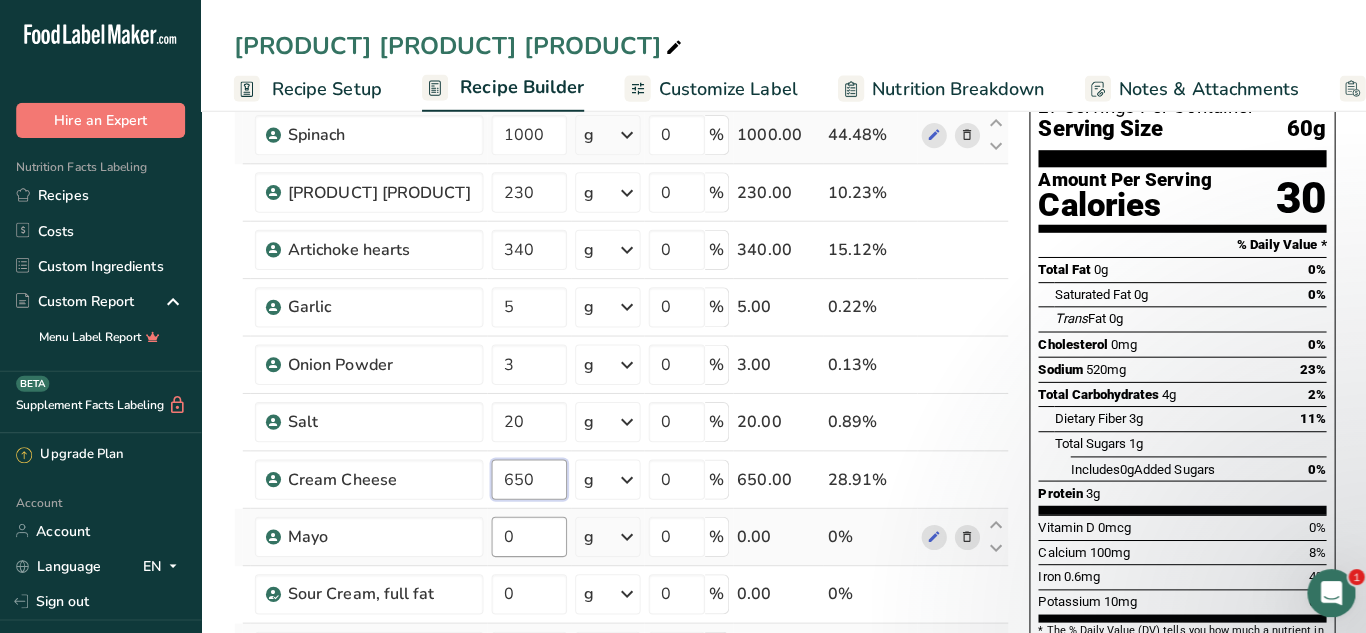 type on "650" 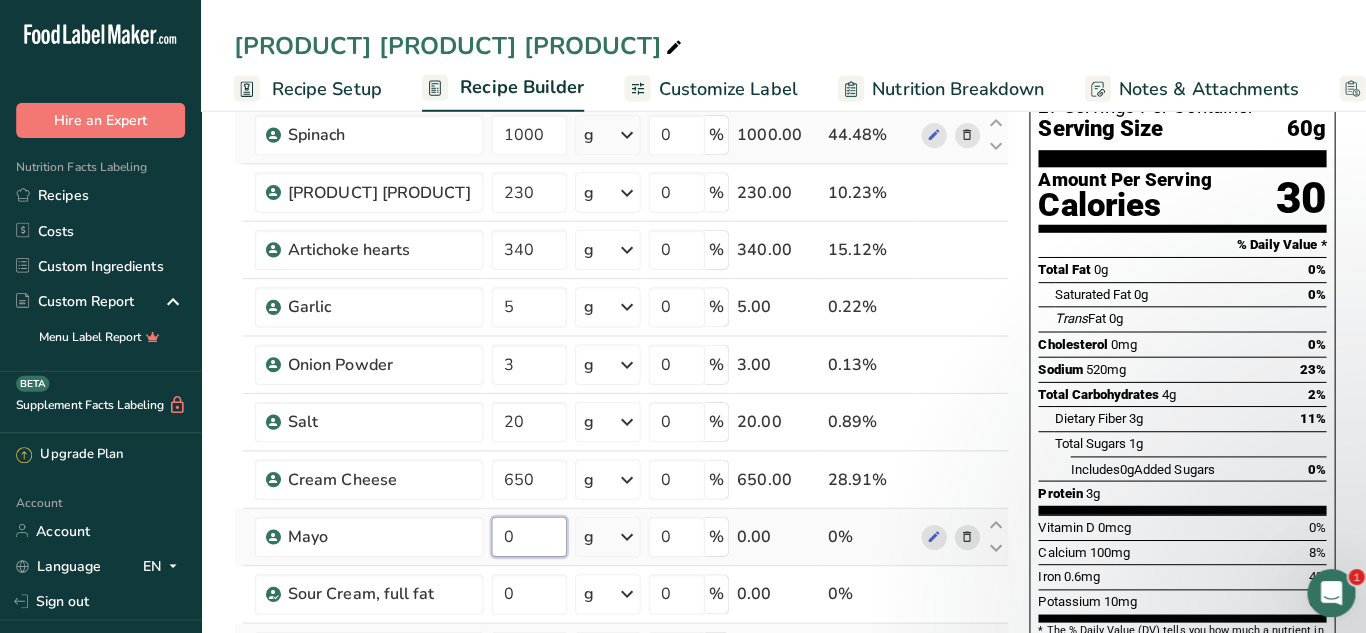 click on "Ingredient *
Amount *
Unit *
Waste *   .a-a{fill:#347362;}.b-a{fill:#fff;}          Grams
Percentage
Spinach
1000
g
Weight Units
g
kg
mg
See more
Volume Units
l
mL
fl oz
See more
0
%
1000.00
44.48%
Roasted red peppers
230
g
Weight Units
g
kg
mg
See more
Volume Units
l
mL
fl oz
See more
0
%
230.00
10.23%
Artichoke hearts
340
g" at bounding box center [617, 460] 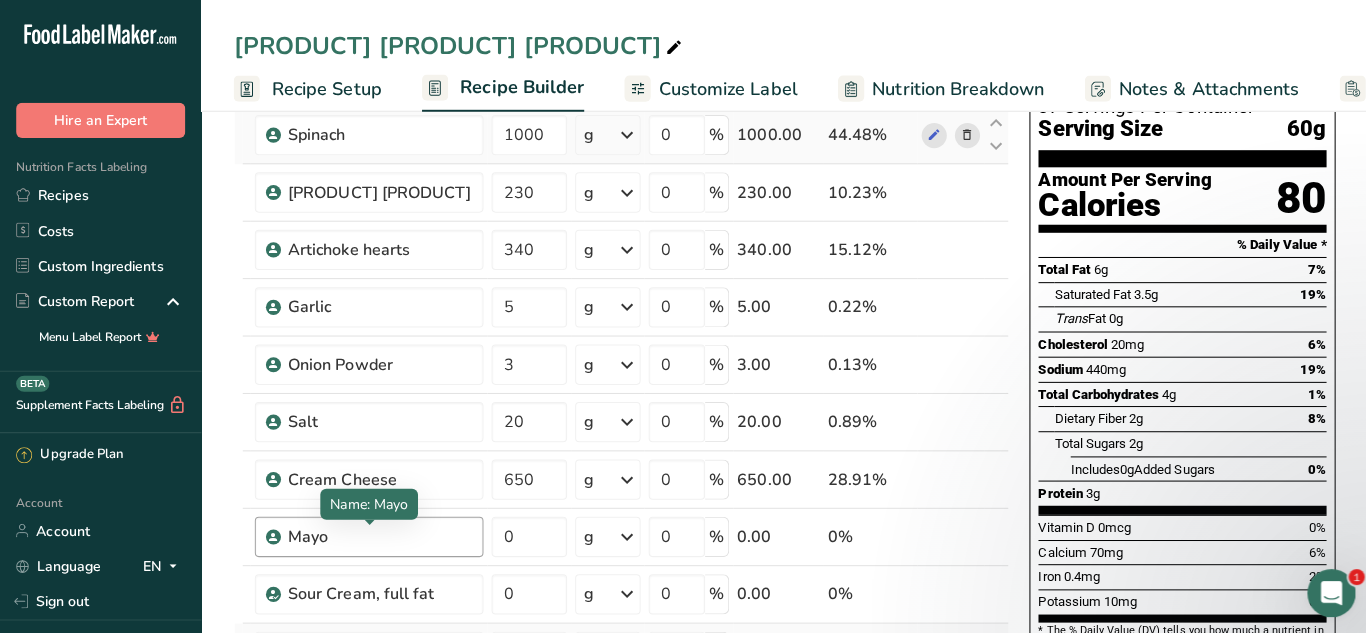 click on "Ingredient *
Amount *
Unit *
Waste *   .a-a{fill:#347362;}.b-a{fill:#fff;}          Grams
Percentage
Spinach
1000
g
Weight Units
g
kg
mg
See more
Volume Units
l
mL
fl oz
See more
0
%
1000.00
44.48%
Roasted red peppers
230
g
Weight Units
g
kg
mg
See more
Volume Units
l
mL
fl oz
See more
0
%
230.00
10.23%
Artichoke hearts
340
g" at bounding box center [617, 460] 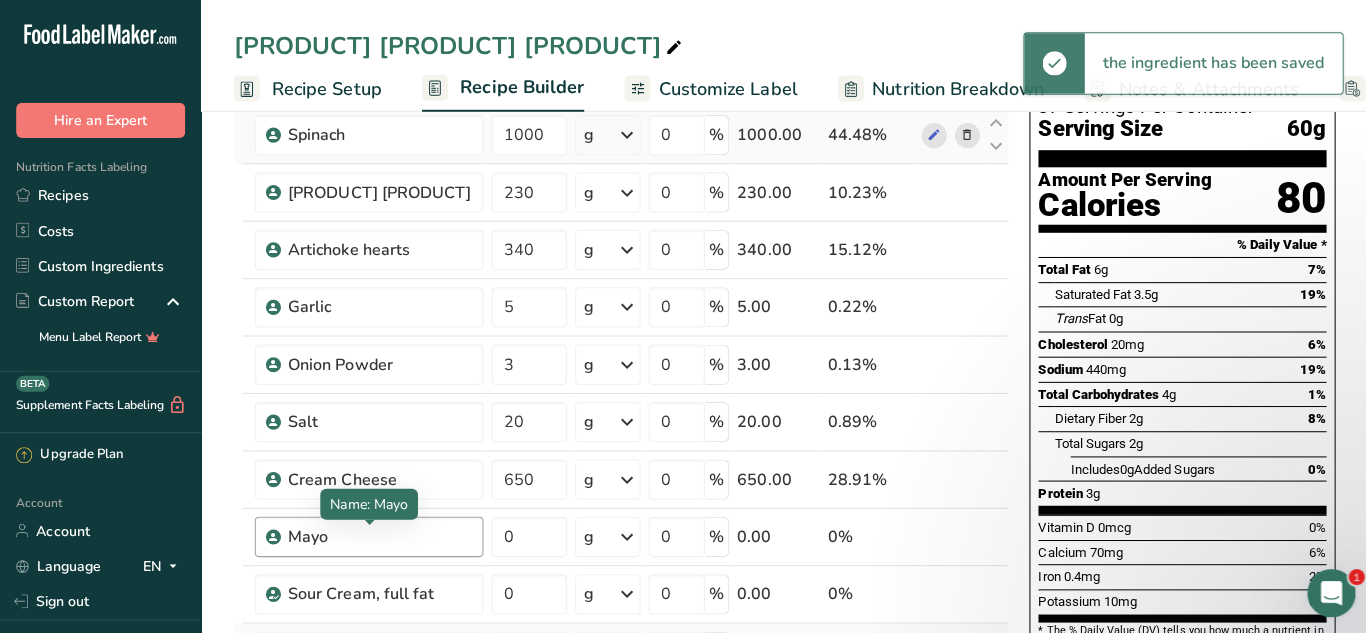 click on "Mayo" at bounding box center [377, 533] 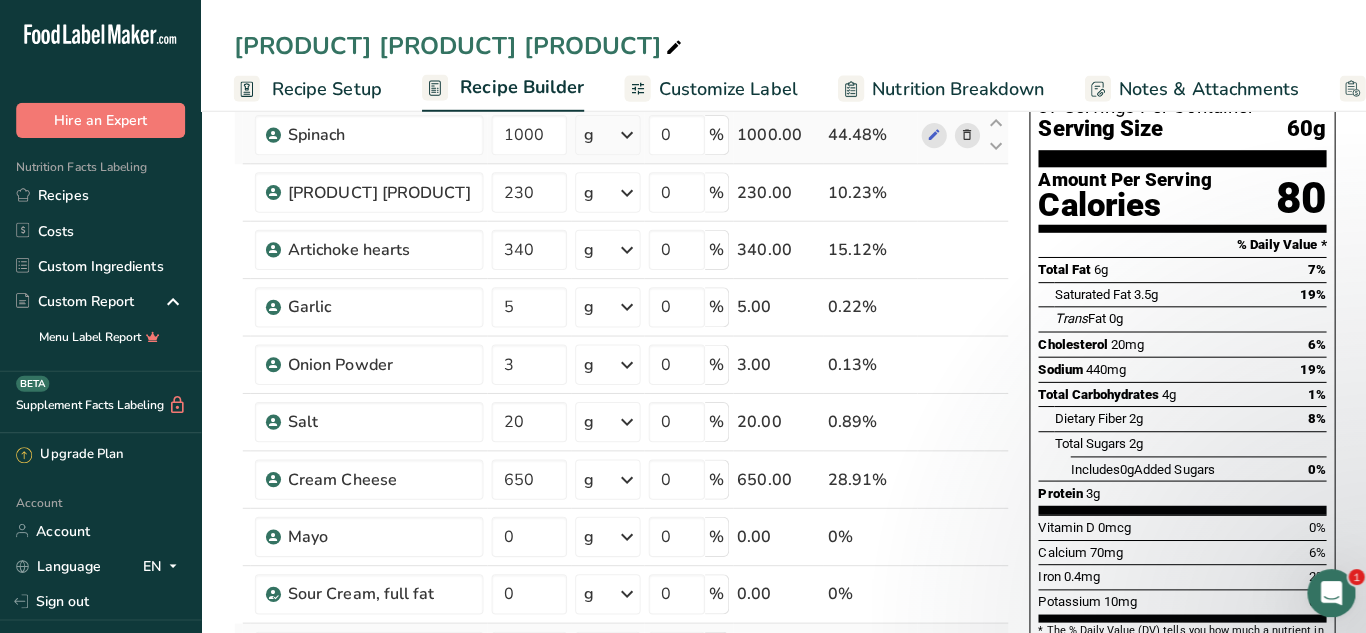 click at bounding box center (960, 533) 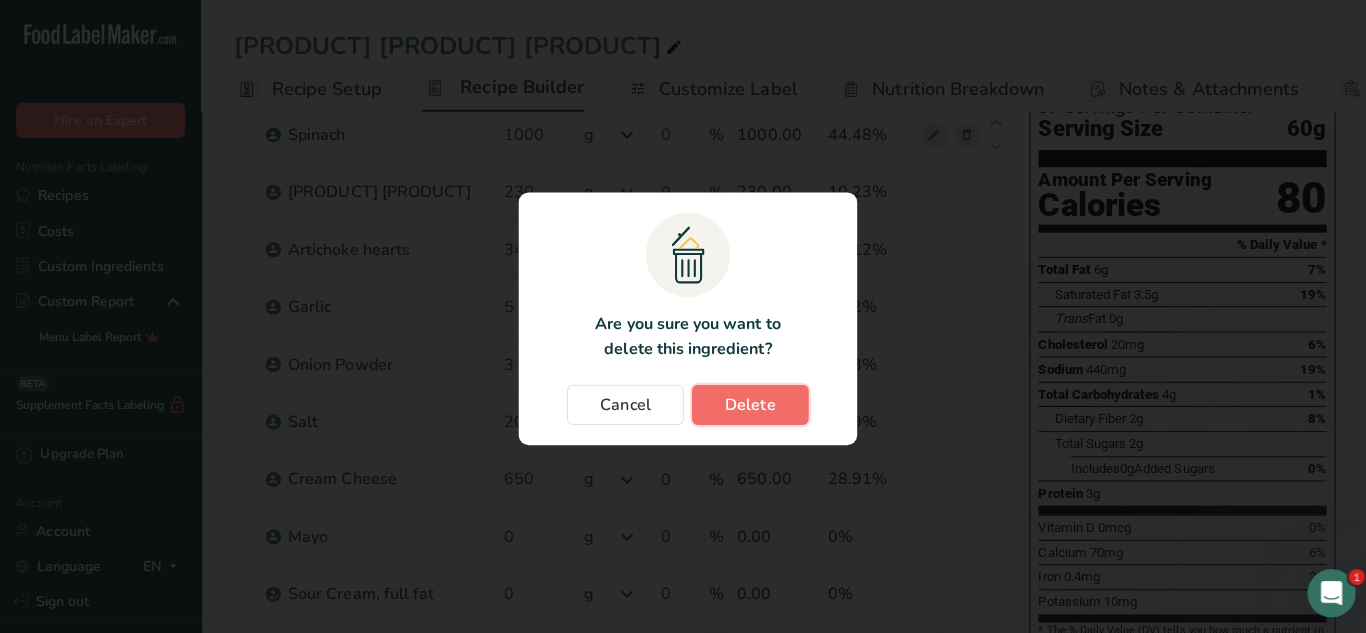 click on "Delete" at bounding box center [745, 402] 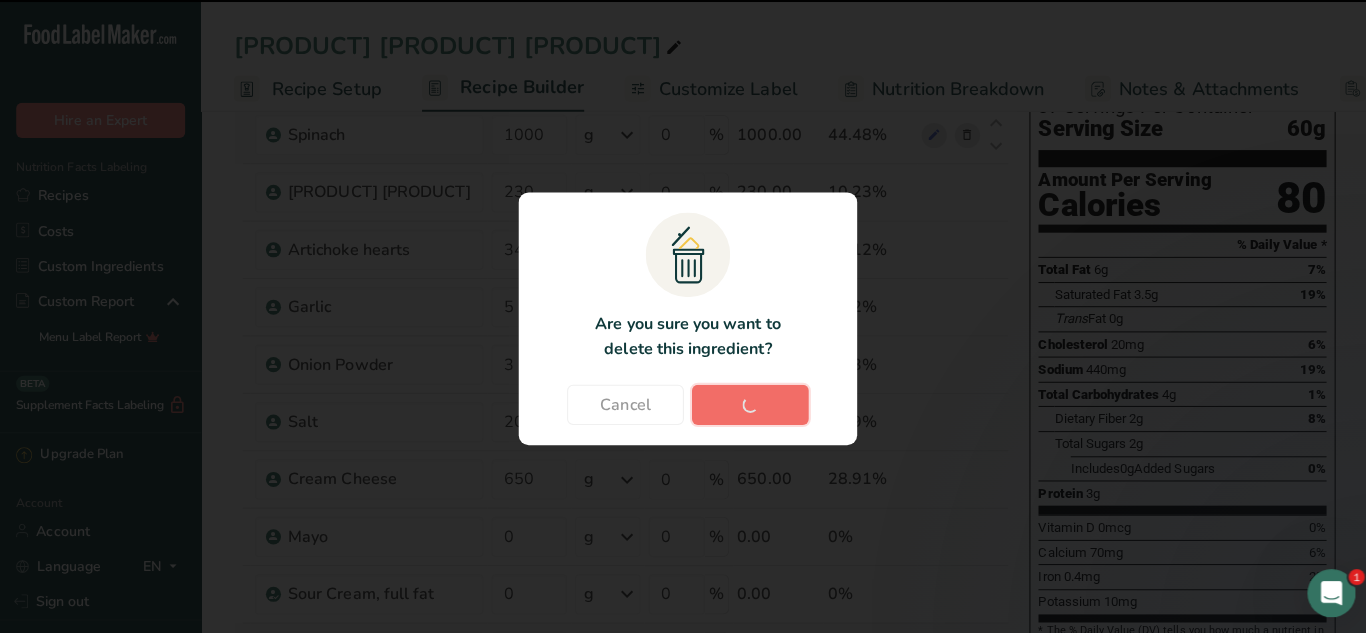 type 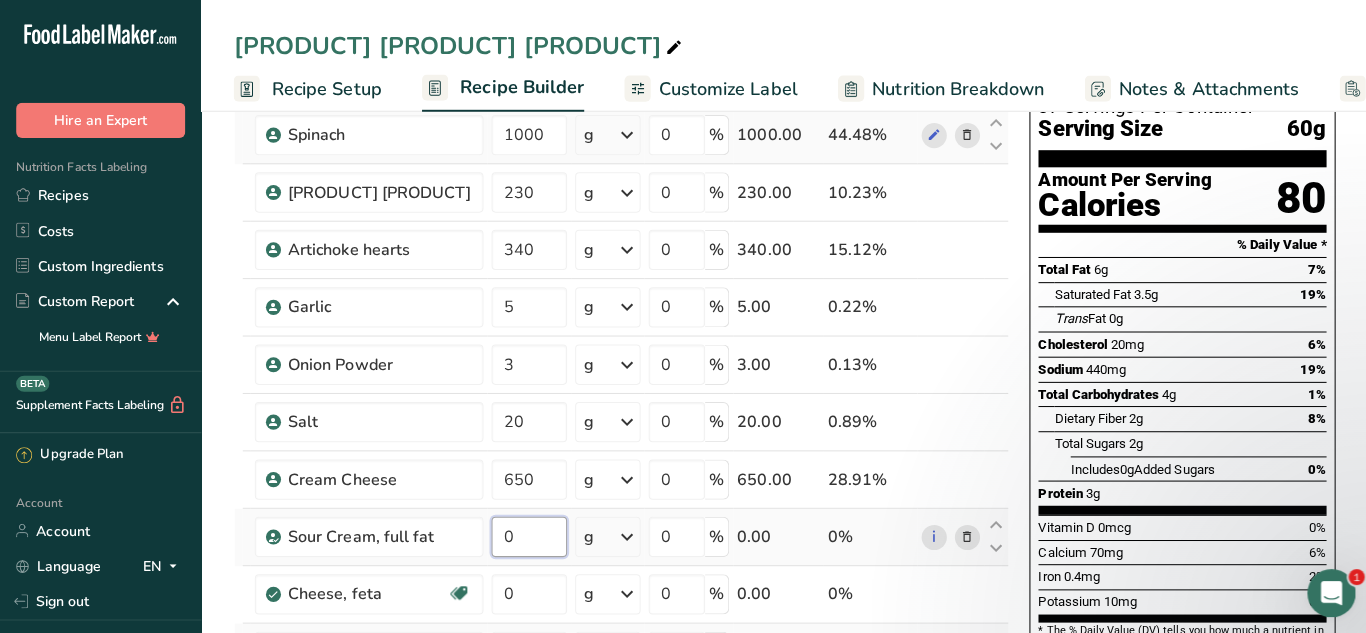click on "0" at bounding box center [525, 533] 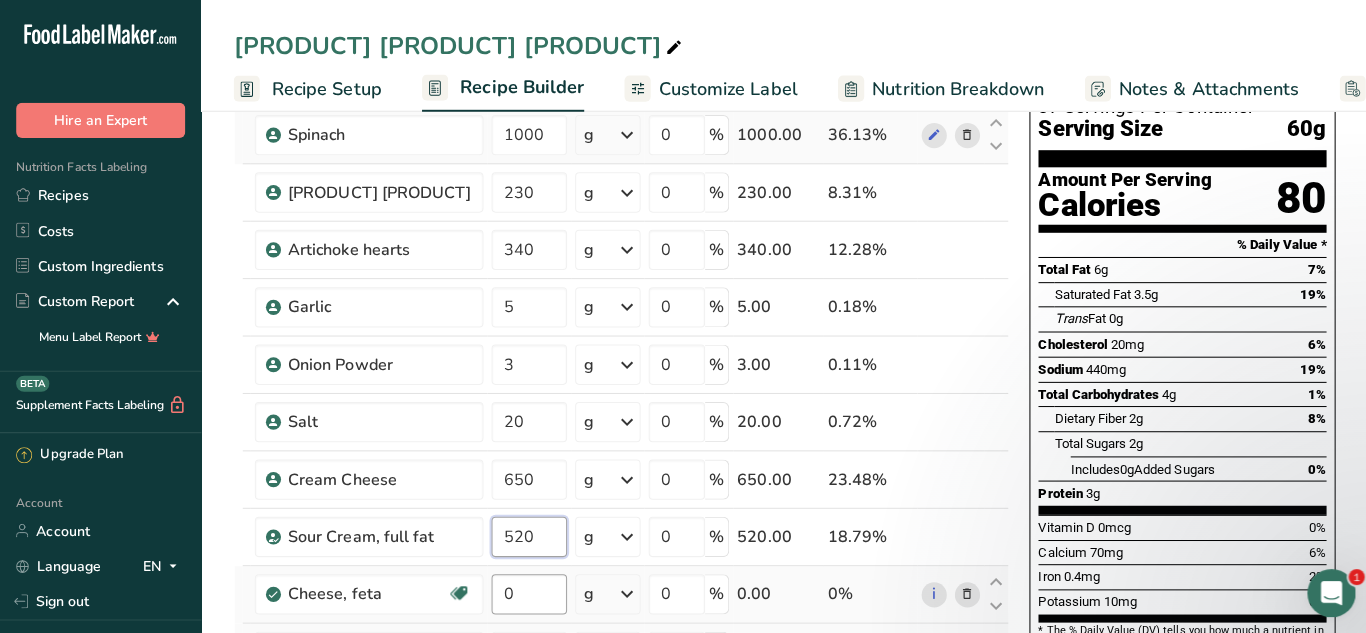 type on "520" 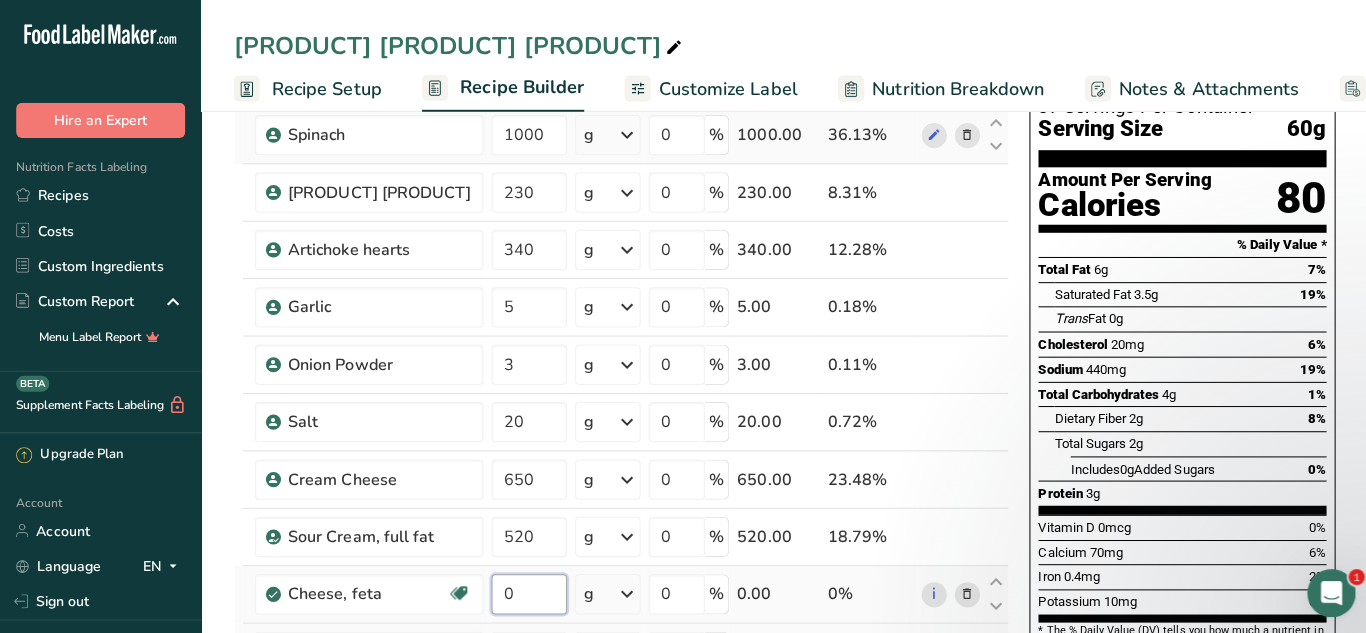 click on "Ingredient *
Amount *
Unit *
Waste *   .a-a{fill:#347362;}.b-a{fill:#fff;}          Grams
Percentage
Spinach
1000
g
Weight Units
g
kg
mg
See more
Volume Units
l
mL
fl oz
See more
0
%
1000.00
36.13%
Roasted red peppers
230
g
Weight Units
g
kg
mg
See more
Volume Units
l
mL
fl oz
See more
0
%
230.00
8.31%
Artichoke hearts
340
g" at bounding box center (617, 432) 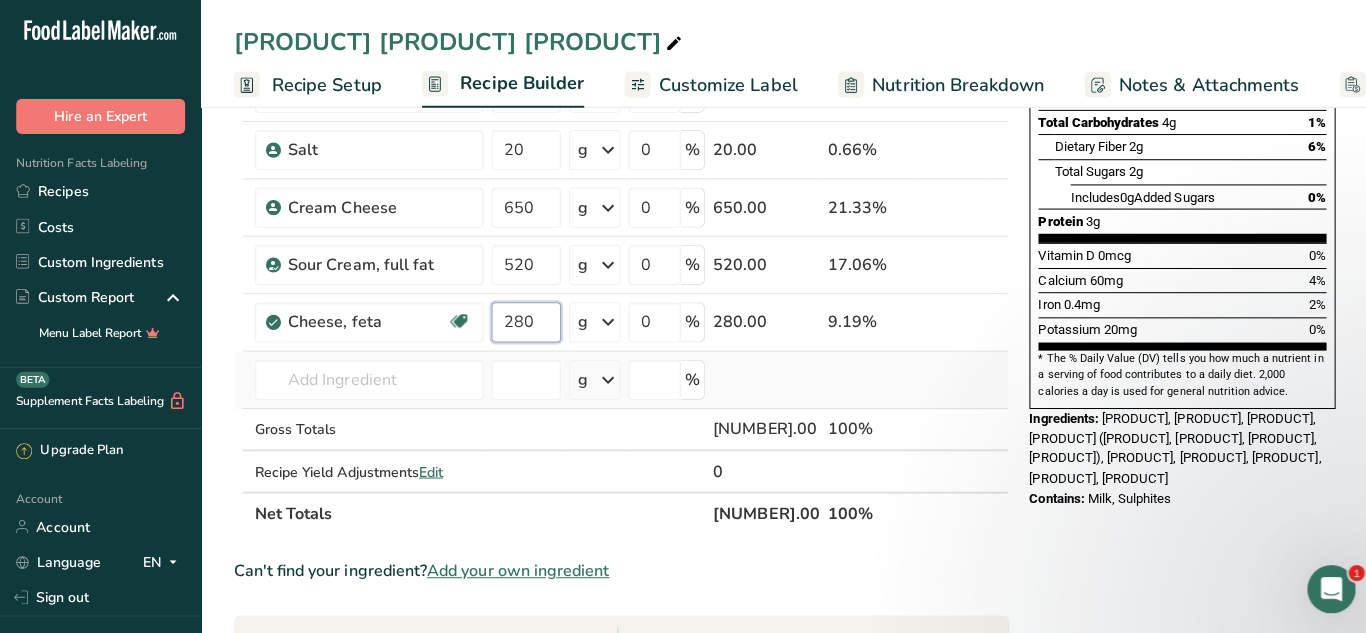 scroll, scrollTop: 421, scrollLeft: 0, axis: vertical 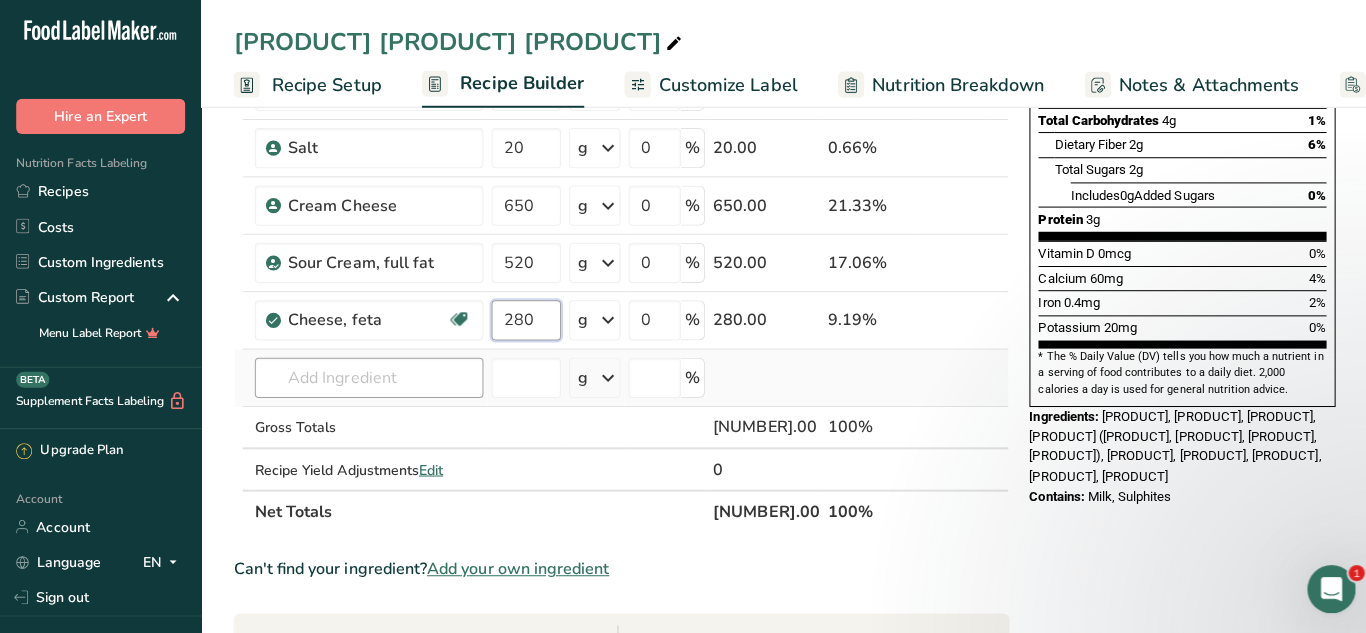type on "280" 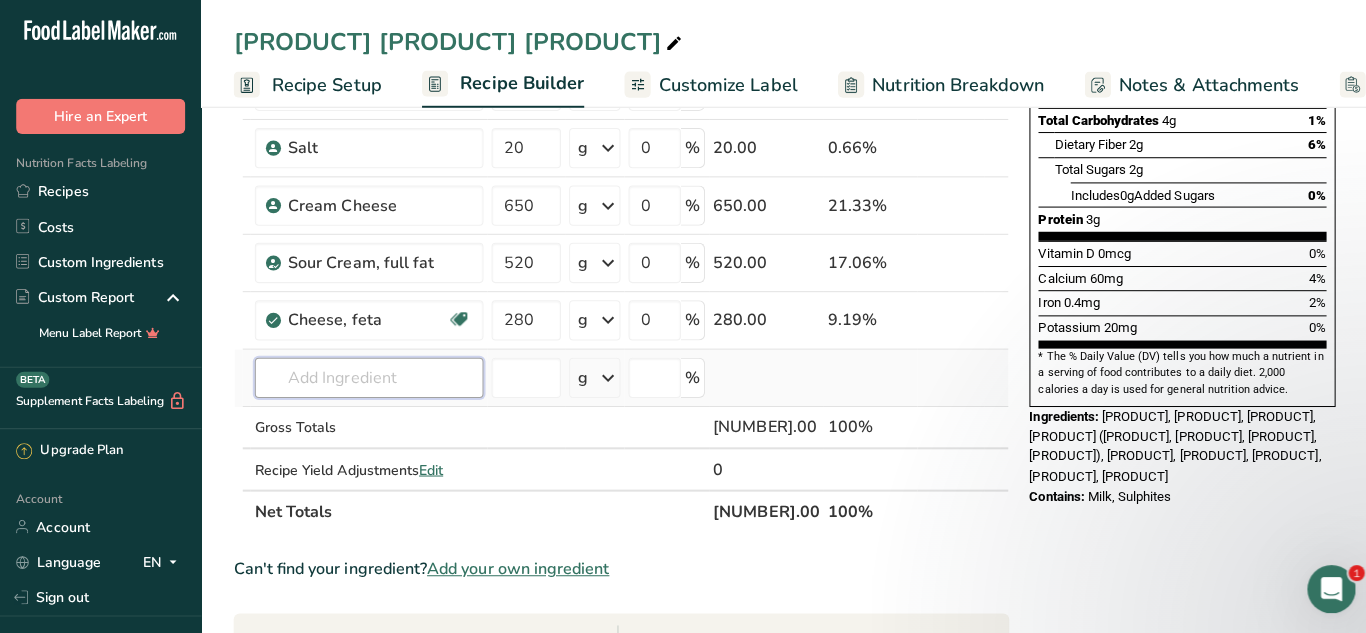 click on "Ingredient *
Amount *
Unit *
Waste *   .a-a{fill:#347362;}.b-a{fill:#fff;}          Grams
Percentage
1000.00
32.81%
[PRODUCT] [PRODUCT]
230
g
Weight Units
g
kg
mg
See more
Volume Units
l
mL
fl oz
See more
0
%
230.00
7.55%
[PRODUCT] [PRODUCT]
340
g" at bounding box center (617, 164) 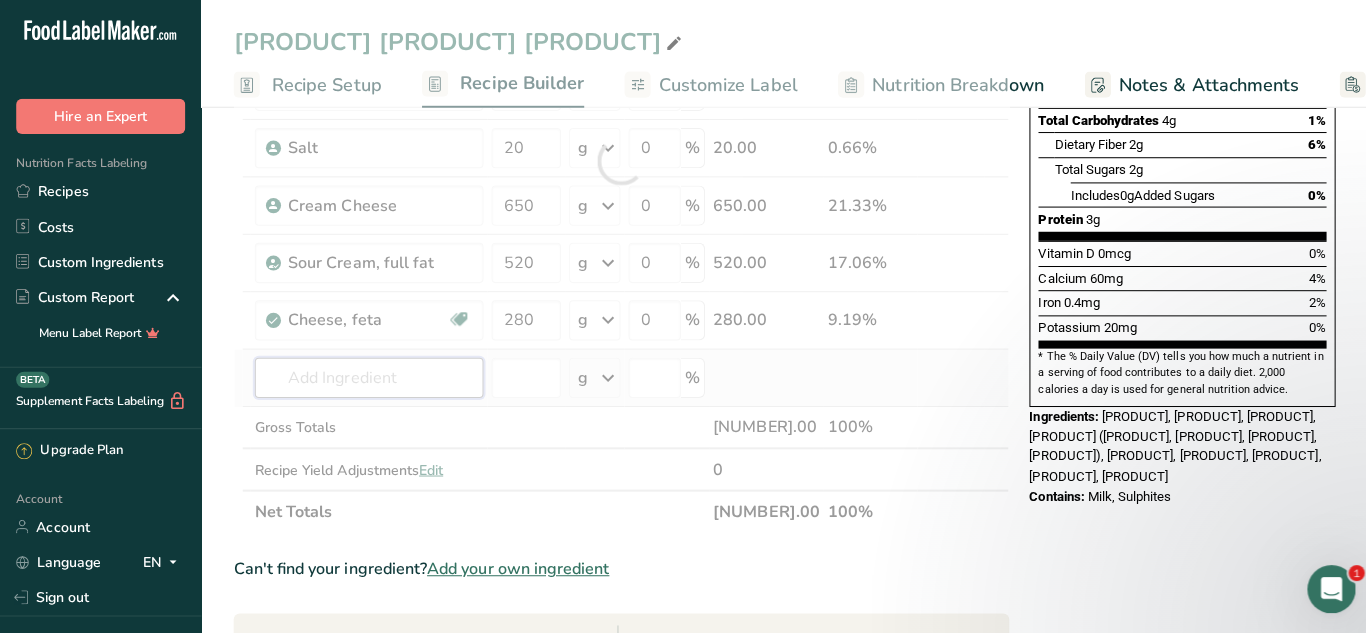 type on "k" 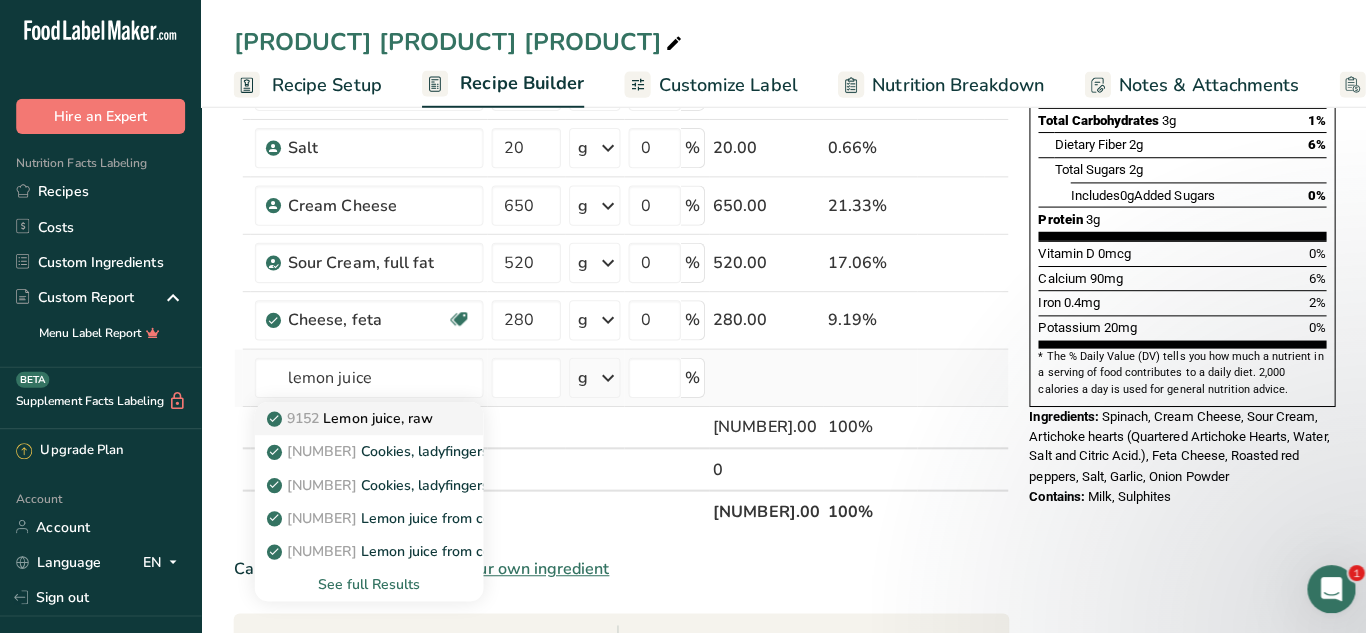 click on "9152
Lemon juice, raw" at bounding box center (366, 419) 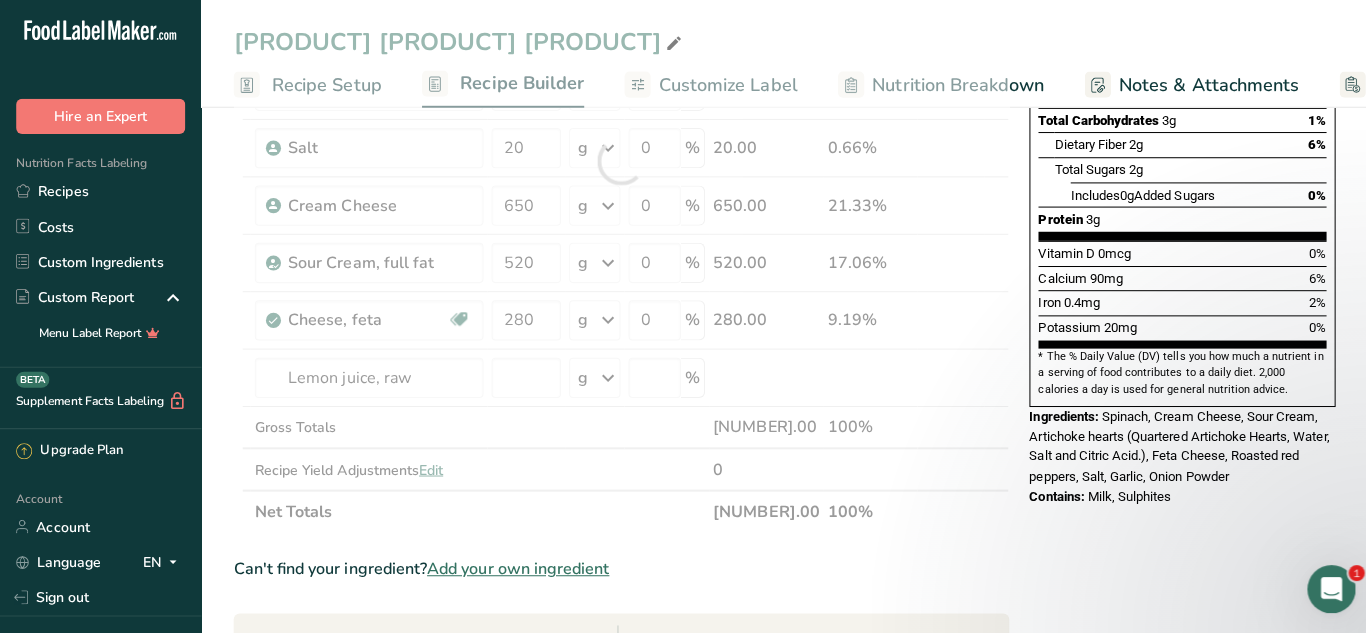 type on "0" 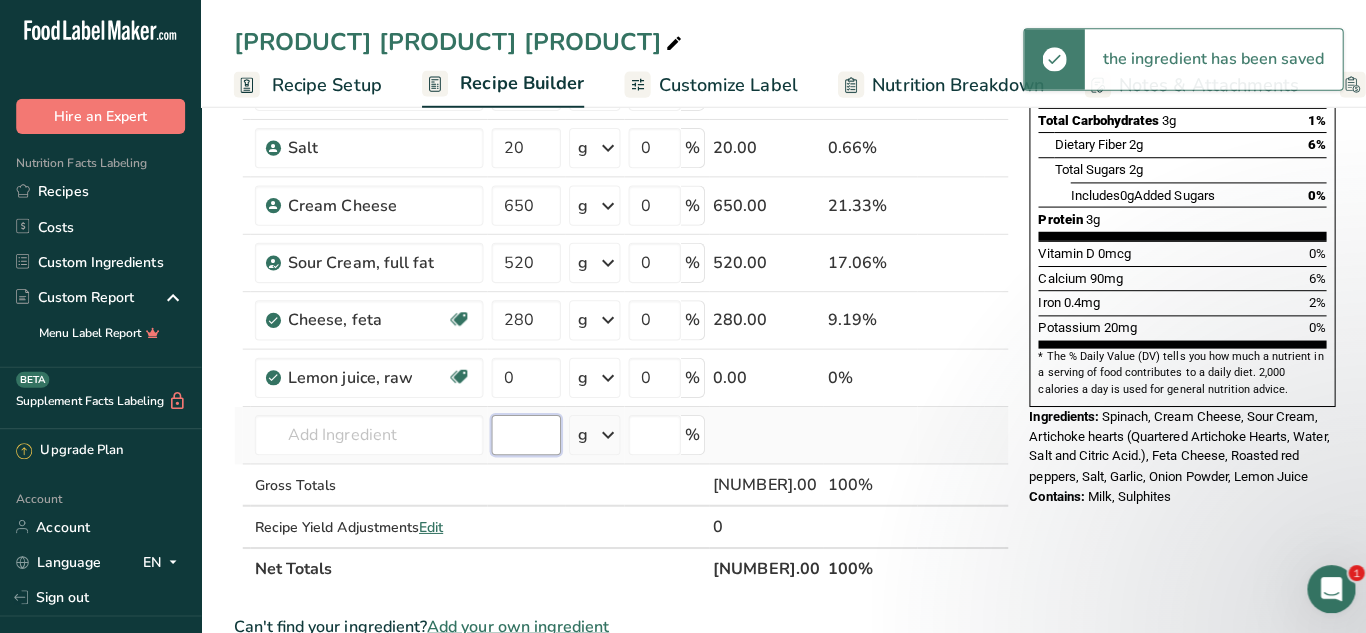 click at bounding box center (522, 436) 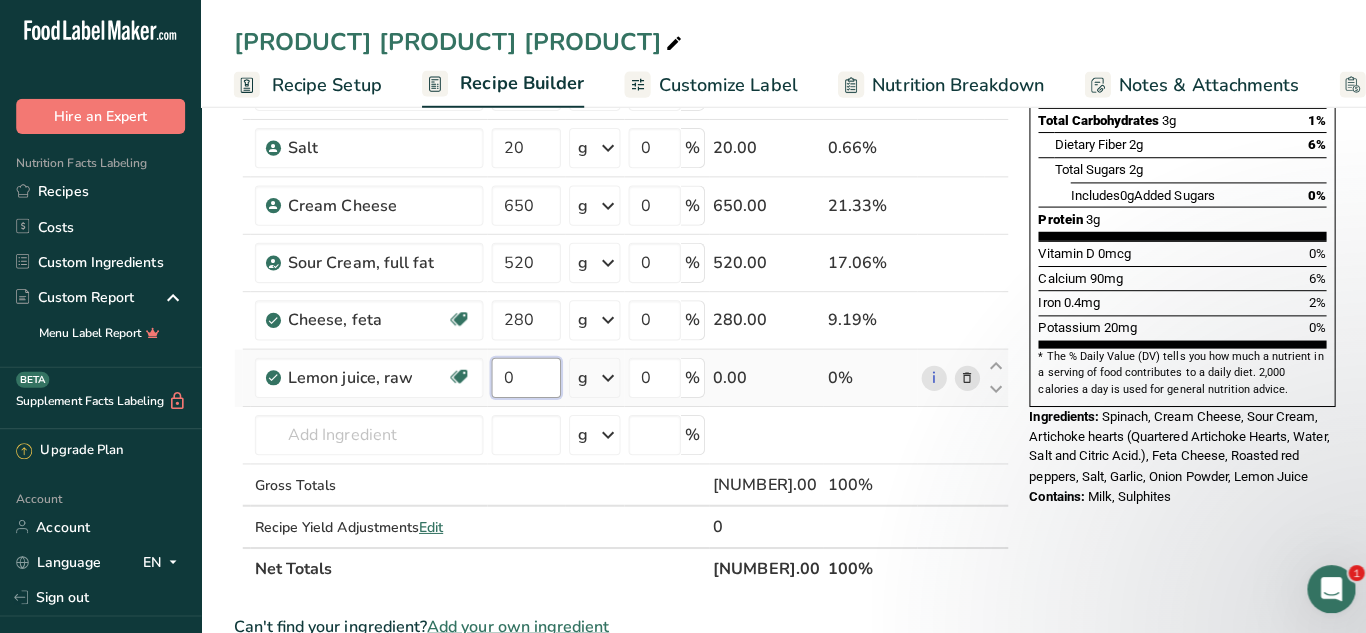 click on "0" at bounding box center [522, 379] 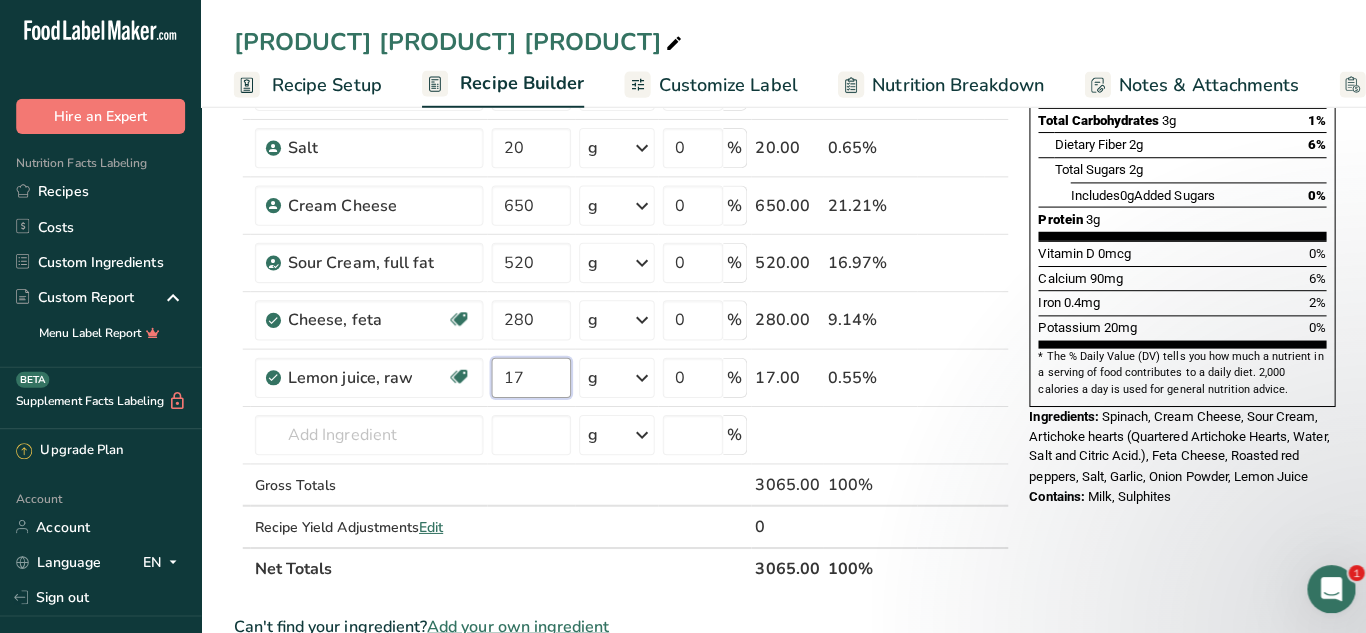type on "17" 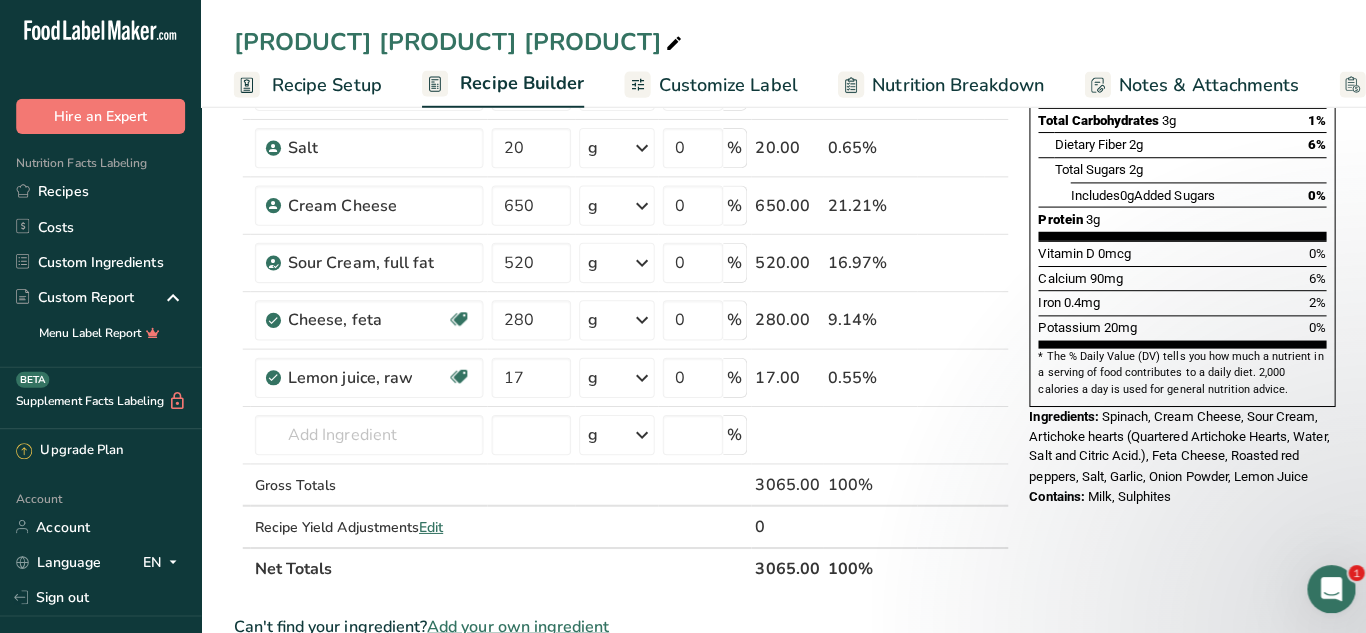 click on "Nutrition Facts
51 Servings Per Container
Serving Size
60g
Amount Per Serving
Calories
100
% Daily Value *
Total Fat
7g
9%
Saturated Fat
4.5g
22%
Trans  Fat
0g
Cholesterol
25mg
8%
Sodium
390mg
17%
Total Carbohydrates
3g
1%
Dietary Fiber
2g
6%" at bounding box center (1174, 494) 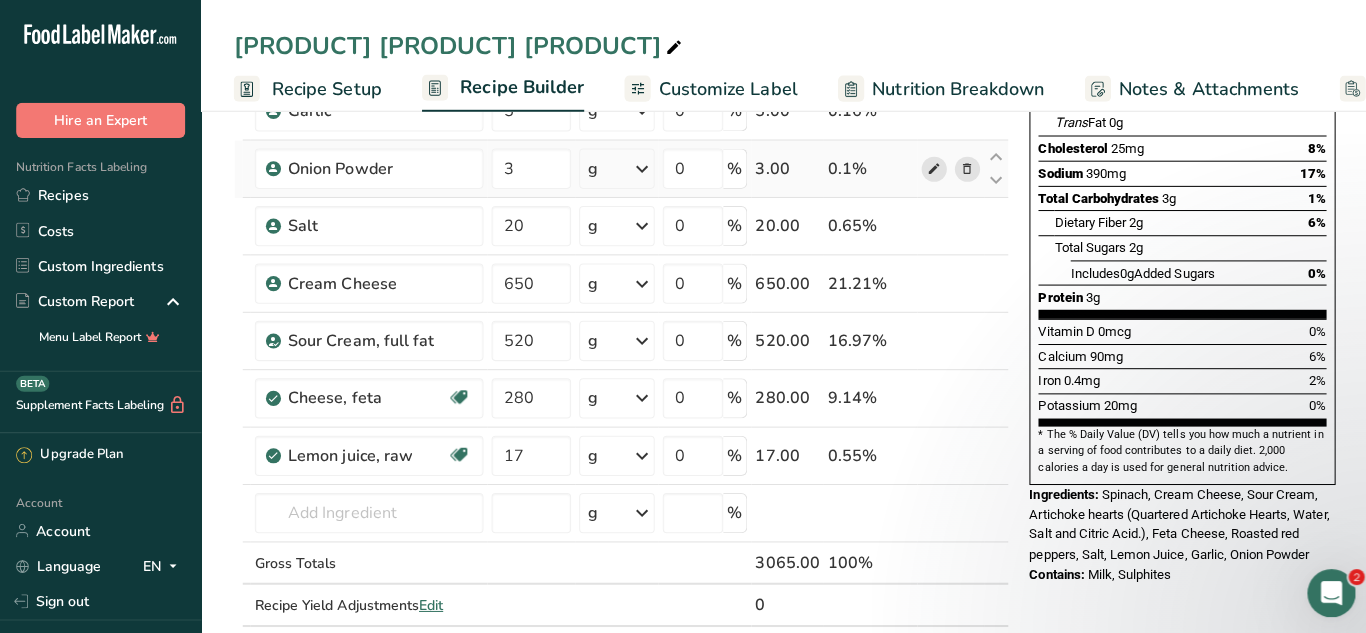 scroll, scrollTop: 0, scrollLeft: 0, axis: both 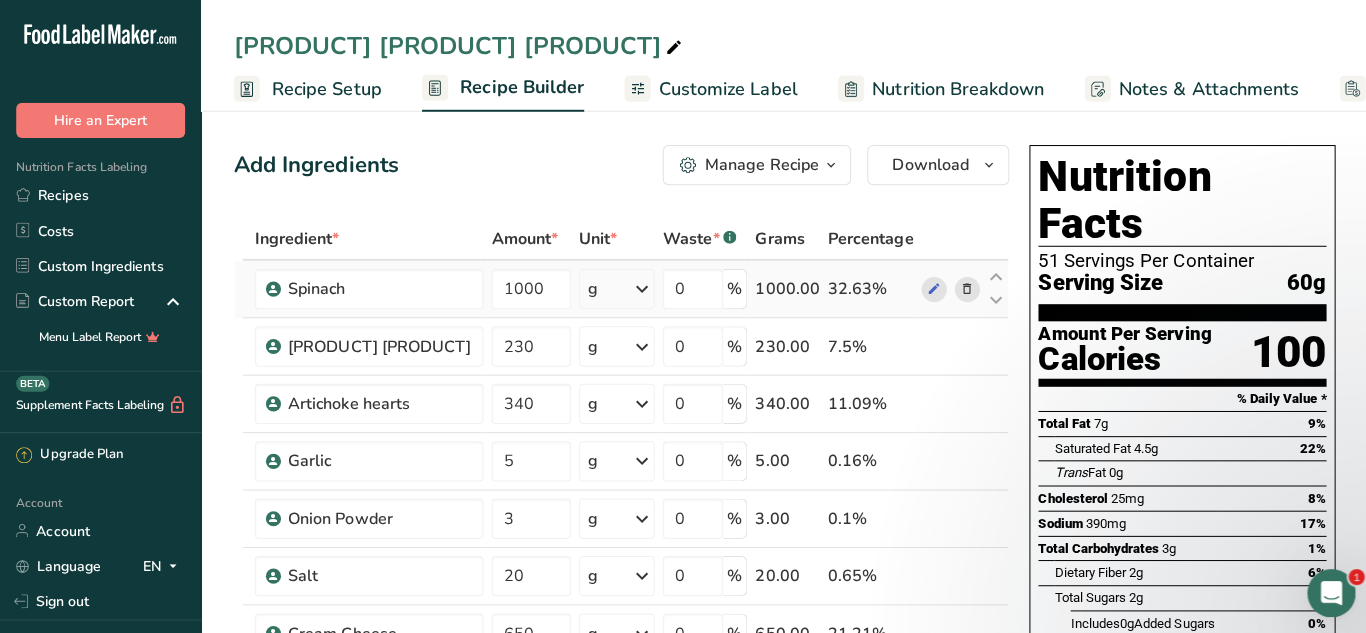 click on "Recipe Setup" at bounding box center (324, 88) 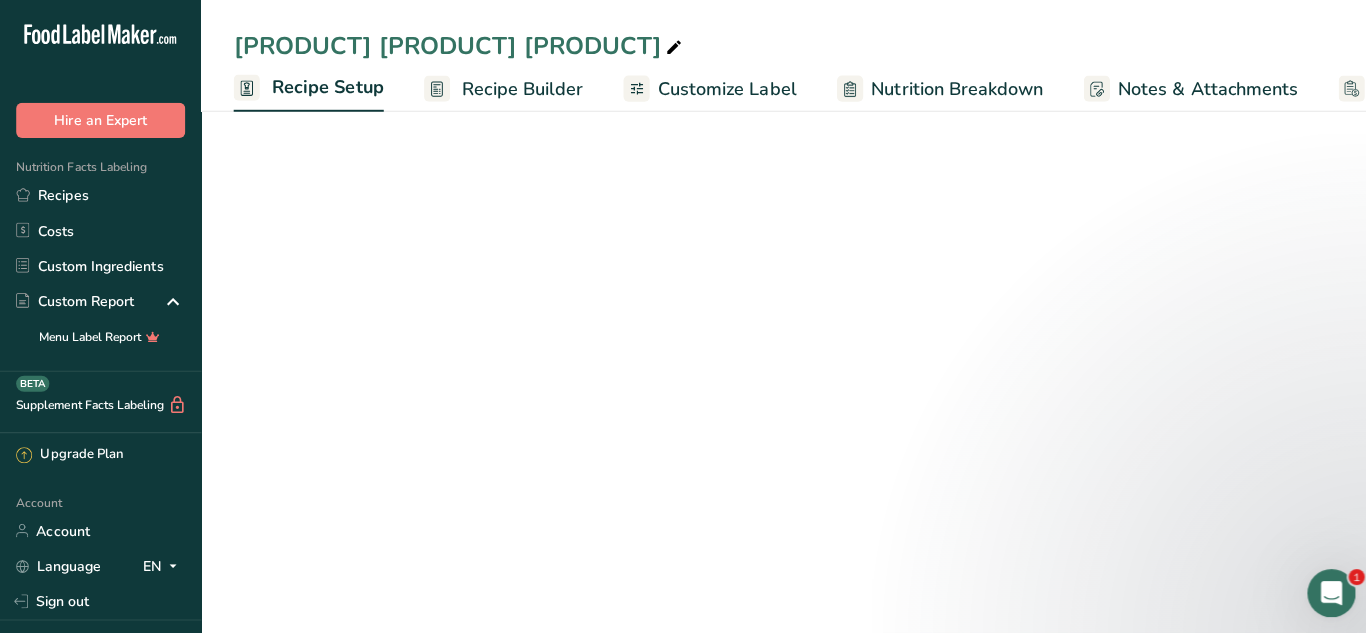 scroll, scrollTop: 0, scrollLeft: 7, axis: horizontal 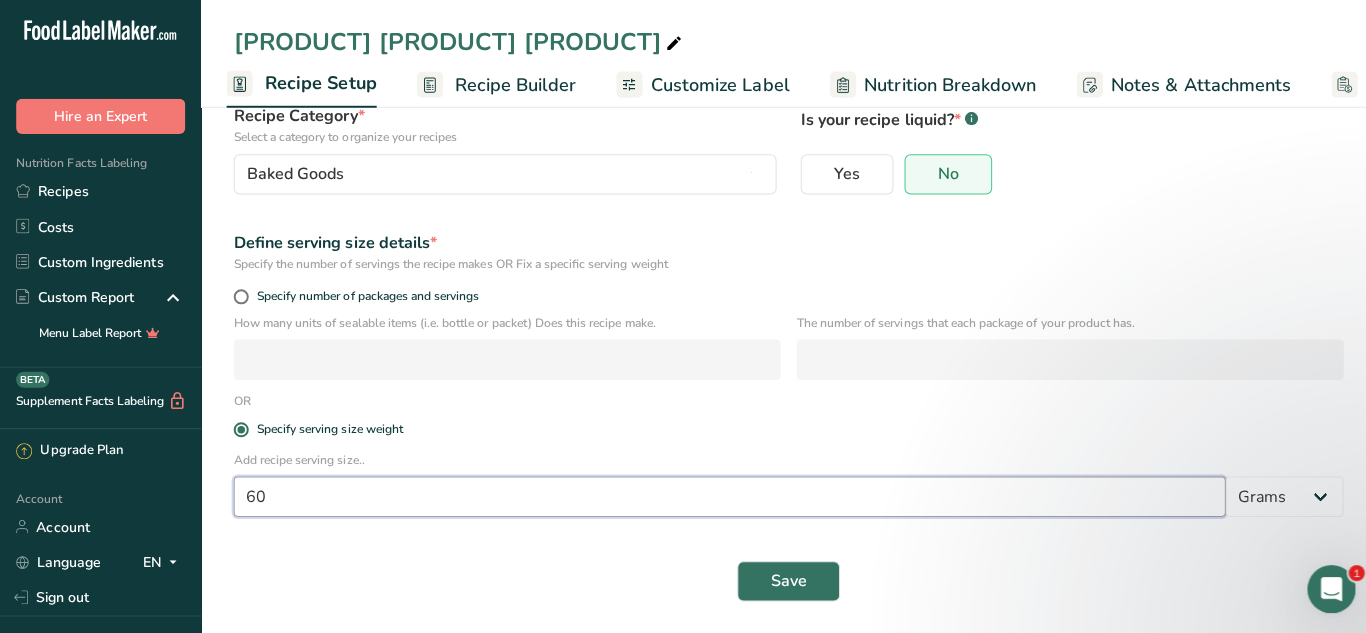 click on "60" at bounding box center (724, 497) 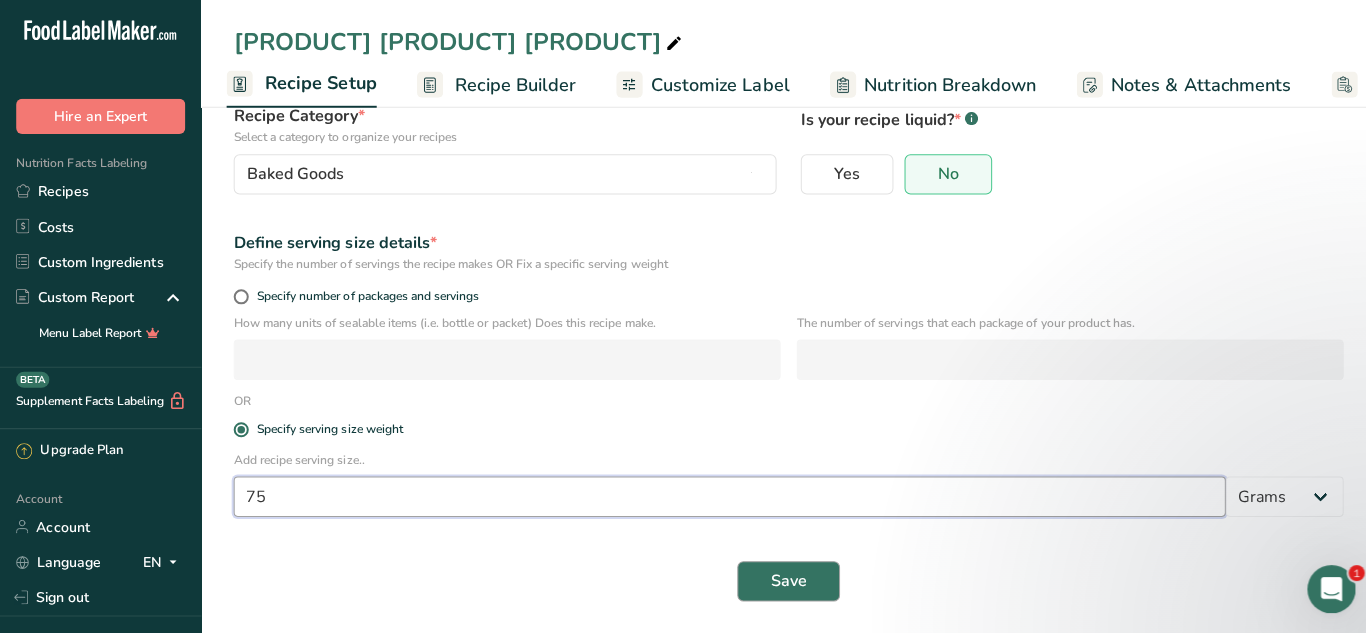 type on "75" 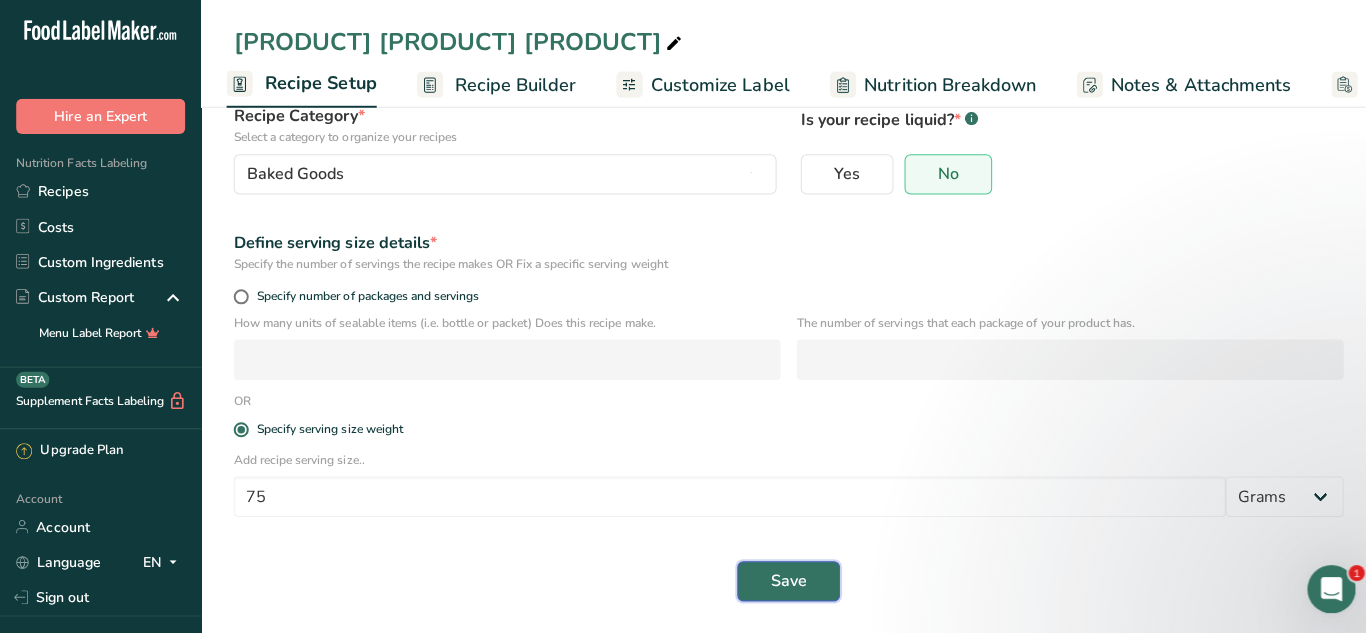 click on "Save" at bounding box center (783, 581) 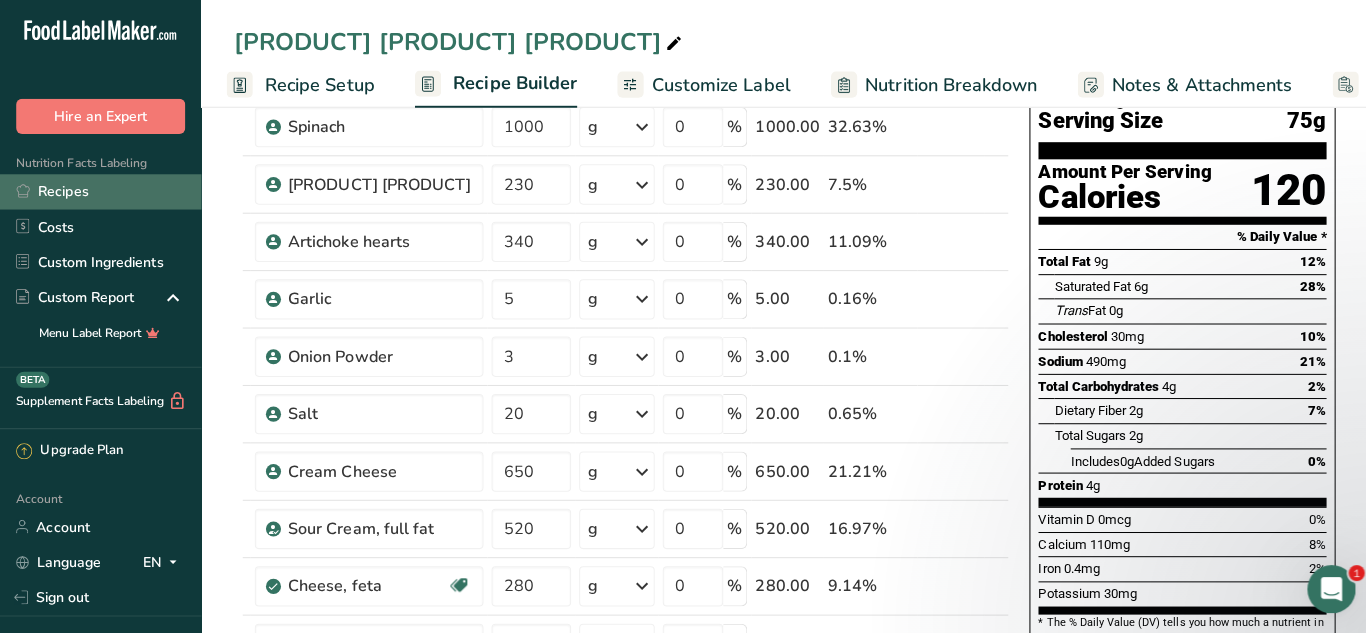 click 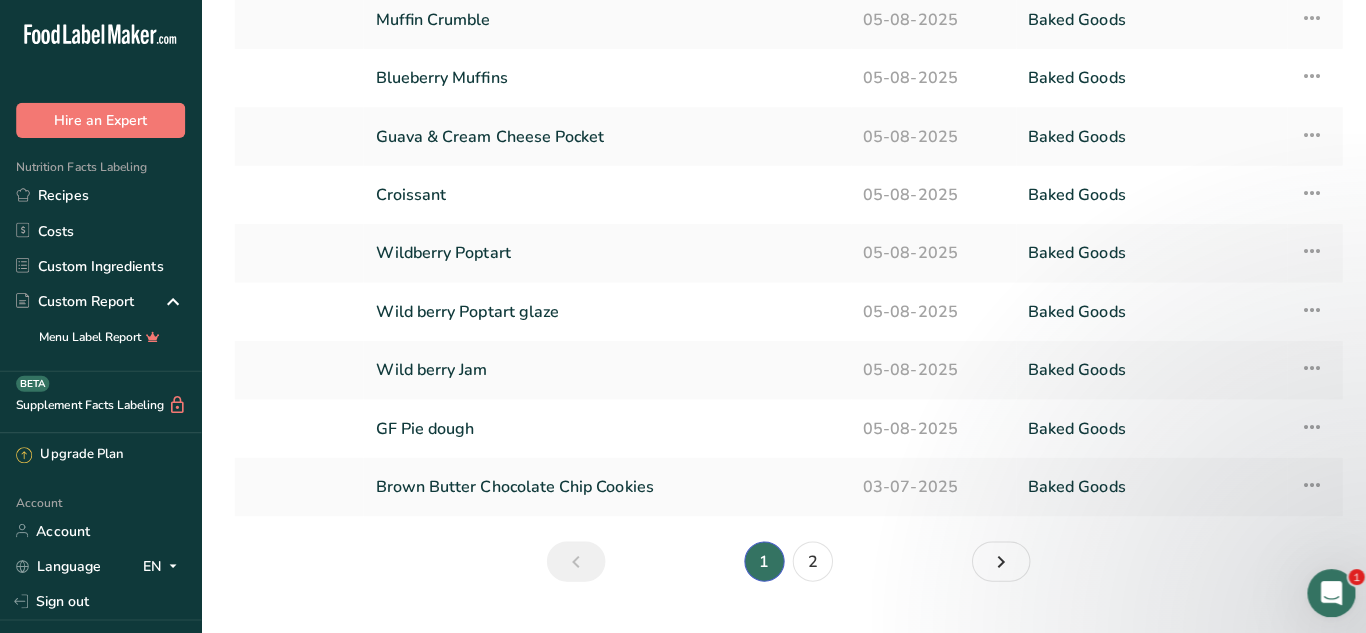 scroll, scrollTop: 0, scrollLeft: 0, axis: both 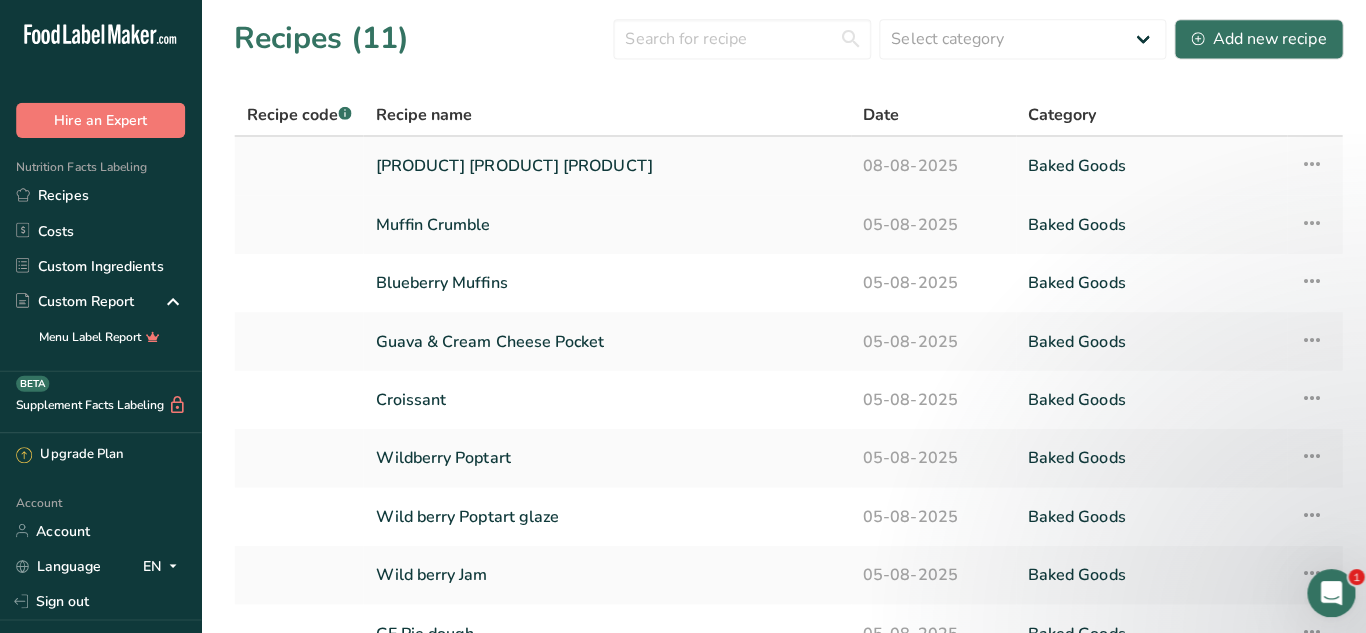 click at bounding box center (1302, 163) 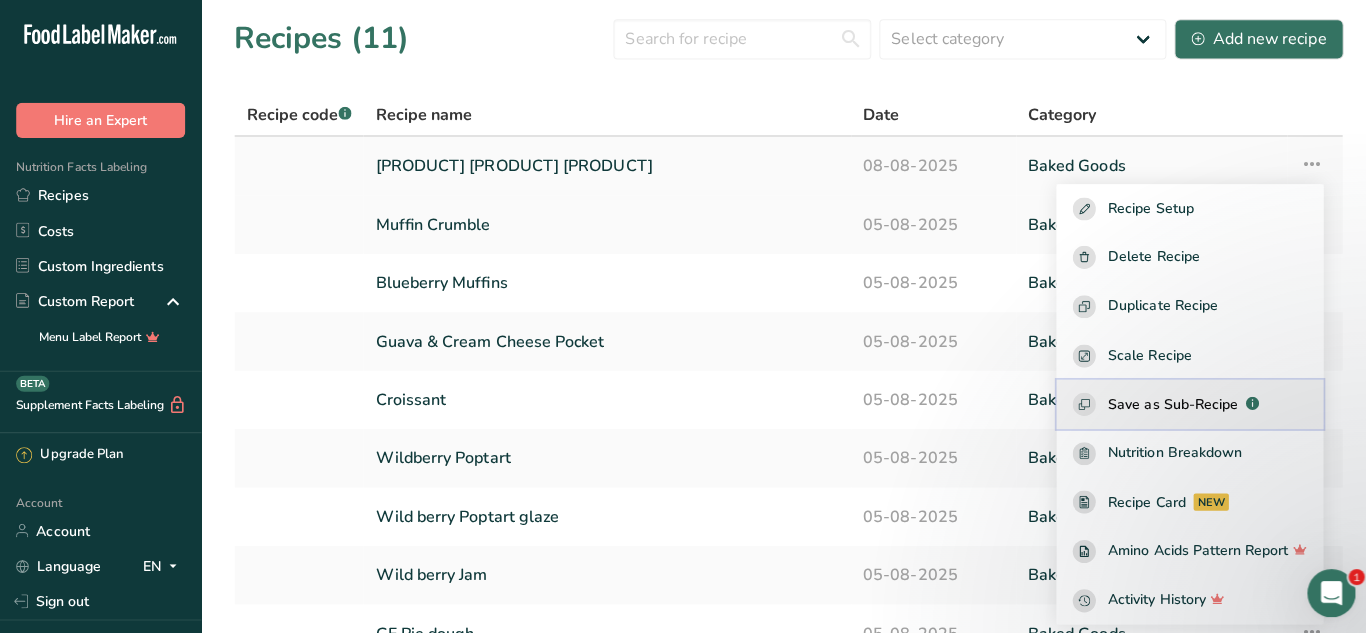 click on "Save as Sub-Recipe" at bounding box center (1164, 401) 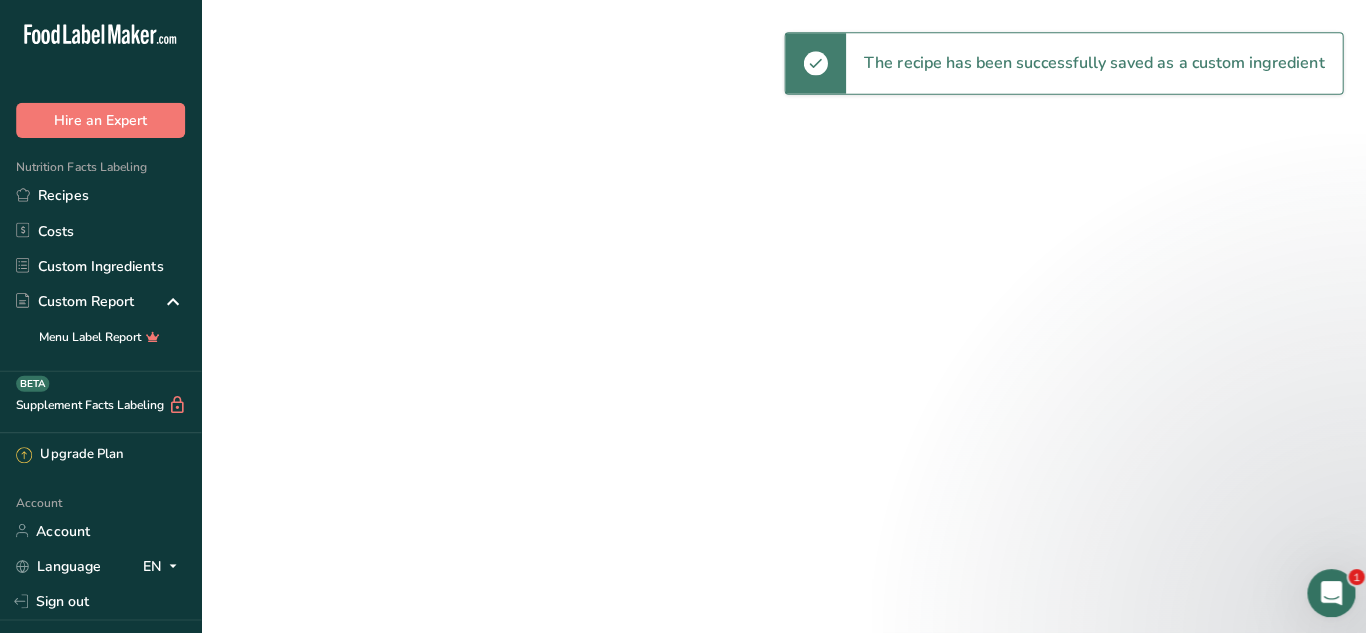 select on "30" 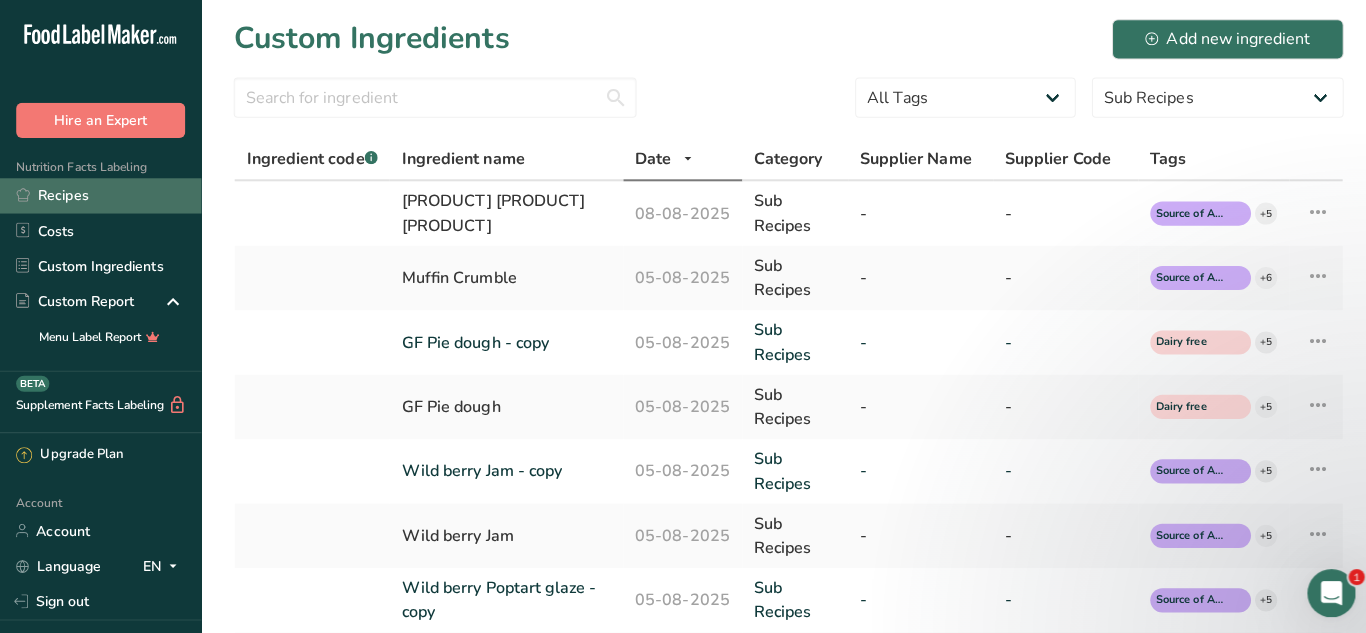 click on "Recipes" at bounding box center (100, 194) 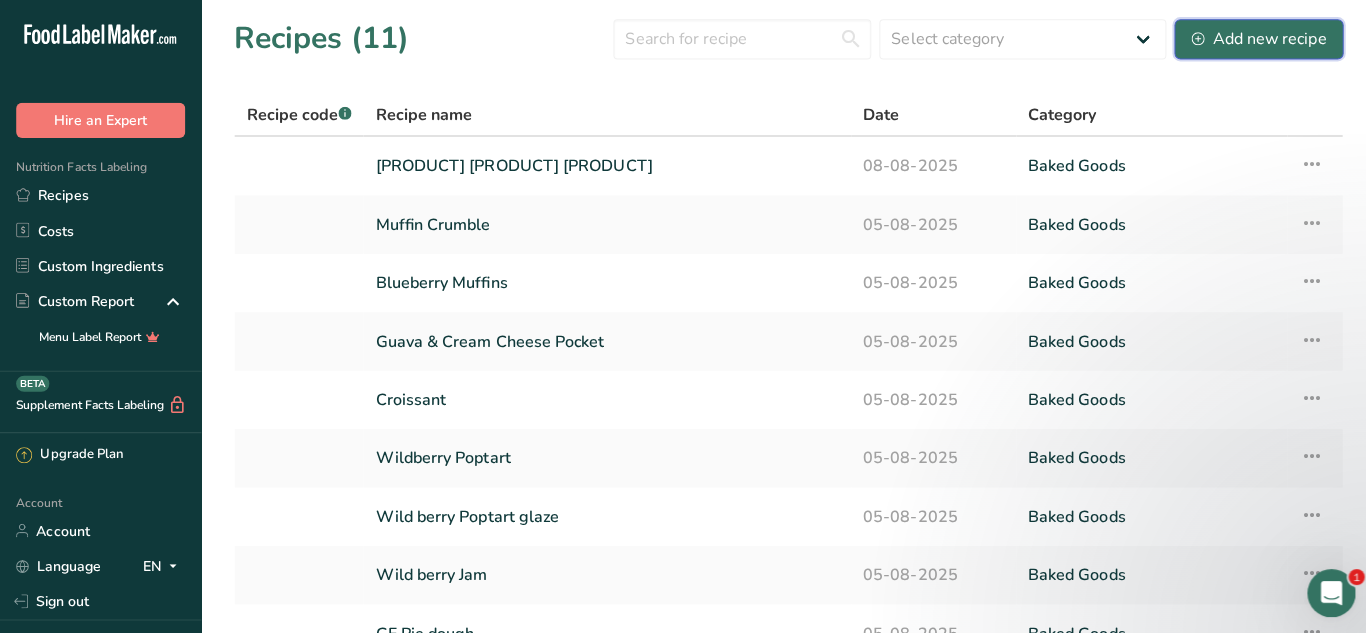 click 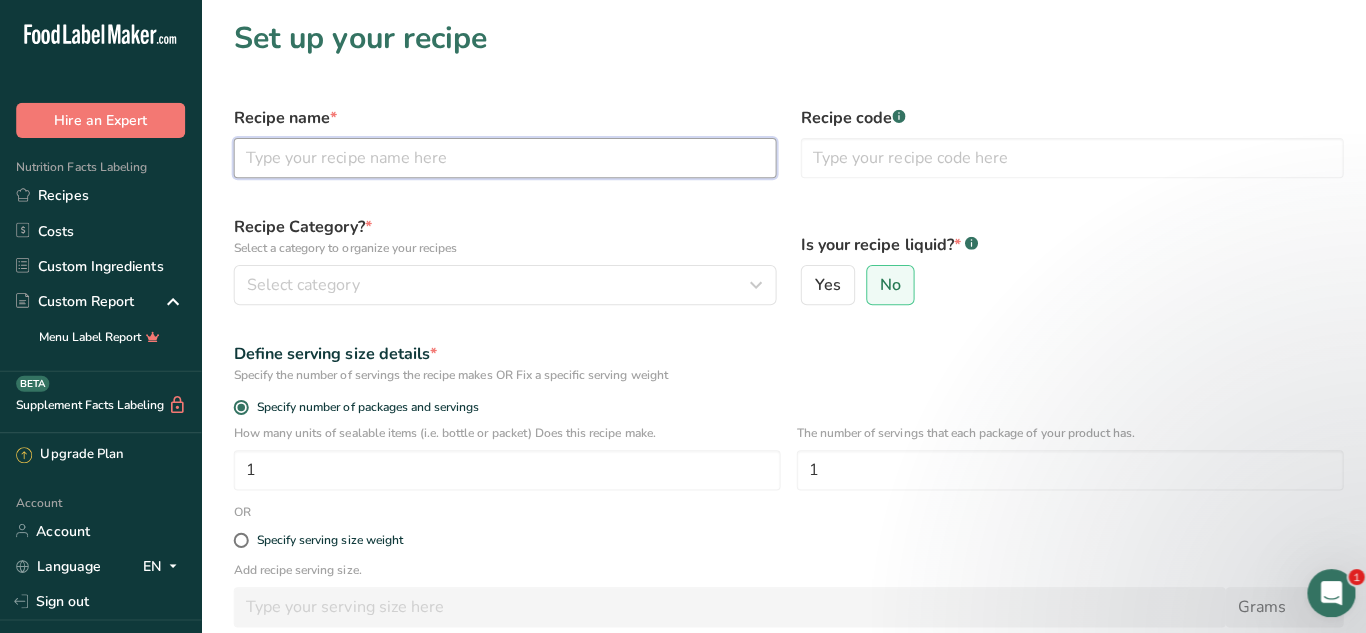 click at bounding box center [501, 157] 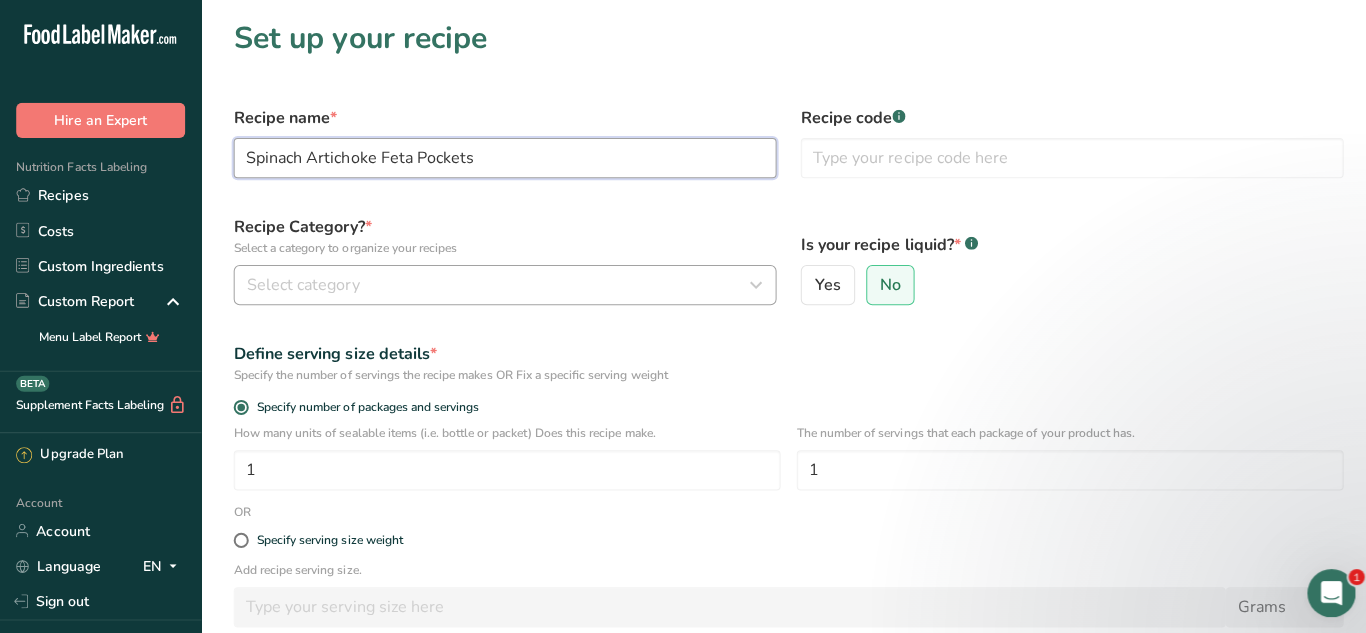 type on "Spinach Artichoke Feta Pockets" 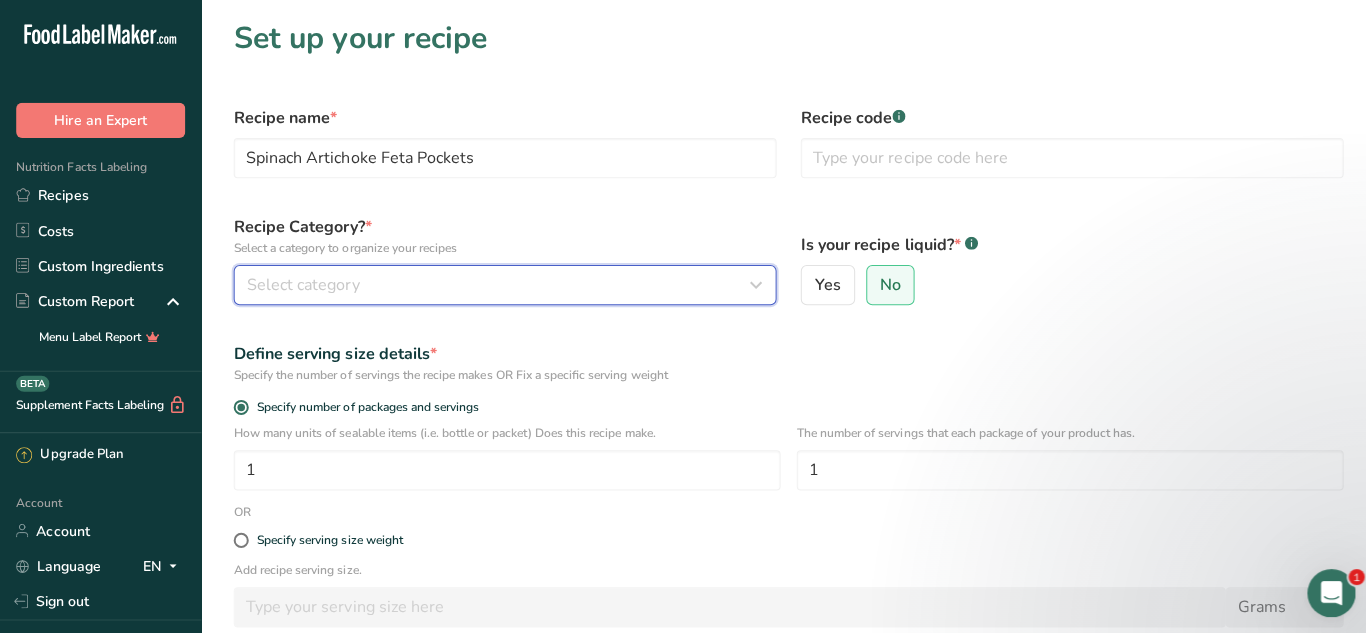 click on "Select category" at bounding box center [495, 283] 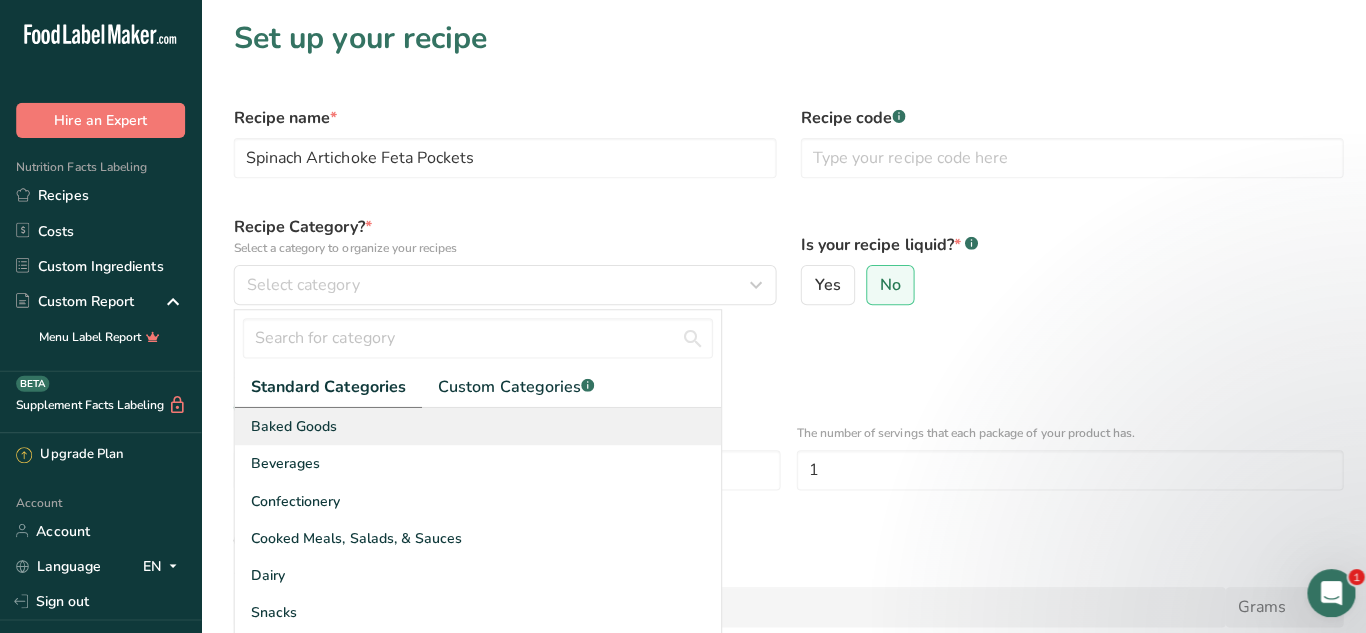 click on "Baked Goods" at bounding box center (474, 423) 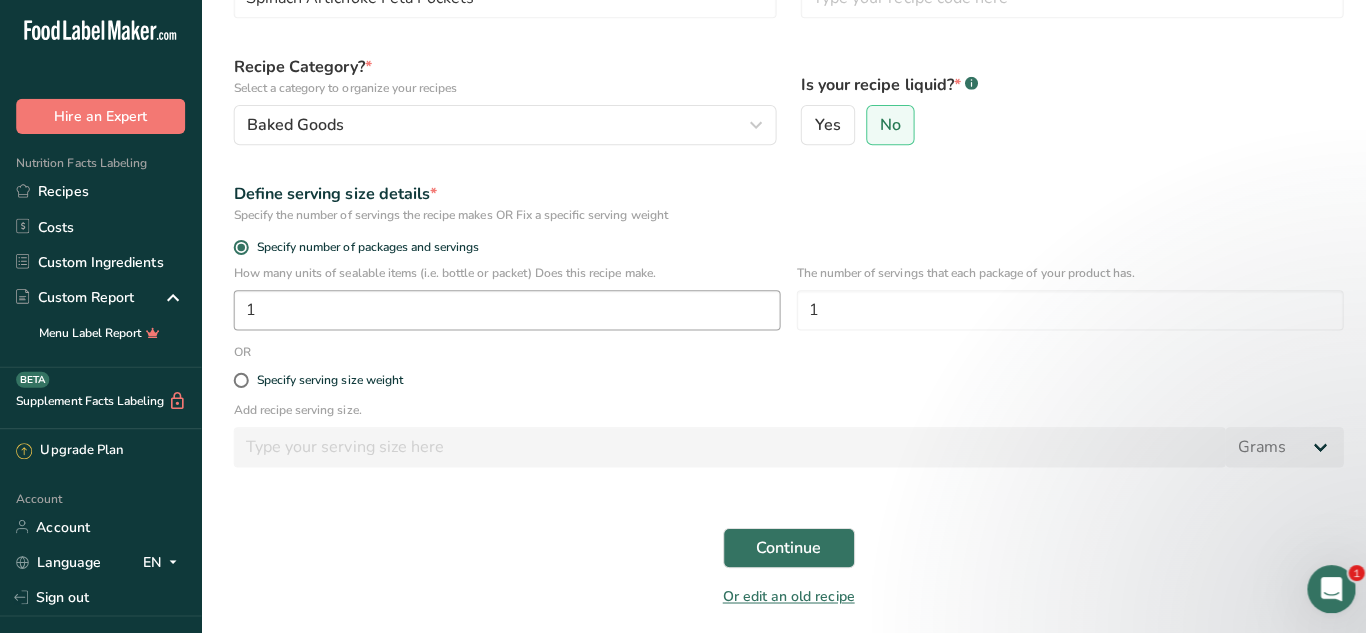 scroll, scrollTop: 156, scrollLeft: 0, axis: vertical 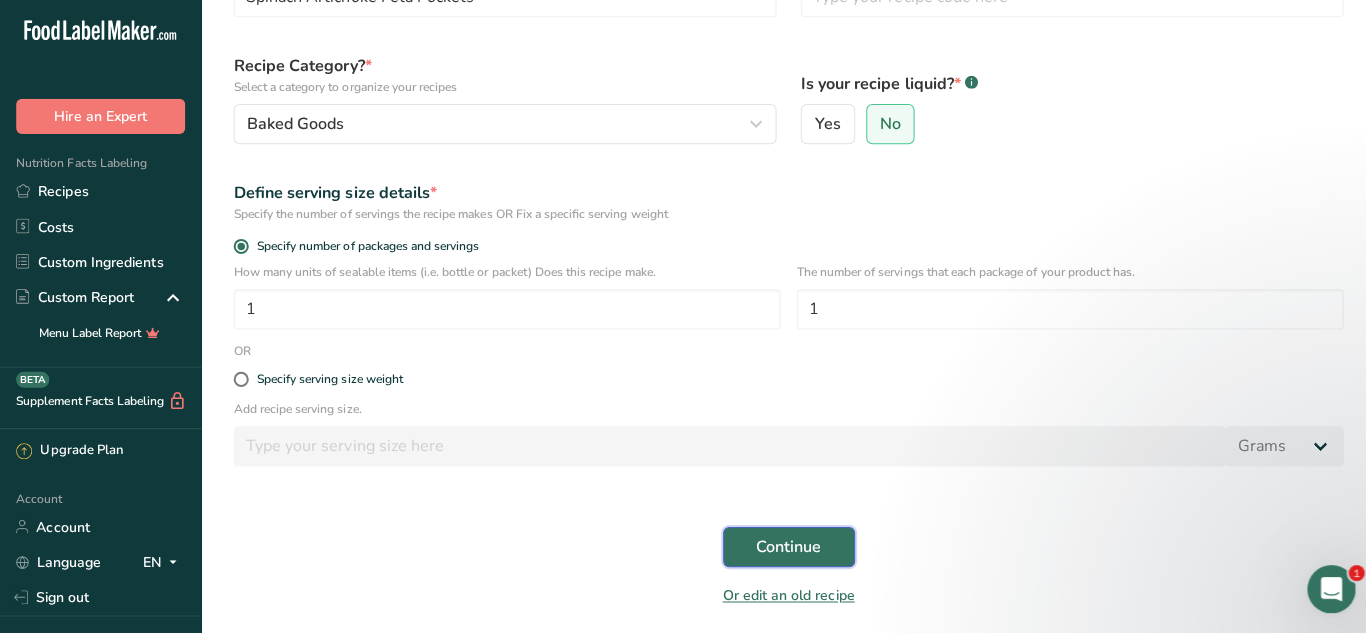 click on "Continue" at bounding box center (783, 547) 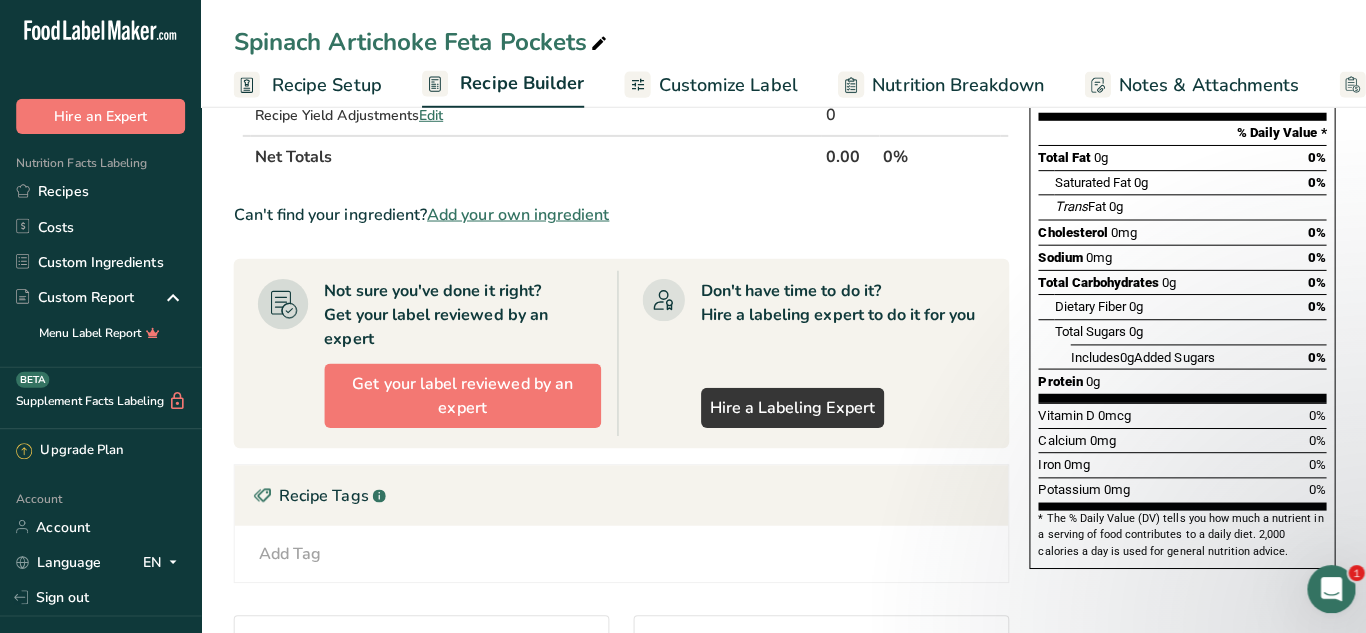 scroll, scrollTop: 0, scrollLeft: 0, axis: both 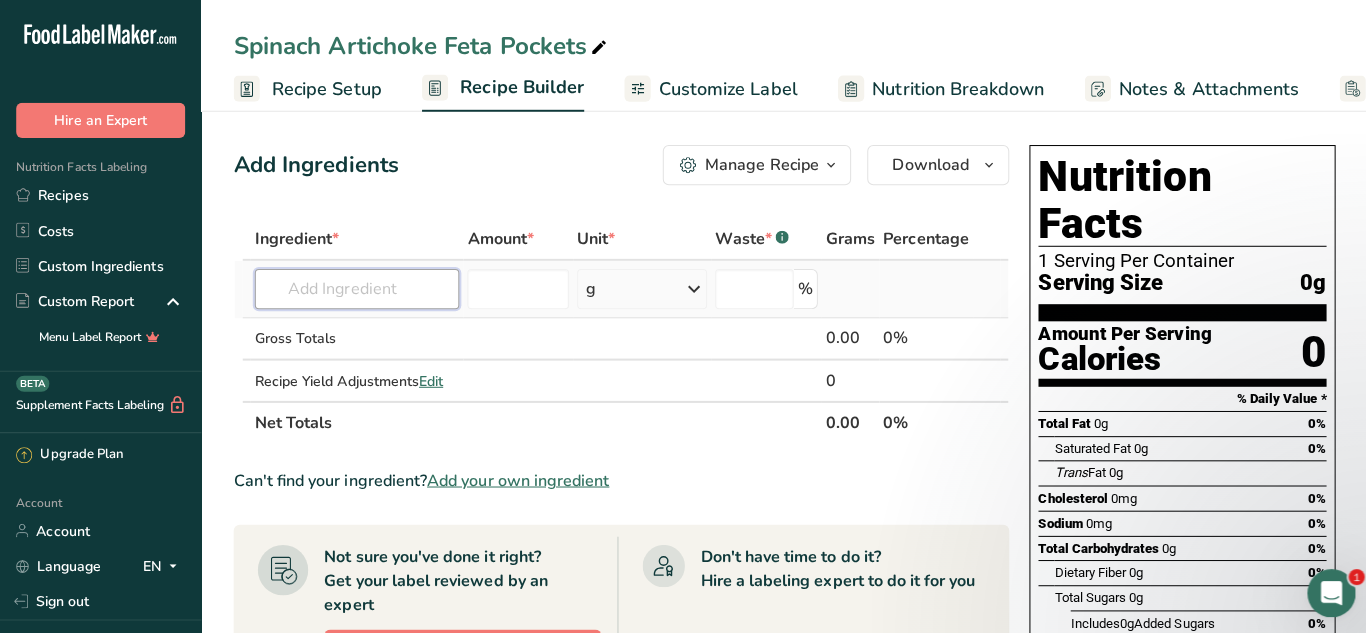 click at bounding box center (354, 287) 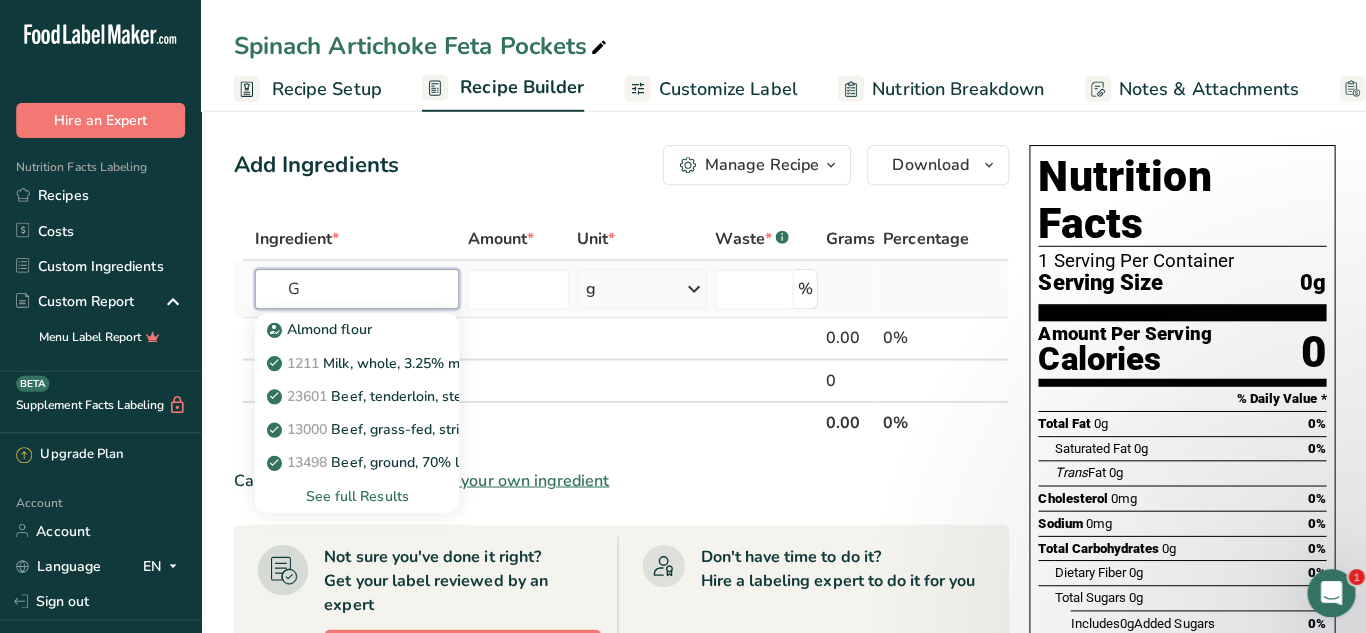 type on "Gf" 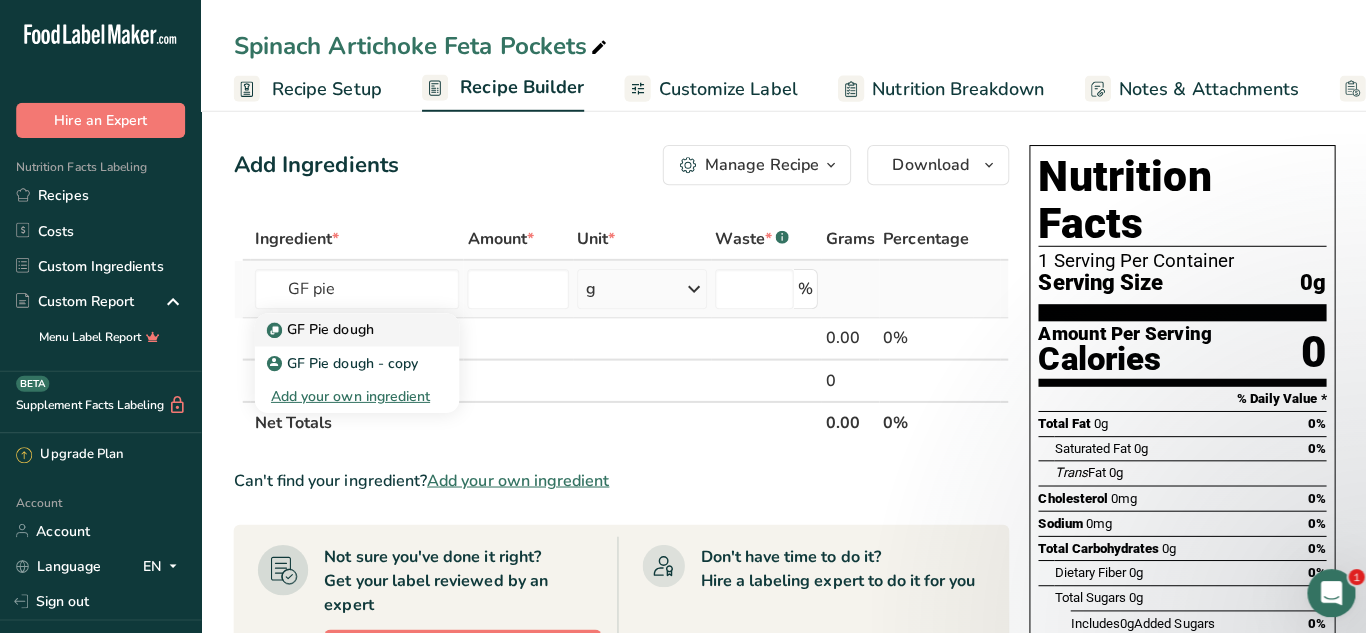 click on "GF Pie dough" at bounding box center [320, 327] 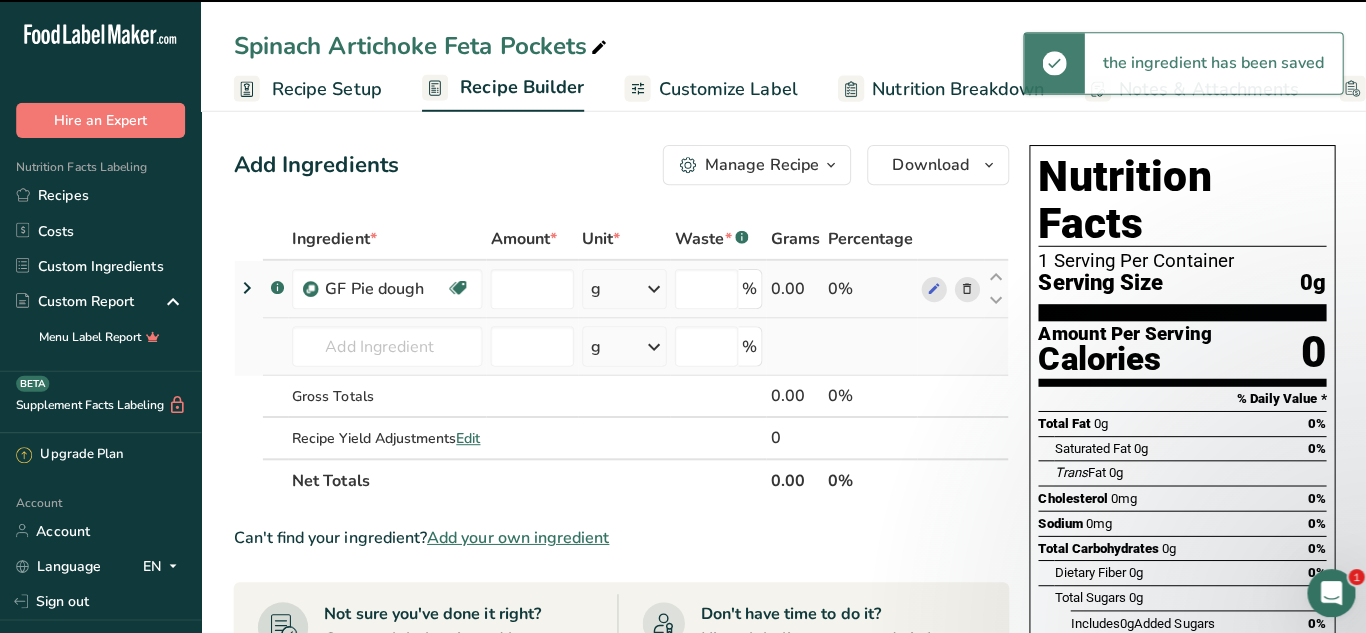 type on "0" 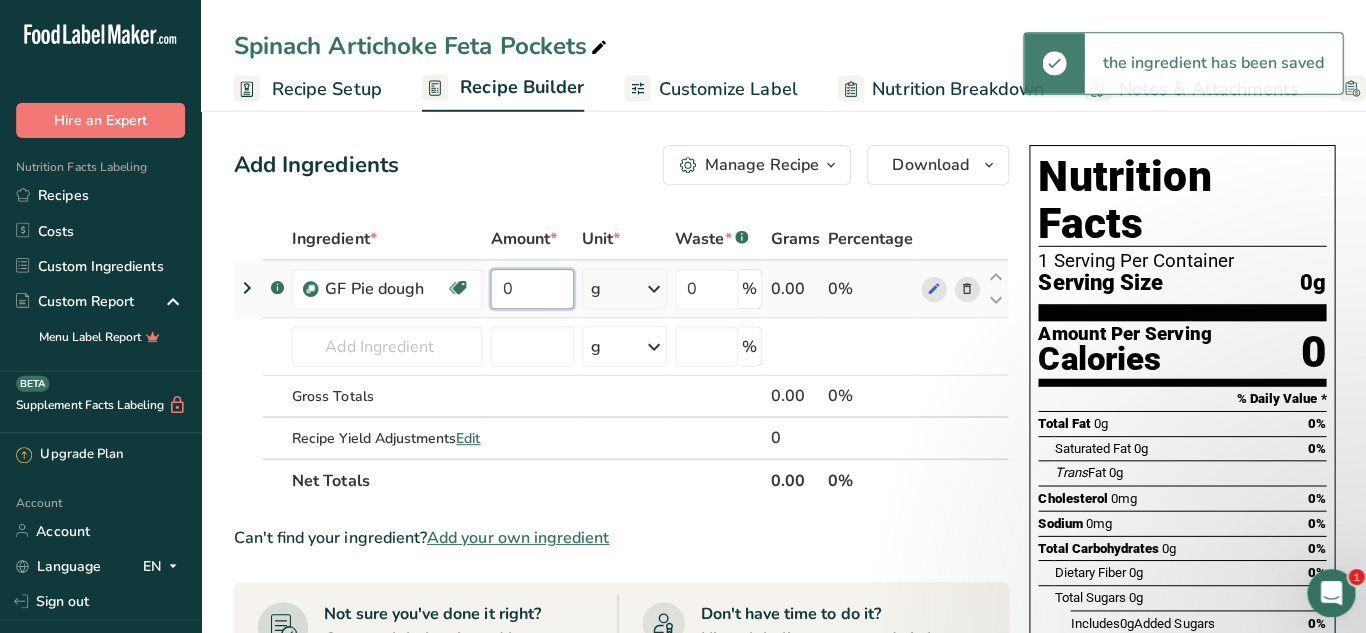 click on "0" at bounding box center (528, 287) 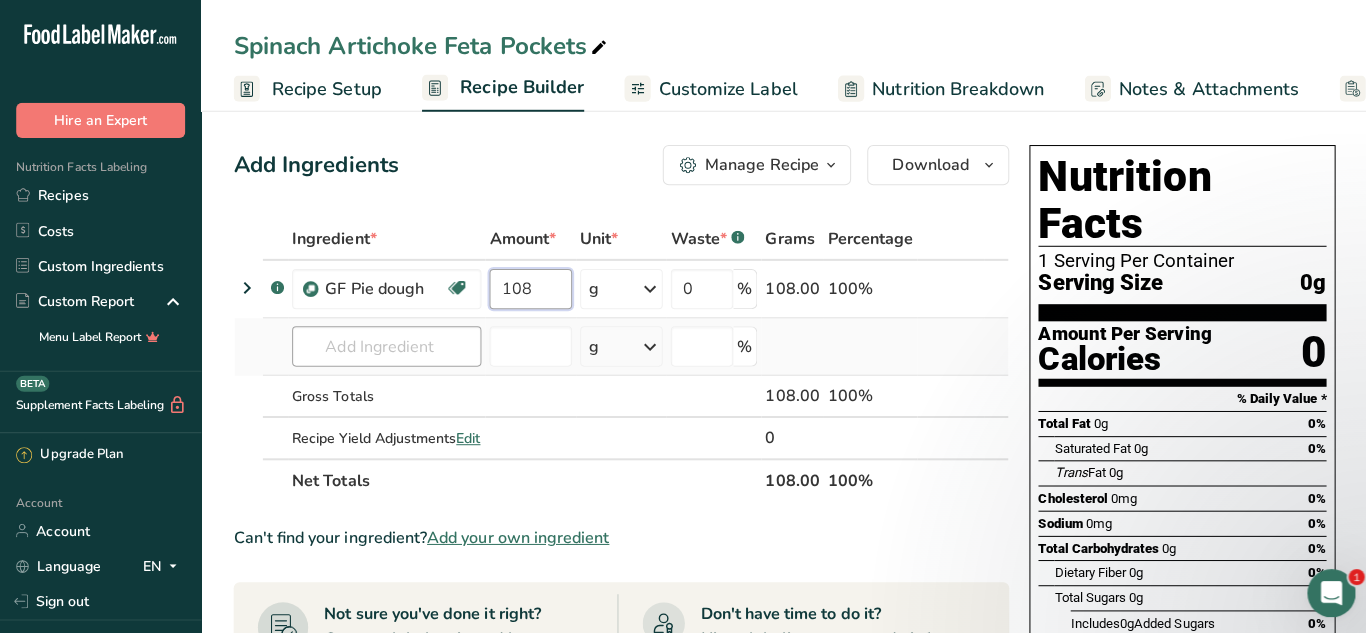 type on "108" 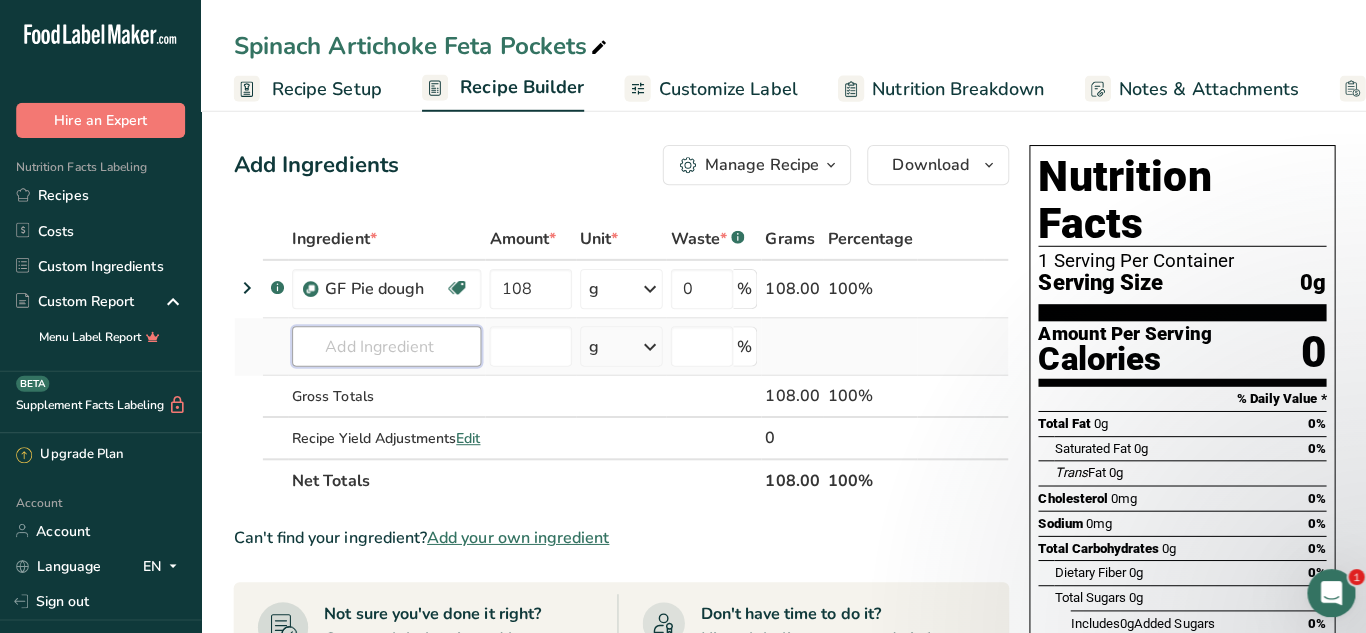 click on "Ingredient *
Amount *
Unit *
Waste *   .a-a{fill:#347362;}.b-a{fill:#fff;}          Grams
Percentage
.a-a{fill:#347362;}.b-a{fill:#fff;}
GF Pie dough
Dairy free
Gluten free
Vegan
Vegetarian
Soy free
Halal
108
g
Weight Units
g
kg
mg
See more
Volume Units
l
mL
fl oz
See more
0
%
108.00
100%
GF Pie dough
GF Pie dough - copy
Add your own ingredient
g
Weight Units
g
kg
mg" at bounding box center [617, 357] 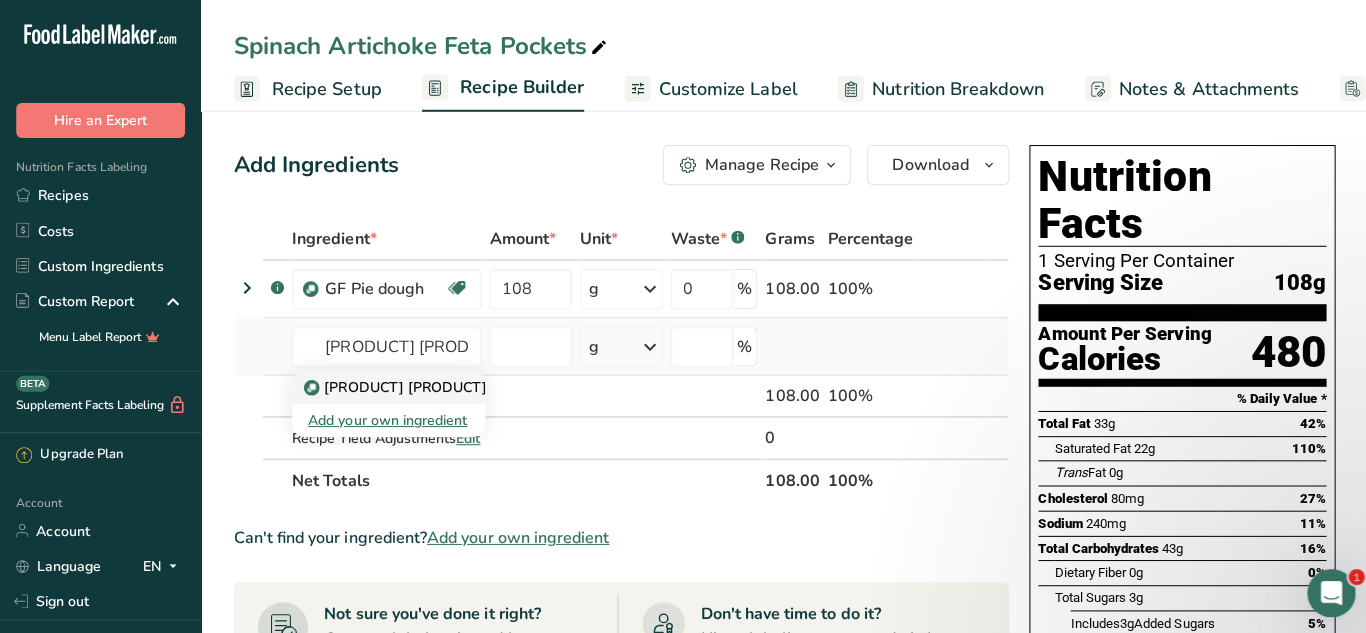 click at bounding box center (309, 384) 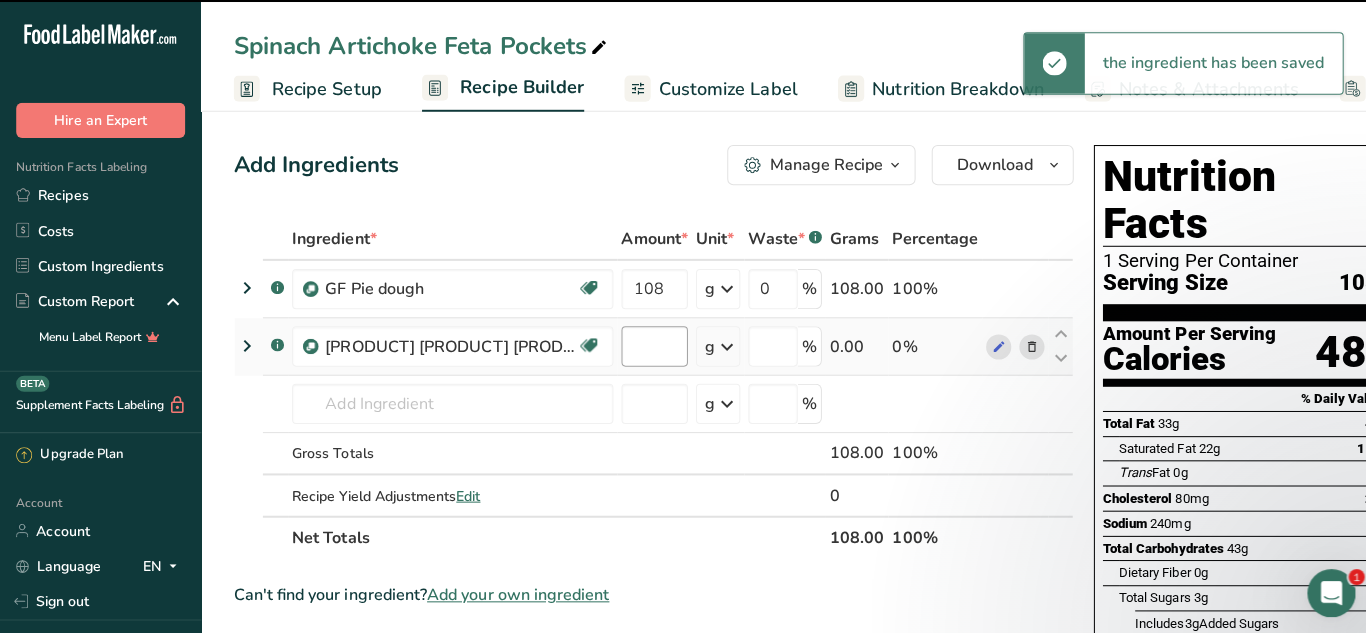 type on "0" 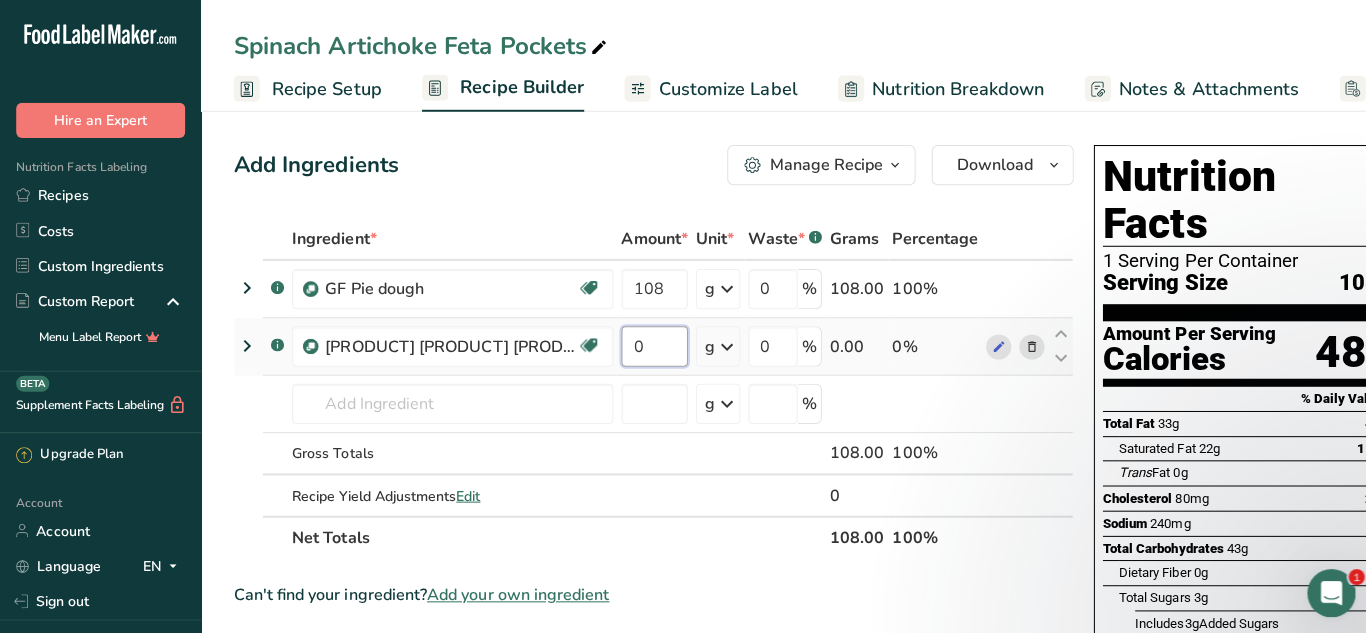click on "0" at bounding box center [650, 344] 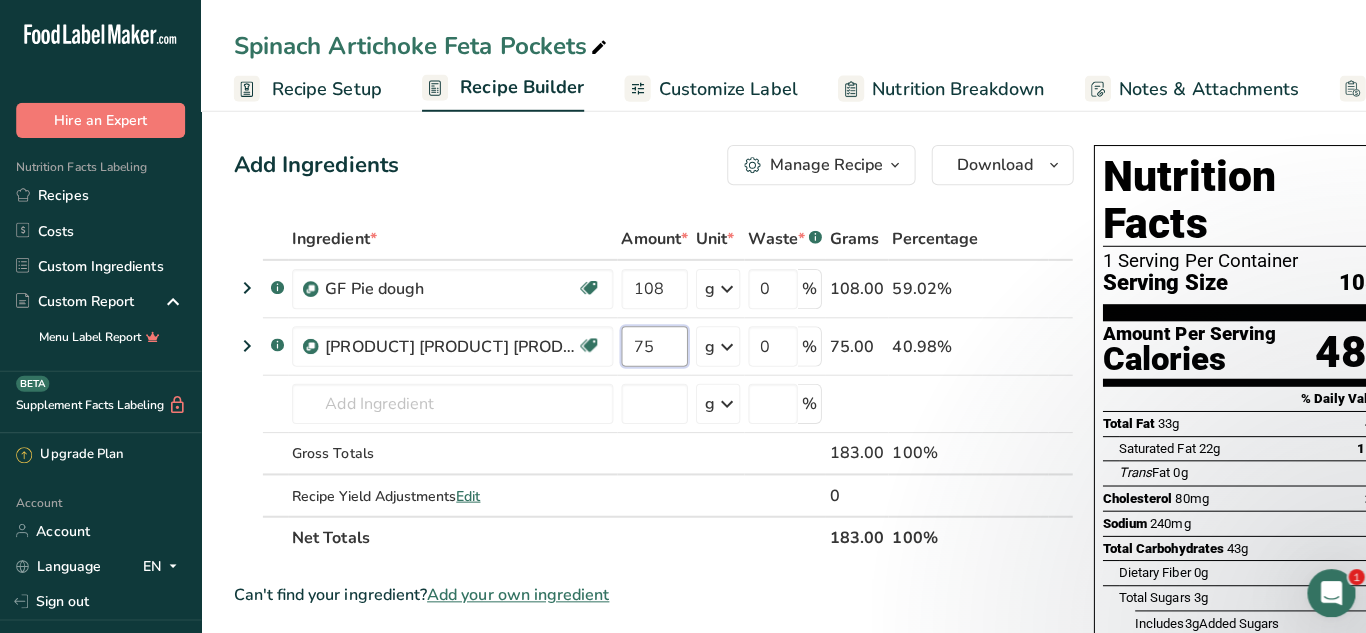 type on "75" 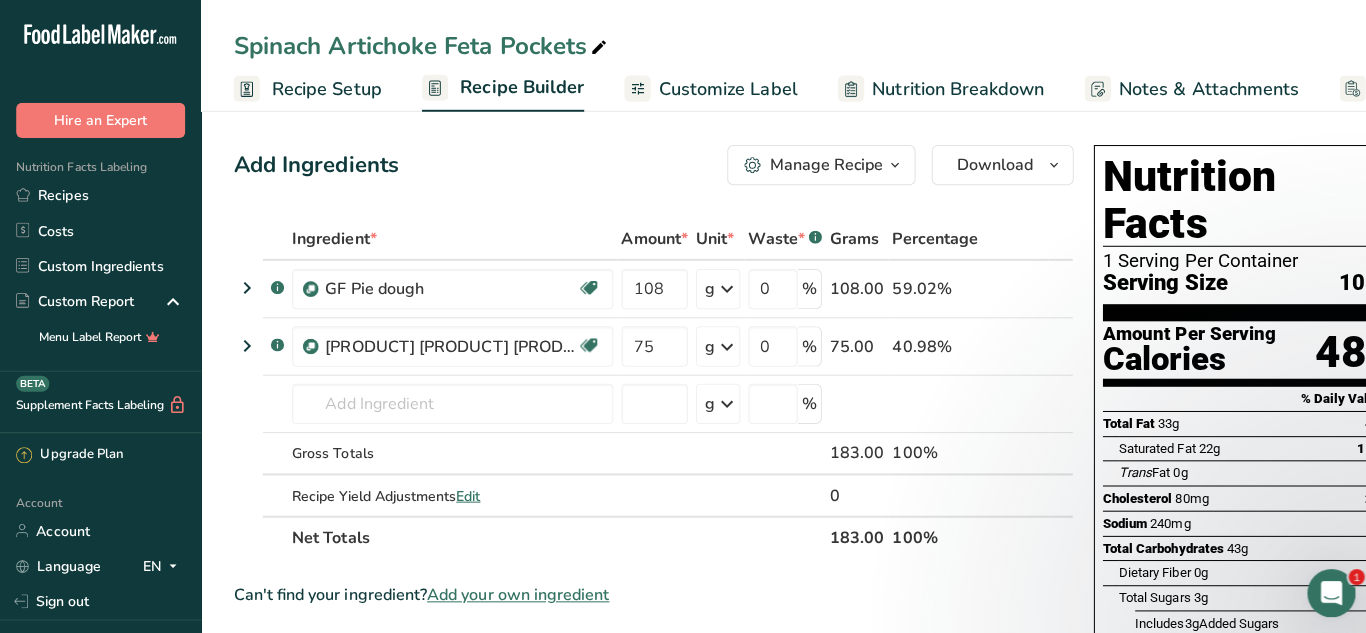 click on "Ingredient *
Amount *
Unit *
Waste *   .a-a{fill:#347362;}.b-a{fill:#fff;}          Grams
Percentage
108.00
59.02%" at bounding box center [649, 385] 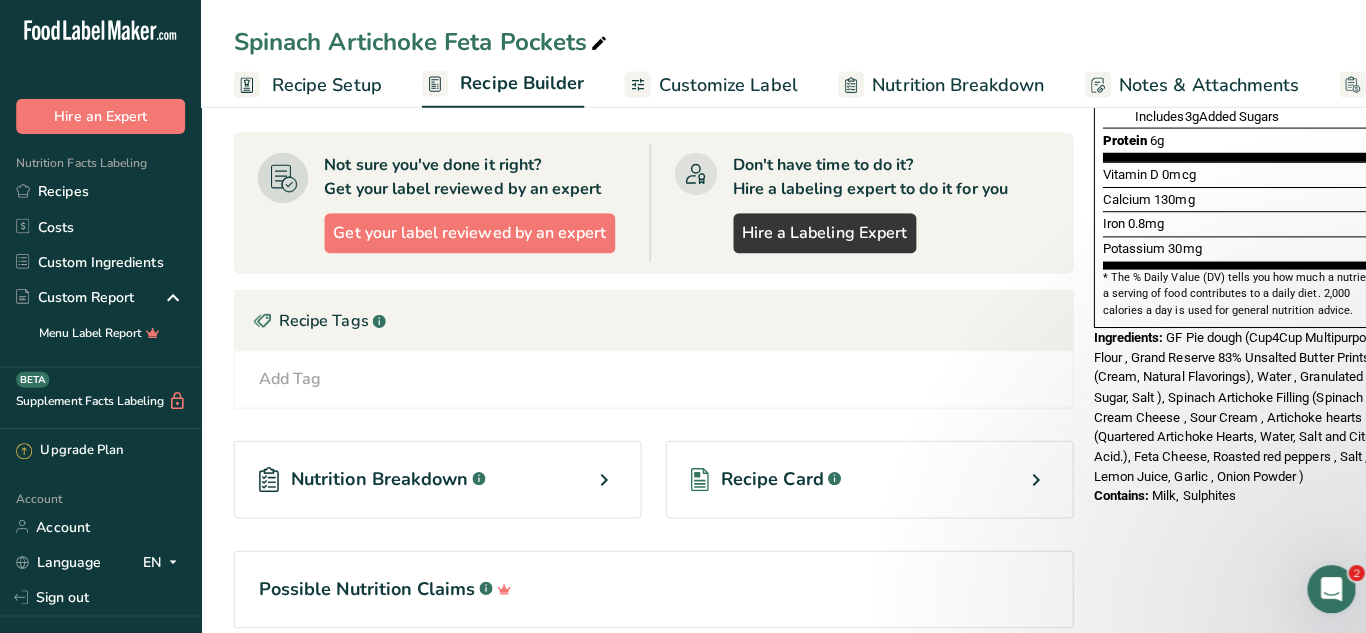 scroll, scrollTop: 502, scrollLeft: 0, axis: vertical 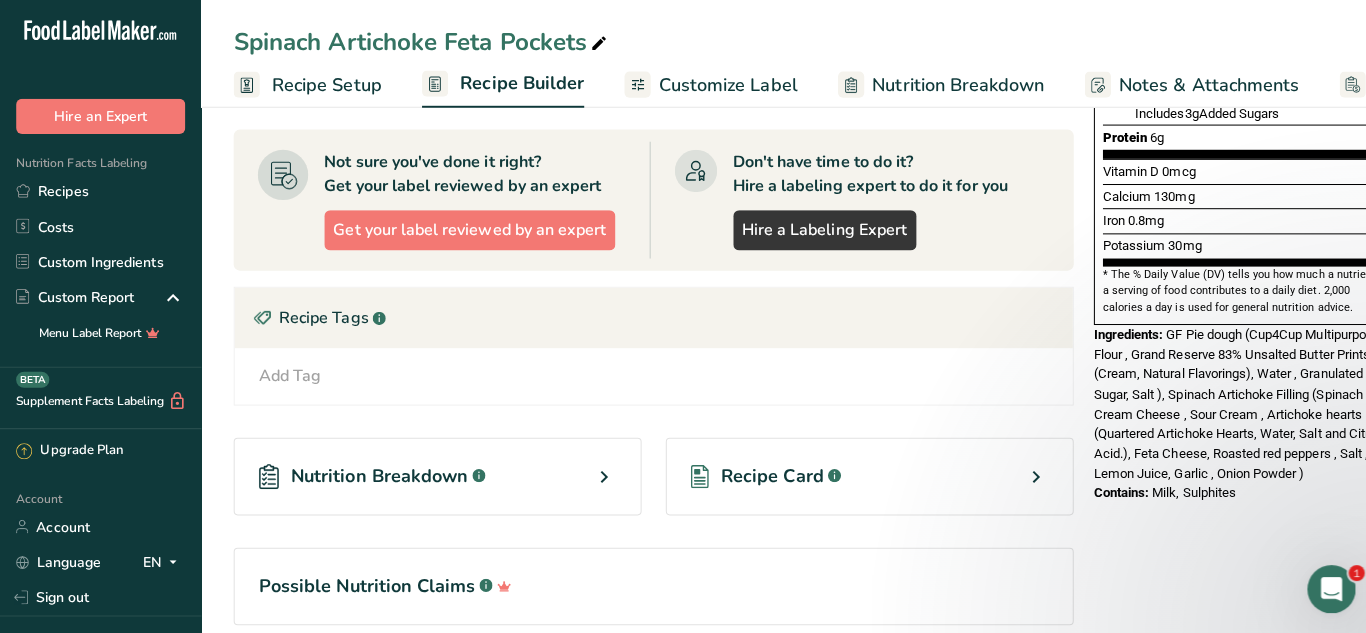 click on "GF Pie dough (Cup4Cup Multipurpose Flour , Grand Reserve 83% Unsalted Butter Prints (Cream, Natural Flavorings), Water , Granulated Sugar, Salt ), Spinach Artichoke Filling (Spinach , Cream Cheese , Sour Cream , Artichoke hearts (Quartered Artichoke Hearts, Water, Salt and Citric Acid.), Feta Cheese, Roasted red peppers , Salt , Lemon Juice, Garlic , Onion Powder )" at bounding box center (1228, 405) 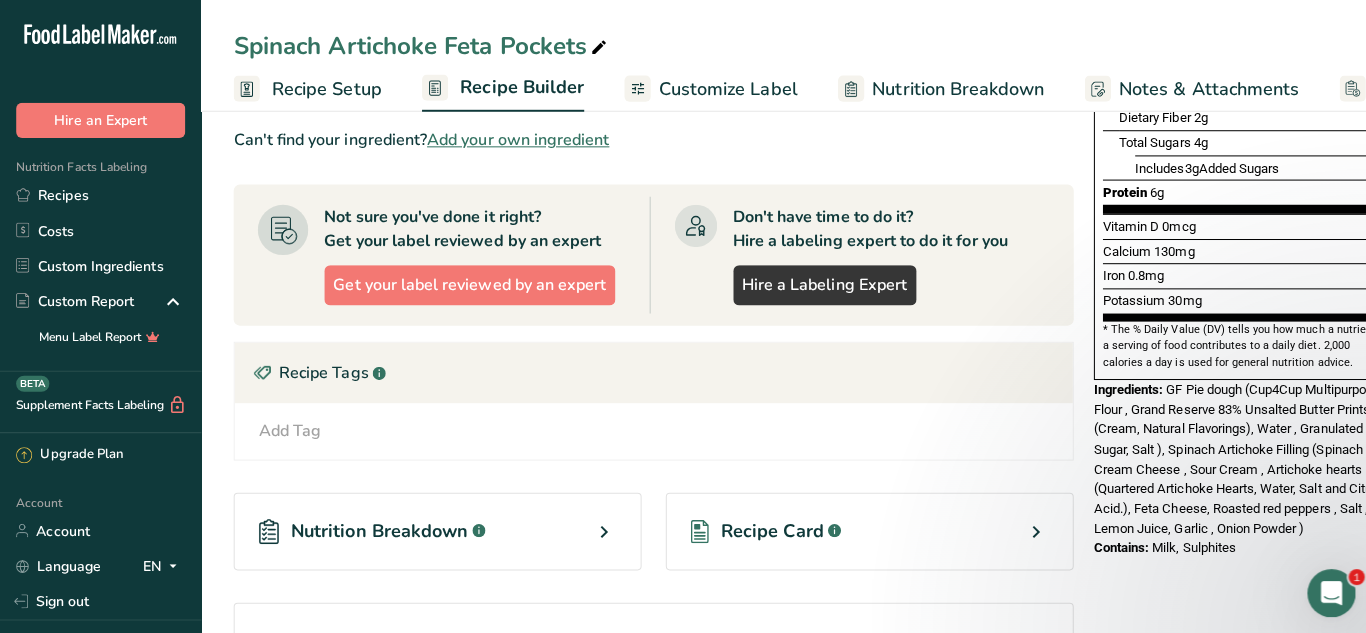 scroll, scrollTop: 450, scrollLeft: 0, axis: vertical 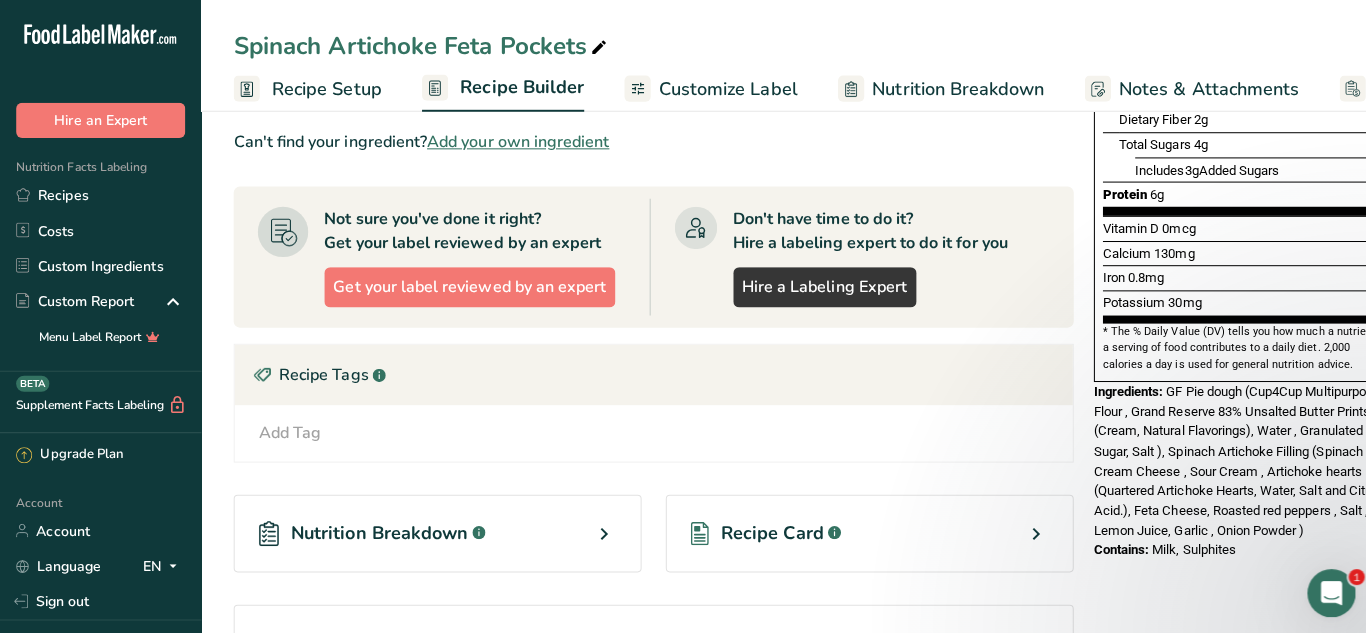 click on "Milk, Sulphites" at bounding box center (1185, 545) 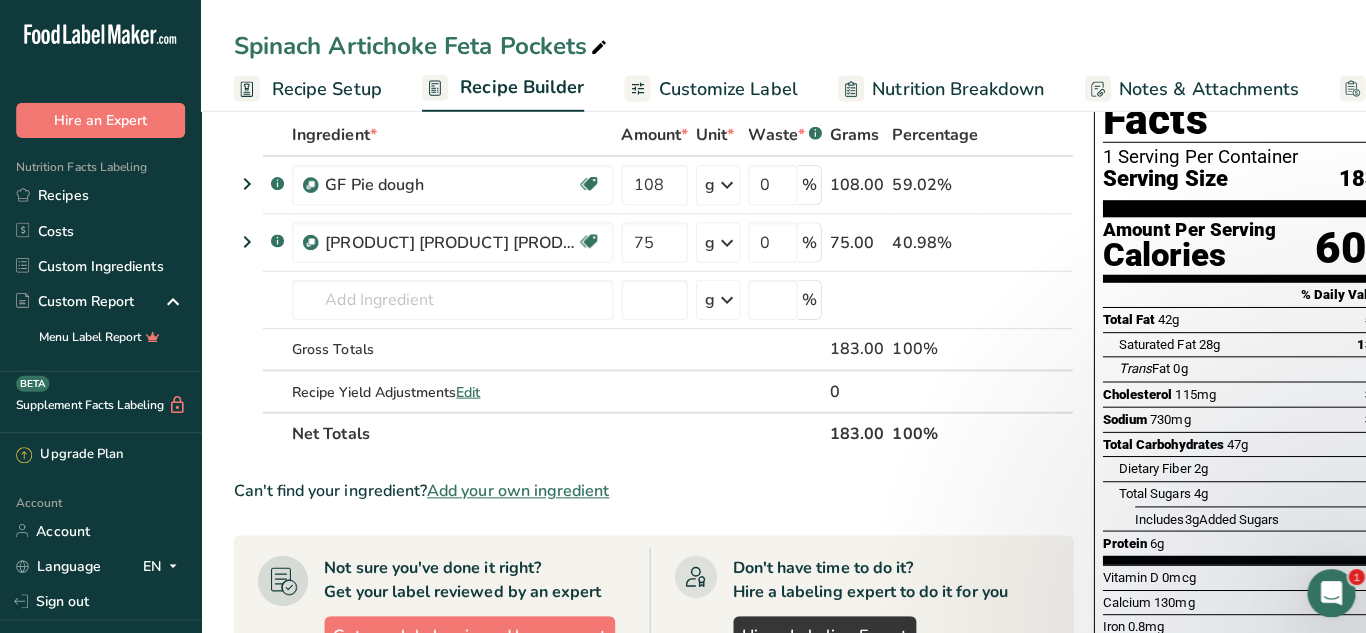 scroll, scrollTop: 0, scrollLeft: 0, axis: both 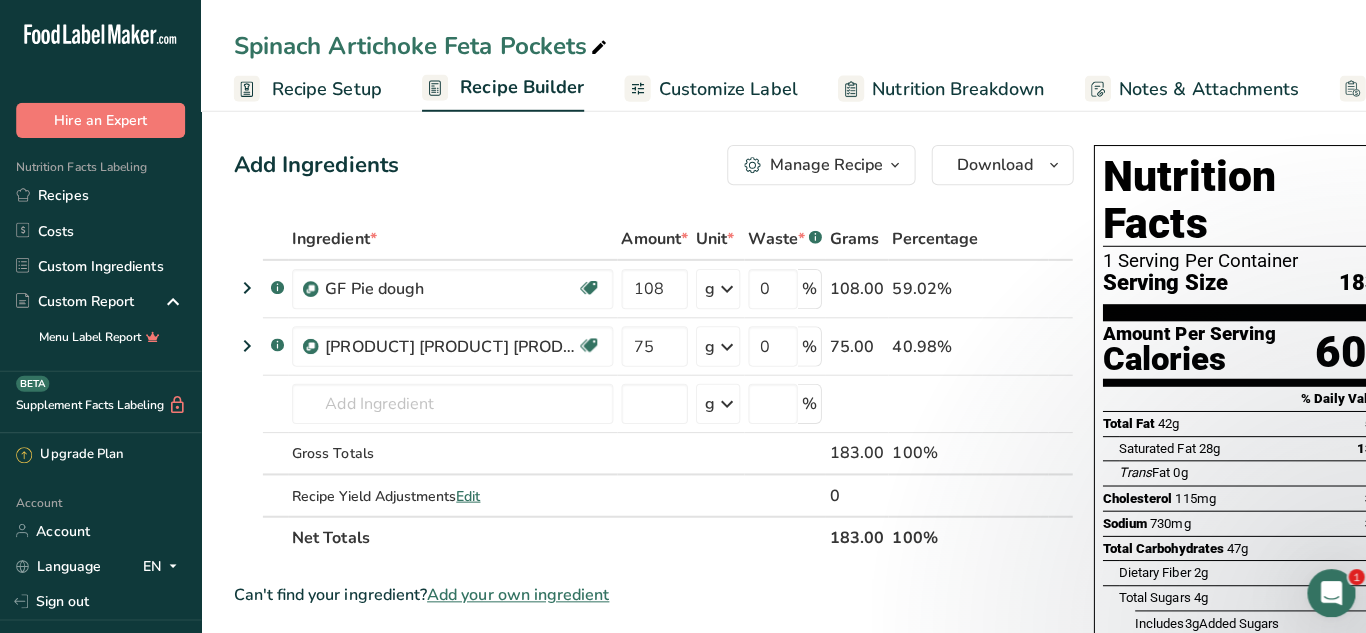 click on "Manage Recipe" at bounding box center [820, 164] 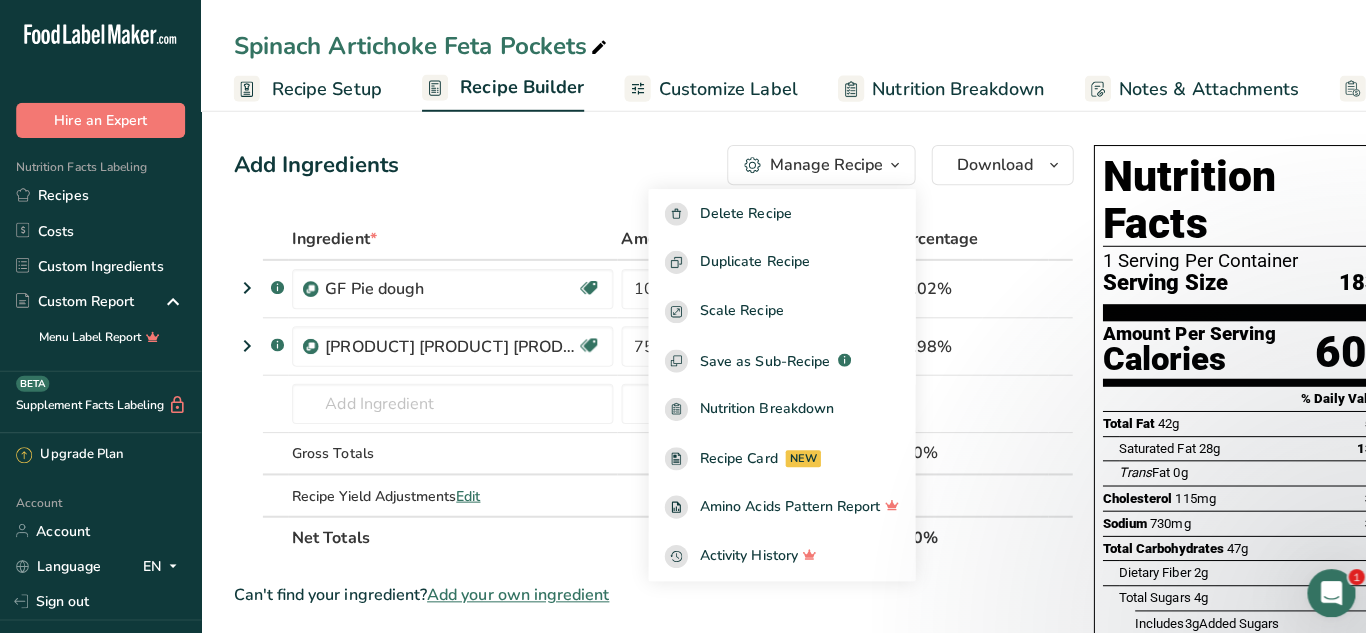 click on "Manage Recipe" at bounding box center [820, 164] 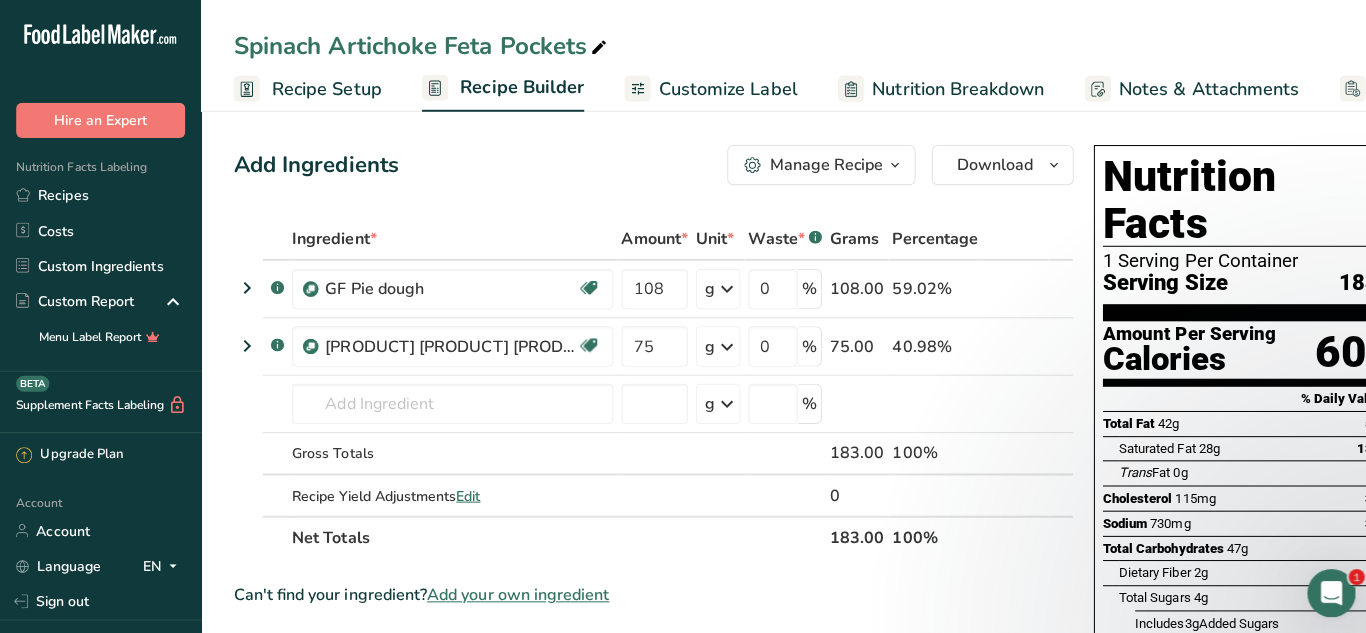 click on "Customize Label" at bounding box center (723, 88) 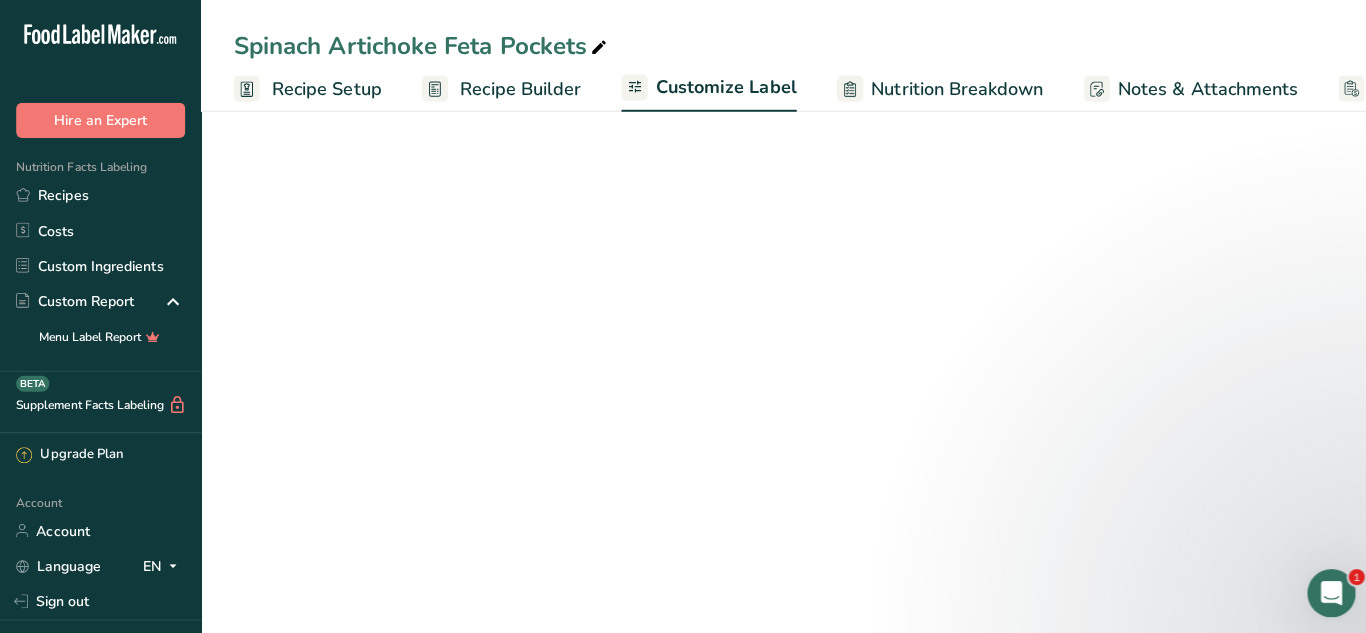 scroll, scrollTop: 0, scrollLeft: 155, axis: horizontal 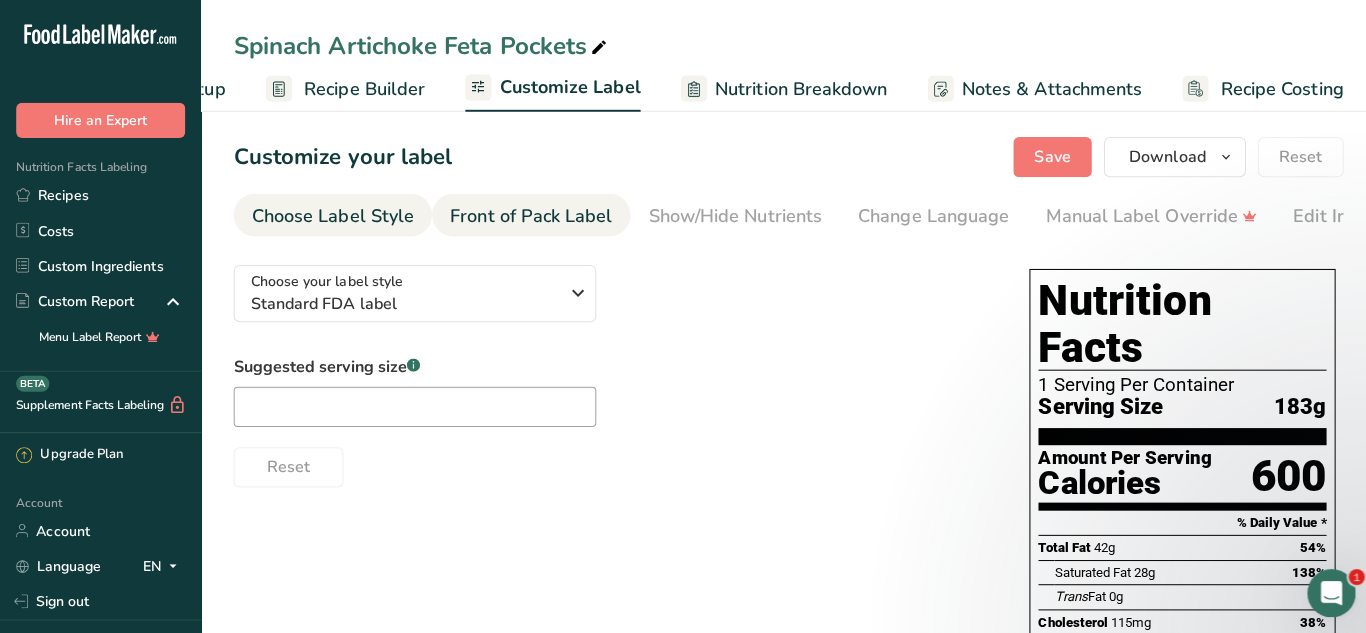 click on "Front of Pack Label" at bounding box center [527, 214] 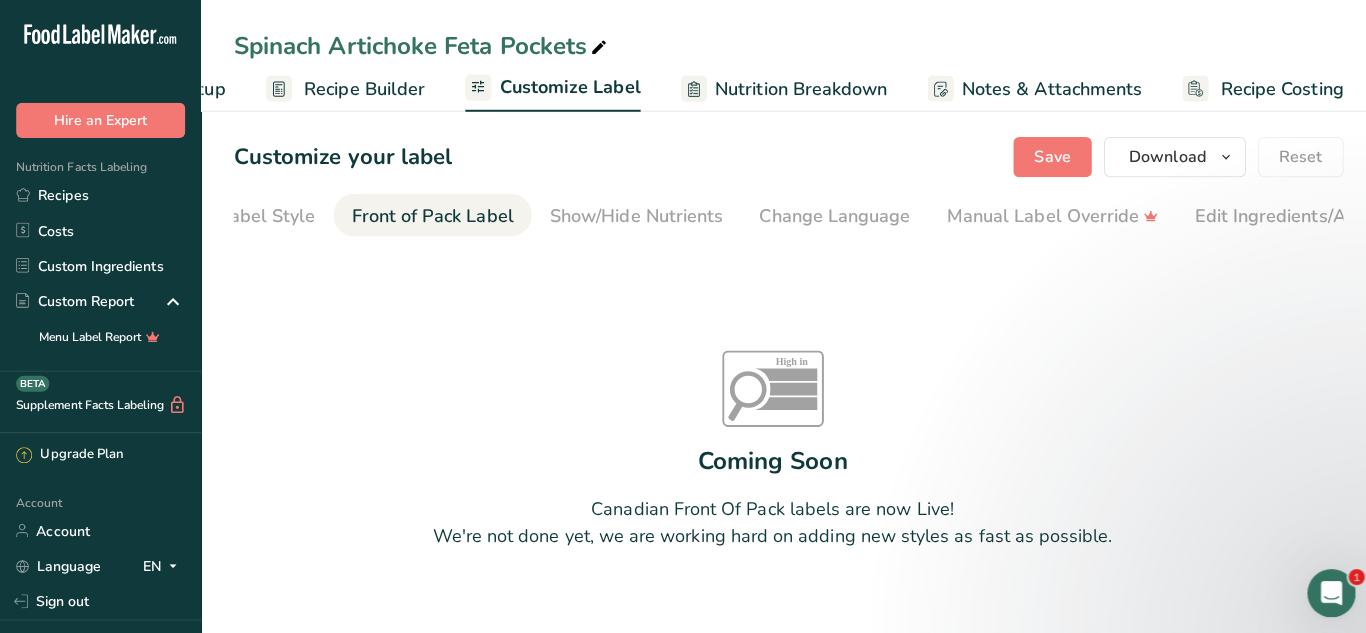 scroll, scrollTop: 0, scrollLeft: 194, axis: horizontal 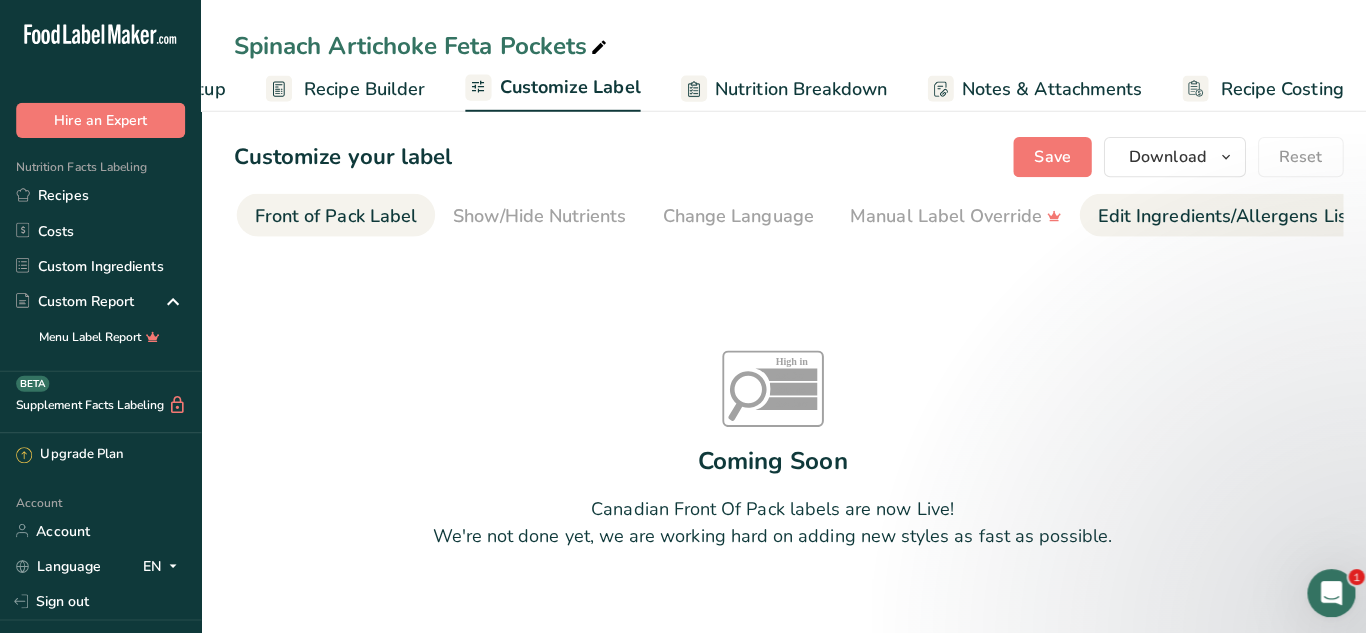 click on "Edit Ingredients/Allergens List" at bounding box center (1217, 214) 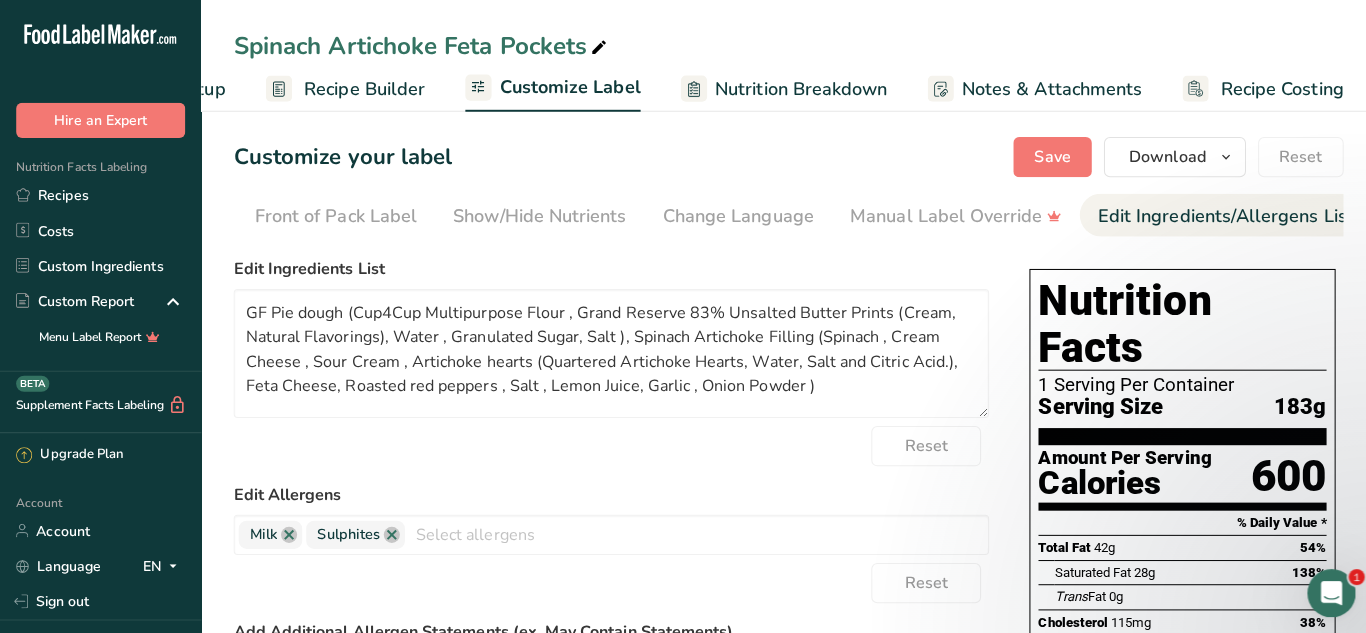 scroll, scrollTop: 0, scrollLeft: 375, axis: horizontal 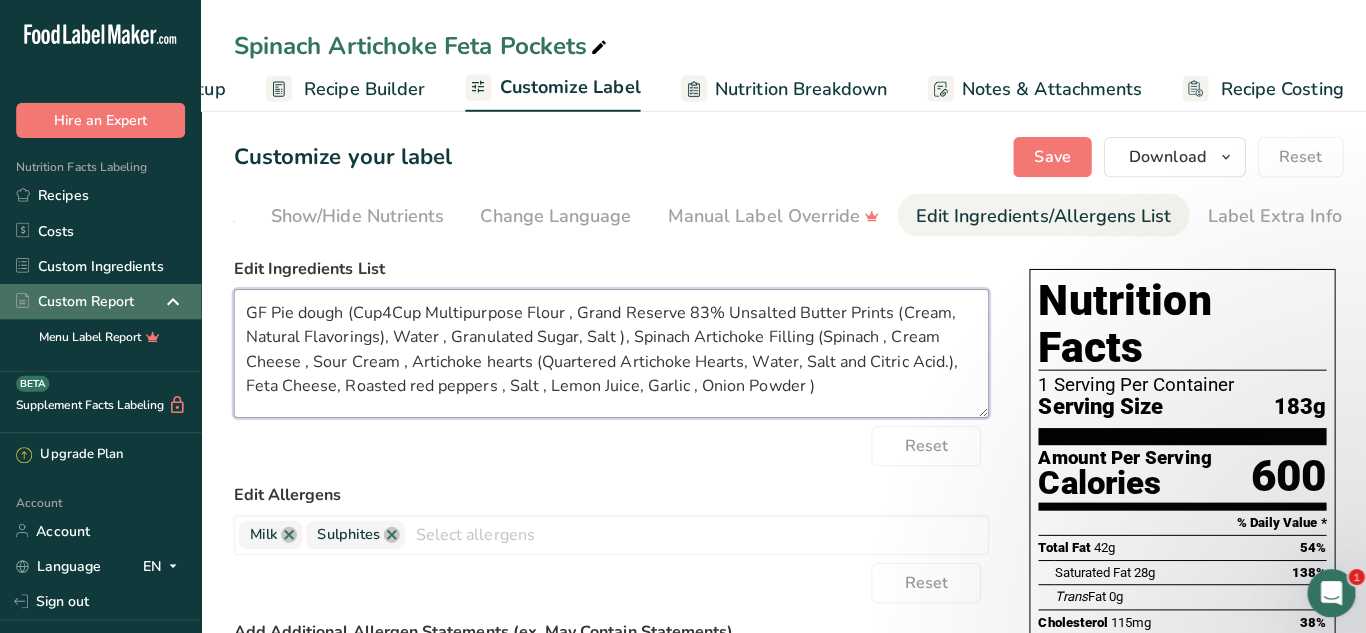 drag, startPoint x: 342, startPoint y: 321, endPoint x: 131, endPoint y: 307, distance: 211.46394 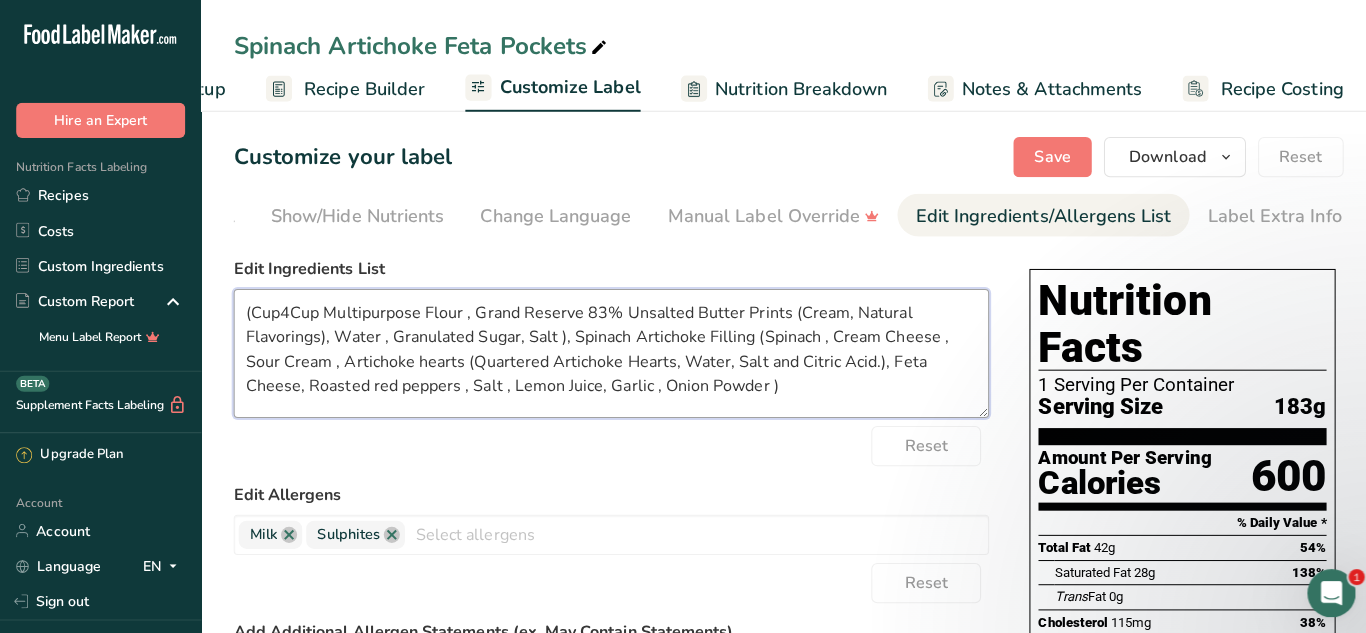 drag, startPoint x: 570, startPoint y: 342, endPoint x: 750, endPoint y: 338, distance: 180.04443 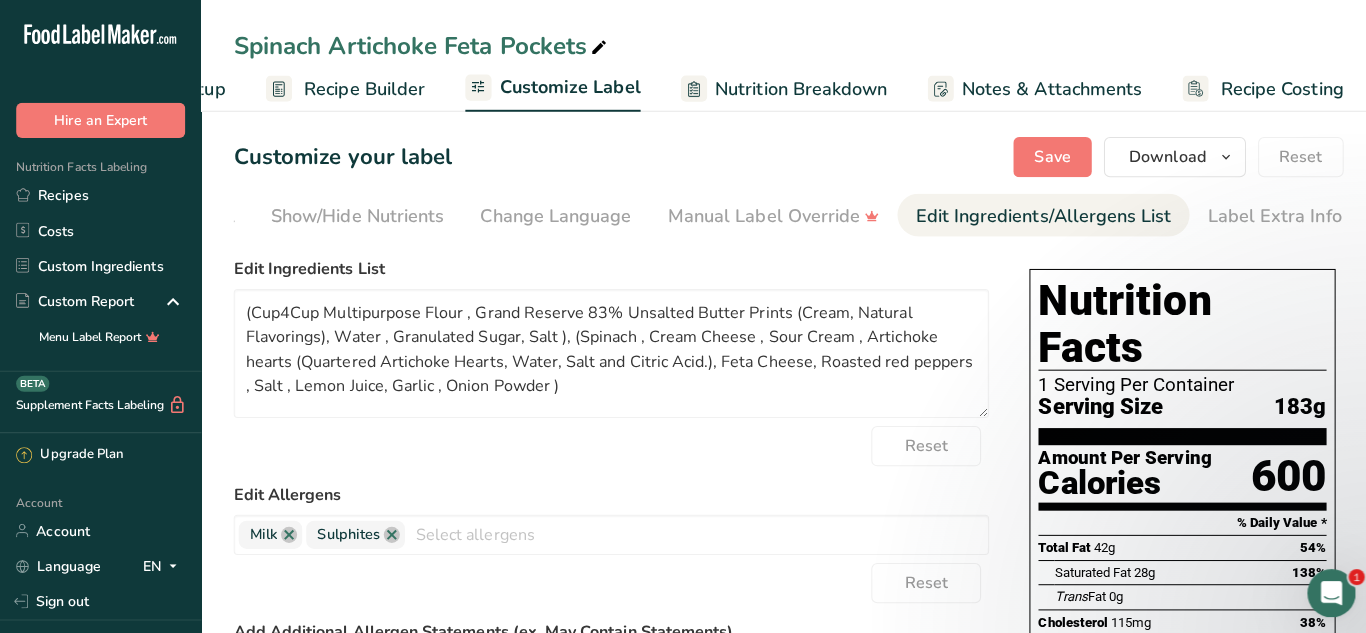 click on "Reset" at bounding box center [607, 443] 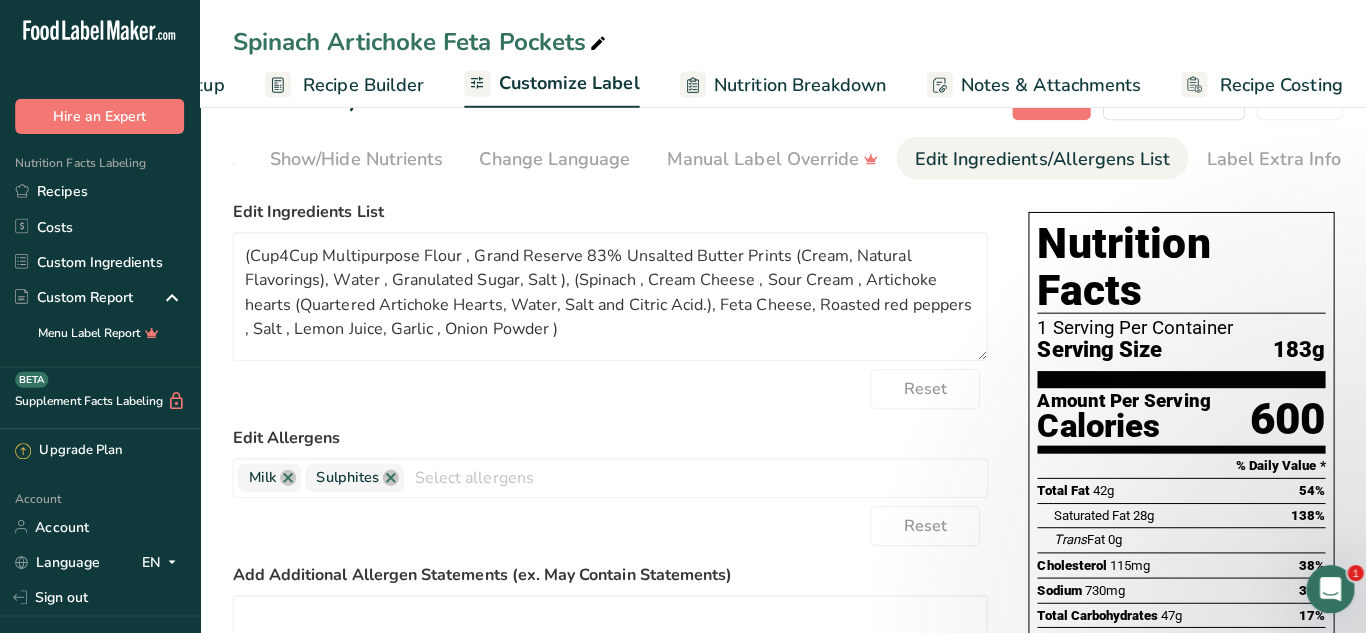 scroll, scrollTop: 0, scrollLeft: 0, axis: both 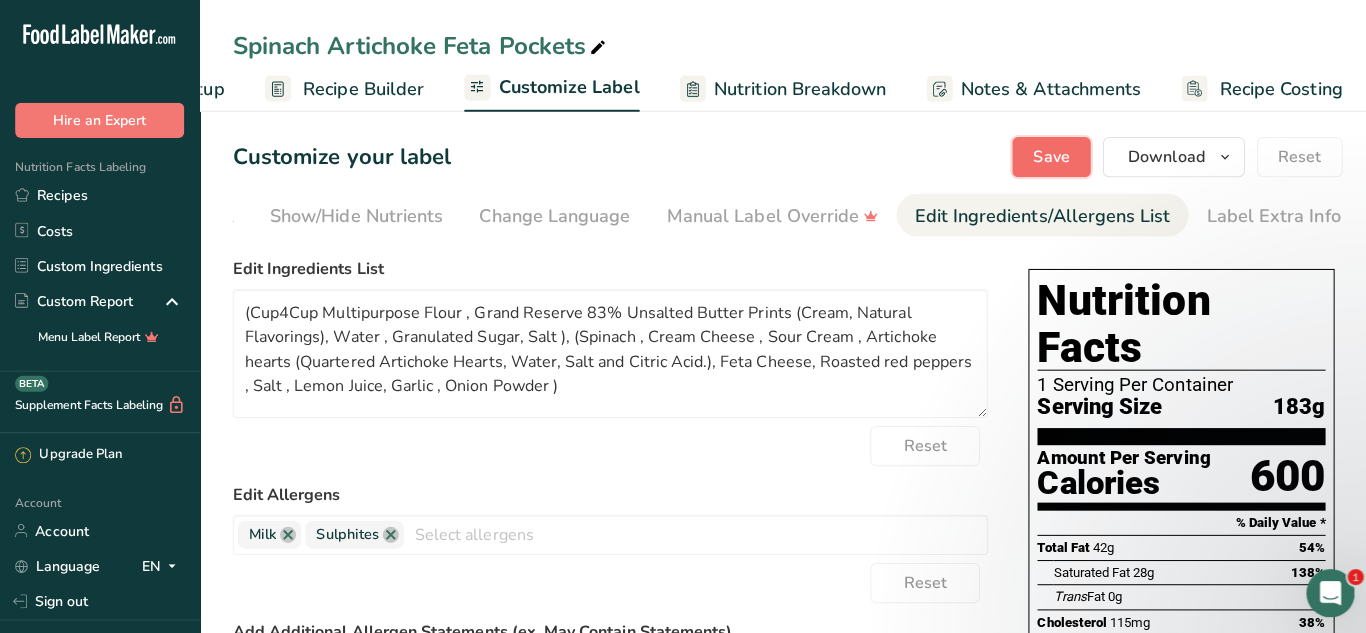 click on "Save" at bounding box center (1045, 156) 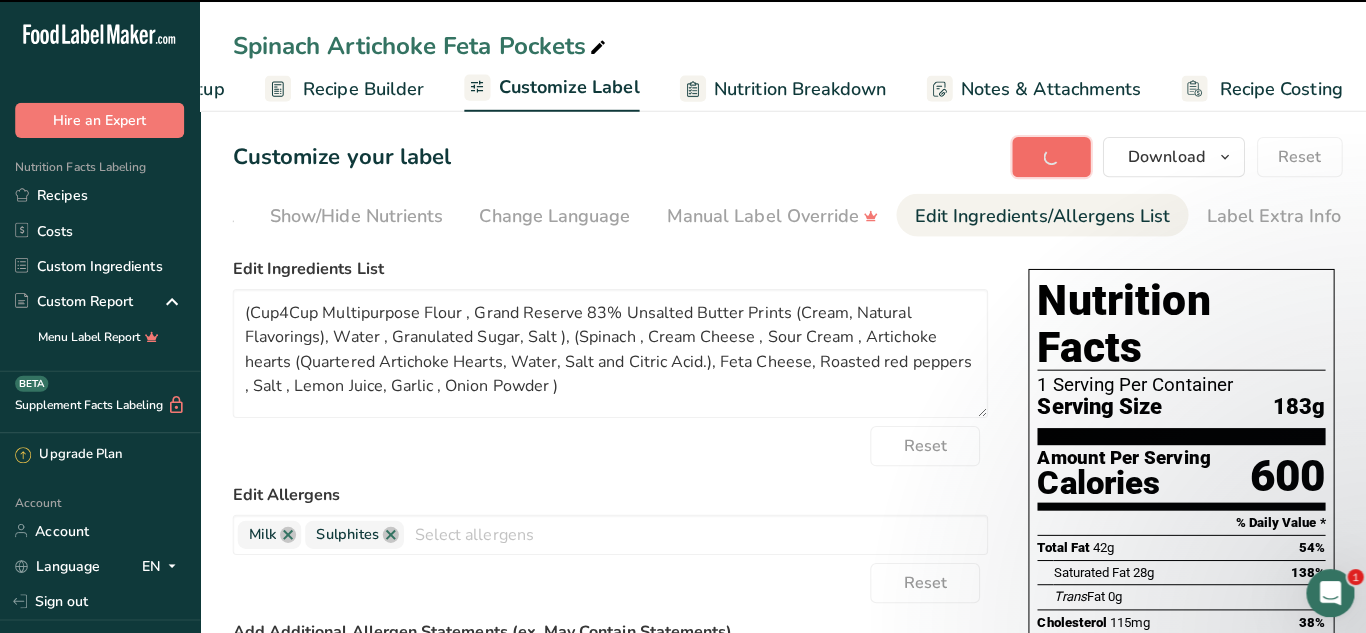 type on "(Cup4Cup Multipurpose Flour , Grand Reserve 83% Unsalted Butter Prints (Cream, Natural Flavorings), Water , Granulated Sugar, Salt ), (Spinach , Cream Cheese , Sour Cream , Artichoke hearts (Quartered Artichoke Hearts, Water, Salt and Citric Acid.), Feta Cheese, Roasted red peppers , Salt , Lemon Juice, Garlic , Onion Powder )" 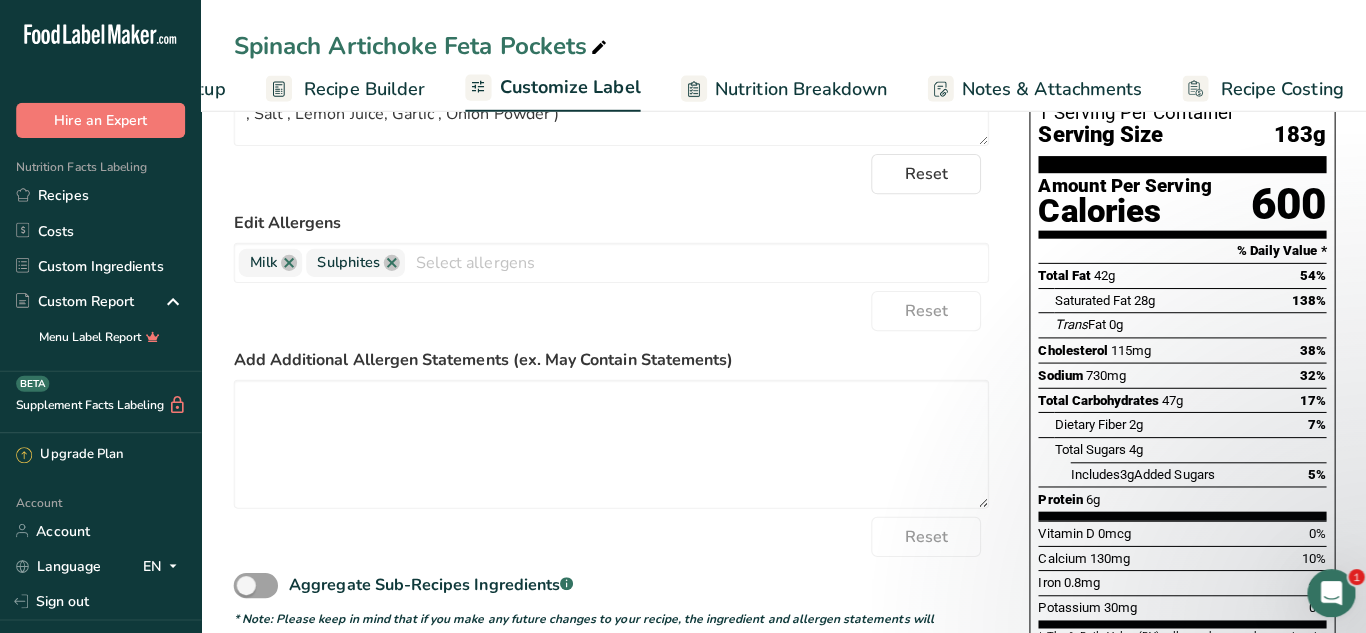 scroll, scrollTop: 0, scrollLeft: 0, axis: both 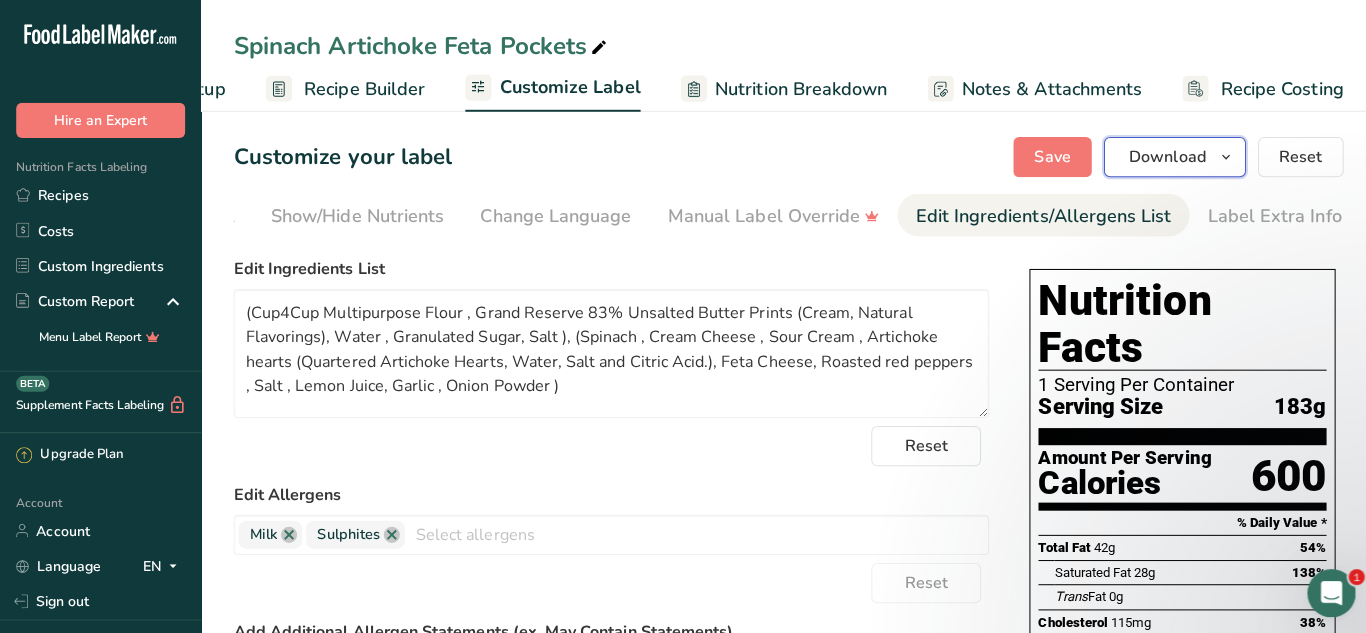 click on "Download" at bounding box center [1166, 156] 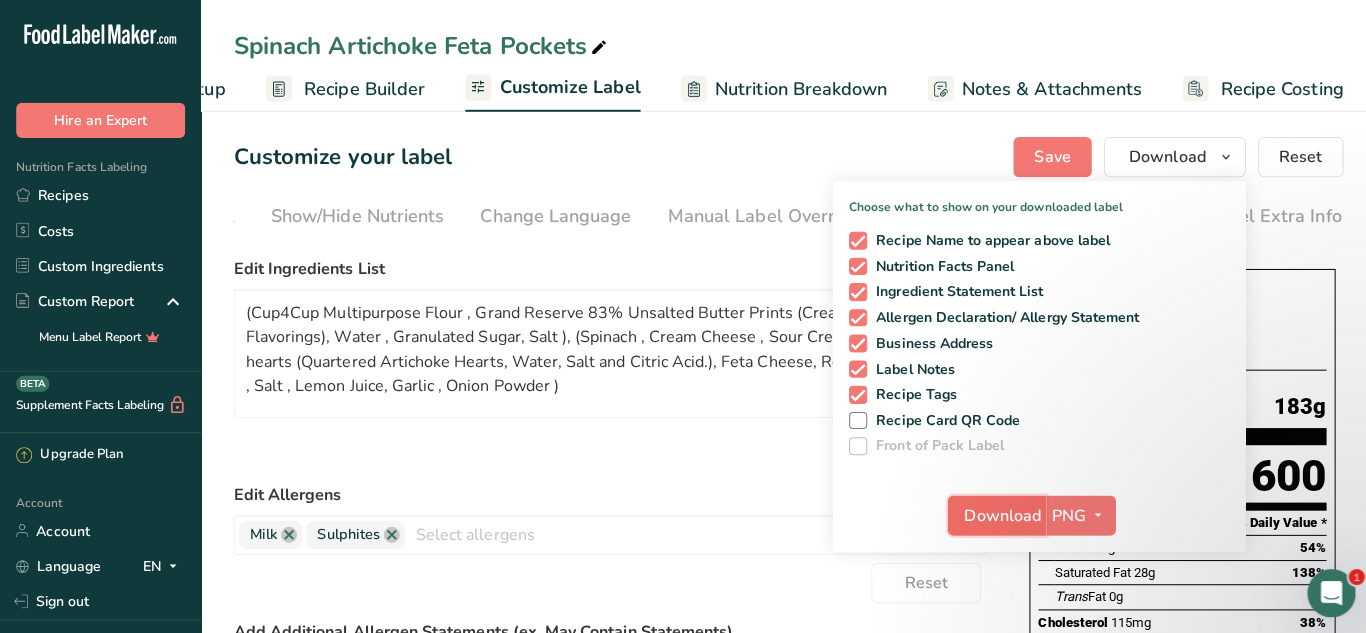 click on "Download" at bounding box center [996, 512] 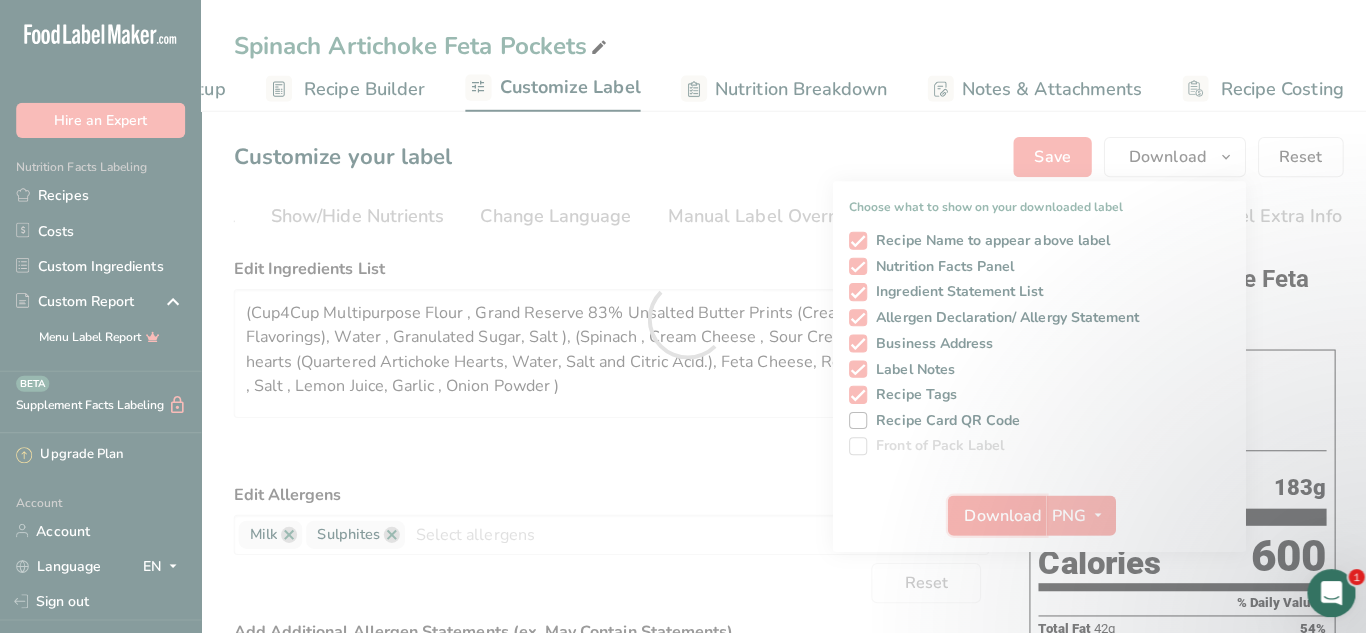 scroll, scrollTop: 0, scrollLeft: 0, axis: both 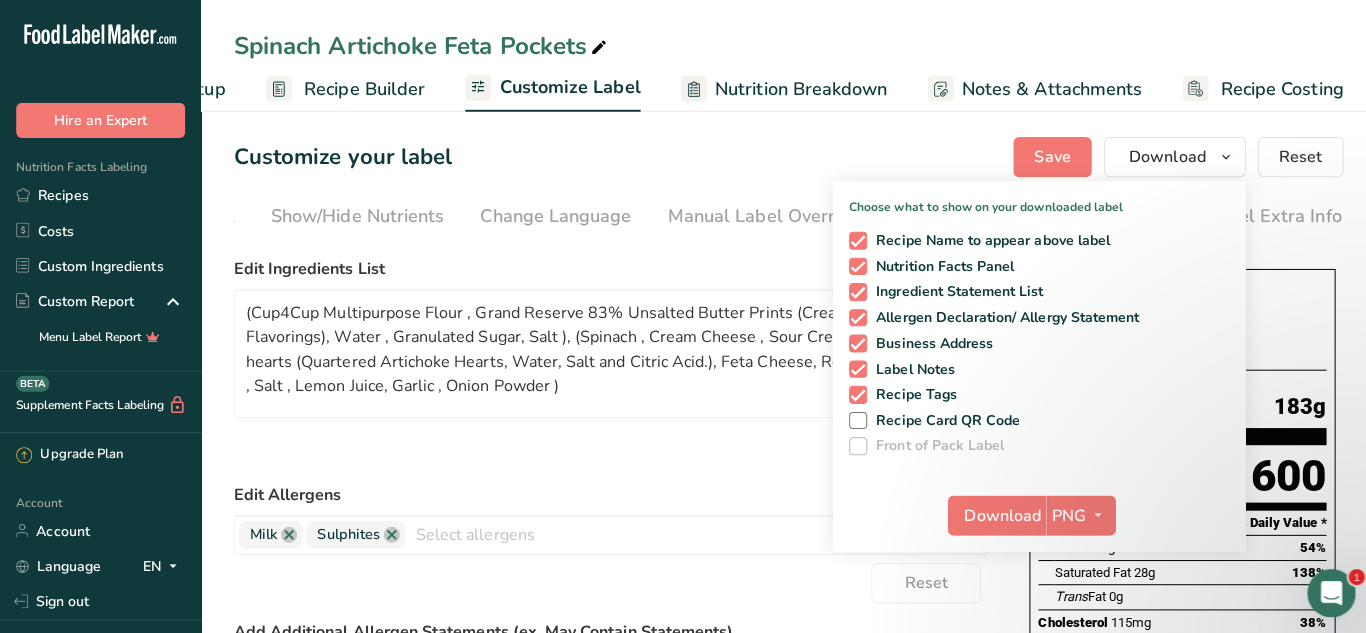 click on "Reset" at bounding box center [607, 443] 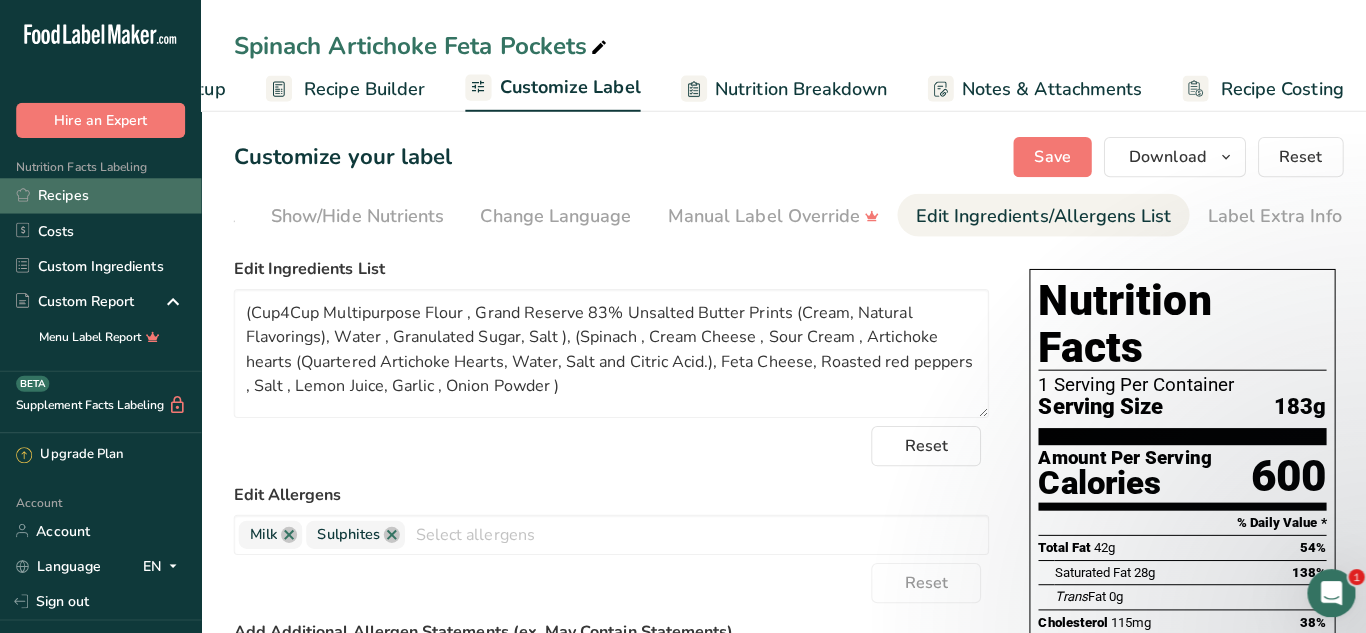 click on "Recipes" at bounding box center [100, 194] 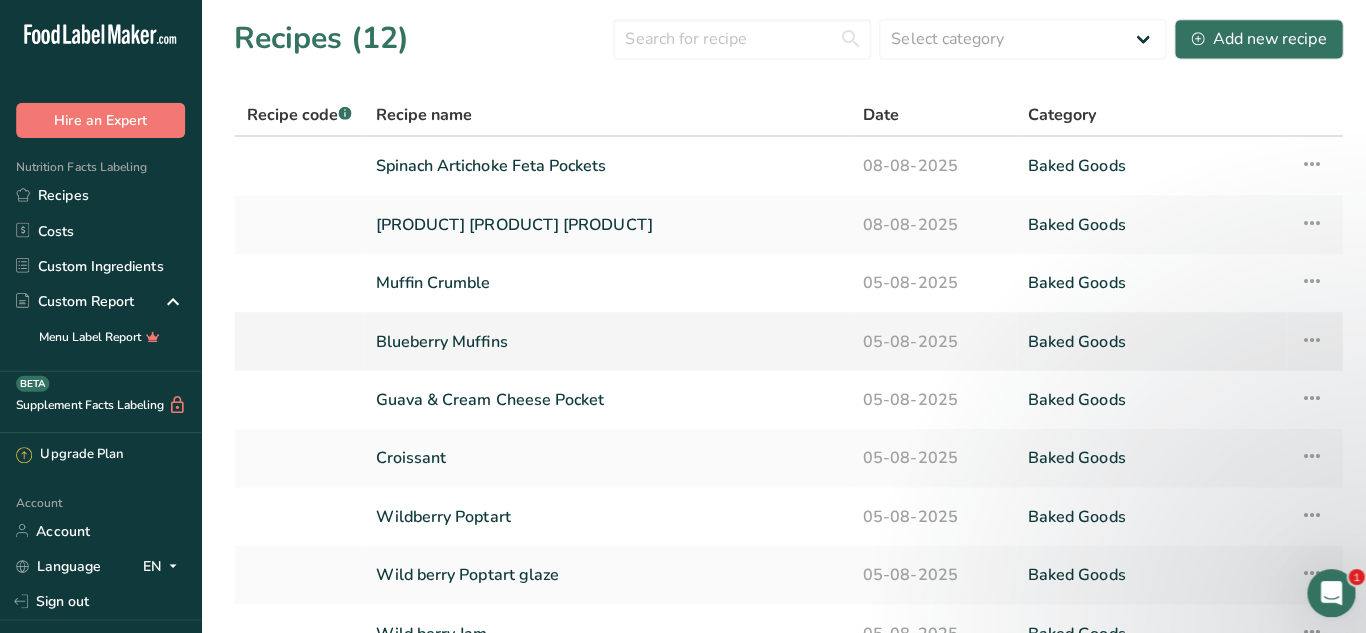 click on "Blueberry Muffins" at bounding box center (603, 339) 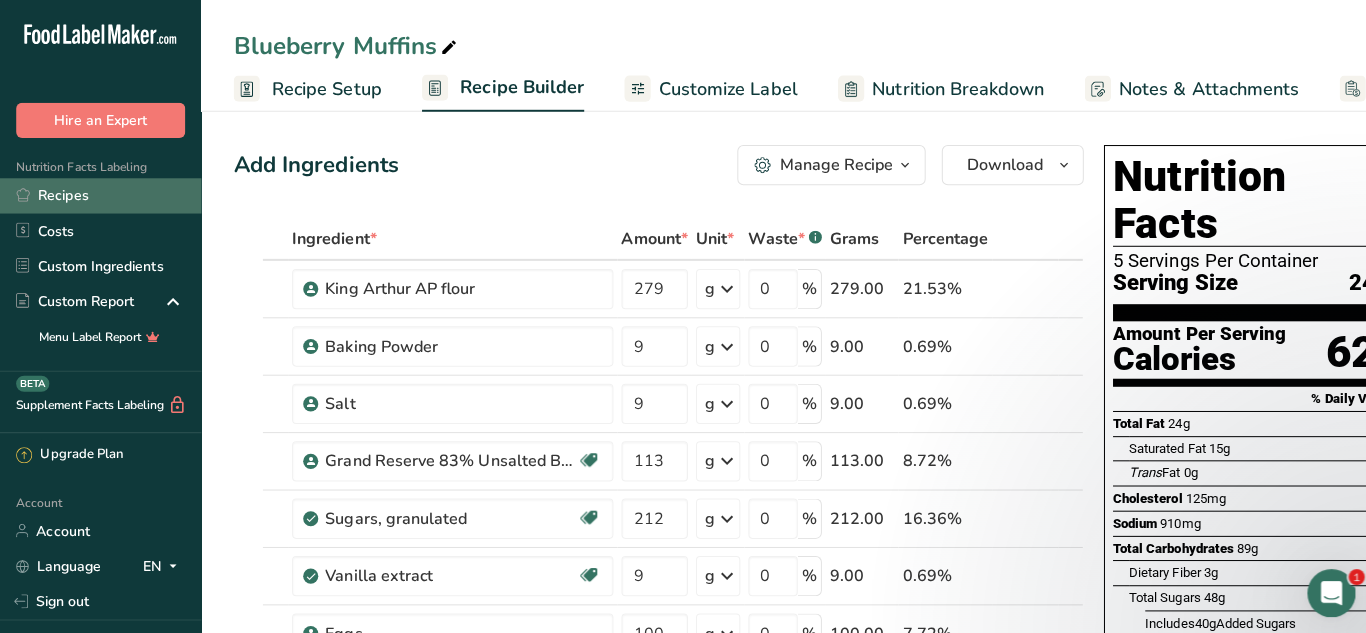 click on "Recipes" at bounding box center [100, 194] 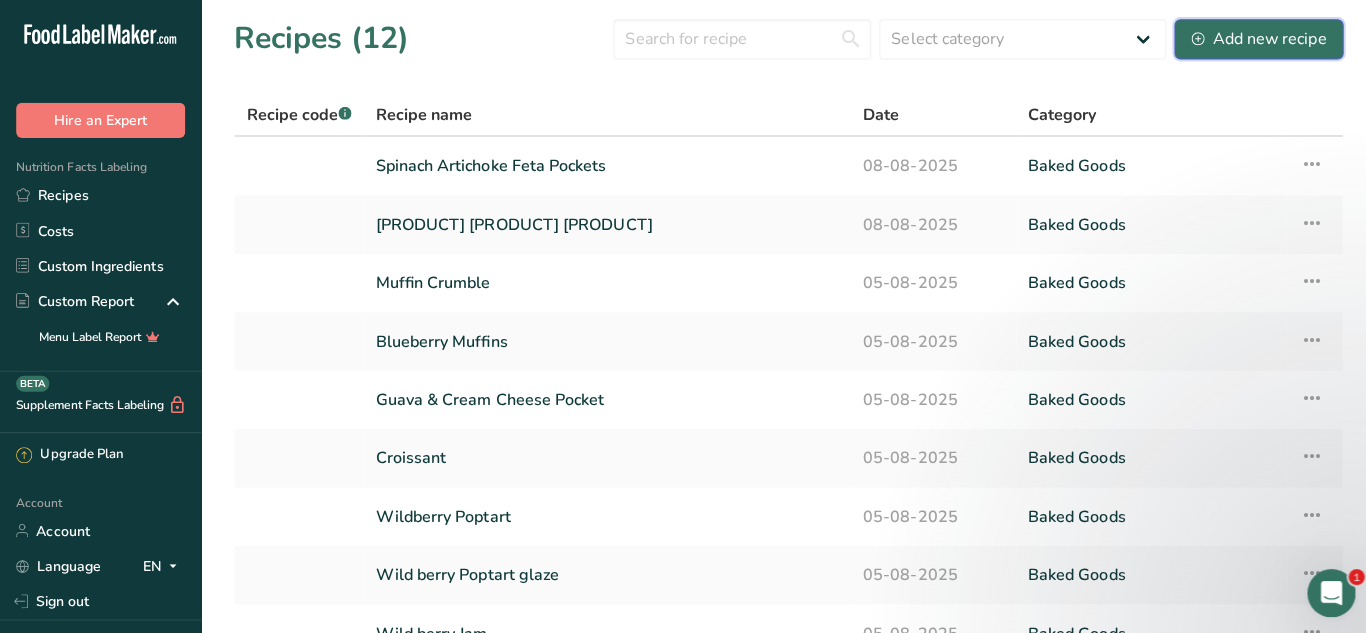 click on "Add new recipe" at bounding box center [1250, 39] 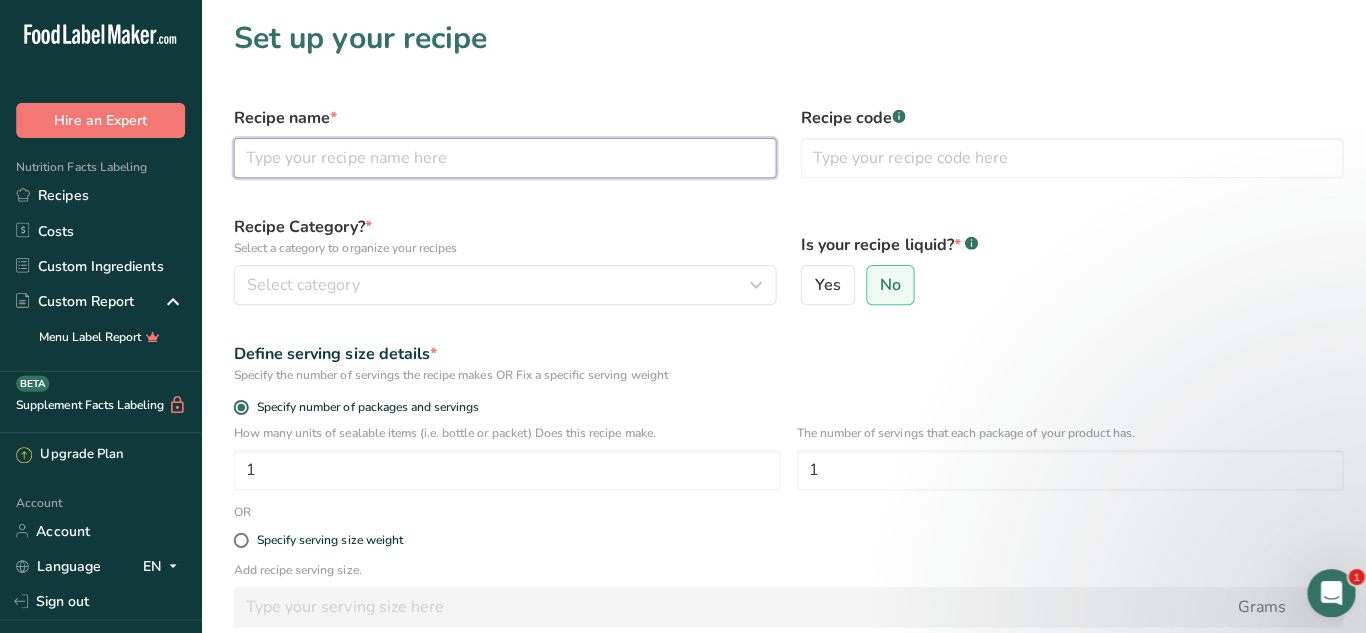 click at bounding box center (501, 157) 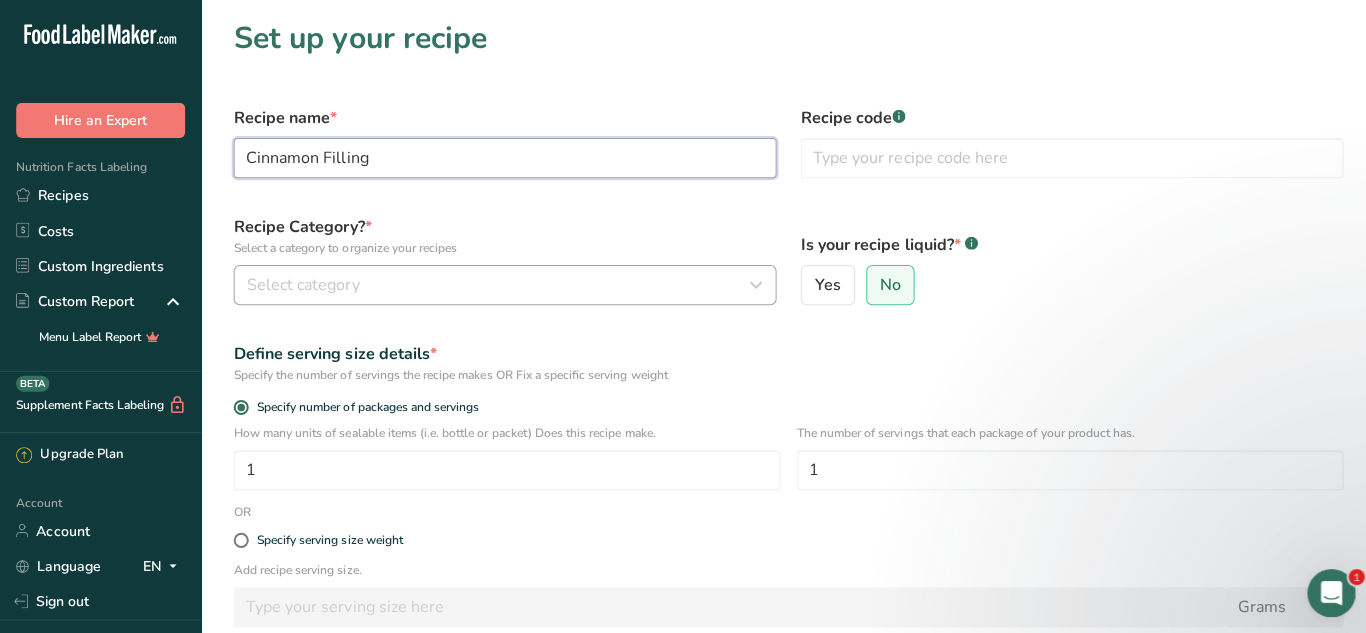type on "Cinnamon Filling" 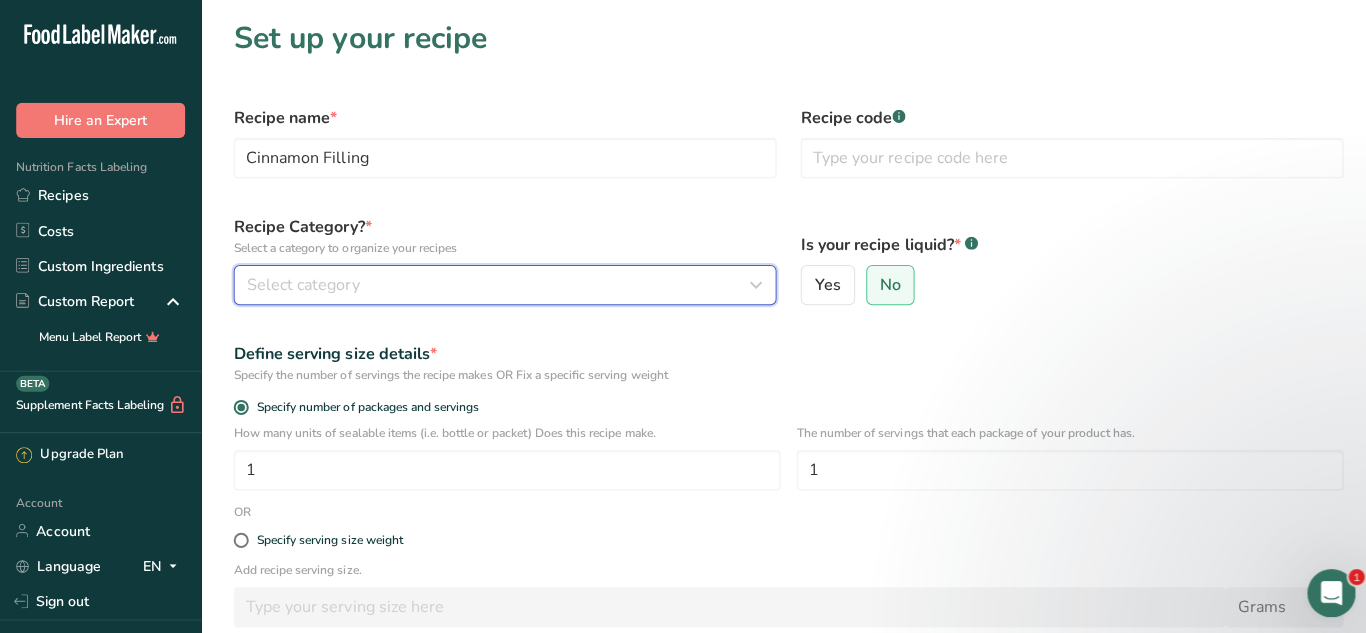 click on "Select category" at bounding box center (495, 283) 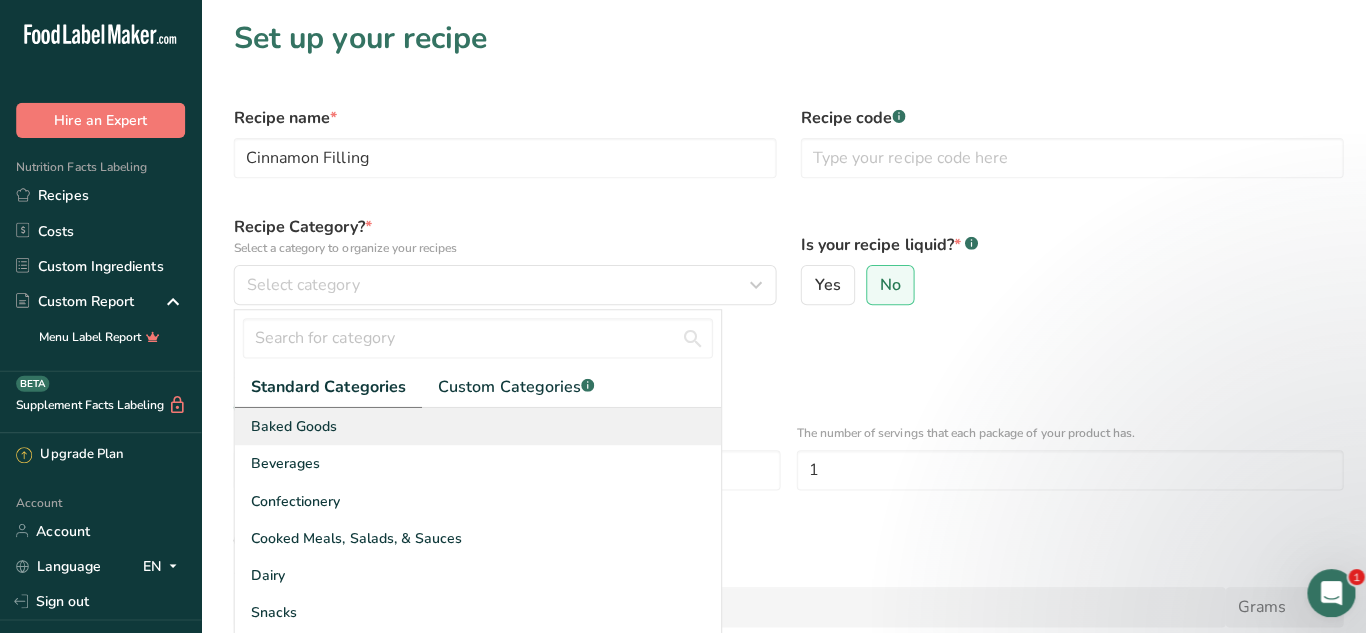 click on "Baked Goods" at bounding box center (292, 423) 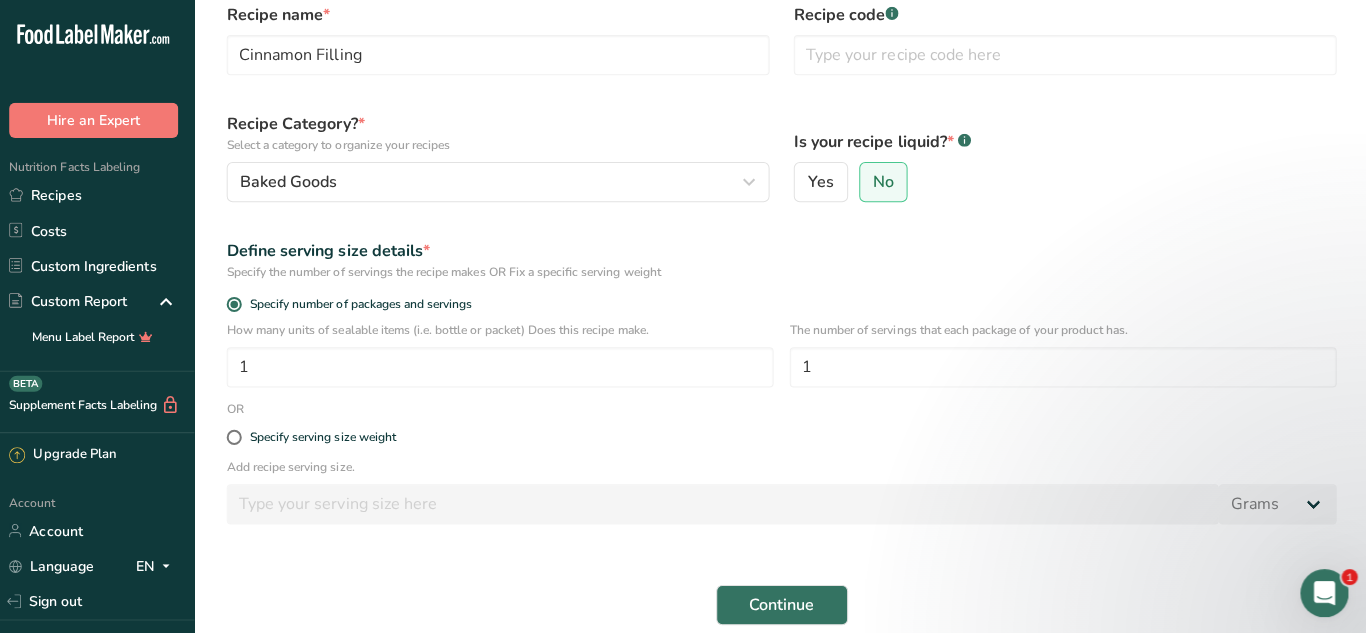 scroll, scrollTop: 99, scrollLeft: 0, axis: vertical 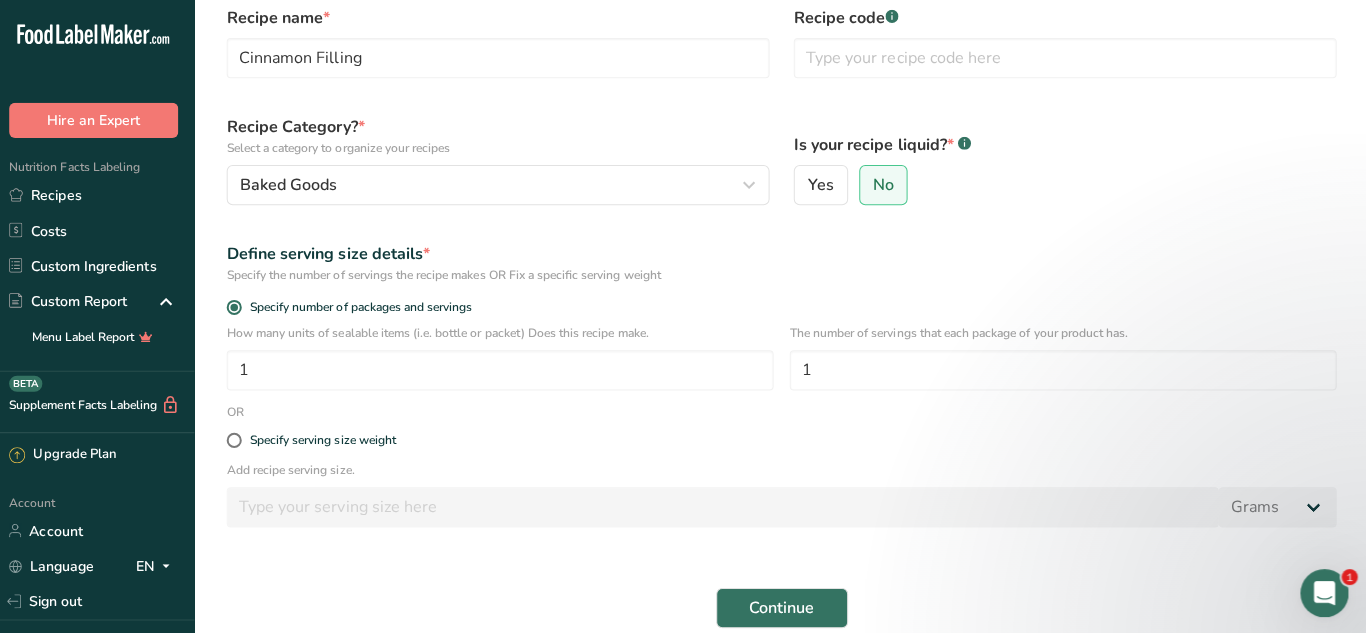 click on "Specify serving size weight" at bounding box center (783, 438) 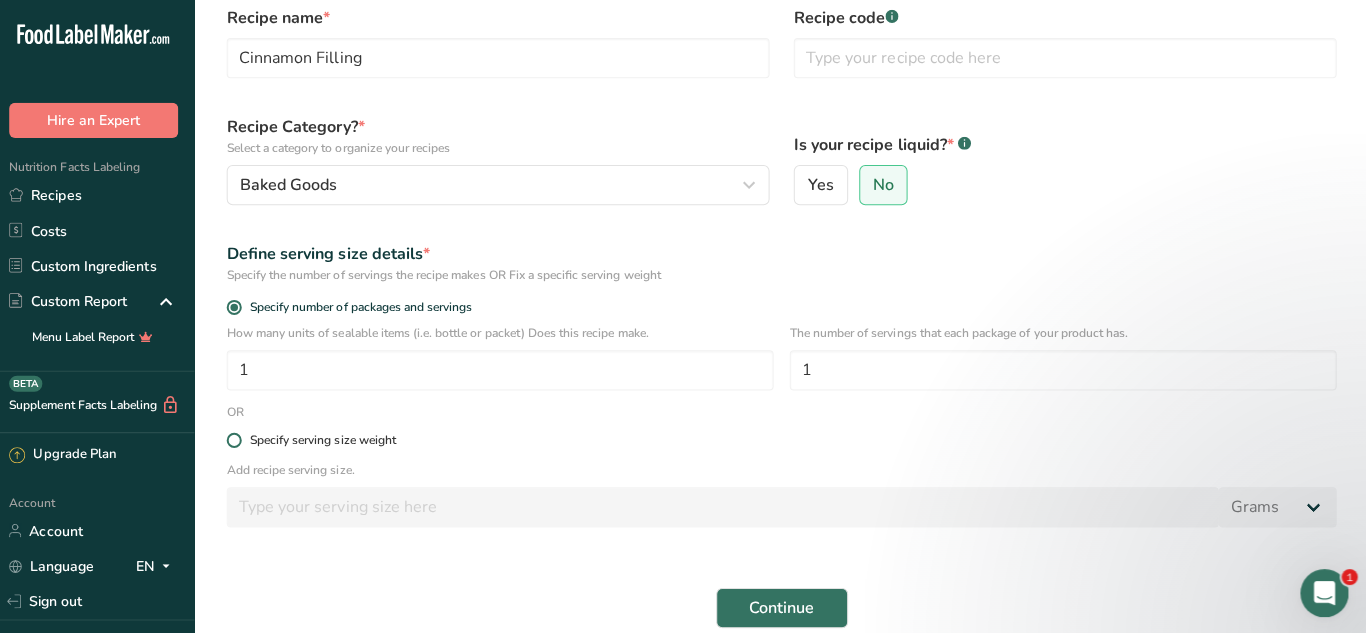 click at bounding box center [239, 437] 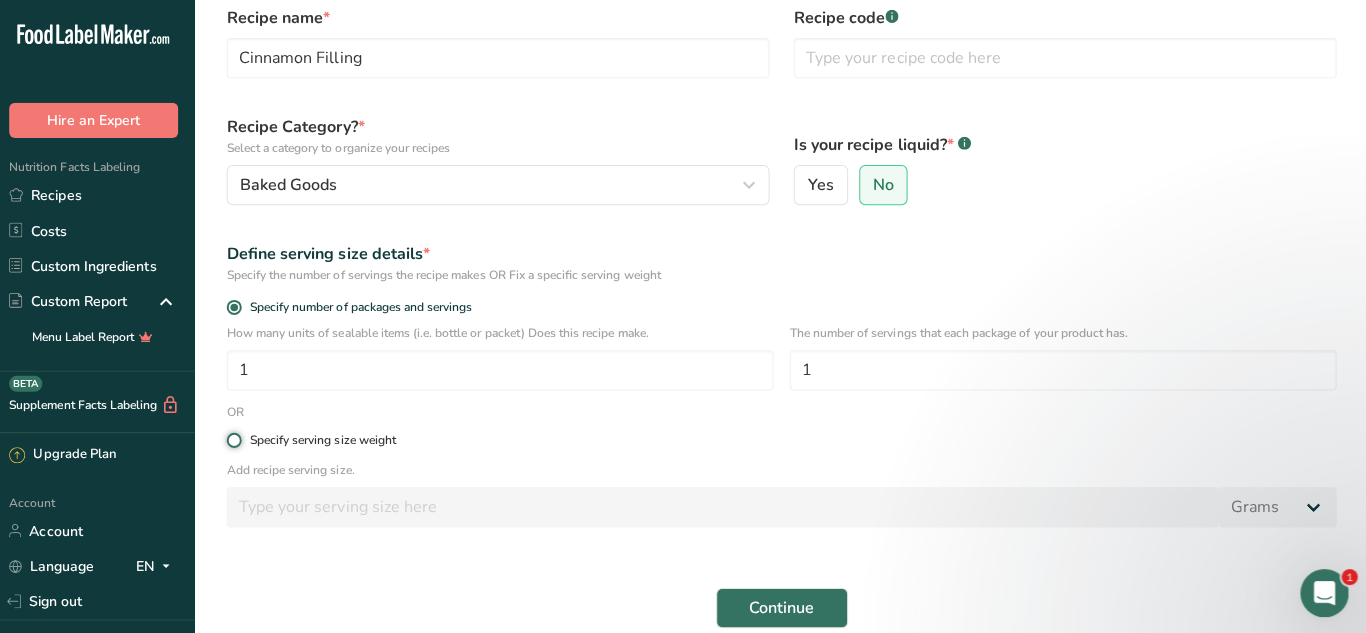 click on "Specify serving size weight" at bounding box center [238, 437] 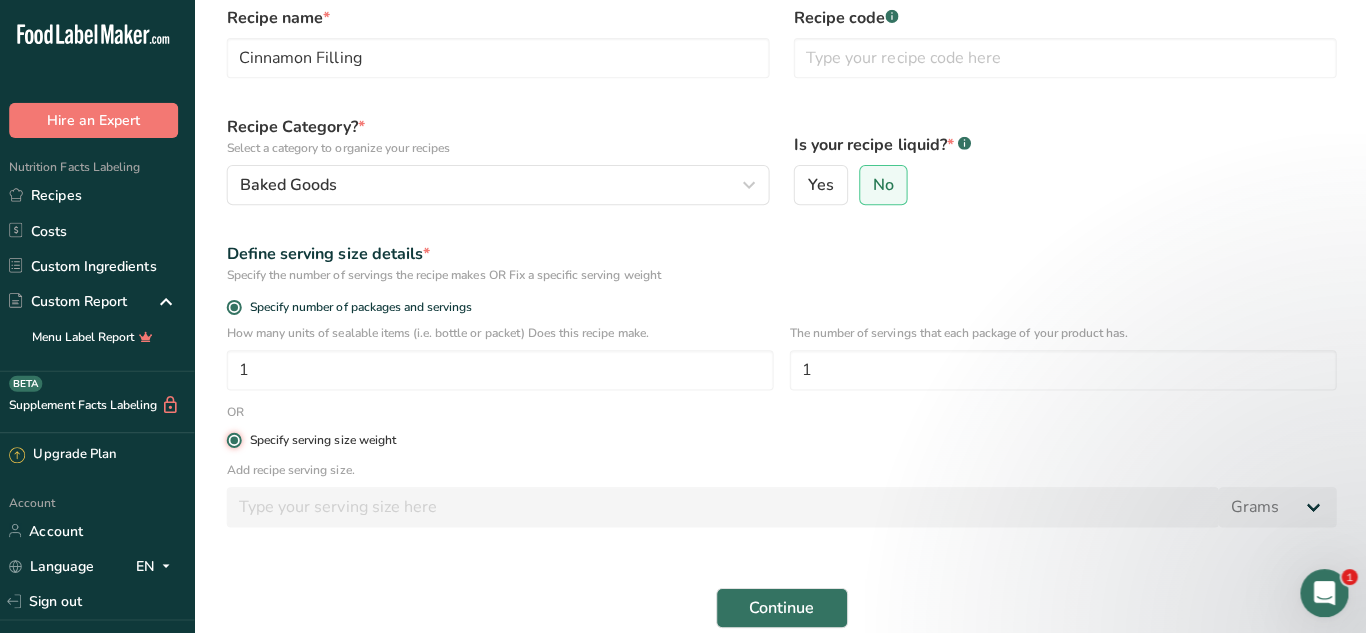 radio on "false" 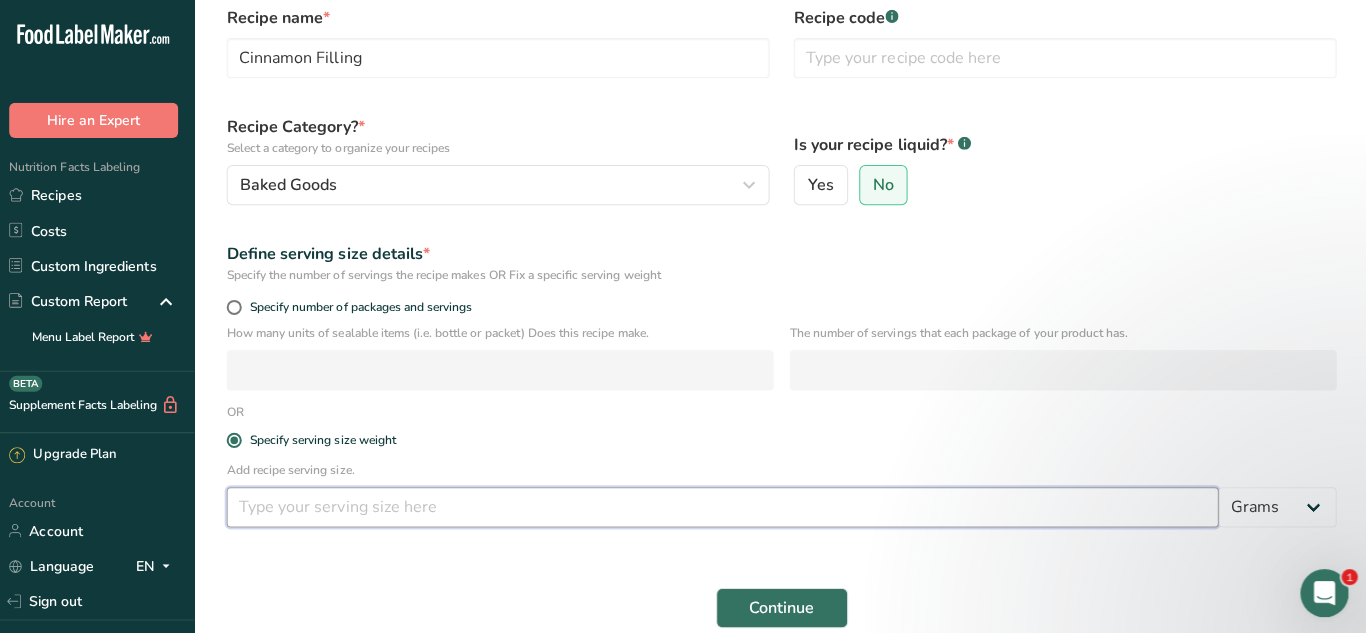 click at bounding box center [724, 504] 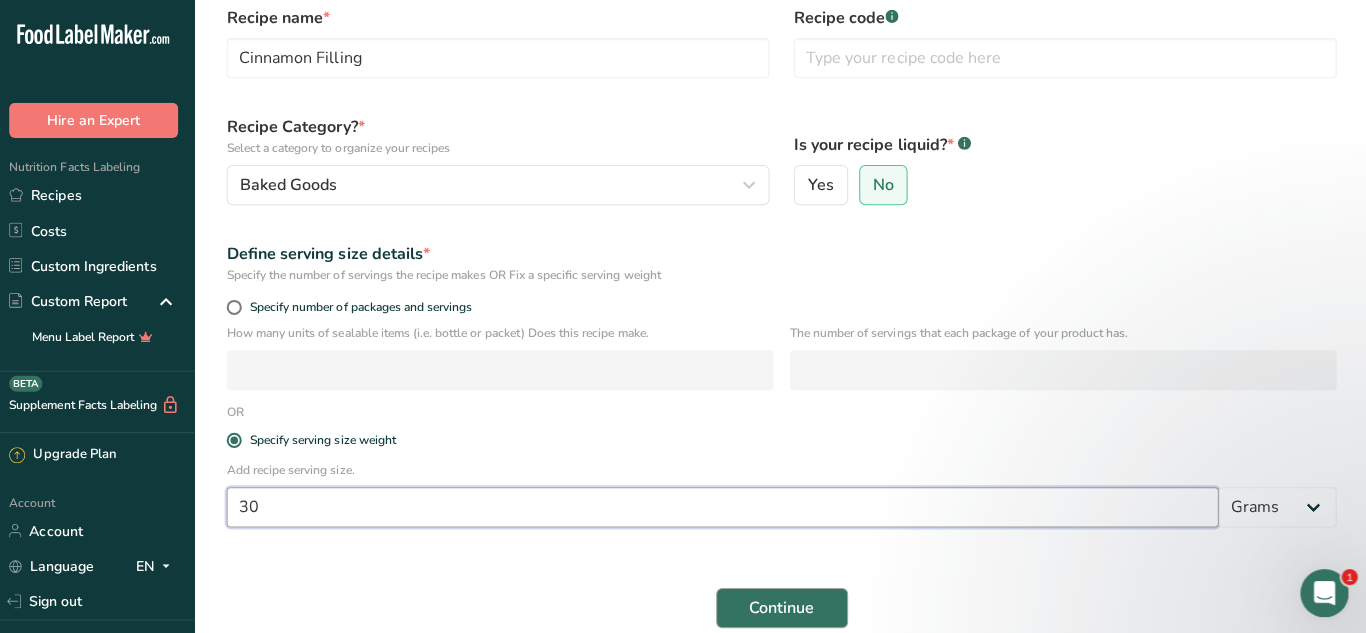 type on "30" 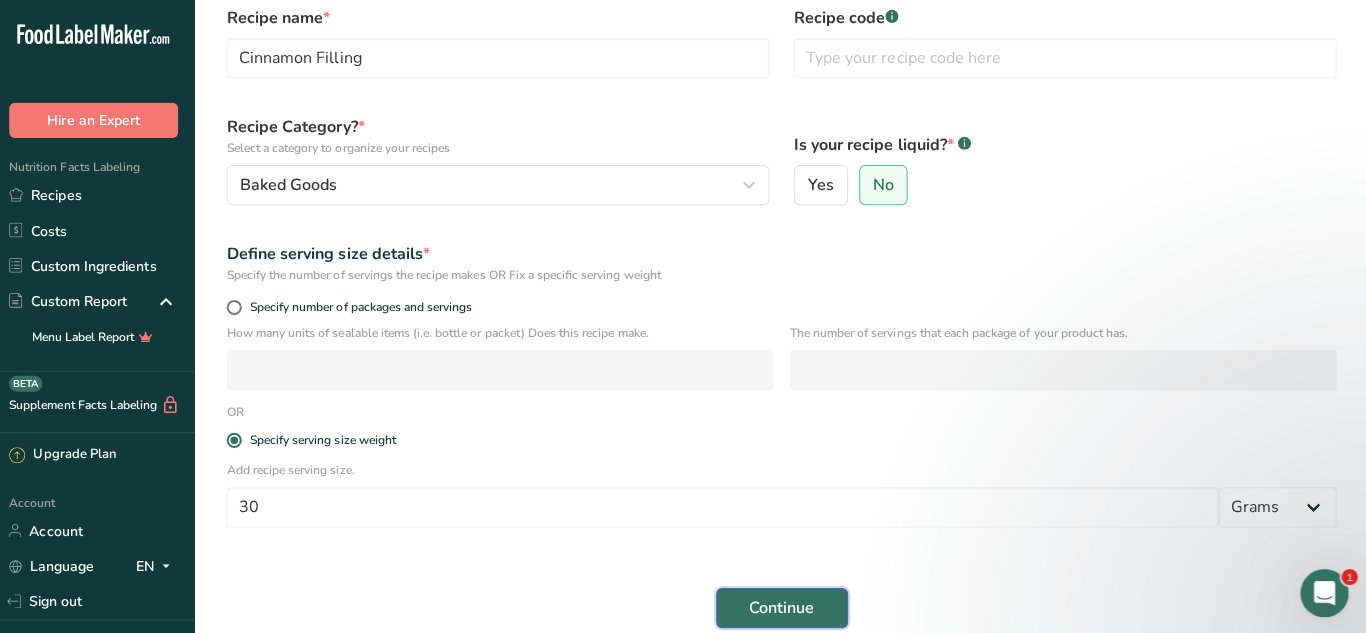 click on "Continue" at bounding box center [783, 604] 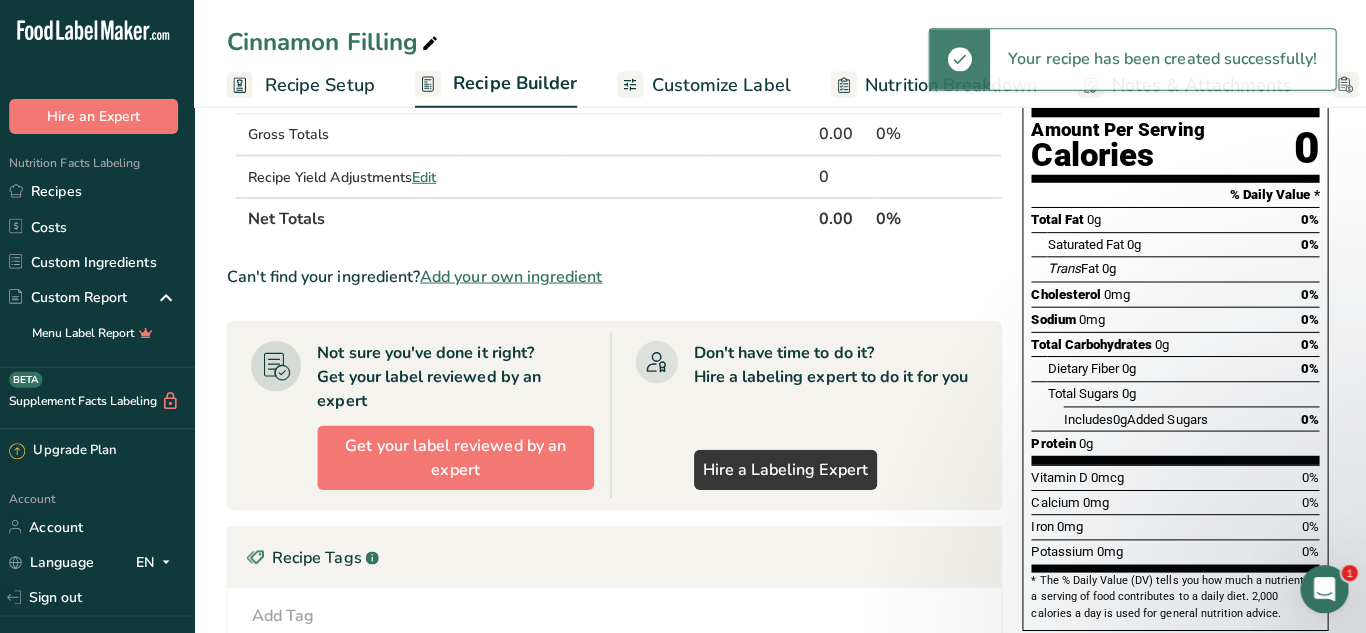 scroll, scrollTop: 0, scrollLeft: 0, axis: both 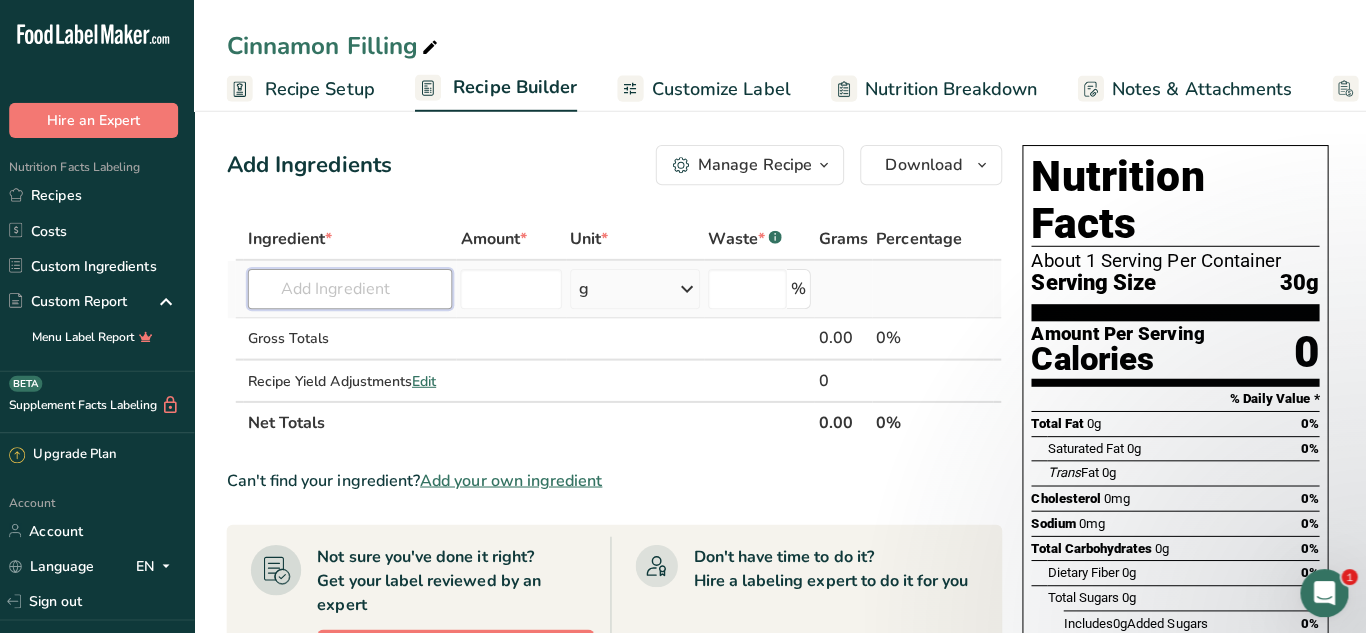 click at bounding box center [354, 287] 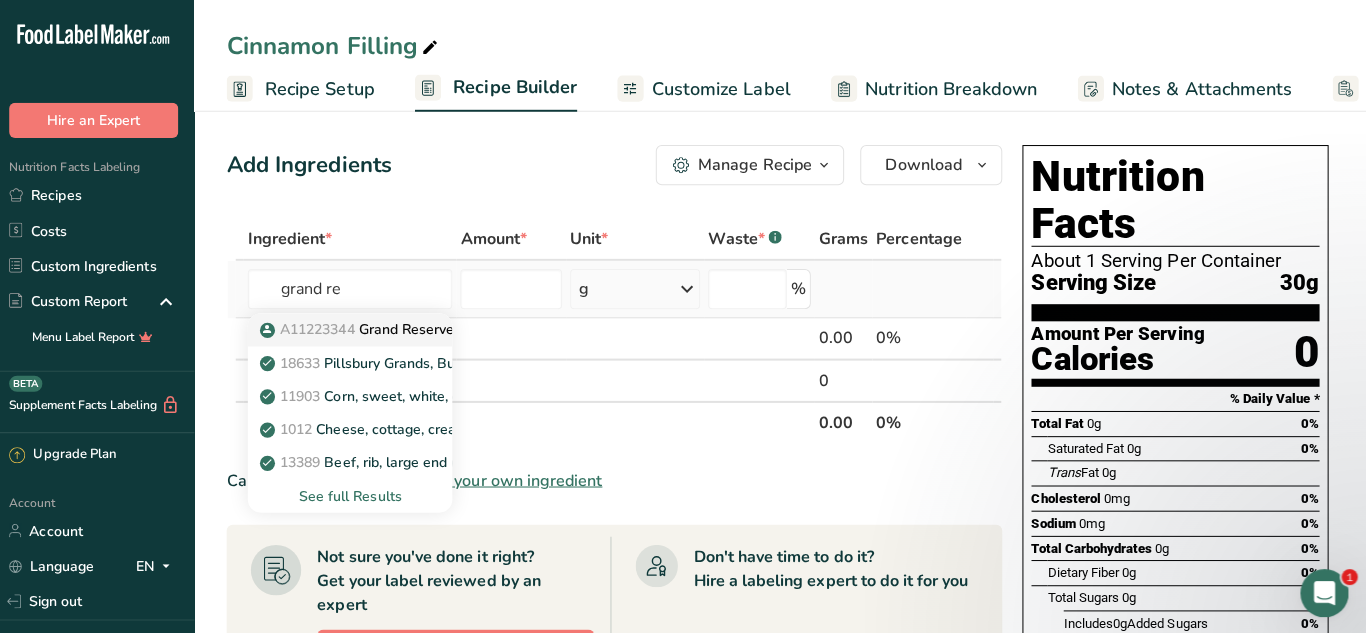 click on "A11223344" at bounding box center (322, 327) 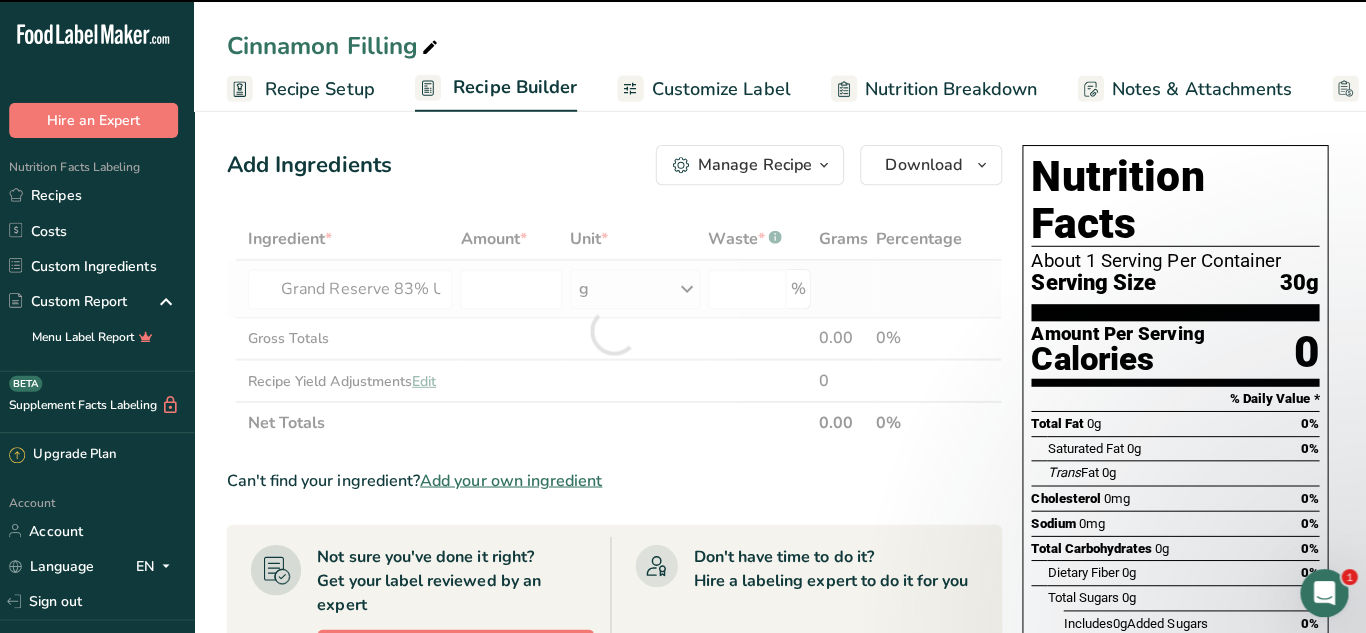 type on "0" 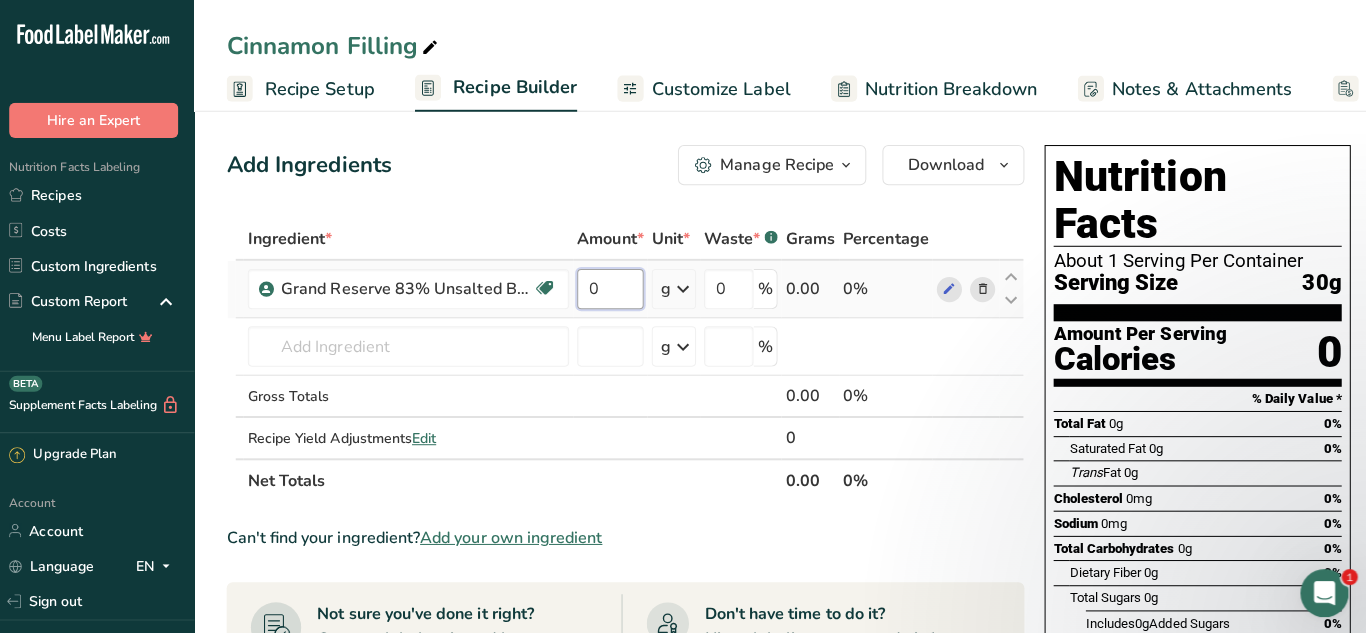 click on "0" at bounding box center [613, 287] 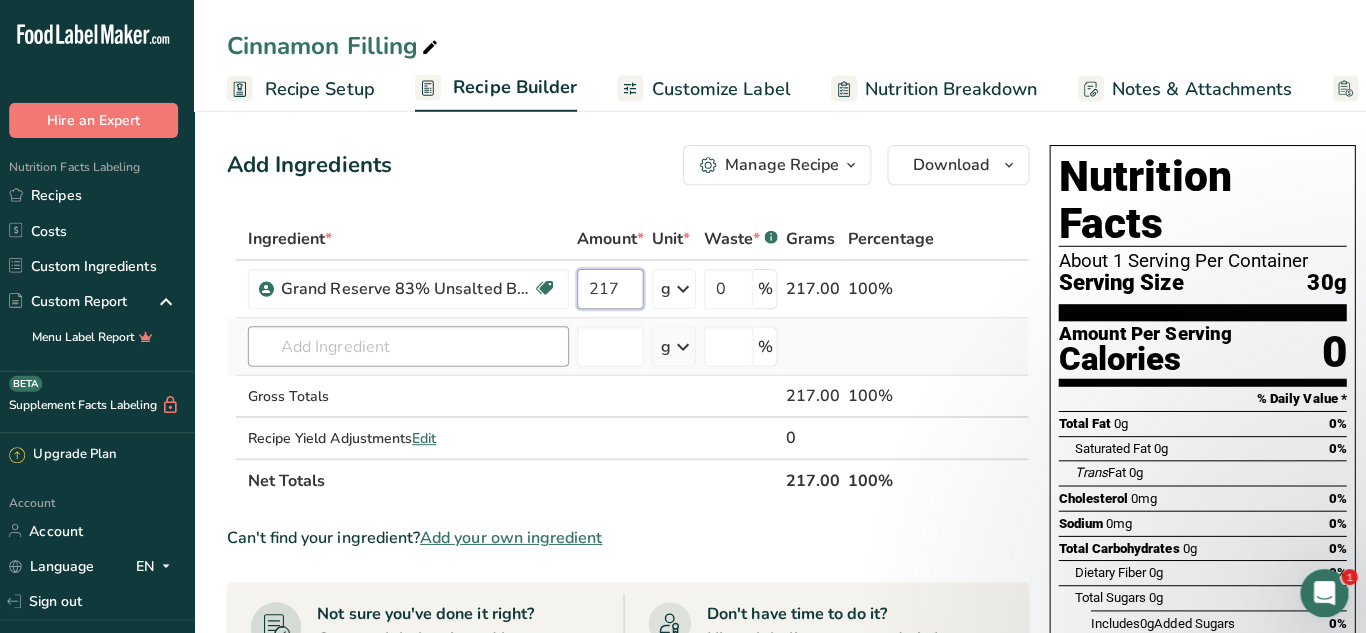 type on "217" 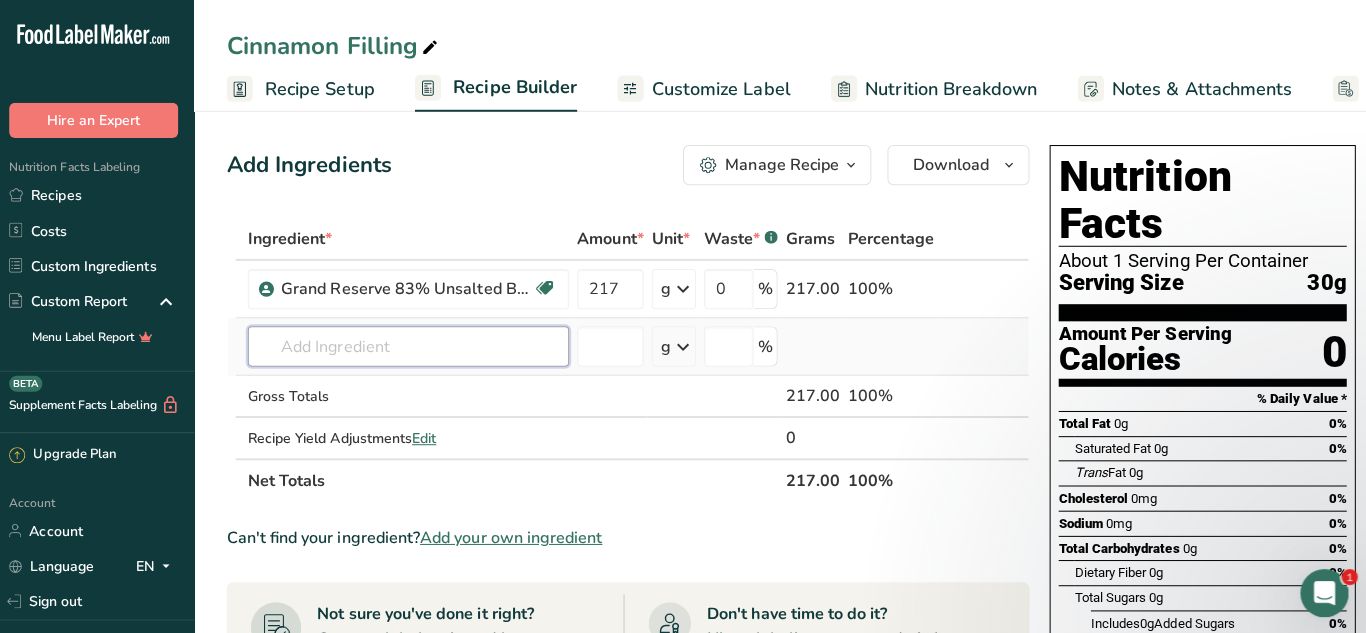 click on "Ingredient *
Amount *
Unit *
Waste *   .a-a{fill:#347362;}.b-a{fill:#fff;}          Grams
Percentage
Grand Reserve 83% Unsalted Butter Prints
Vegetarian
Halal
217
g
Portions
1 Cup
Weight Units
g
kg
mg
See more
Volume Units
l
mL
fl oz
See more
0
%
217.00
100%
A11223344
Grand Reserve 83% Unsalted Butter Prints
18633
Pillsbury Grands, Buttermilk Biscuits, refrigerated dough
11903
g" at bounding box center [630, 357] 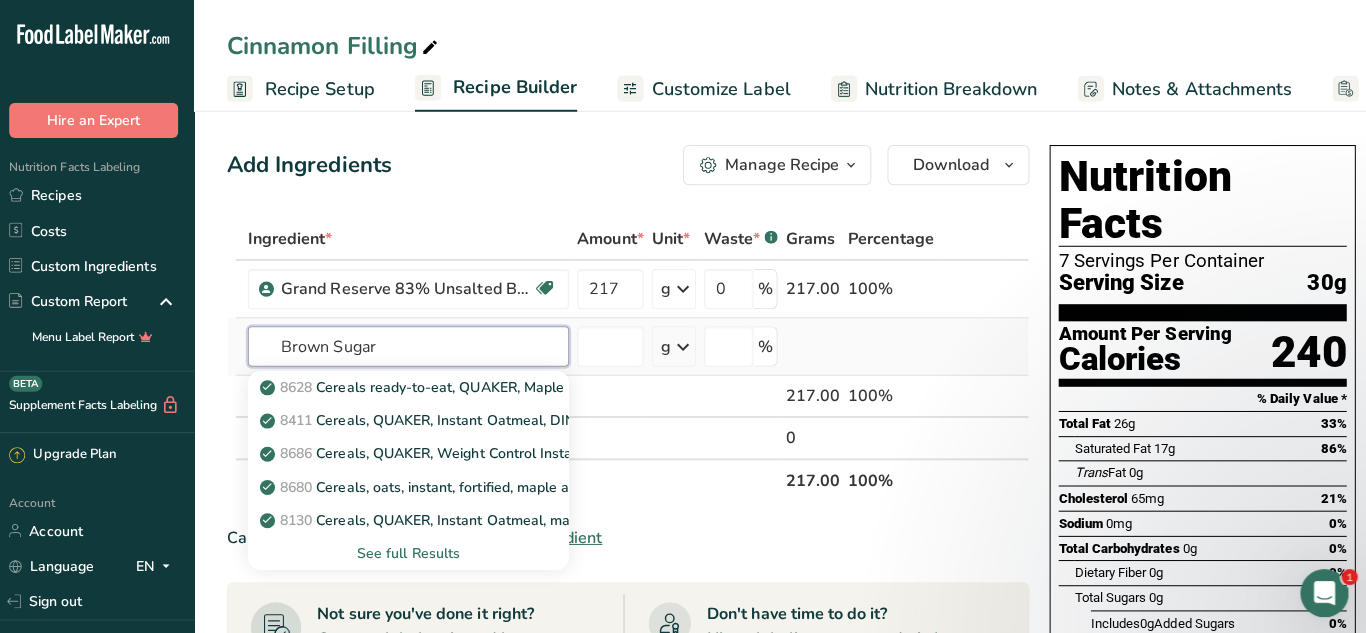type on "Brown Sugar" 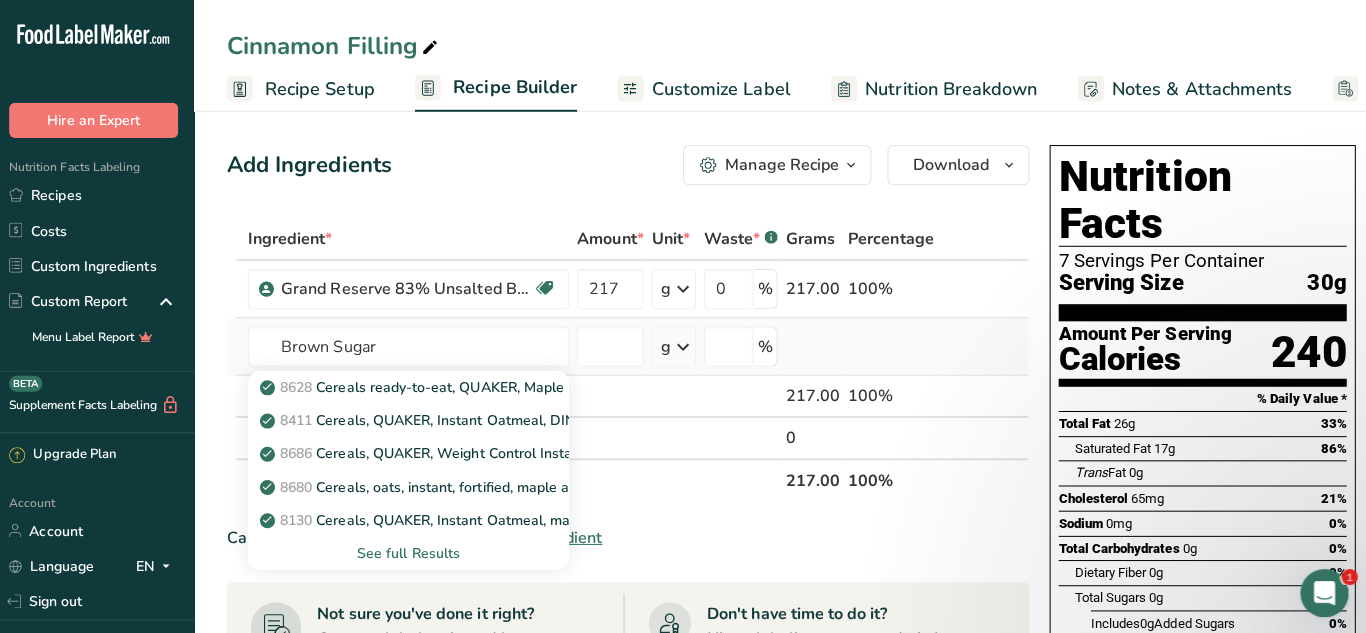 click on "See full Results" at bounding box center [412, 549] 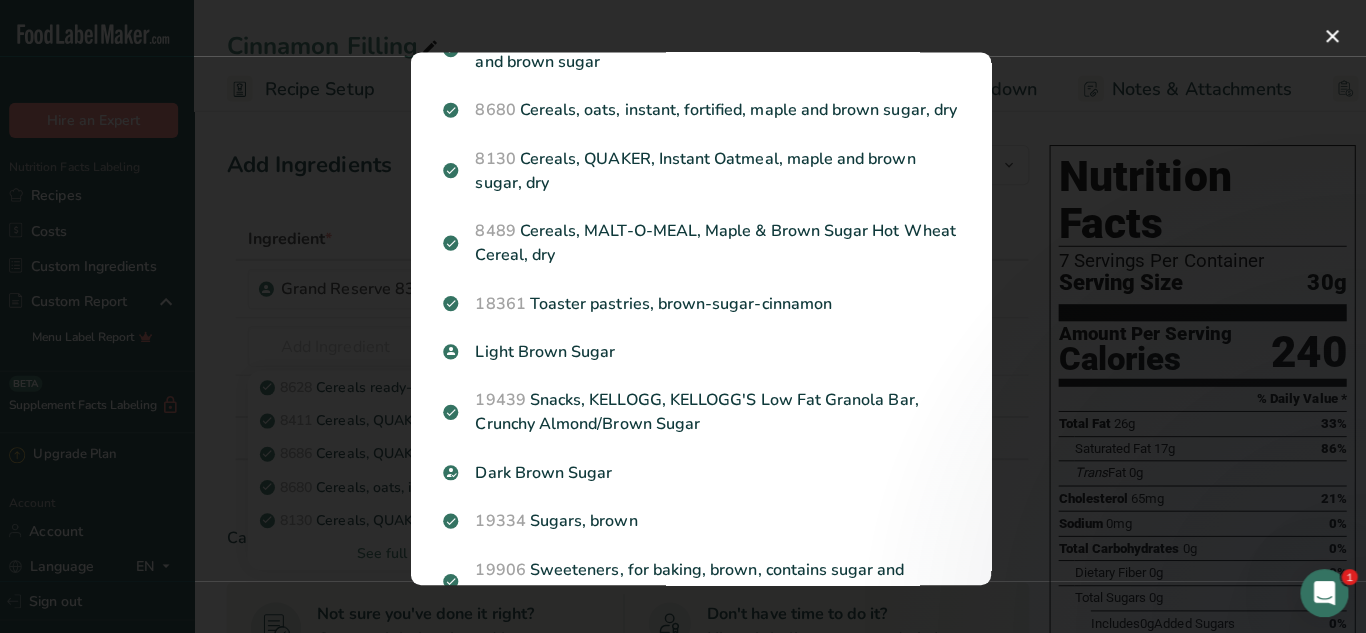 scroll, scrollTop: 248, scrollLeft: 0, axis: vertical 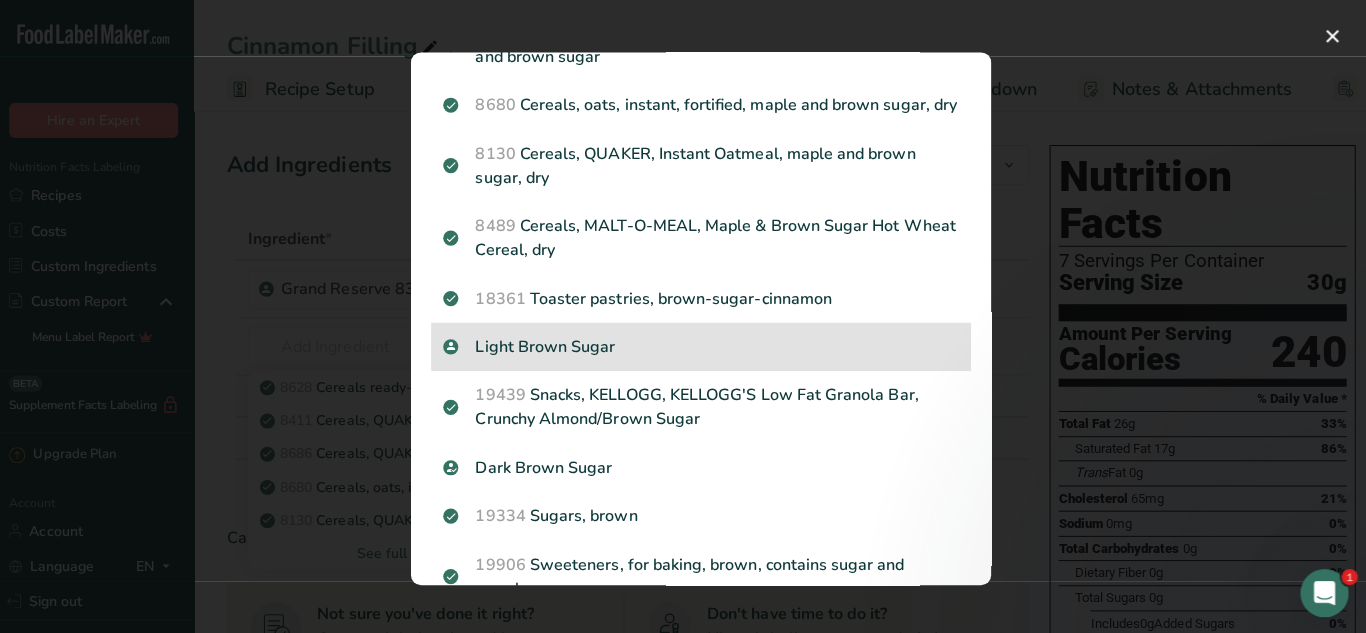 click on "Light Brown Sugar" at bounding box center [703, 344] 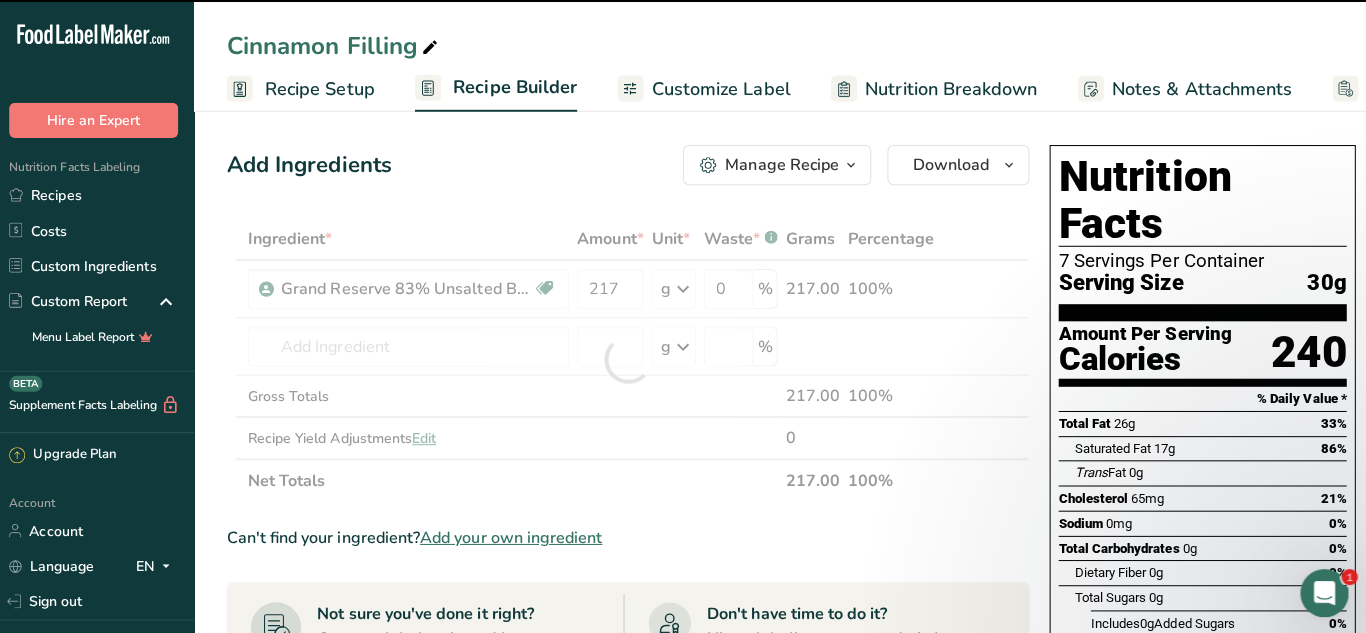 type on "0" 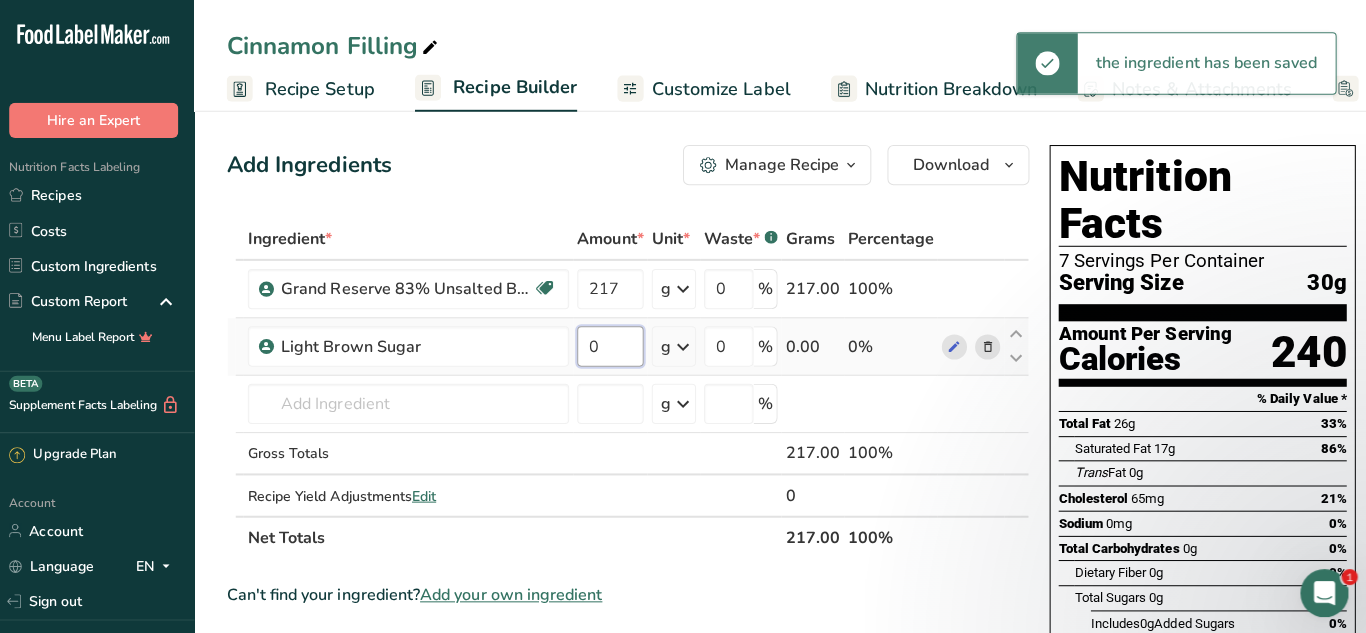 click on "0" at bounding box center [613, 344] 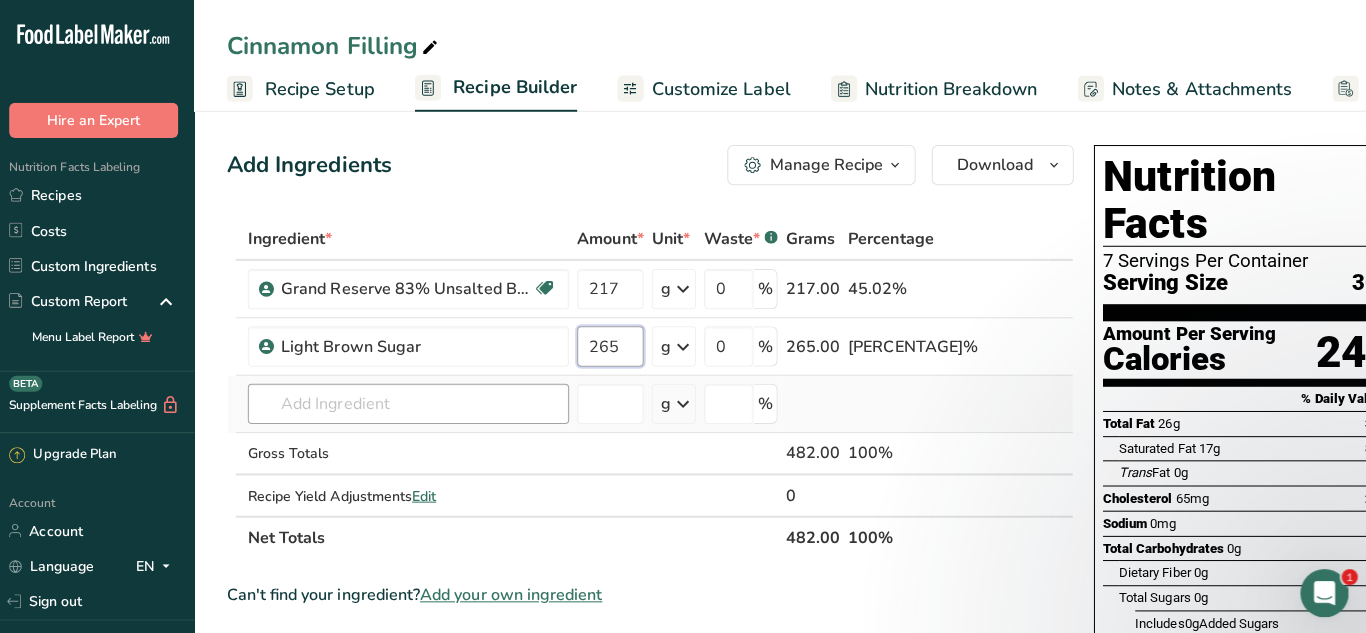 type on "265" 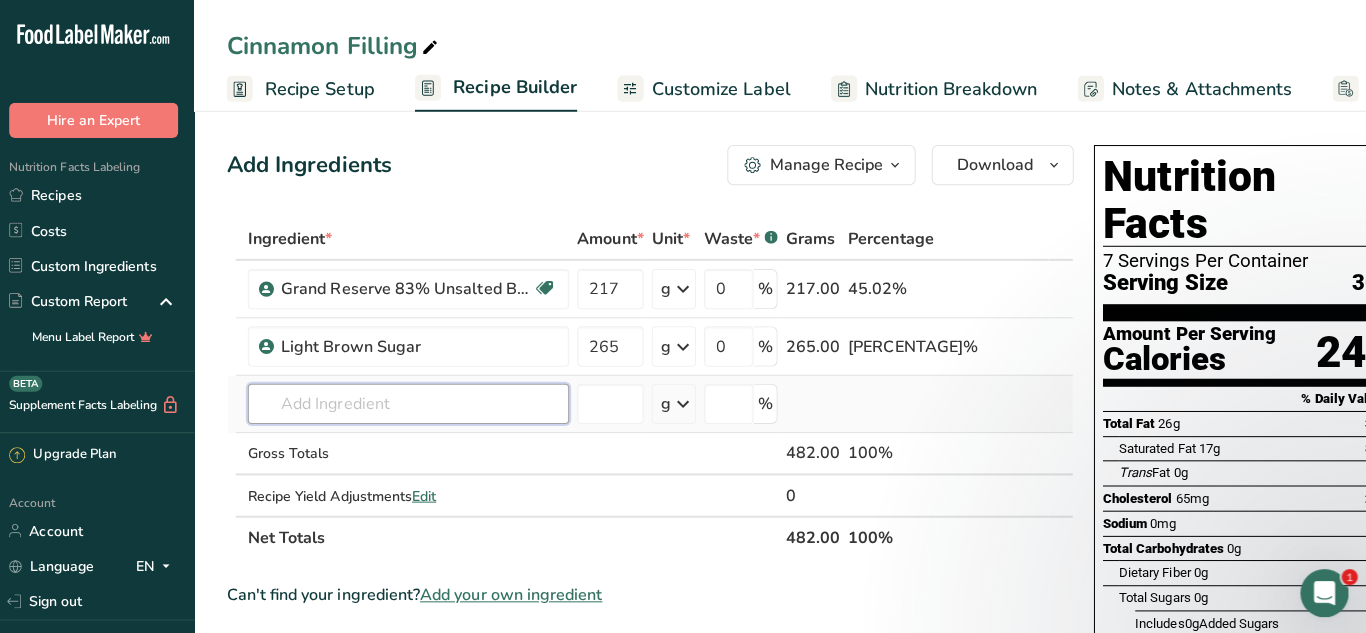click on "Ingredient *
Amount *
Unit *
Waste *   .a-a{fill:#347362;}.b-a{fill:#fff;}          Grams
Percentage
Grand Reserve 83% Unsalted Butter Prints
Vegetarian
Halal
217
g
Portions
1 Cup
Weight Units
g
kg
mg
See more
Volume Units
l
mL
fl oz
See more
0
%
217.00
45.02%
Light Brown Sugar
265
g
Weight Units
g
kg
mg
See more
Volume Units
l
mL
fl oz
See more
0
%" at bounding box center (652, 385) 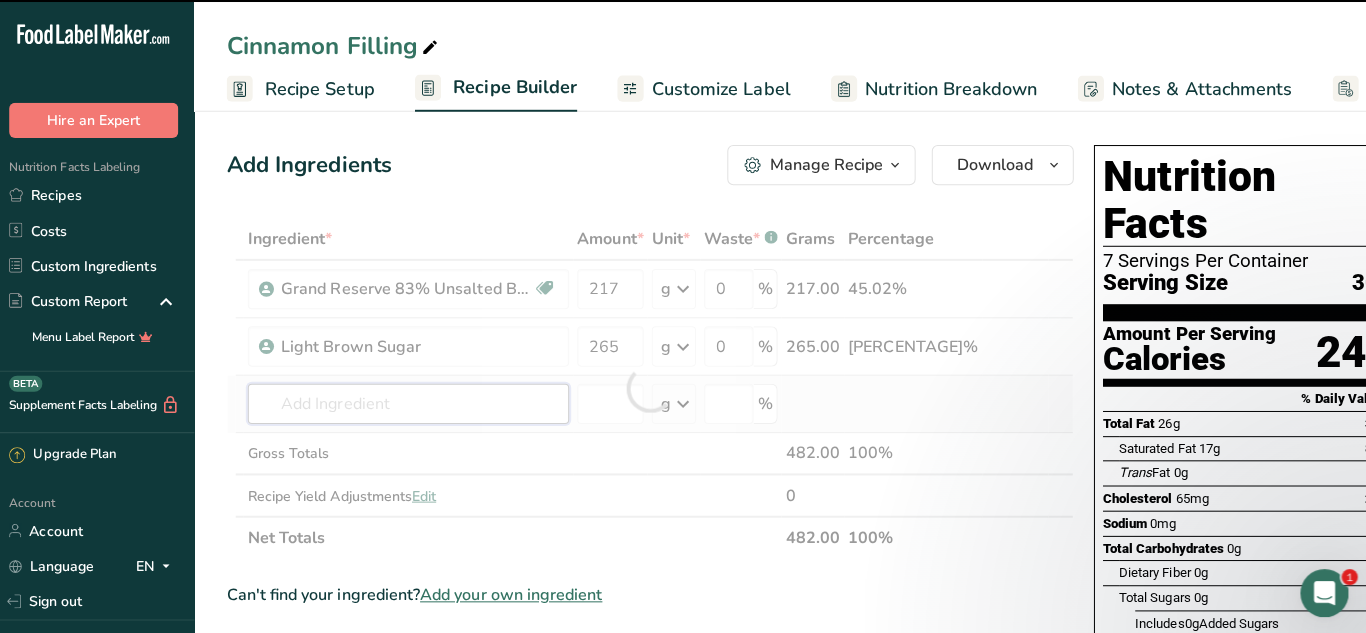 type on "g" 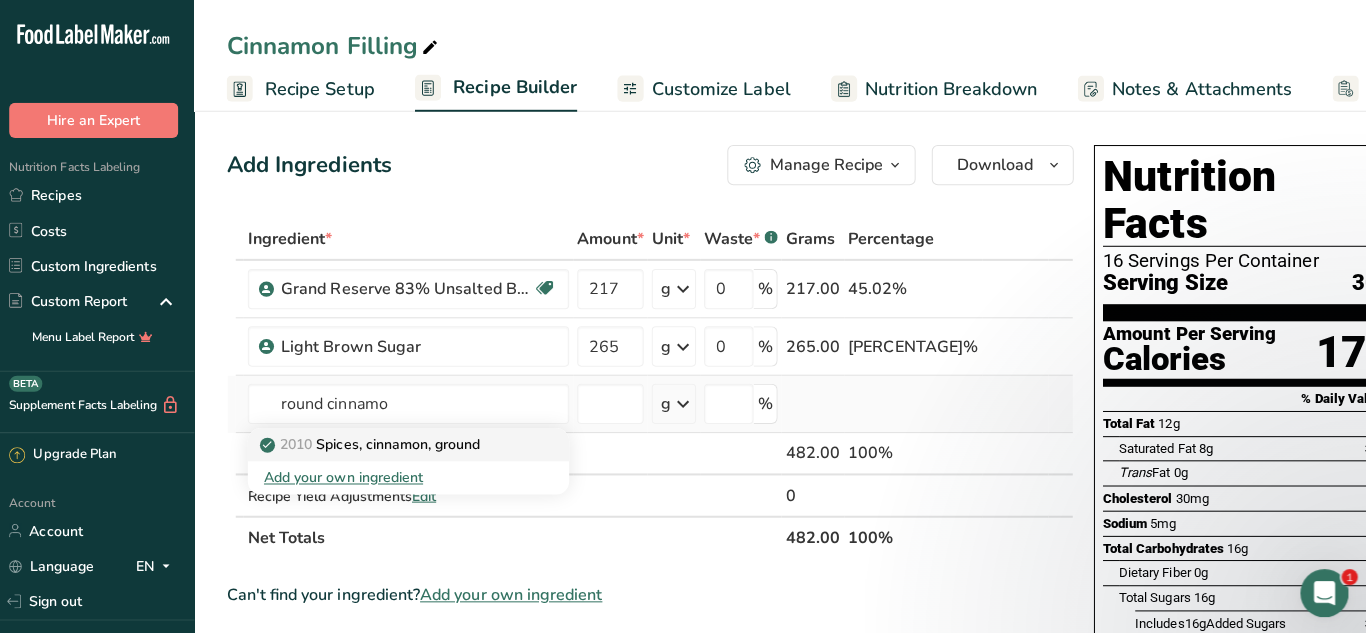 click on "2010
Spices, cinnamon, ground" at bounding box center [396, 441] 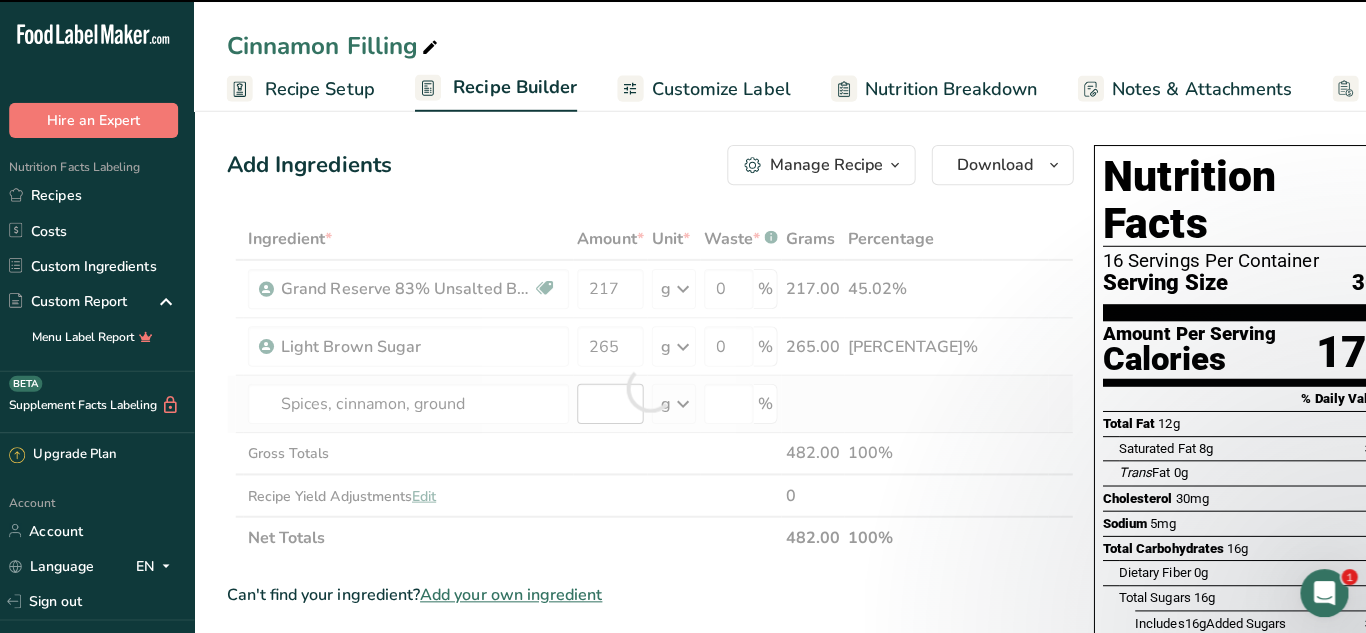 type on "0" 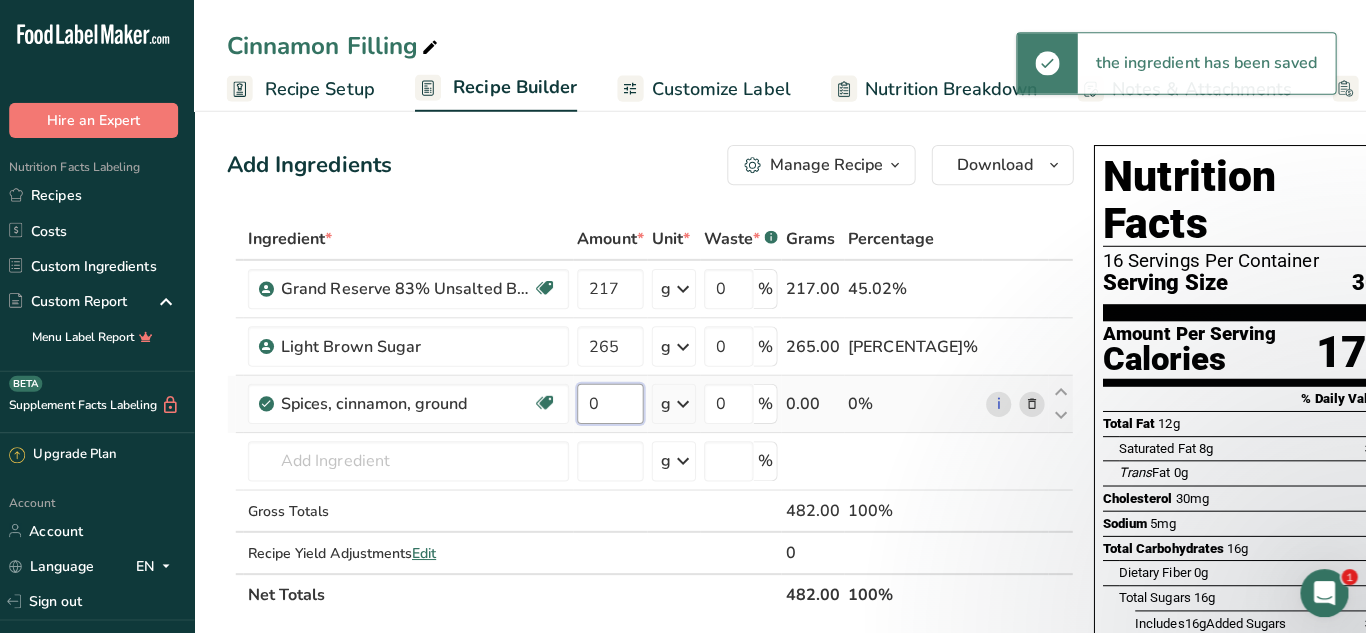 click on "0" at bounding box center (613, 401) 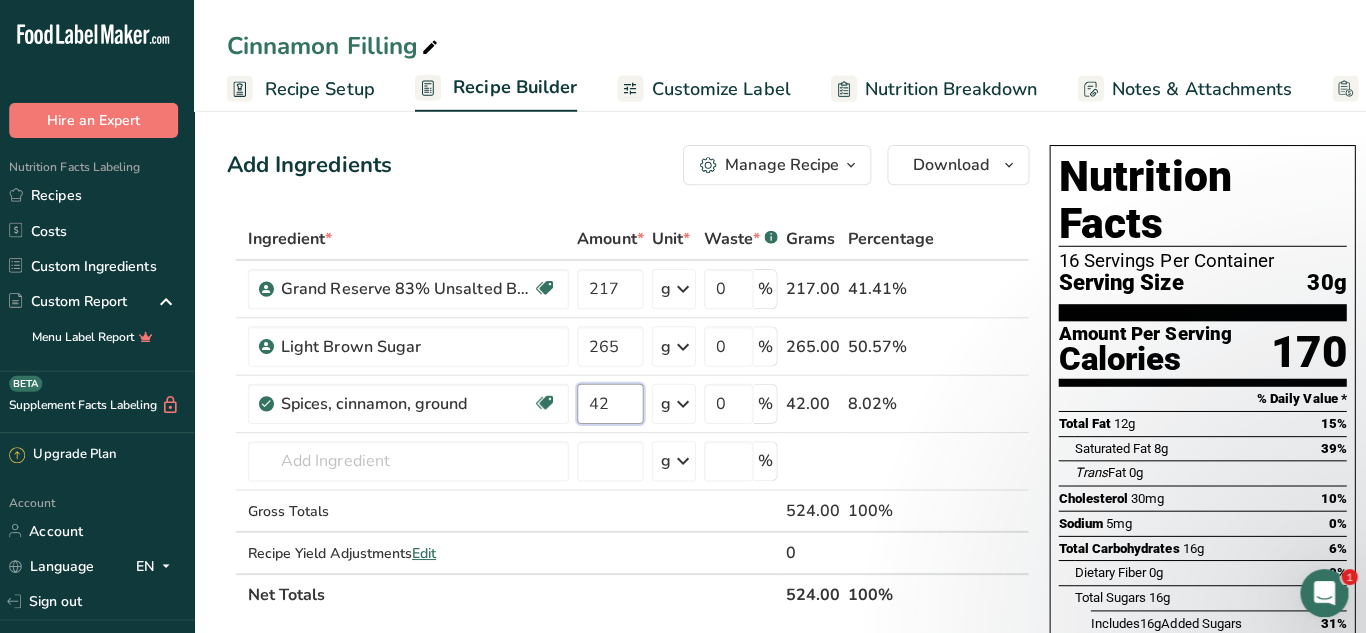 type on "42" 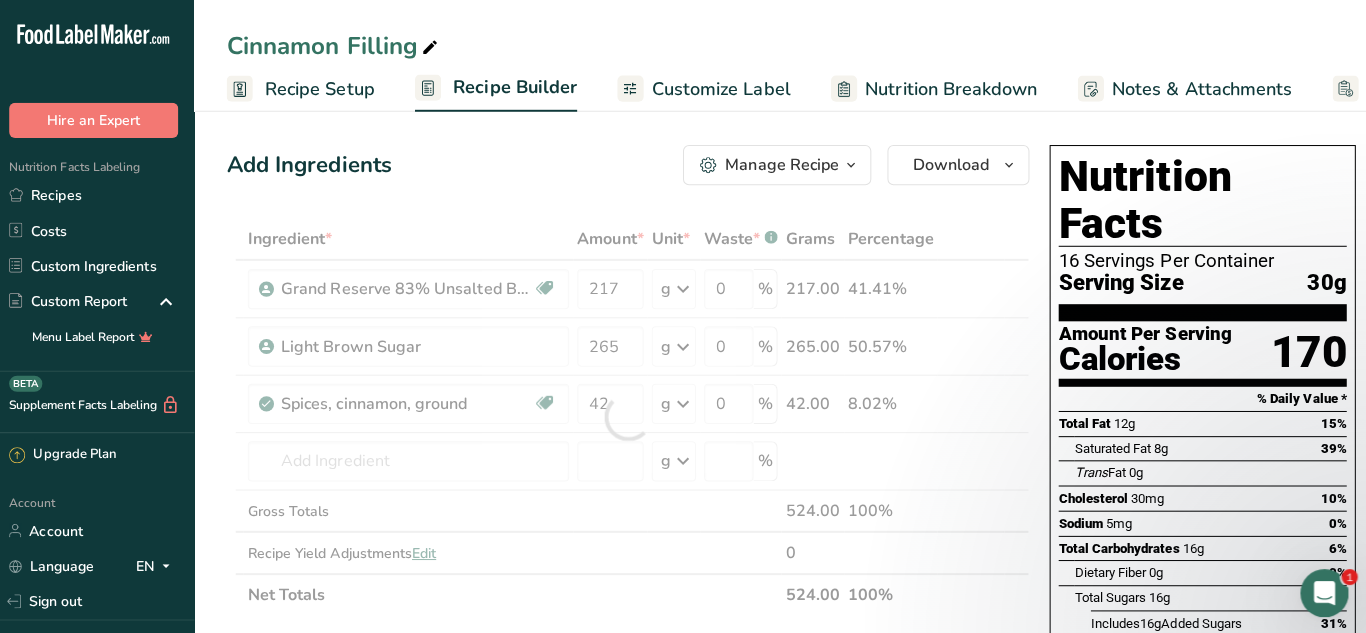 click on "Ingredient *
Amount *
Unit *
Waste *   .a-a{fill:#347362;}.b-a{fill:#fff;}          Grams
Percentage
217.00
41.41%
Light Brown Sugar
265
g
Weight Units
g
kg
mg
See more
Volume Units
l
mL
fl oz
See more
0
%" at bounding box center (630, 414) 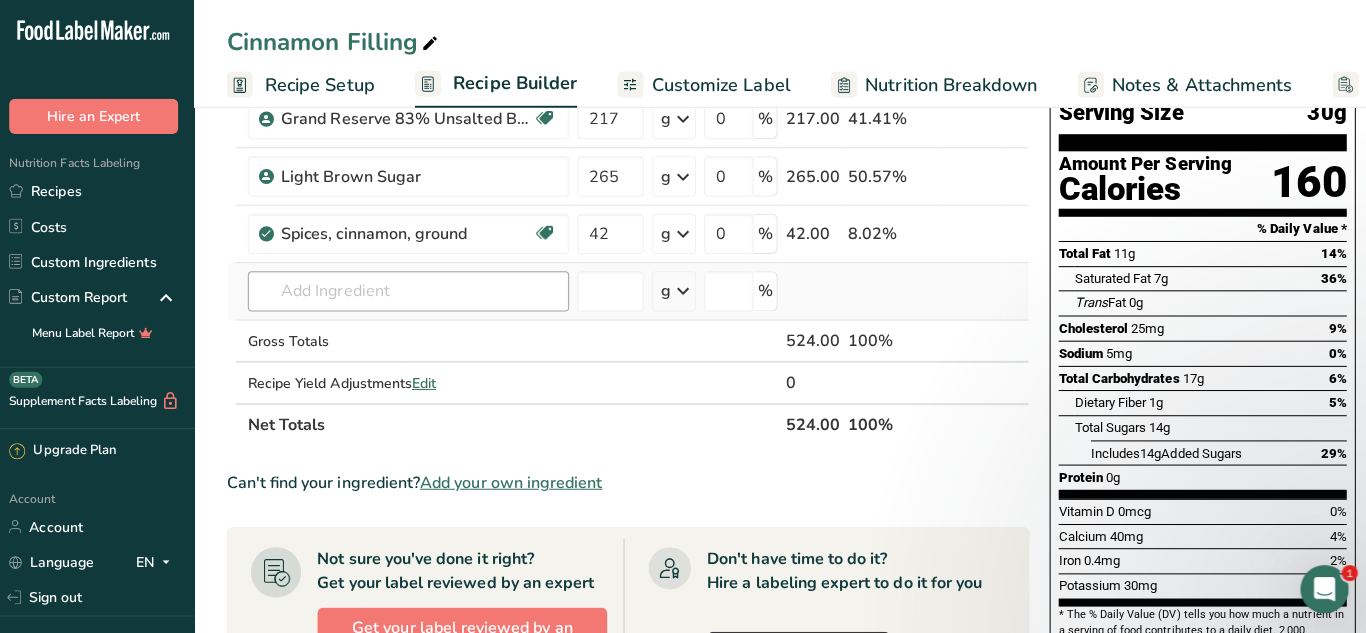 scroll, scrollTop: 0, scrollLeft: 0, axis: both 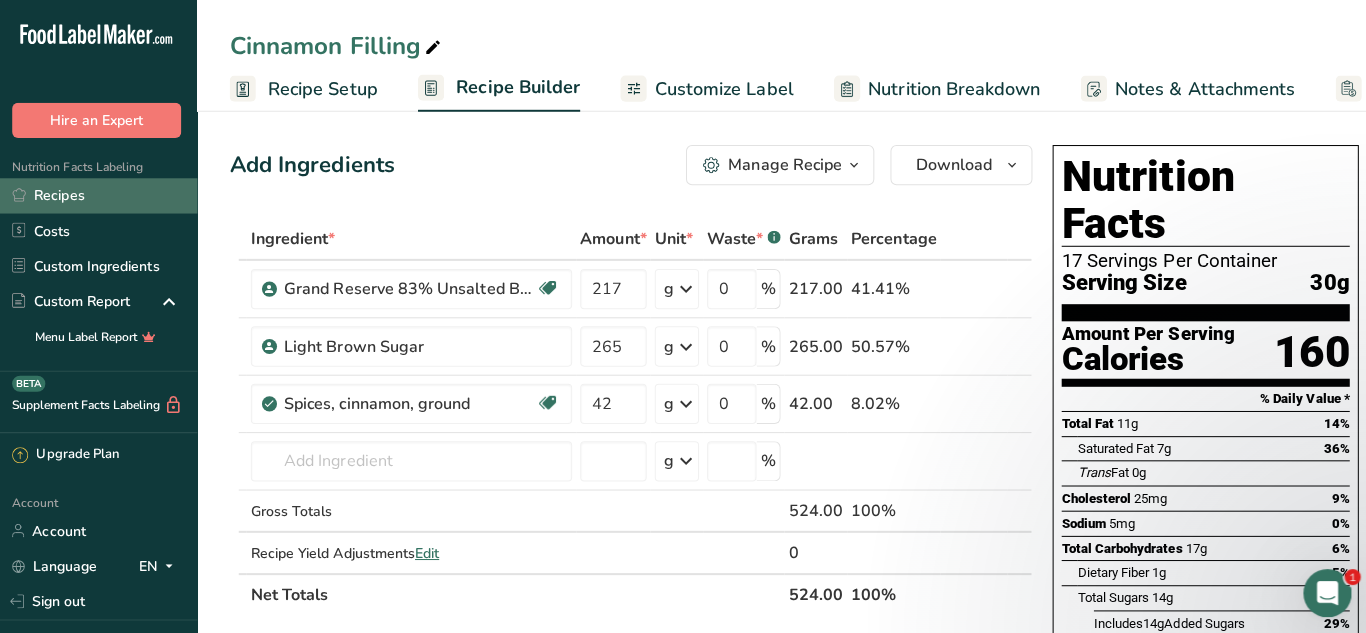 click on "Recipes" at bounding box center [100, 194] 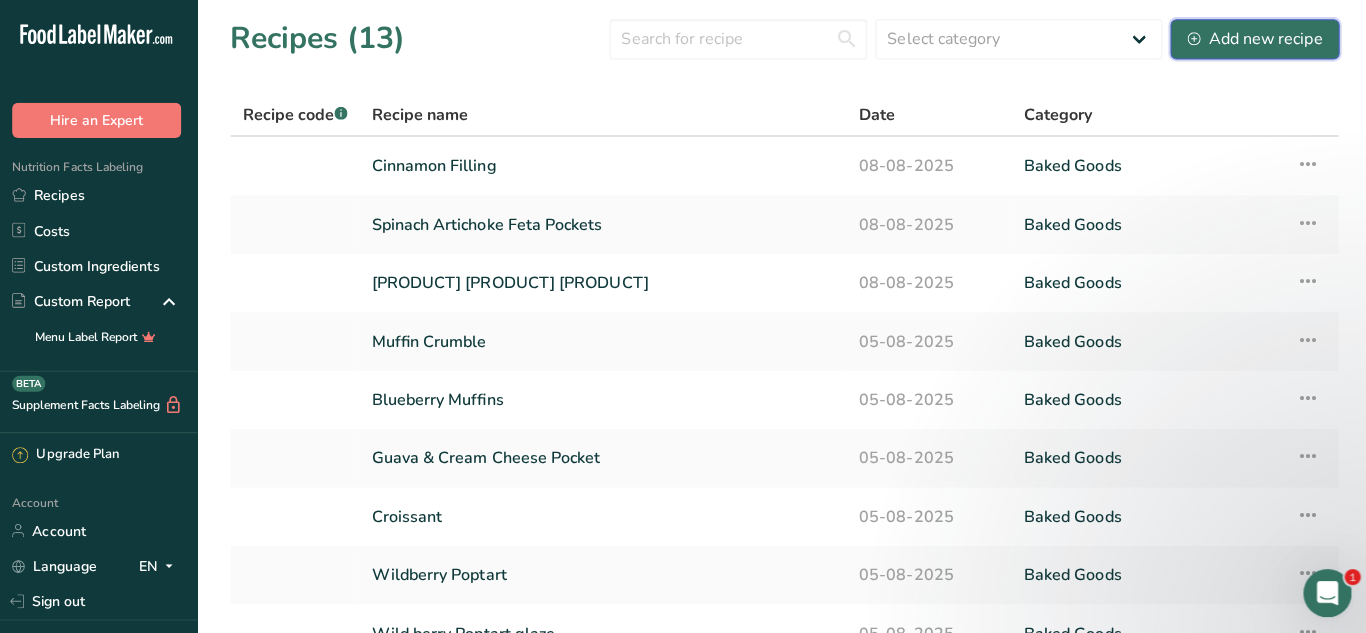click on "Add new recipe" at bounding box center [1250, 39] 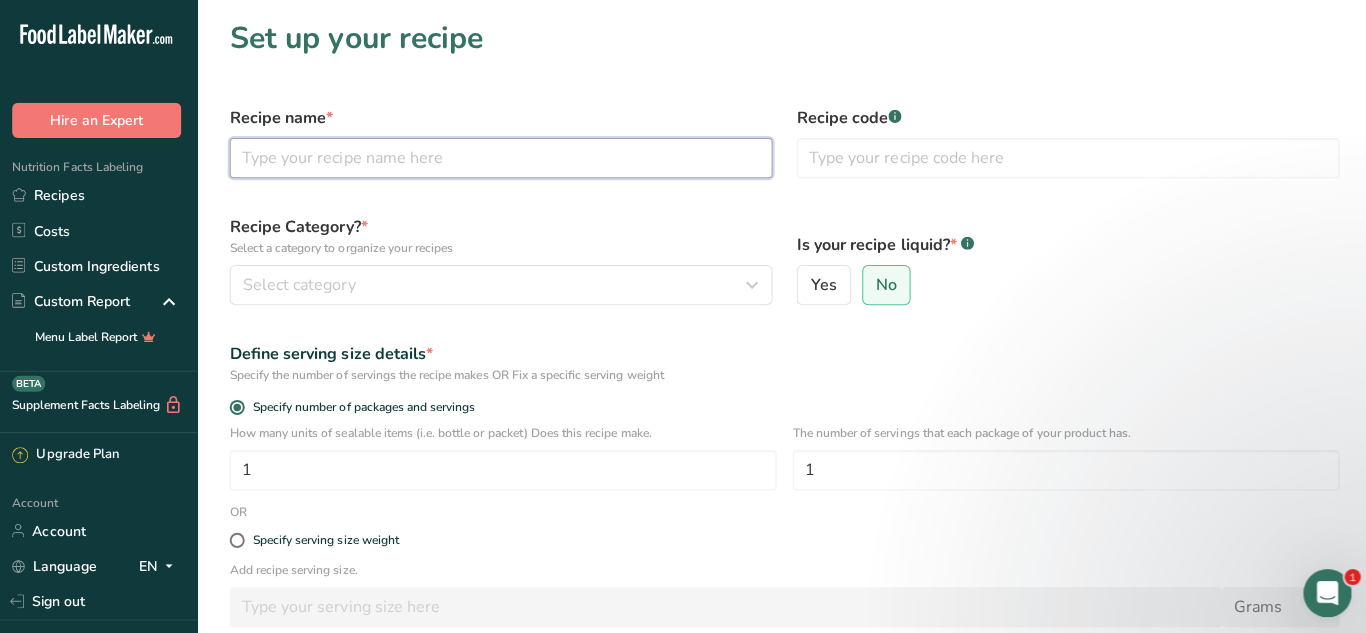 click at bounding box center [501, 157] 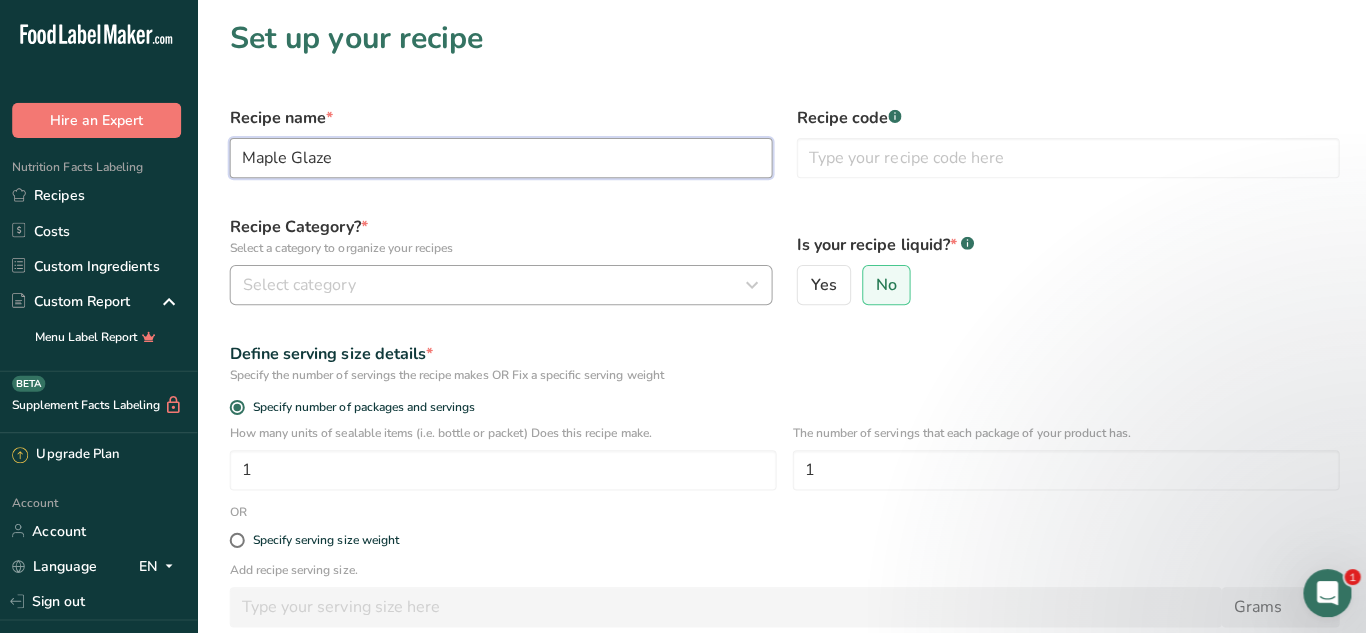 type on "Maple Glaze" 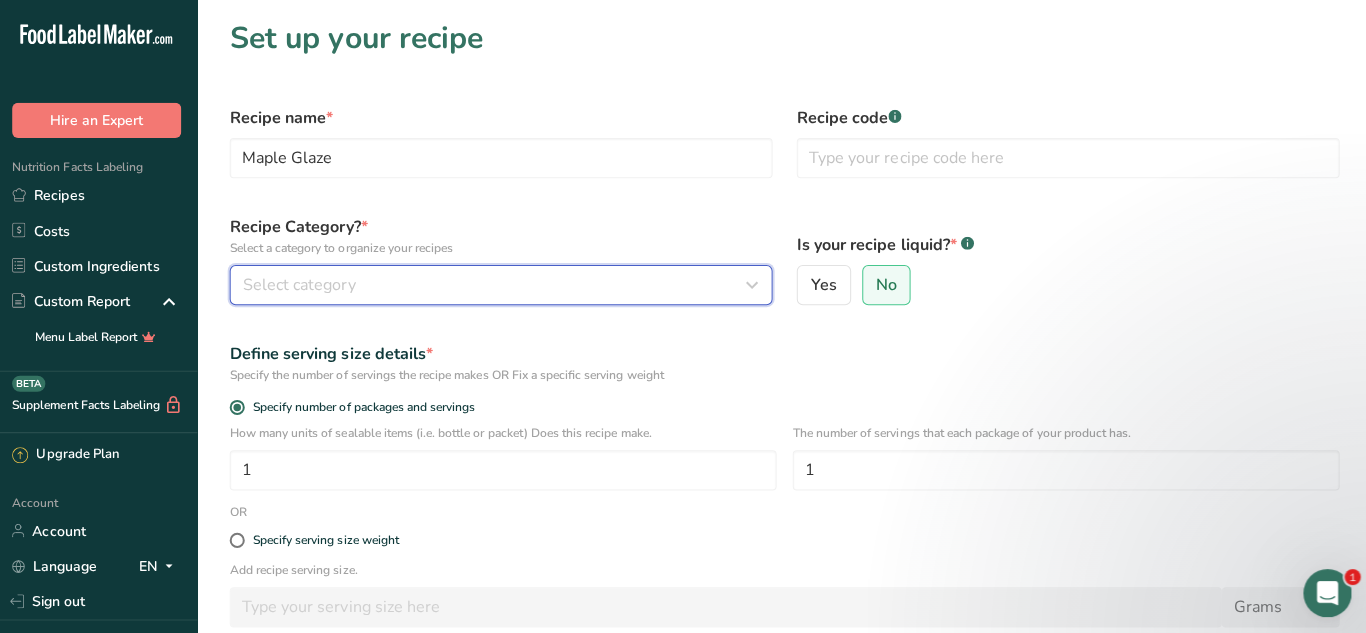 click on "Select category" at bounding box center (501, 283) 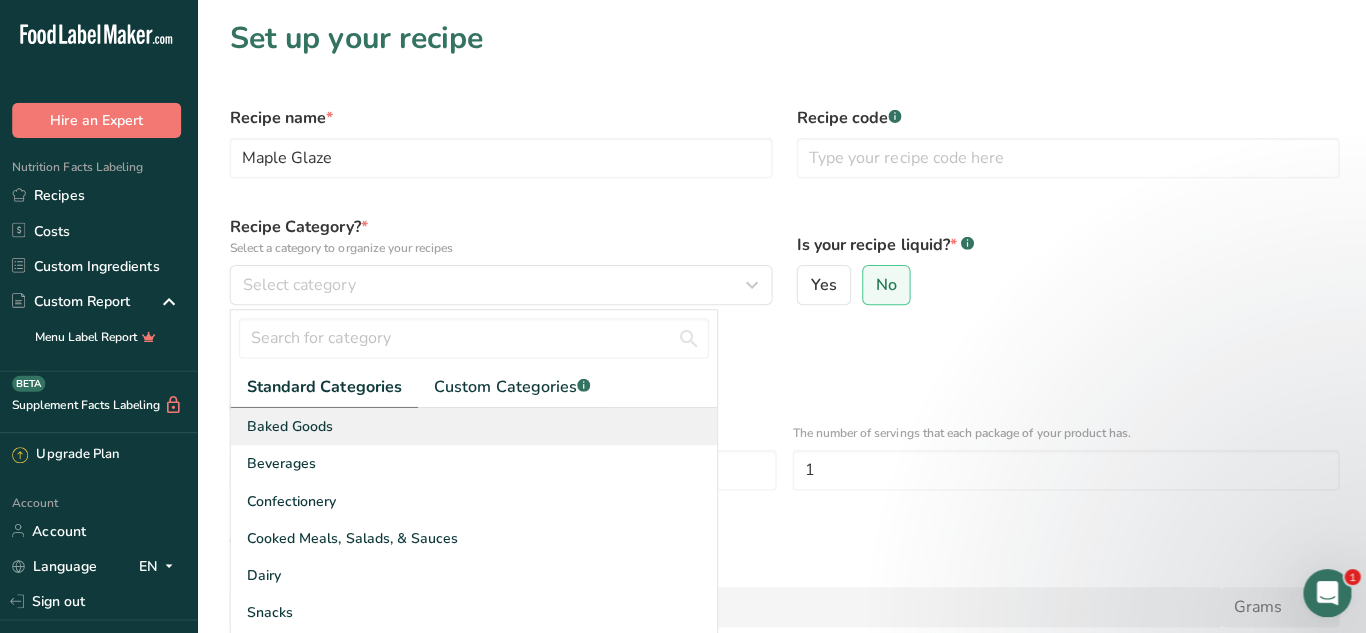 click on "Baked Goods" at bounding box center [474, 423] 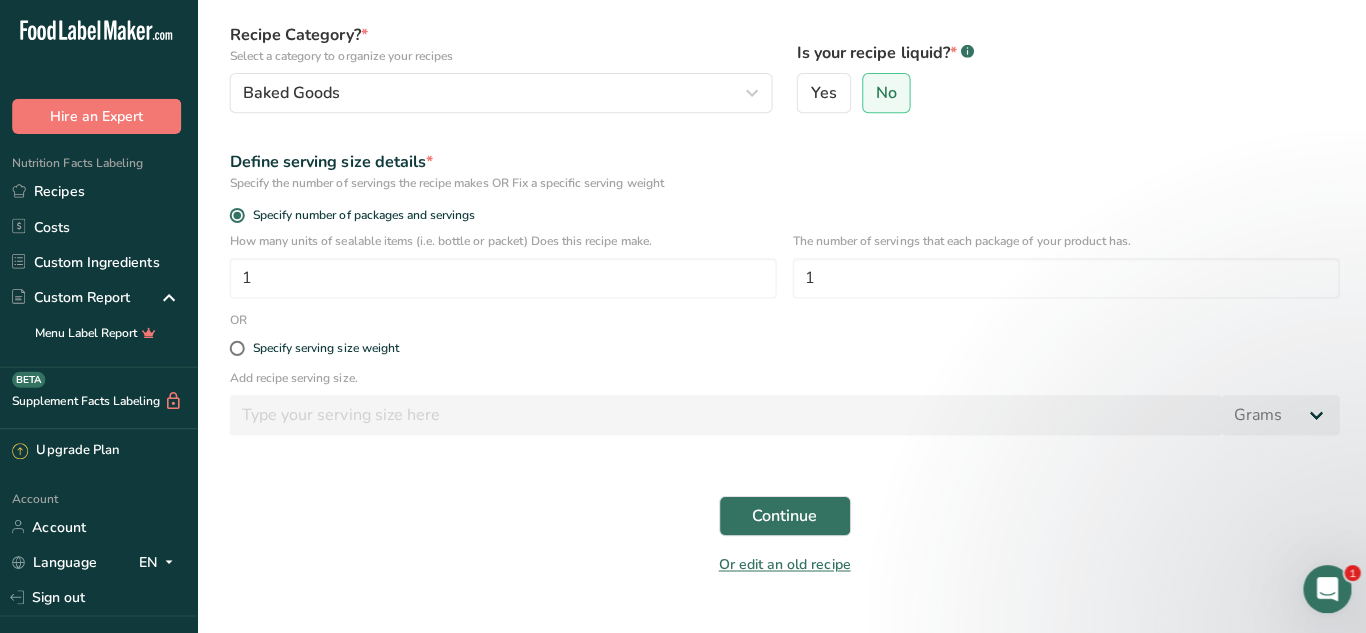 scroll, scrollTop: 189, scrollLeft: 0, axis: vertical 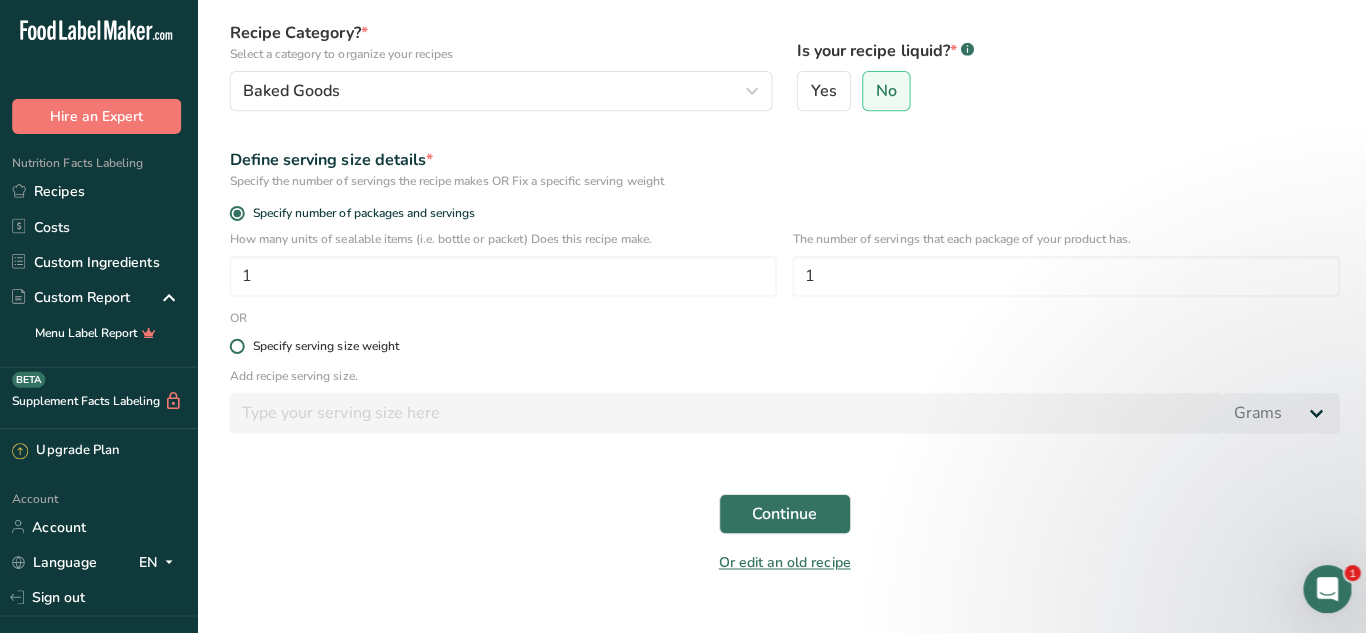 click at bounding box center [239, 347] 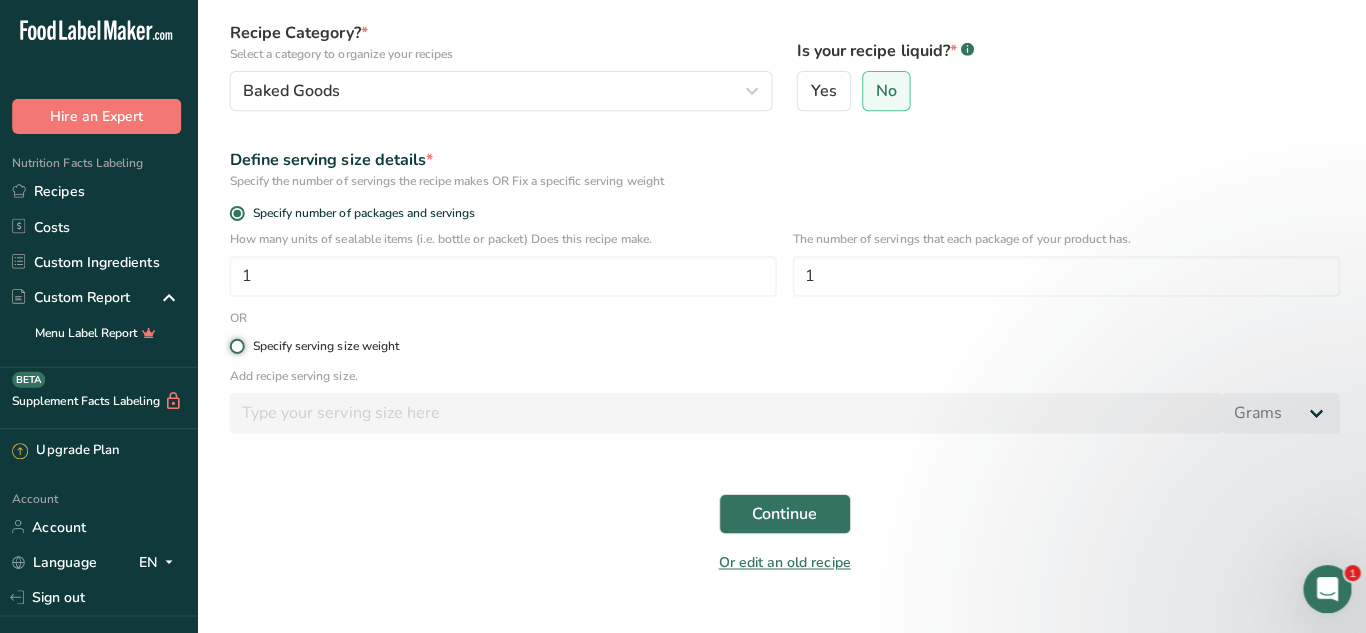 click on "Specify serving size weight" at bounding box center [238, 347] 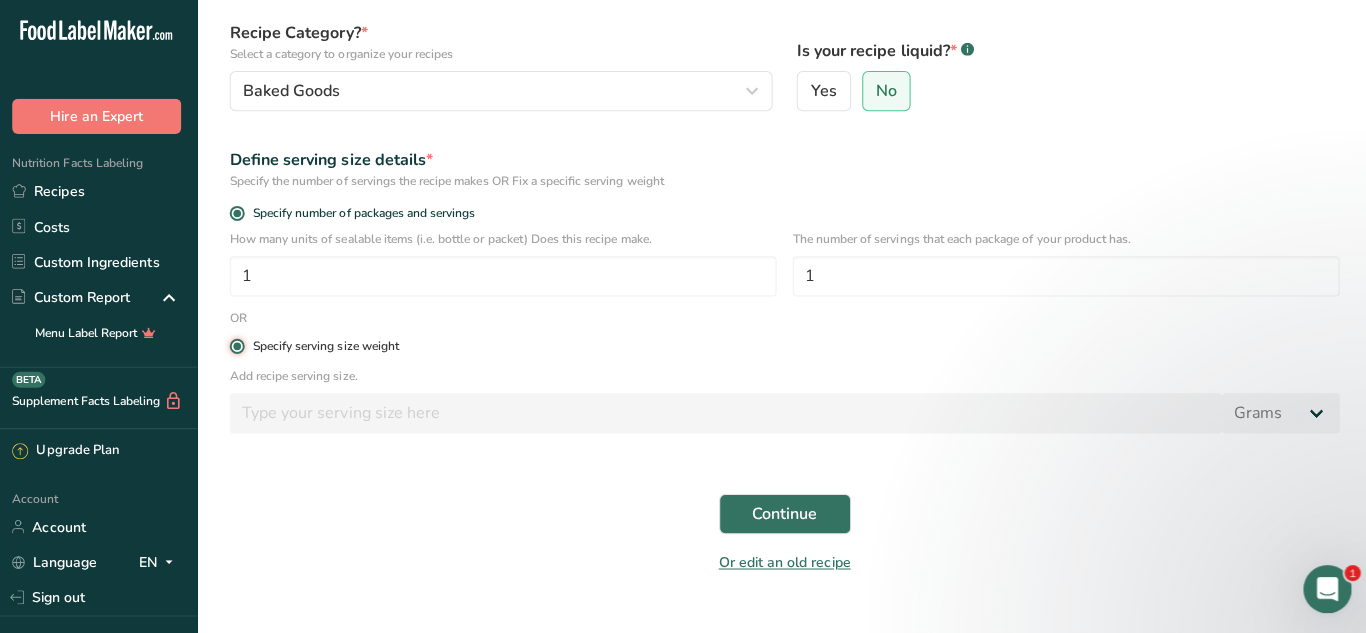 radio on "false" 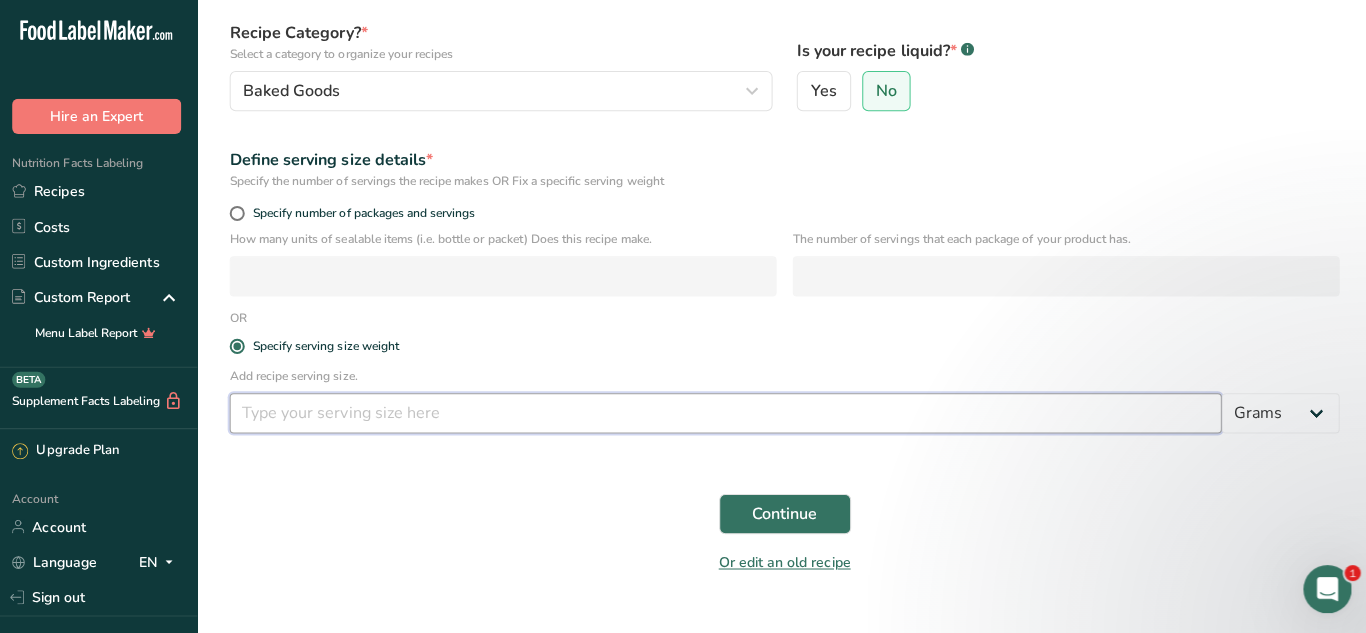 click at bounding box center (724, 414) 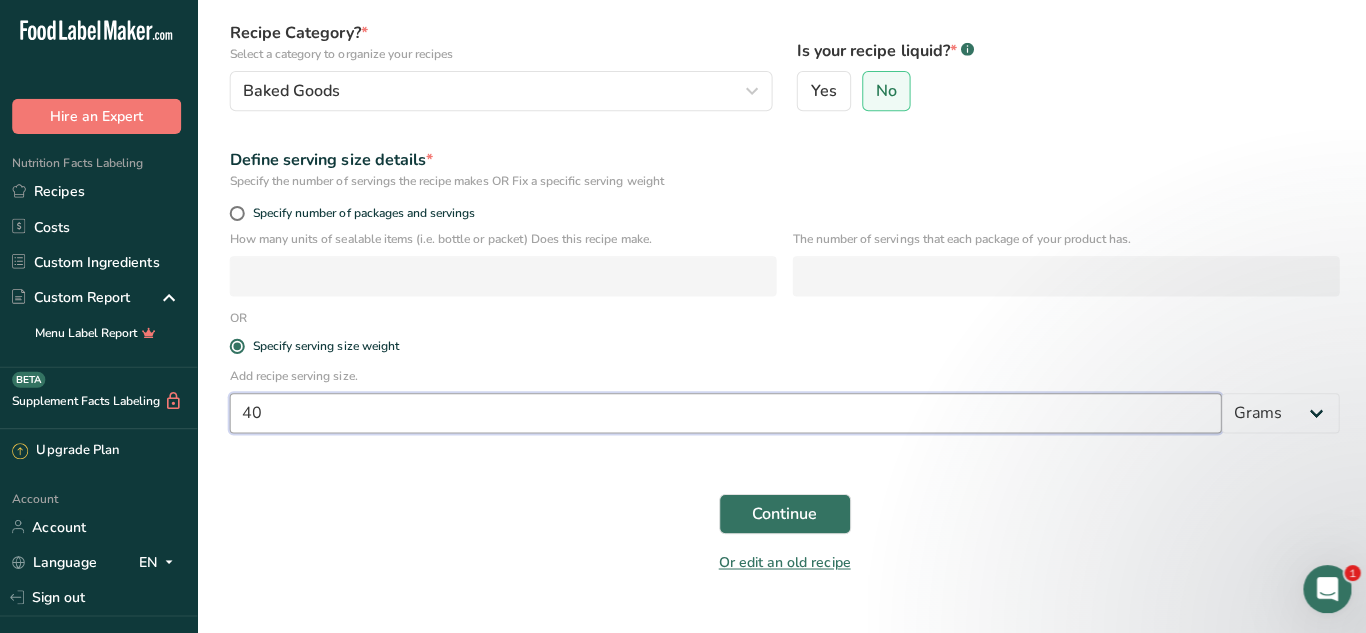 type on "4" 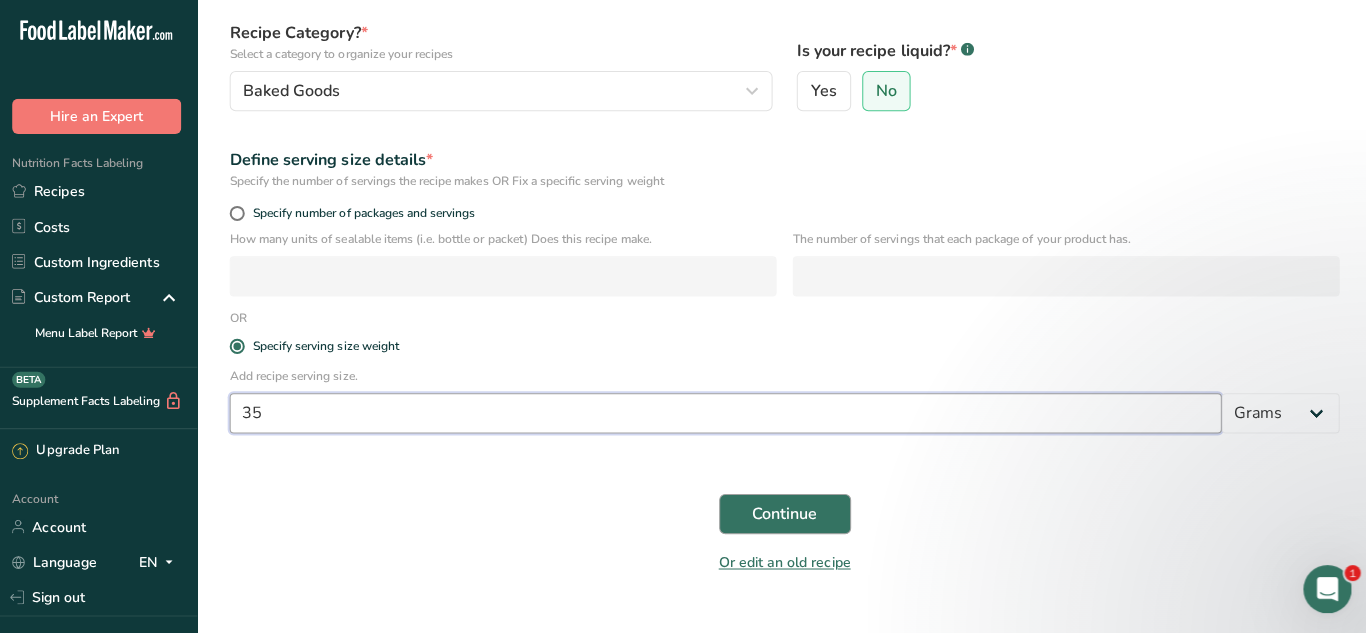 type on "35" 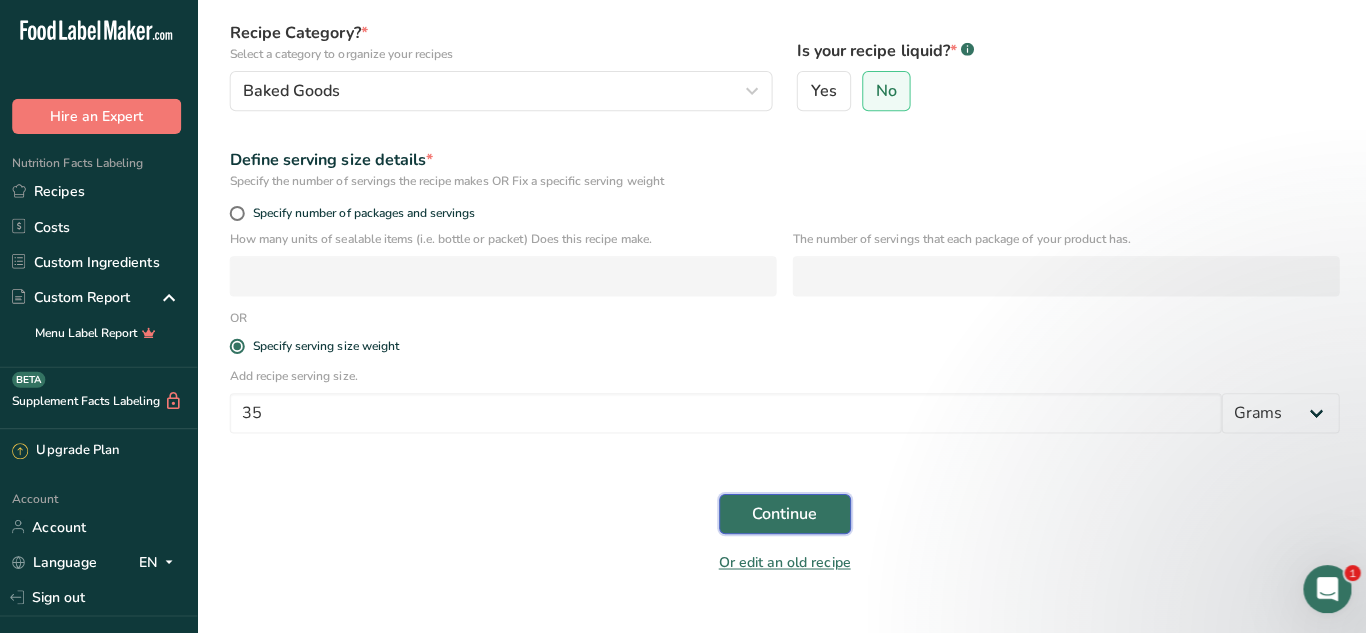 click on "Continue" at bounding box center (783, 514) 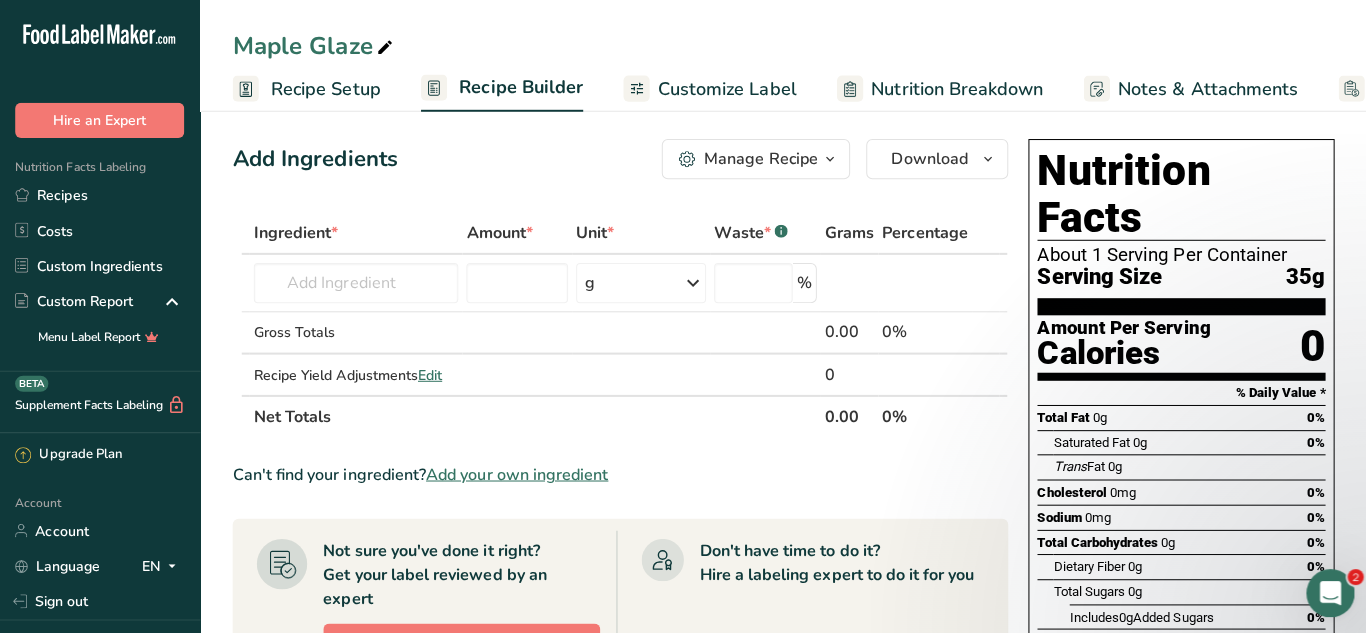 scroll, scrollTop: 0, scrollLeft: 0, axis: both 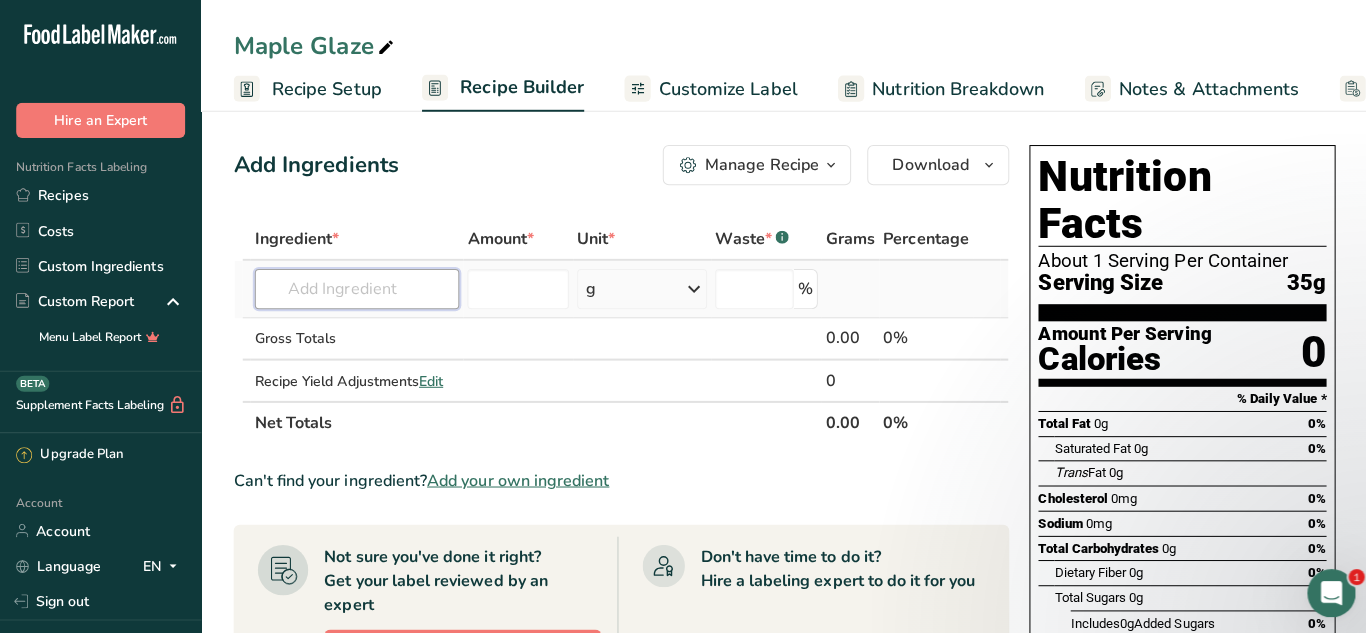 click at bounding box center (354, 287) 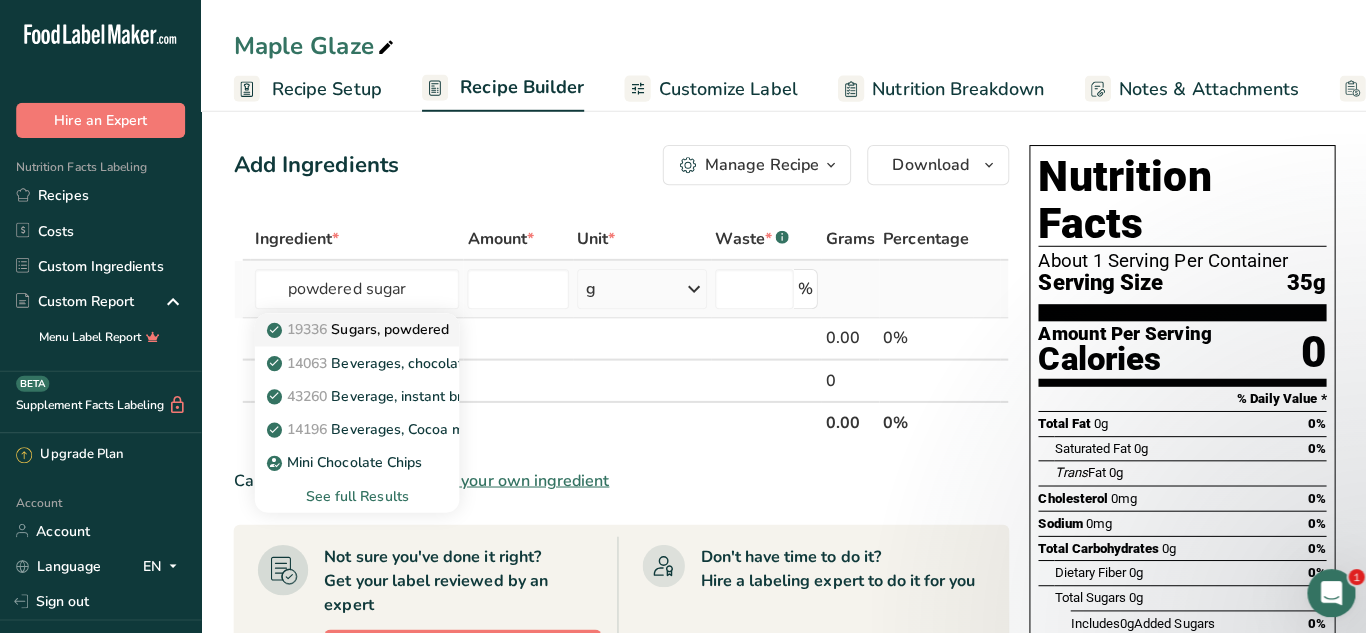 click on "19336
Sugars, powdered" at bounding box center [357, 327] 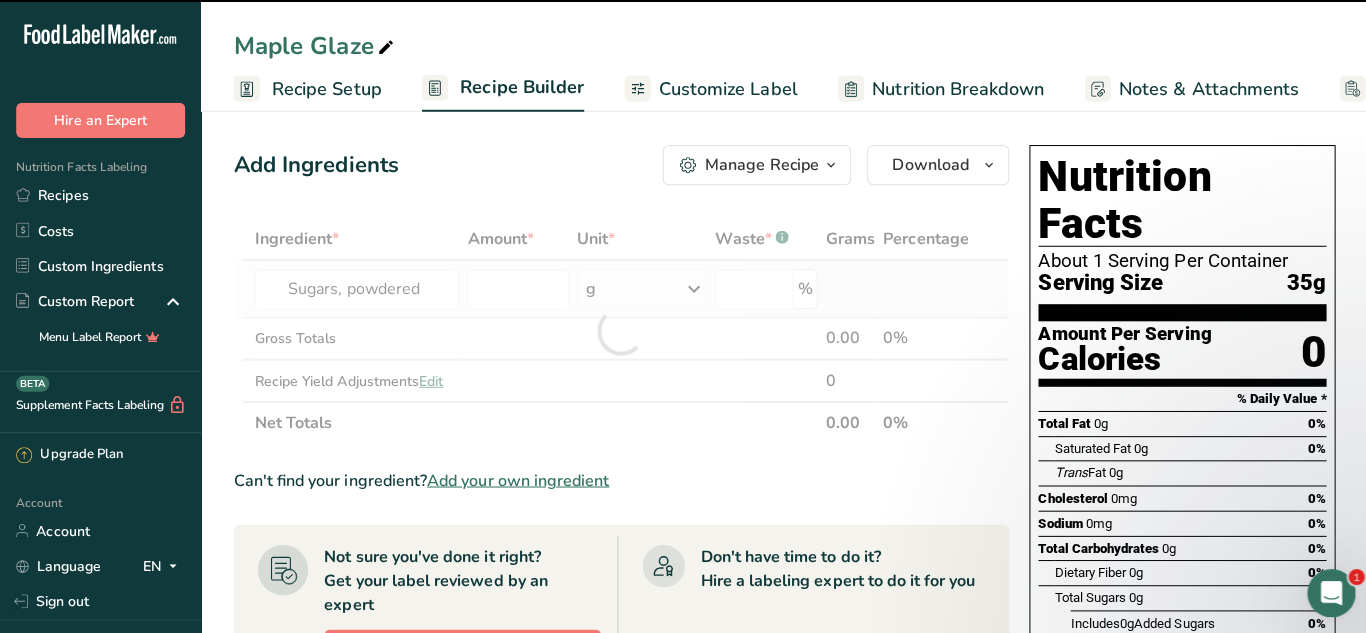 type on "0" 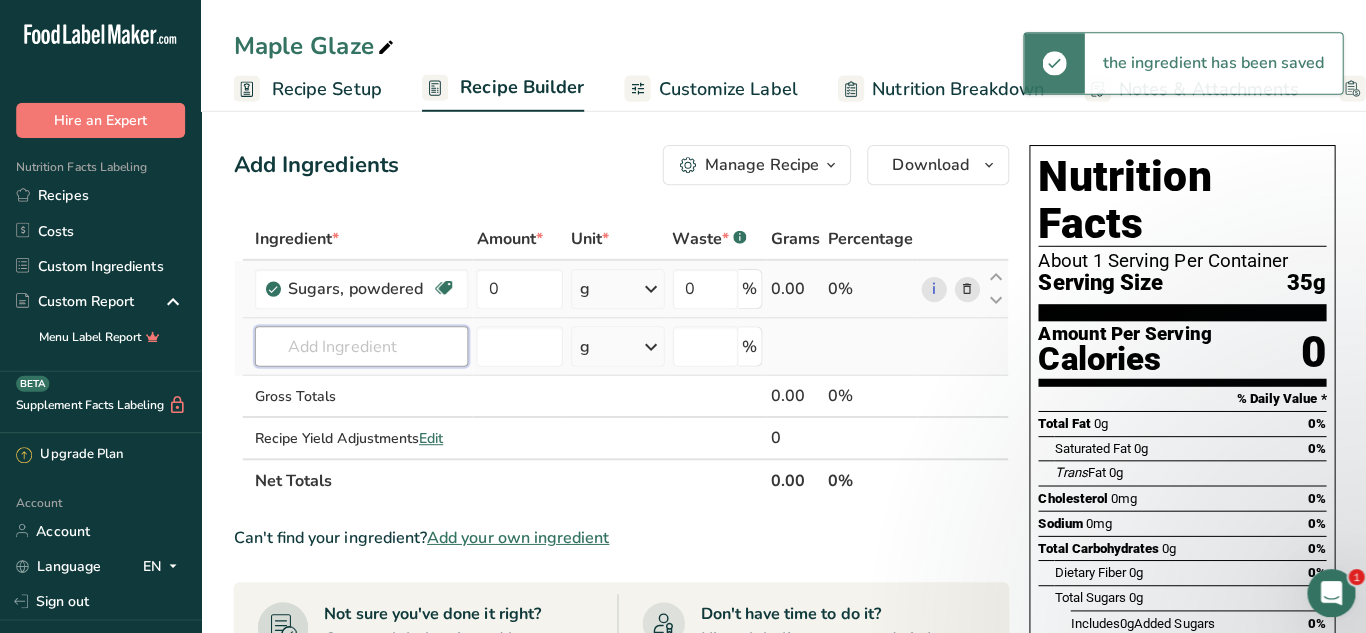 click at bounding box center [359, 344] 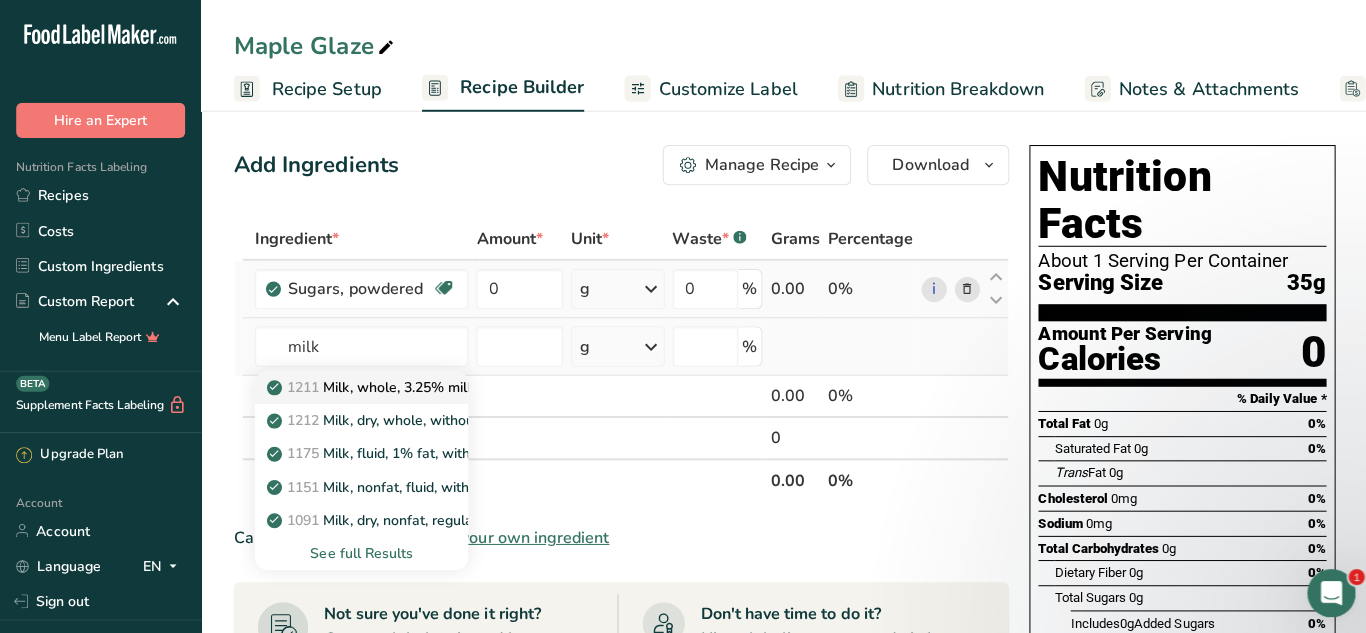 click on "1211
Milk, whole, 3.25% milkfat, without added vitamin A and vitamin D" at bounding box center [507, 384] 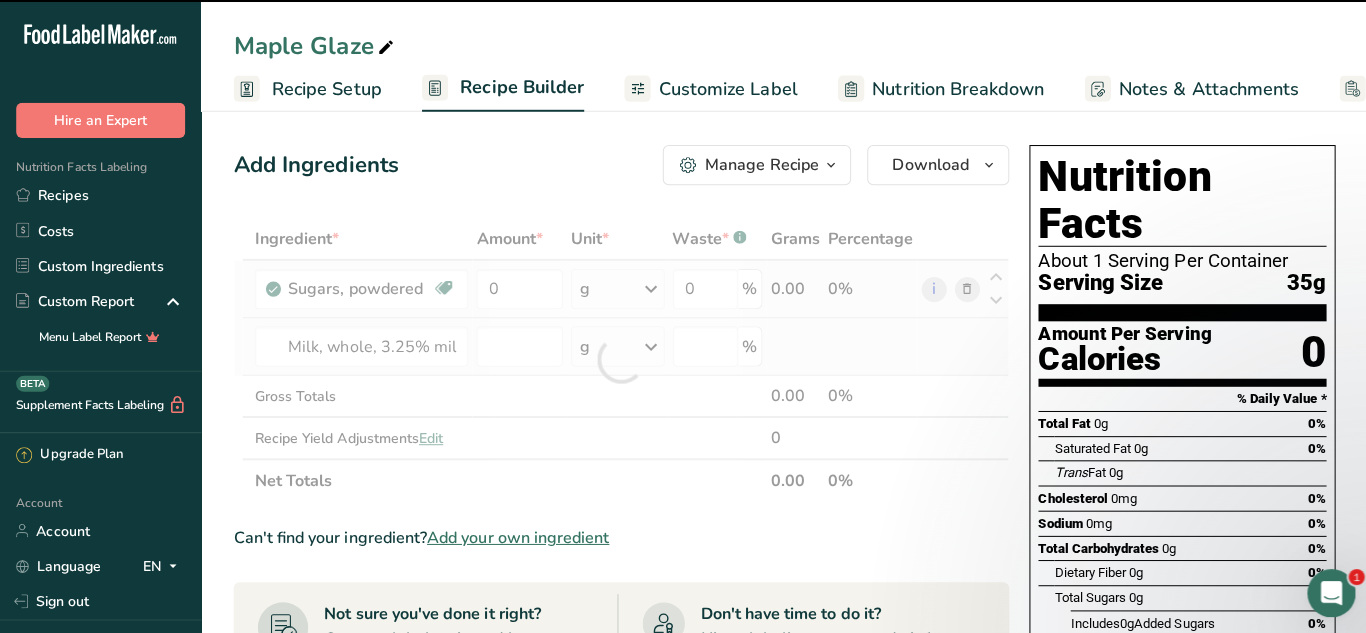 type on "0" 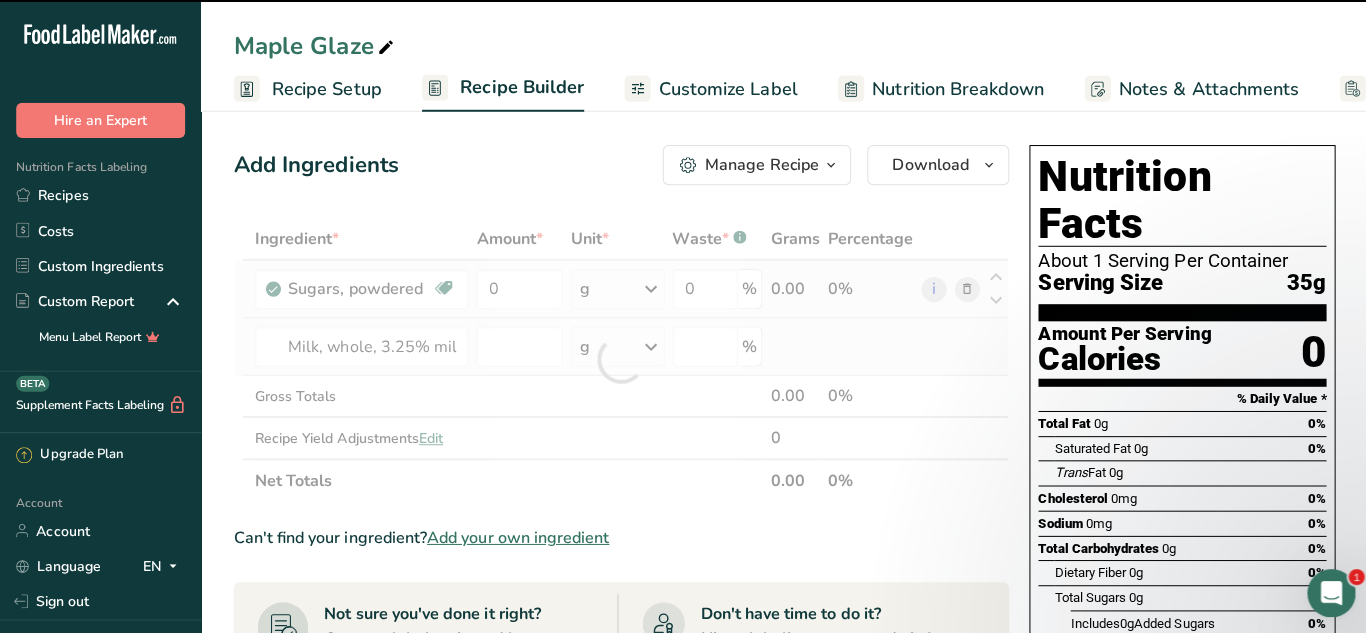 type on "0" 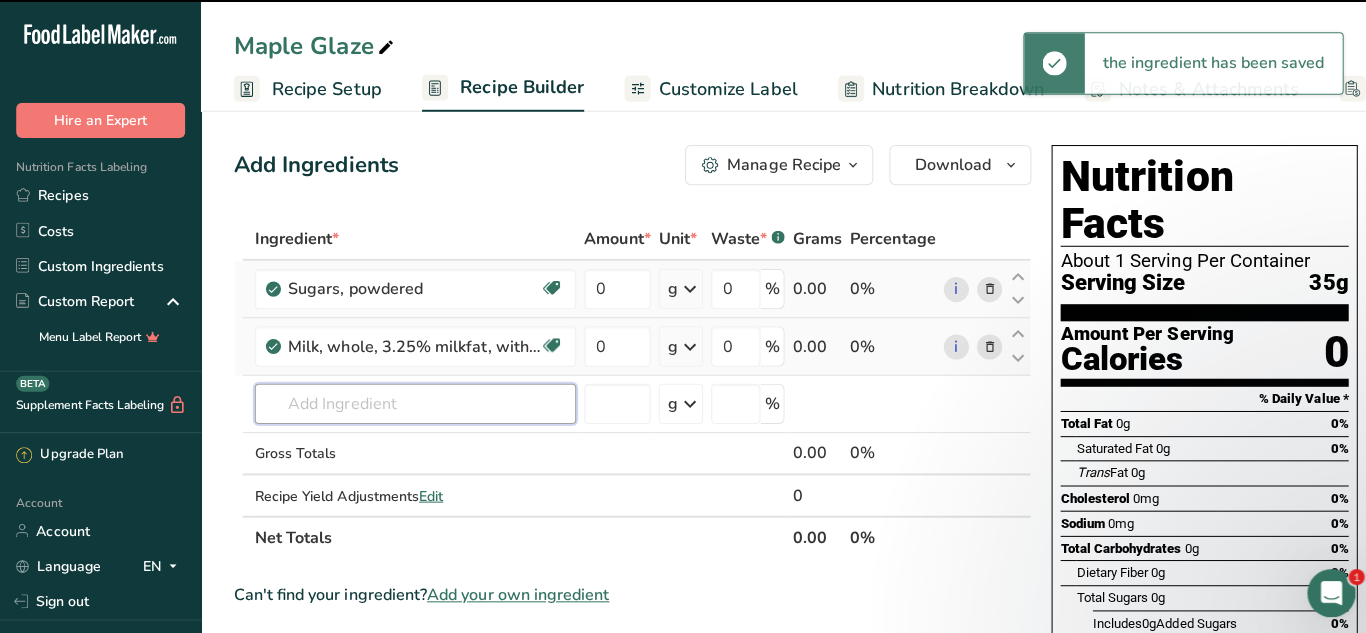 click at bounding box center [412, 401] 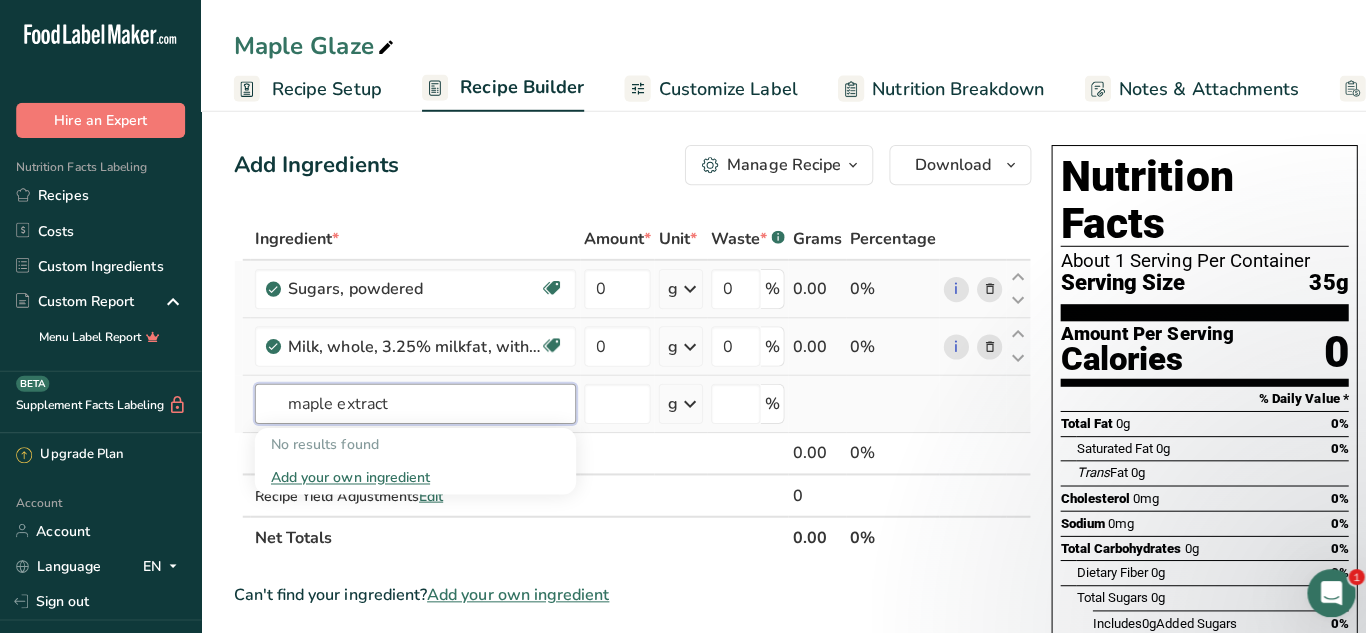 type on "maple extract" 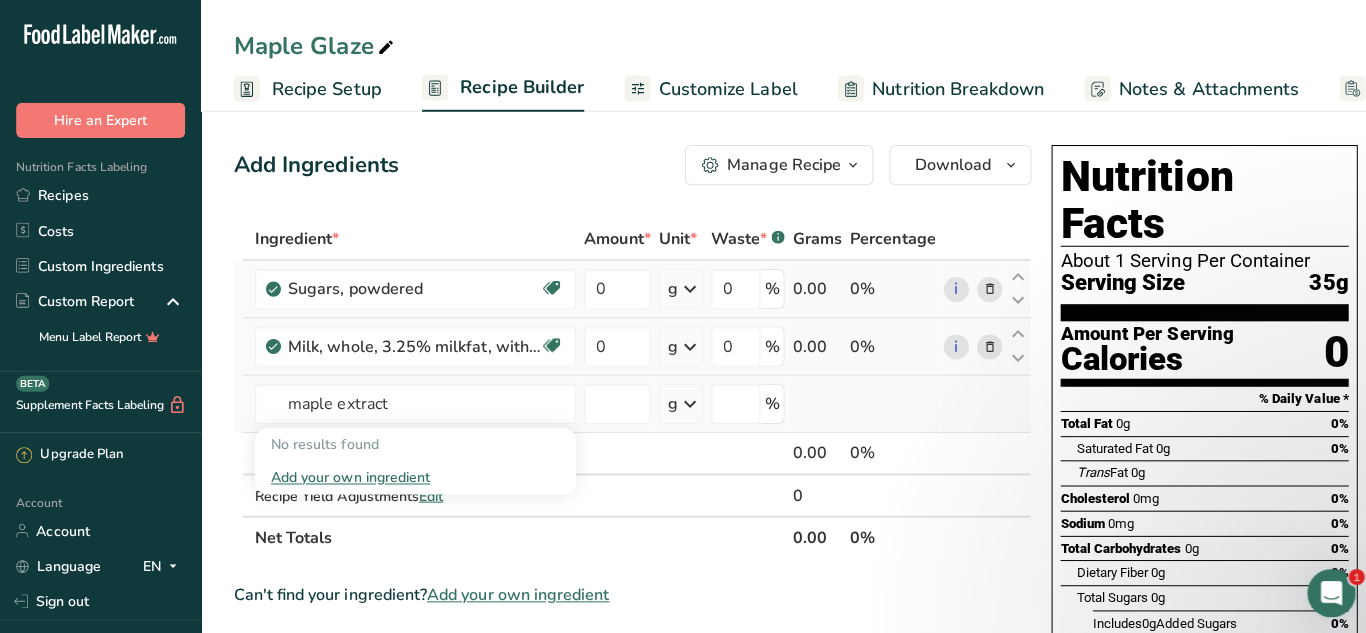 click on "Add your own ingredient" at bounding box center (412, 474) 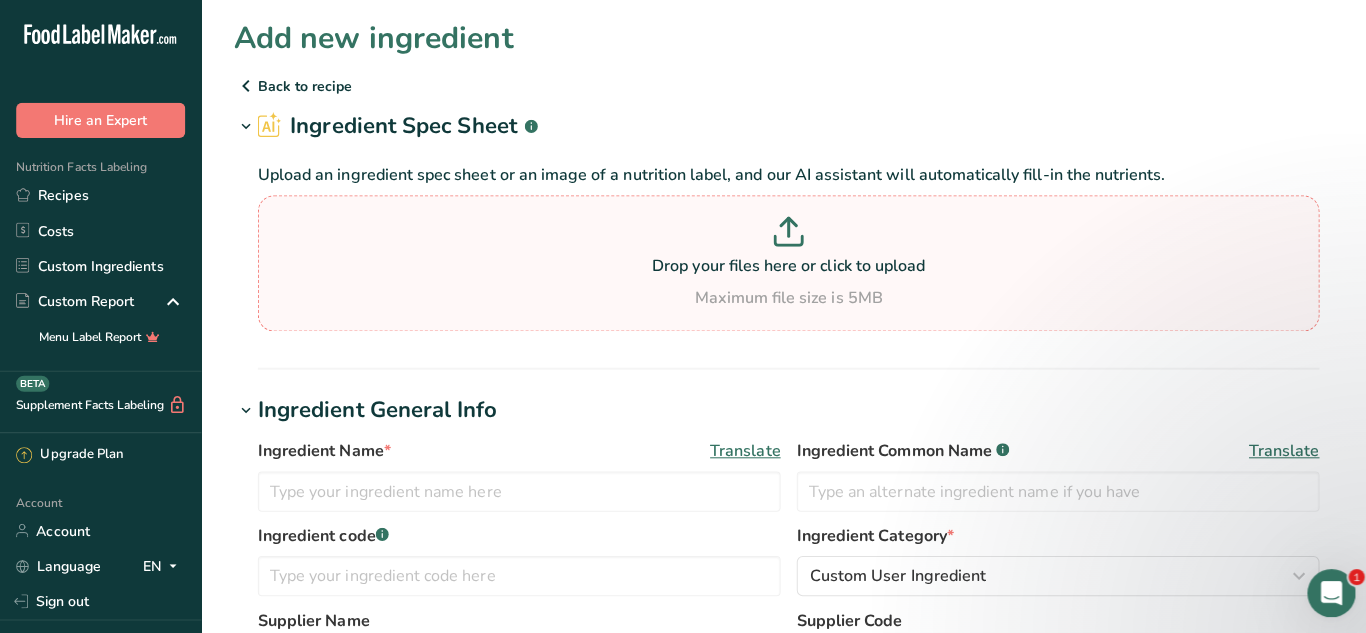 click at bounding box center [783, 233] 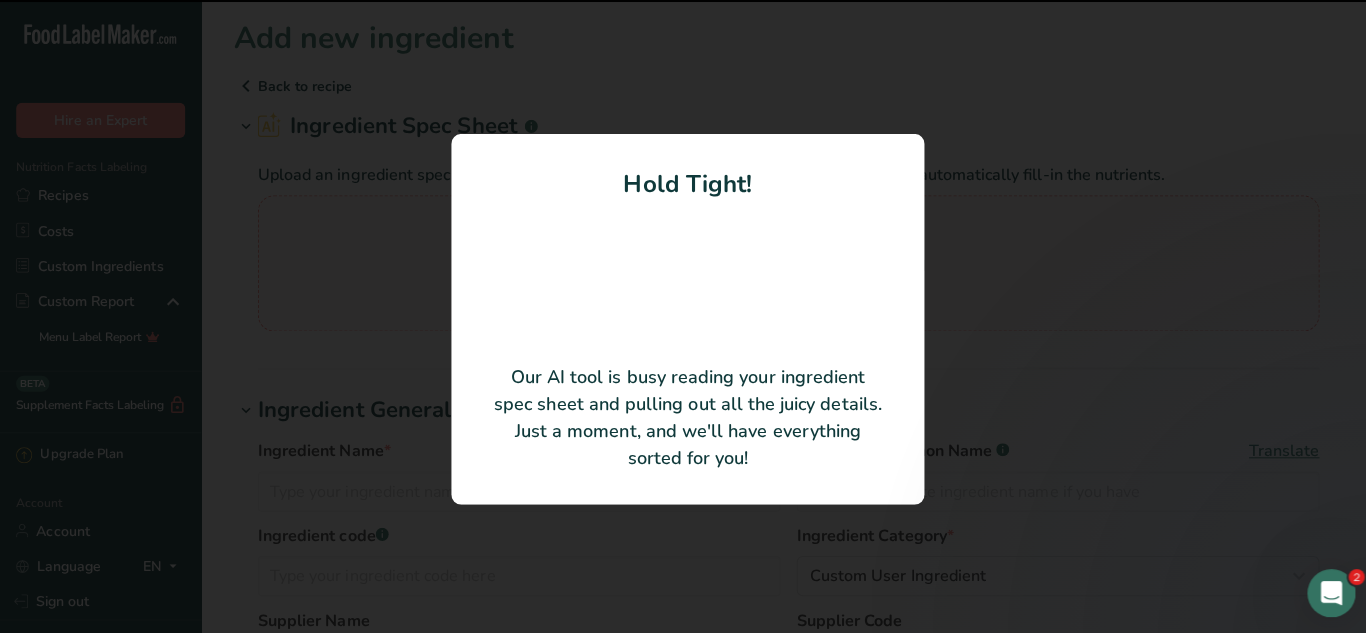 type on "[PRODUCT] #0270, [PRODUCT]/[PRODUCT]" 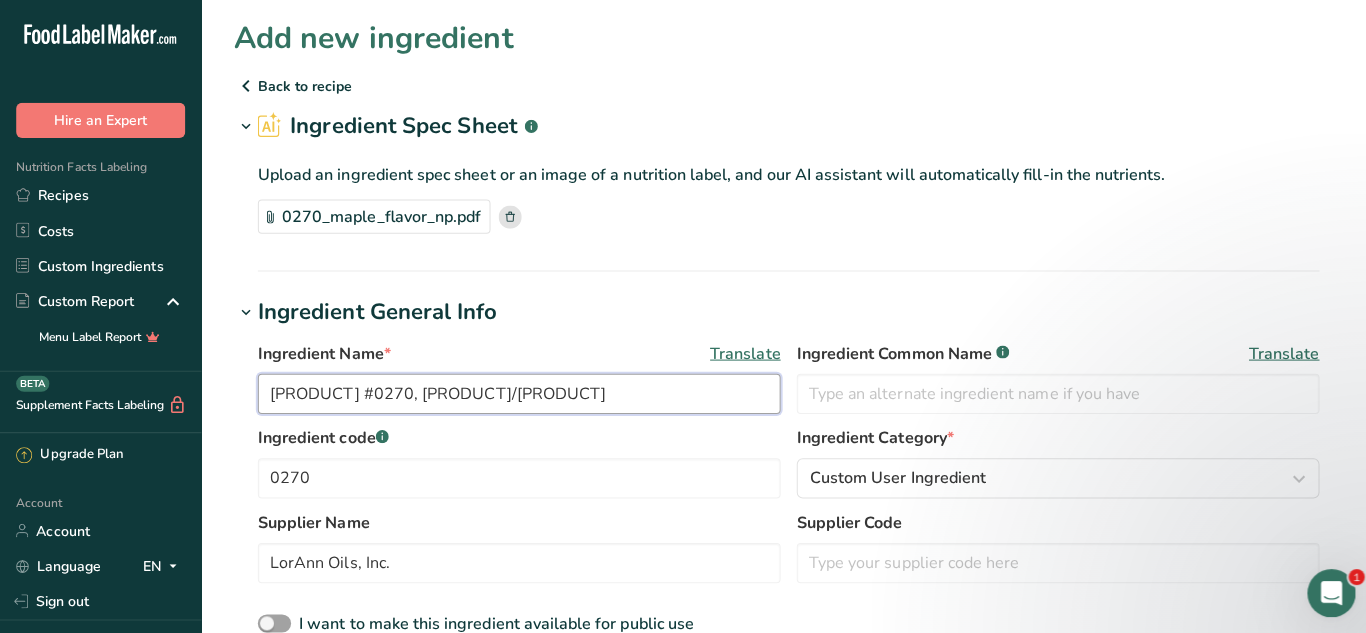 click on "[PRODUCT] #0270, [PRODUCT]/[PRODUCT]" at bounding box center [515, 391] 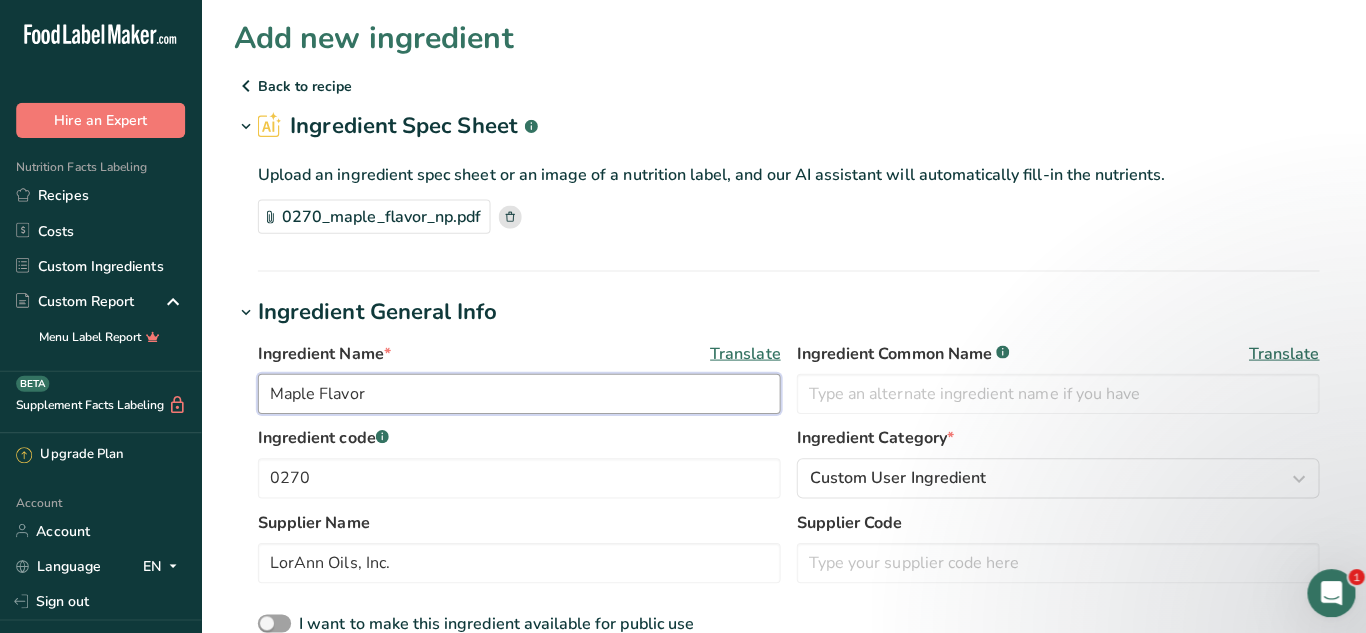 type on "Maple Flavor" 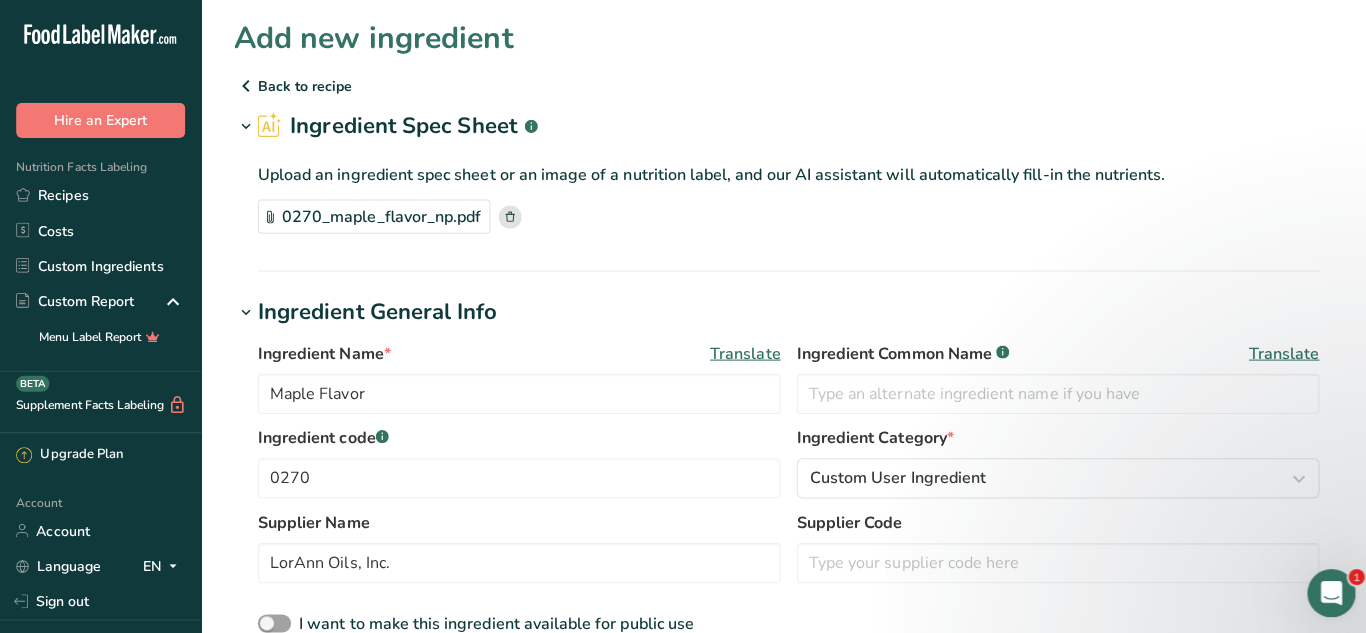 click on "Ingredient Spec Sheet
.a-a{fill:#347362;}.b-a{fill:#fff;}
Upload an ingredient spec sheet or an image of a nutrition label, and our AI assistant will automatically fill-in the nutrients.
0270_maple_flavor_np.pdf
Hold Tight!
Our AI tool is busy reading your ingredient spec sheet and pulling out all the juicy details.
Just a moment, and we'll have everything sorted for you!" at bounding box center [783, 189] 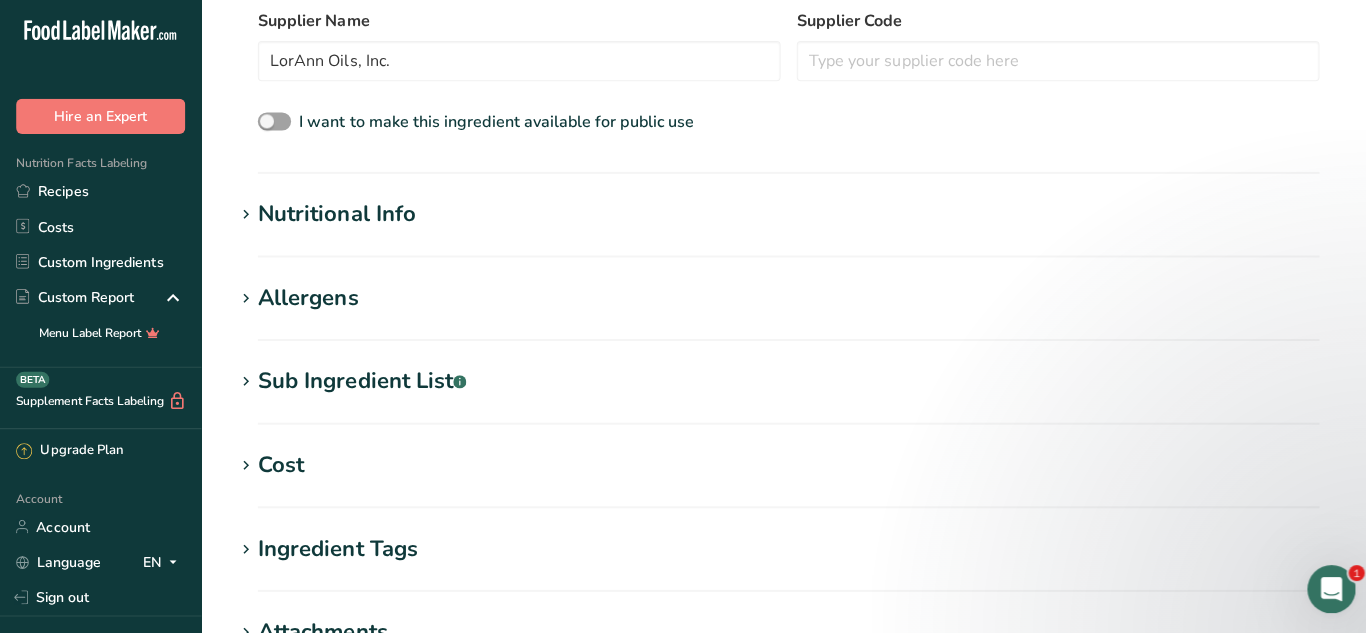 scroll, scrollTop: 861, scrollLeft: 0, axis: vertical 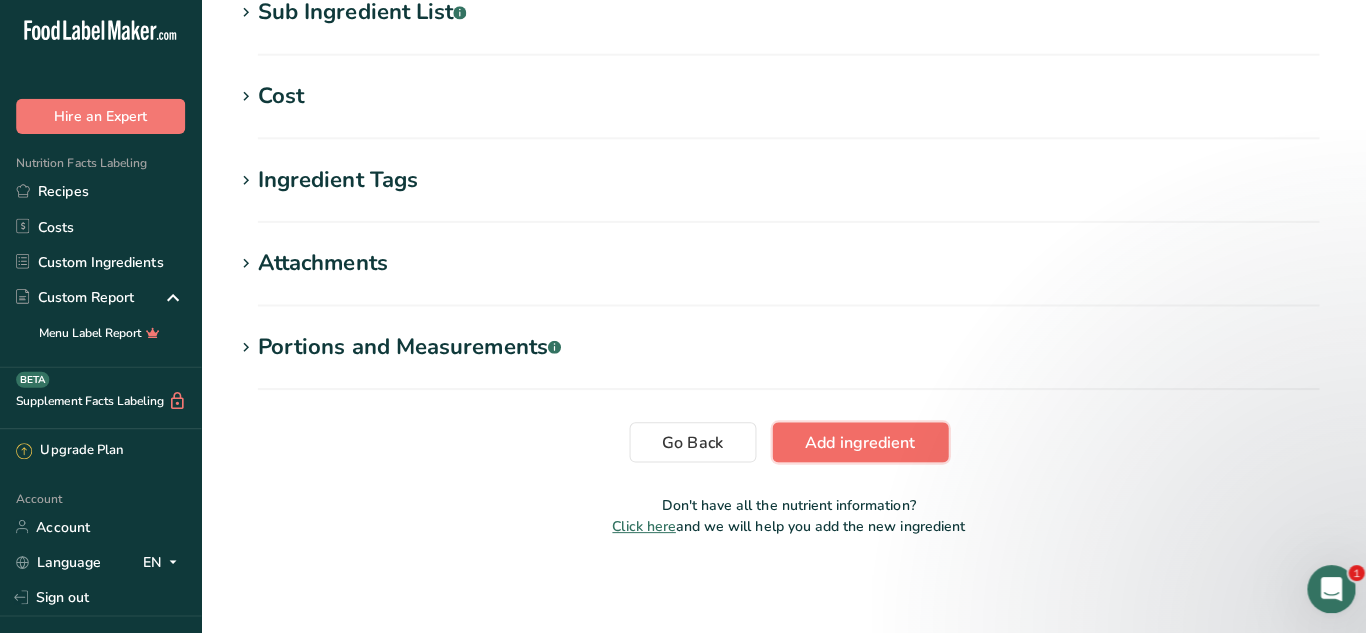 click on "Add ingredient" at bounding box center (854, 443) 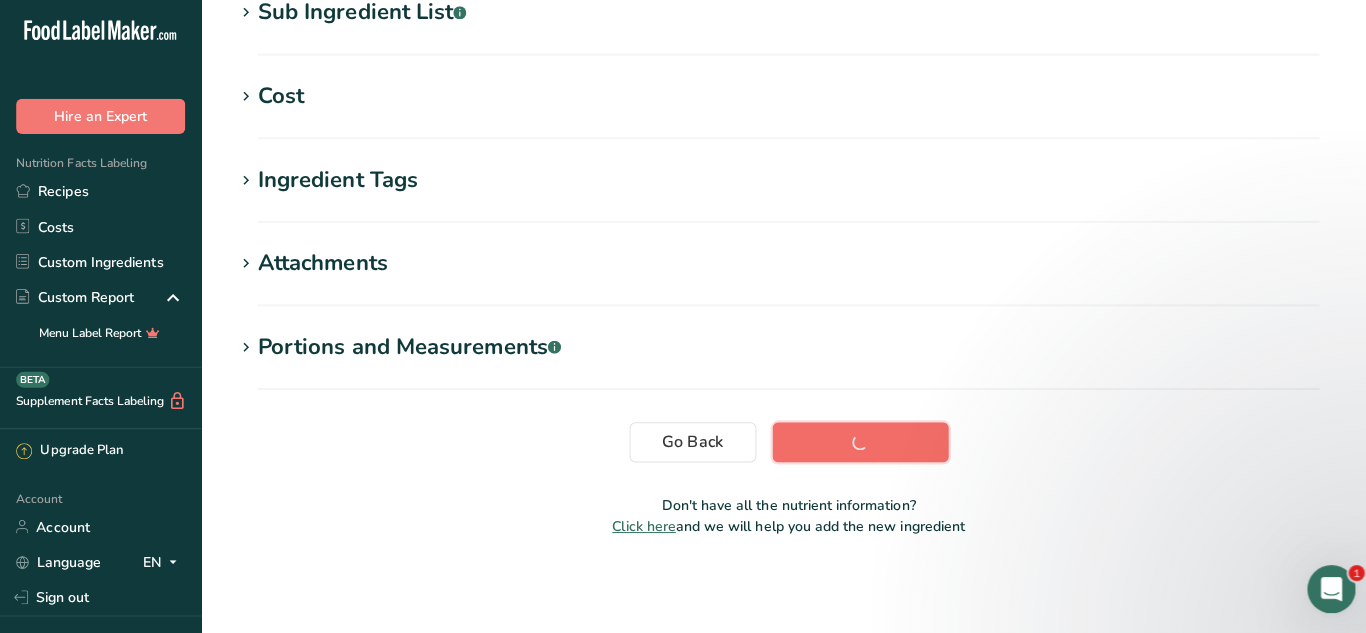 scroll, scrollTop: 441, scrollLeft: 0, axis: vertical 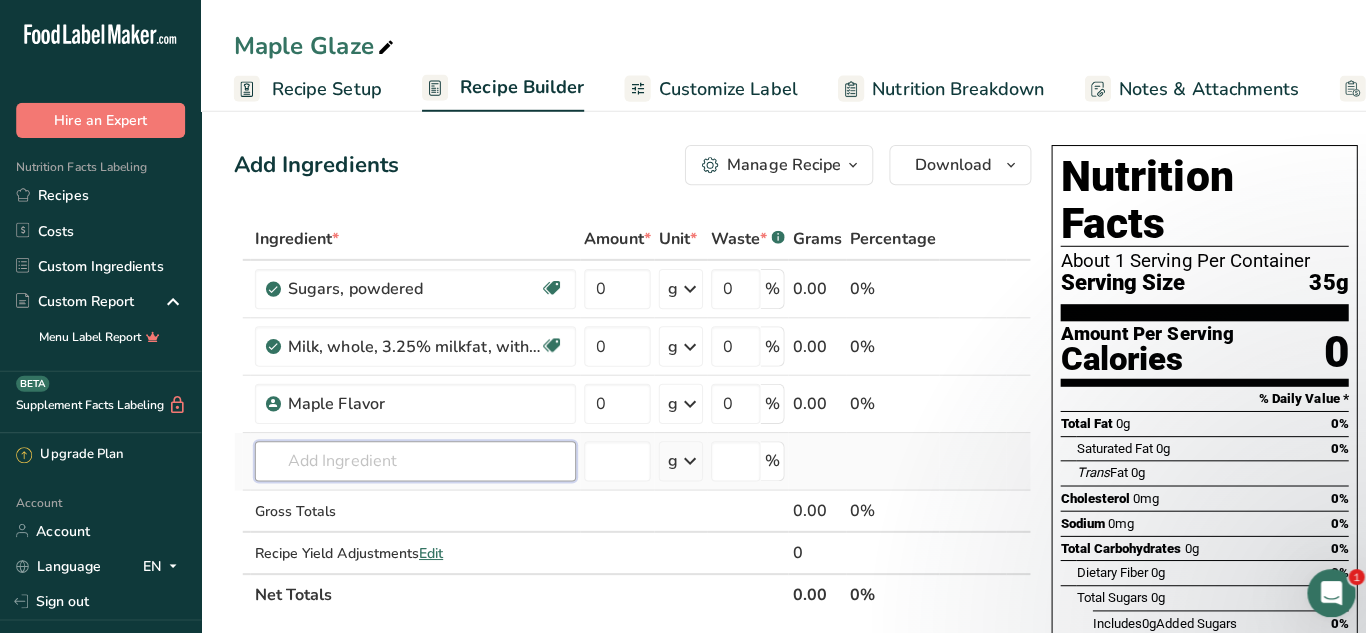 click at bounding box center [412, 458] 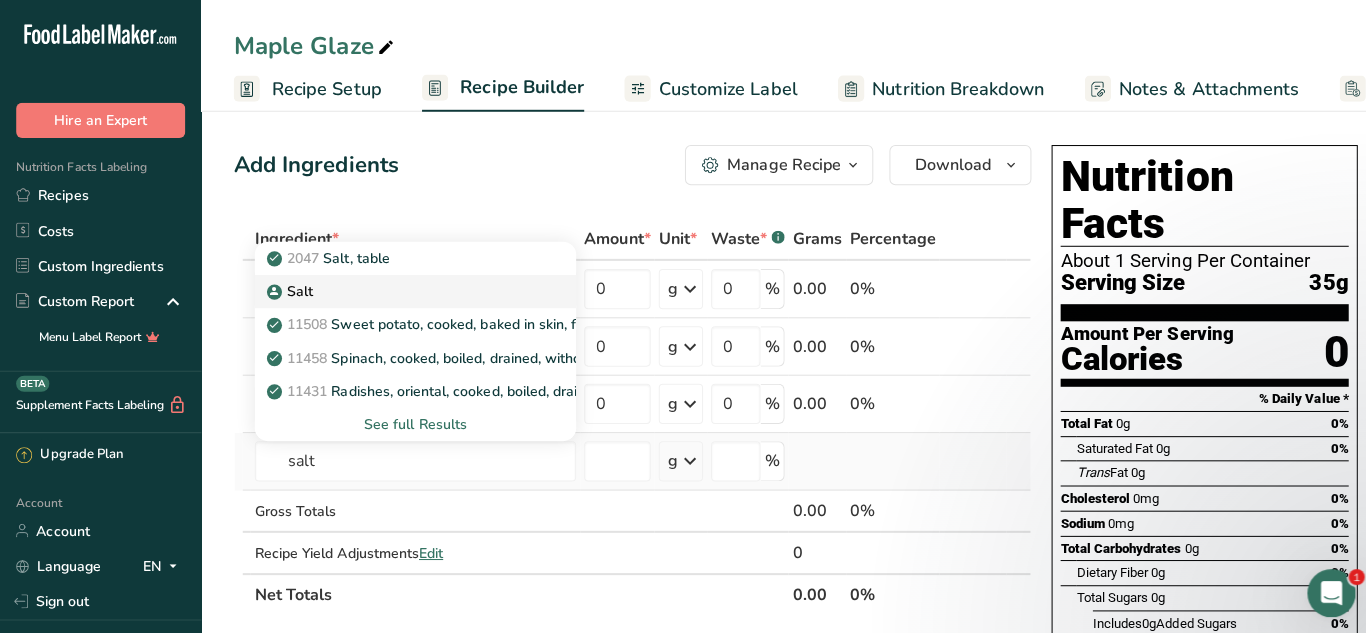 click on "Salt" at bounding box center [396, 289] 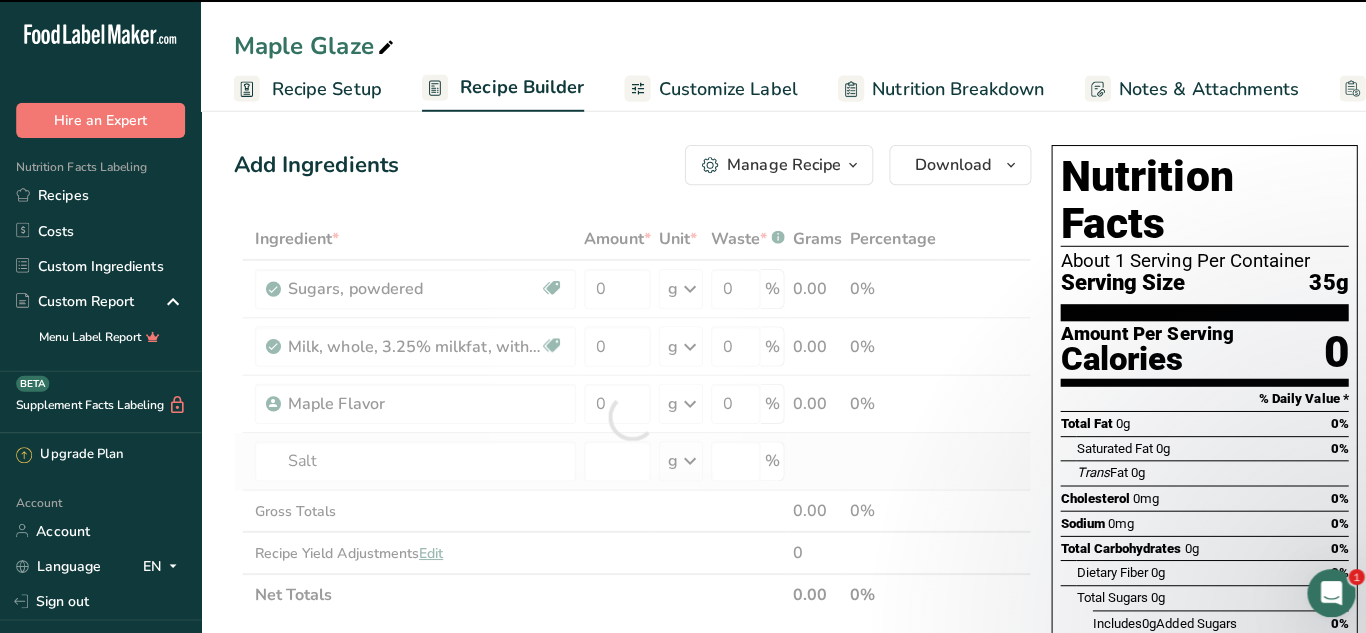 type on "0" 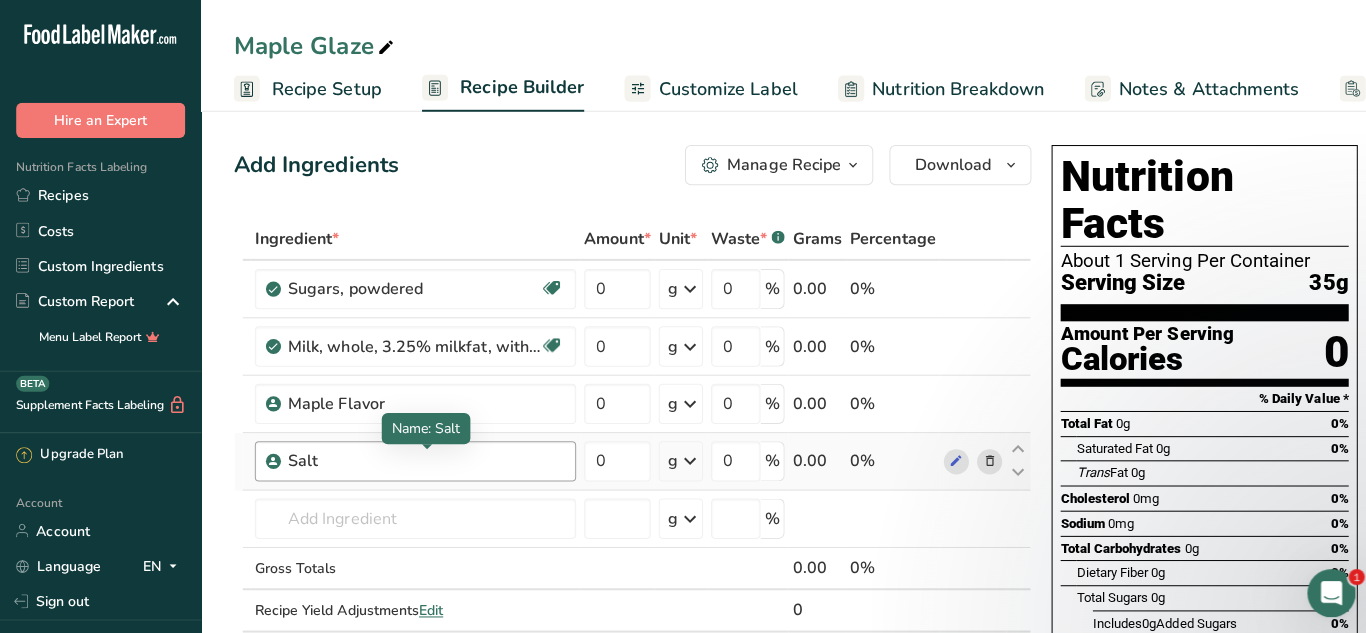 click on "Salt" at bounding box center (411, 458) 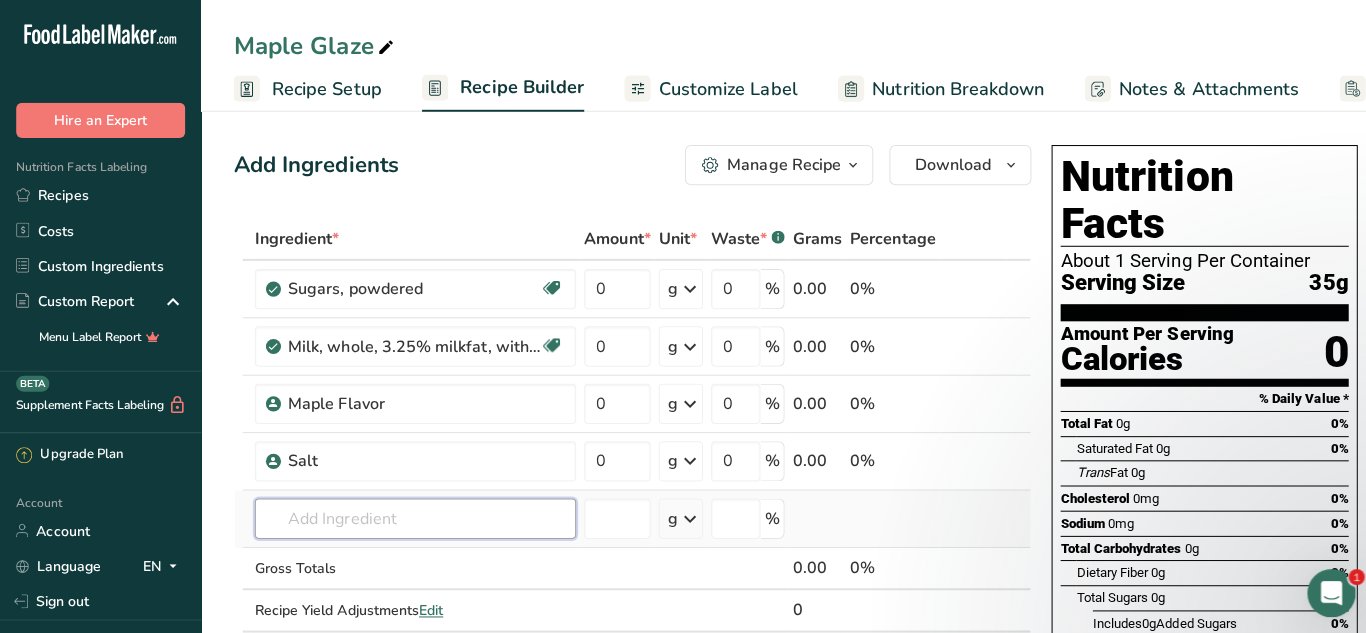 click at bounding box center (412, 515) 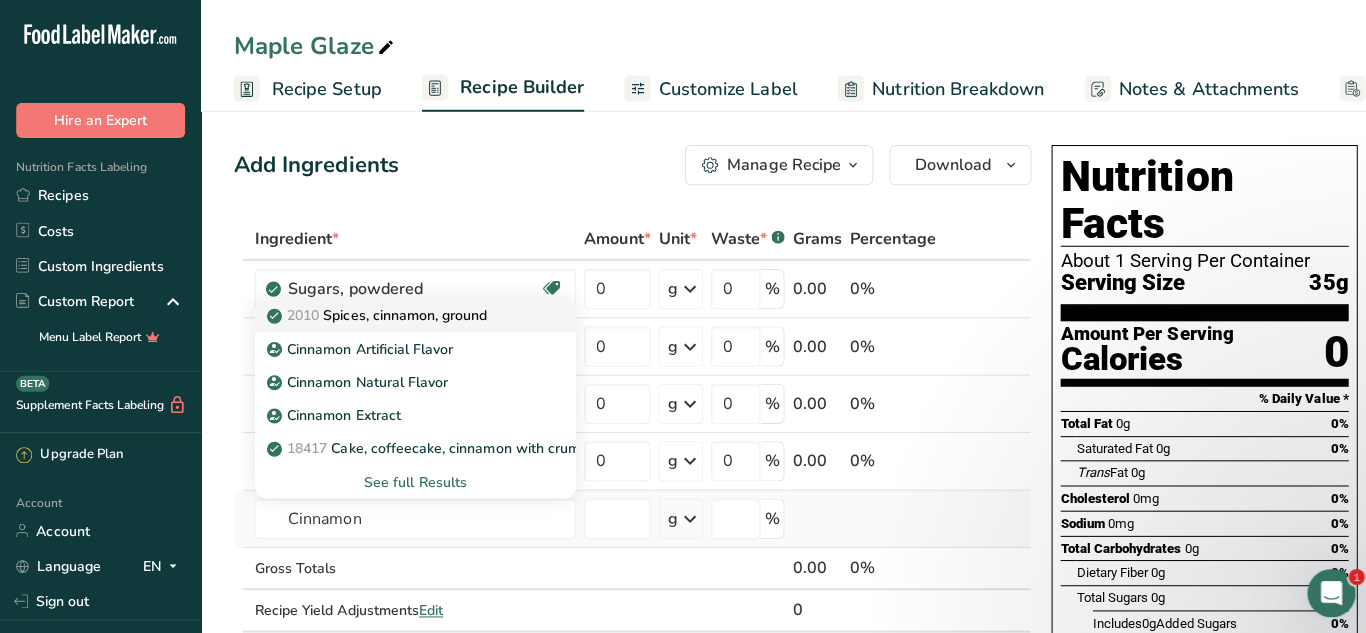 click on "2010
Spices, cinnamon, ground" at bounding box center (376, 313) 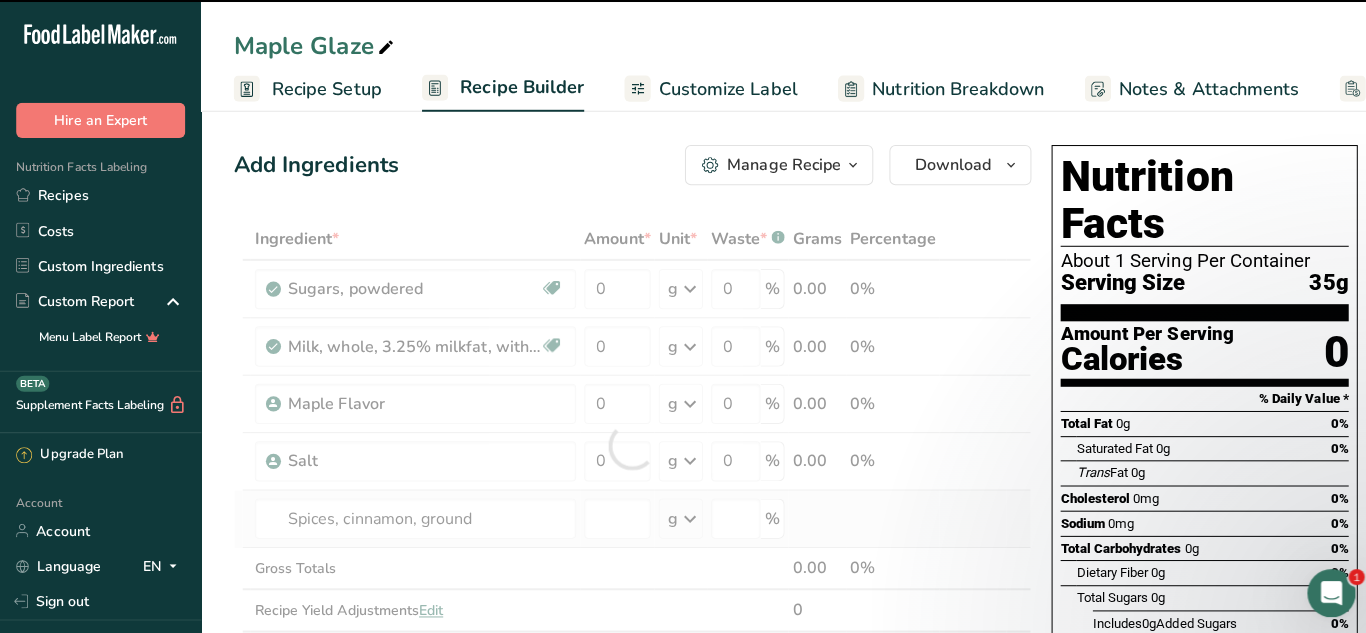 type on "0" 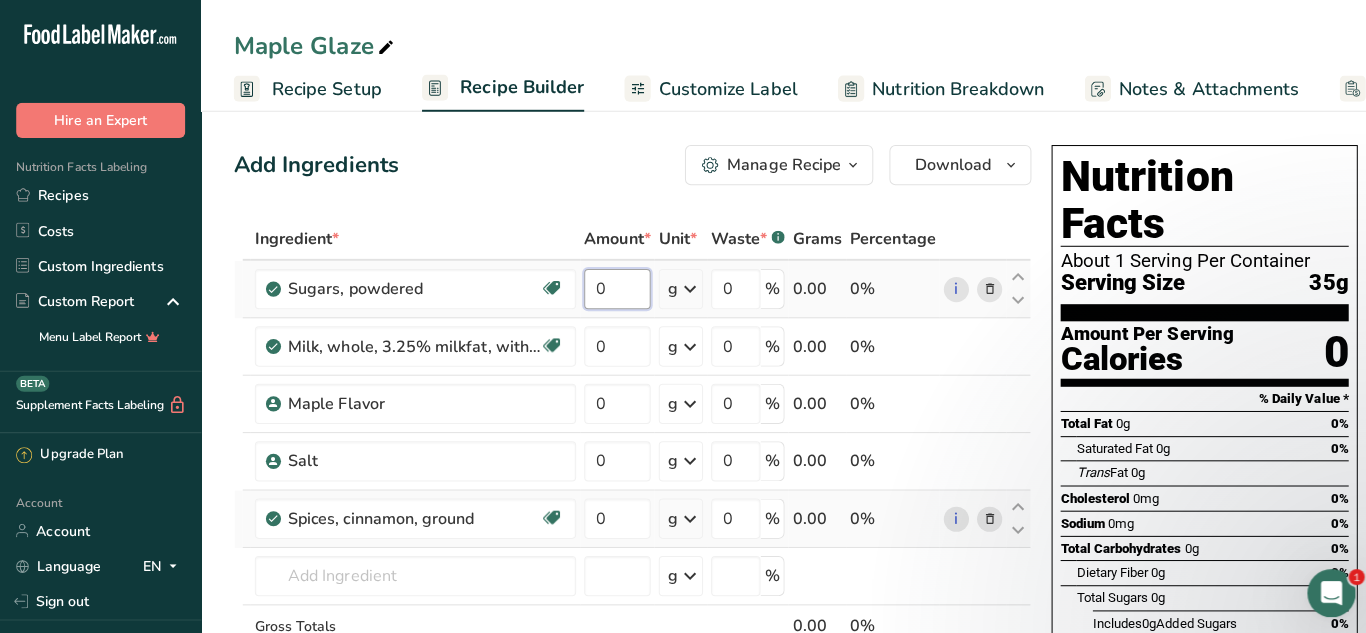 click on "0" at bounding box center [613, 287] 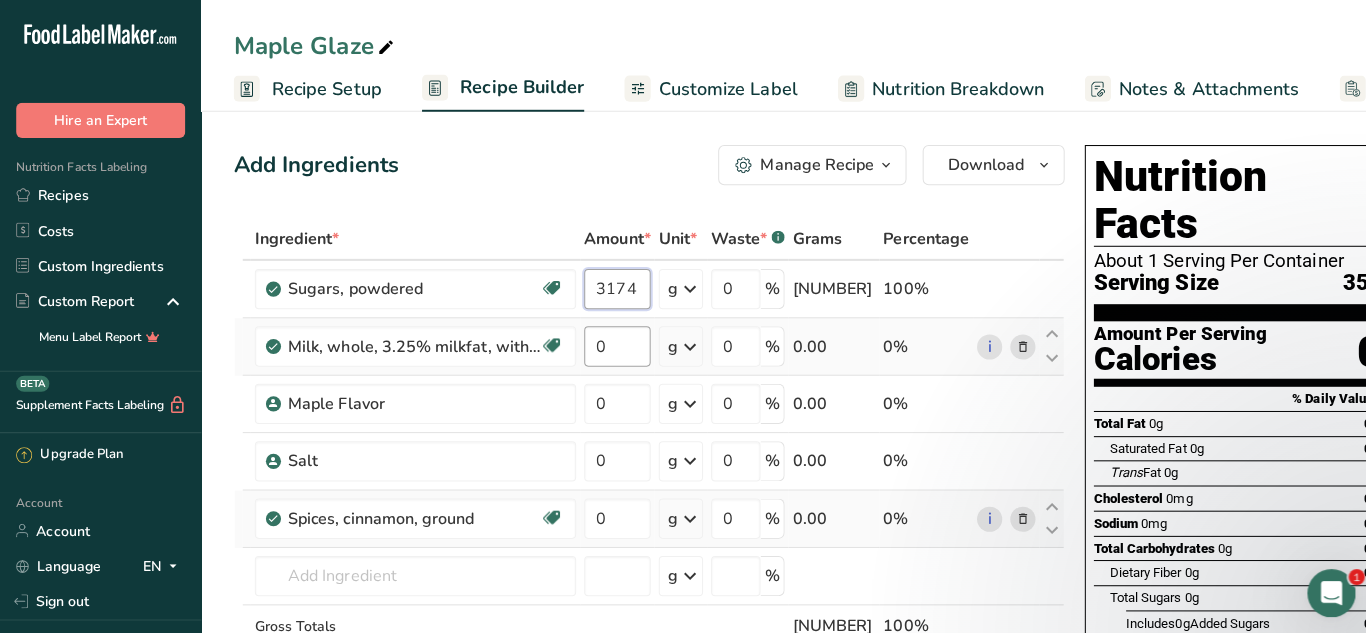 type on "3174" 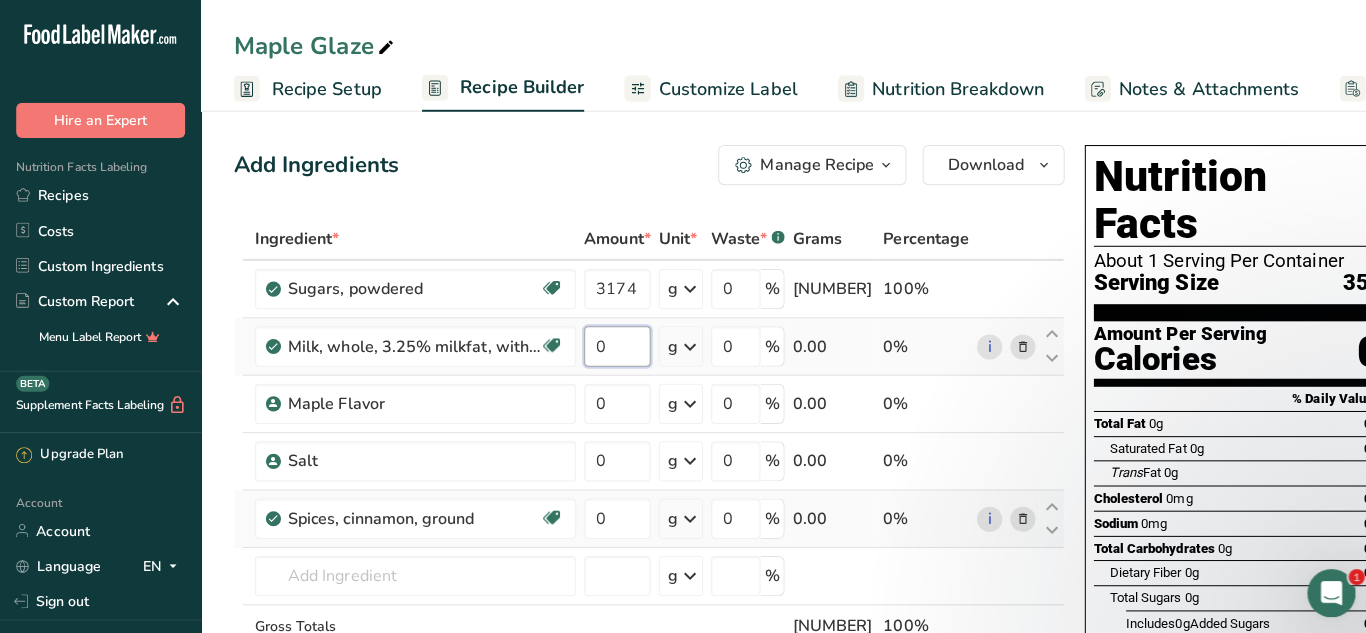 click on "Ingredient *
Amount *
Unit *
Waste *   .a-a{fill:#347362;}.b-a{fill:#fff;}          Grams
Percentage
Sugars, powdered
Dairy free
Gluten free
Vegan
Vegetarian
Soy free
3174
g
Portions
1 cup unsifted
1 cup sifted
1 tbsp unsifted
See more
Weight Units
g
kg
mg
See more
Volume Units
l
Volume units require a density conversion. If you know your ingredient's density enter it below. Otherwise, click on "RIA" our AI Regulatory bot - she will be able to help you
lb/ft3
g/cm3
Confirm
mL" at bounding box center [644, 471] 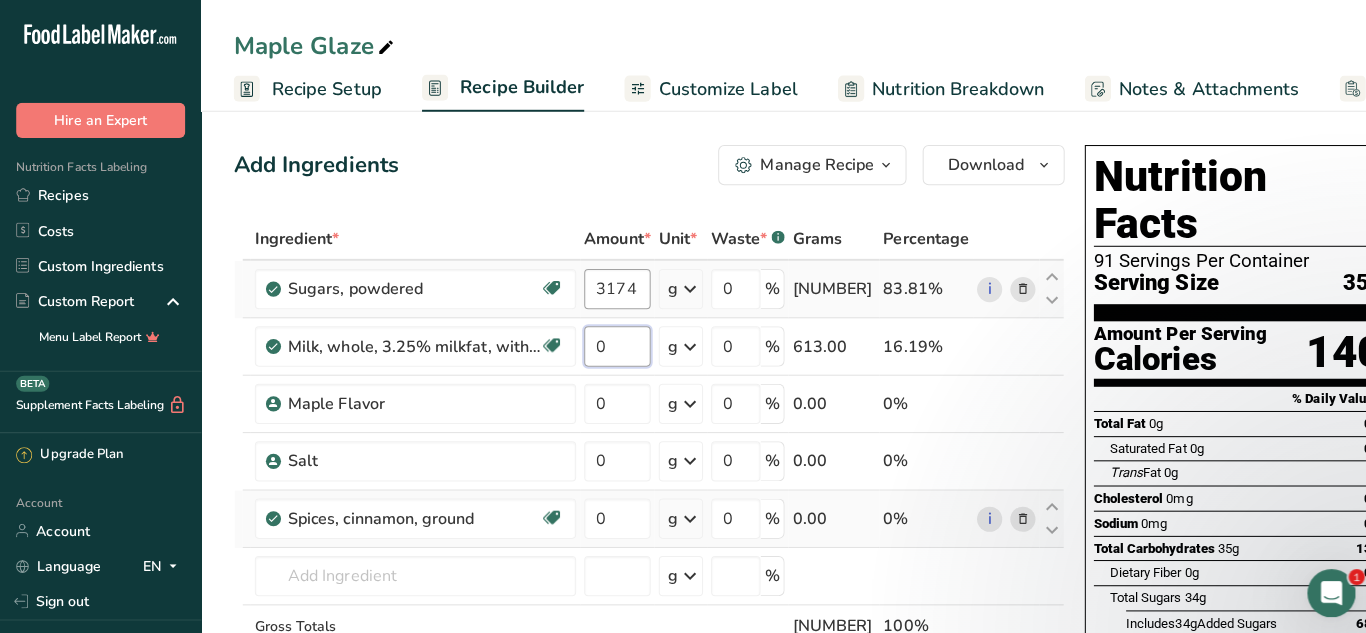 type on "[NUMBER]" 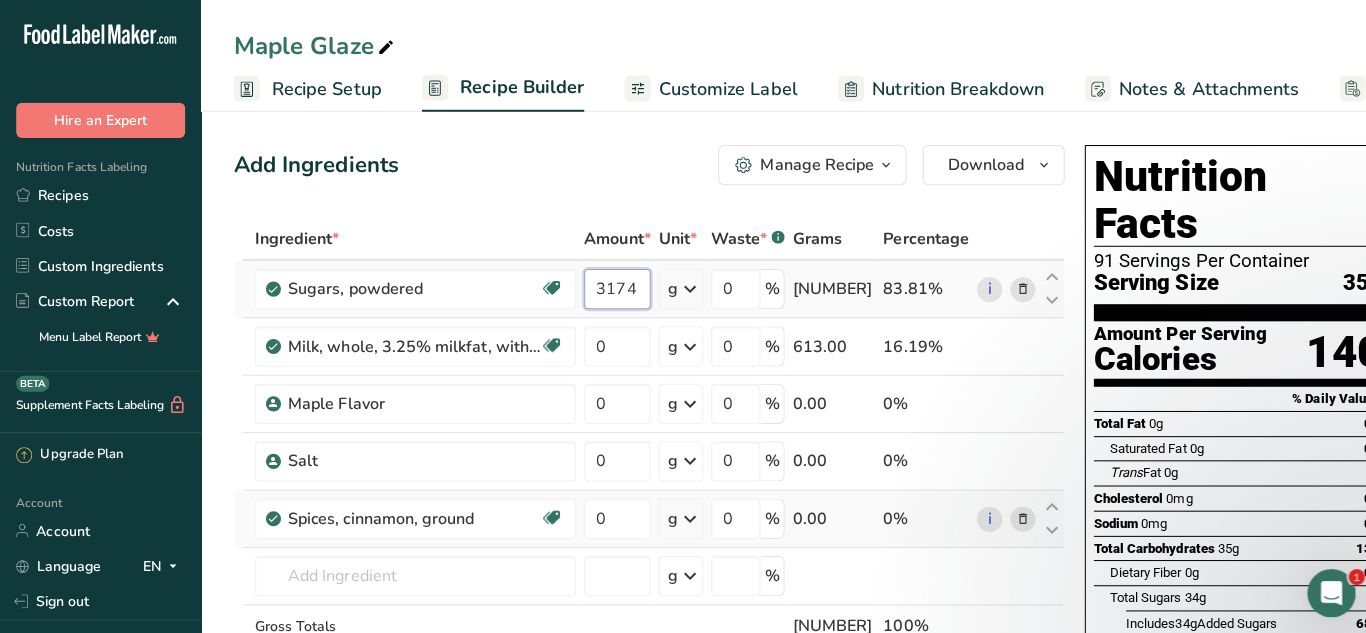 click on "Ingredient *
Amount *
Unit *
Waste *   .a-a{fill:#347362;}.b-a{fill:#fff;}          Grams
Percentage
Sugars, powdered
Dairy free
Gluten free
Vegan
Vegetarian
Soy free
3174
g
Portions
1 cup unsifted
1 cup sifted
1 tbsp unsifted
See more
Weight Units
g
kg
mg
See more
Volume Units
l
Volume units require a density conversion. If you know your ingredient's density enter it below. Otherwise, click on "RIA" our AI Regulatory bot - she will be able to help you
lb/ft3
g/cm3
Confirm
mL" at bounding box center (644, 471) 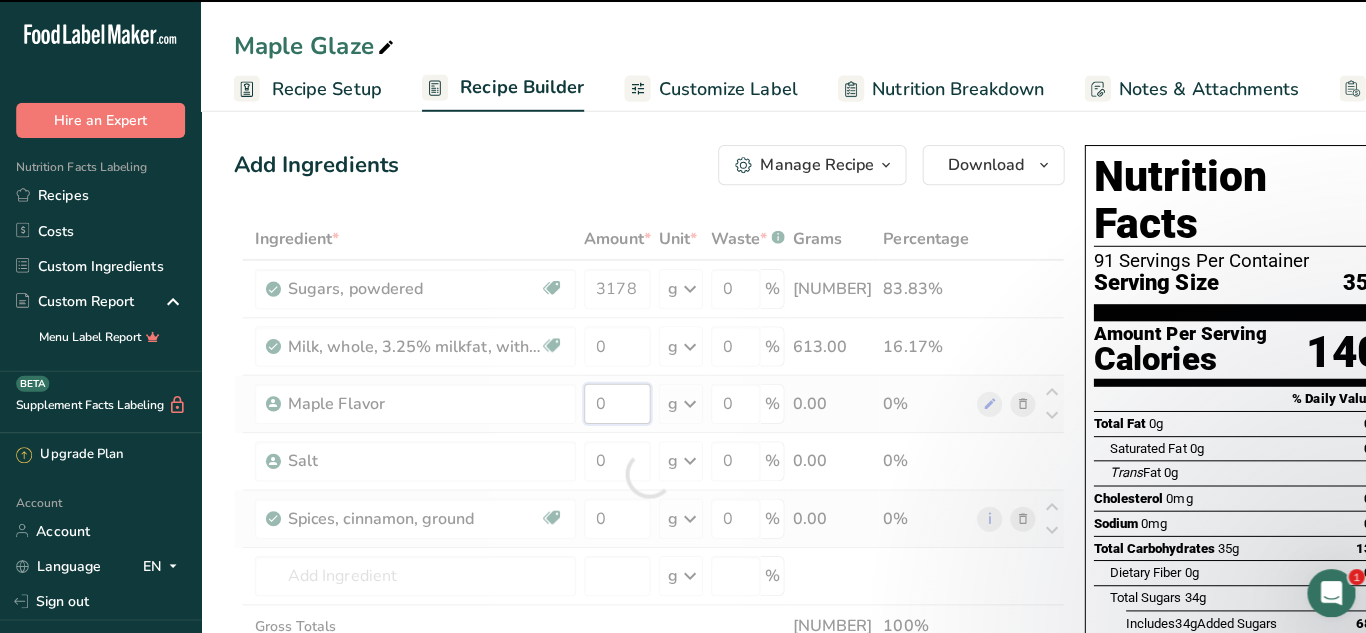 click on "Ingredient *
Amount *
Unit *
Waste *   .a-a{fill:#347362;}.b-a{fill:#fff;}          Grams
Percentage
Sugars, powdered
Dairy free
Gluten free
Vegan
Vegetarian
Soy free
3178
g
Portions
1 cup unsifted
1 cup sifted
1 tbsp unsifted
See more
Weight Units
g
kg
mg
See more
Volume Units
l
Volume units require a density conversion. If you know your ingredient's density enter it below. Otherwise, click on "RIA" our AI Regulatory bot - she will be able to help you
lb/ft3
g/cm3
Confirm
mL" at bounding box center (644, 471) 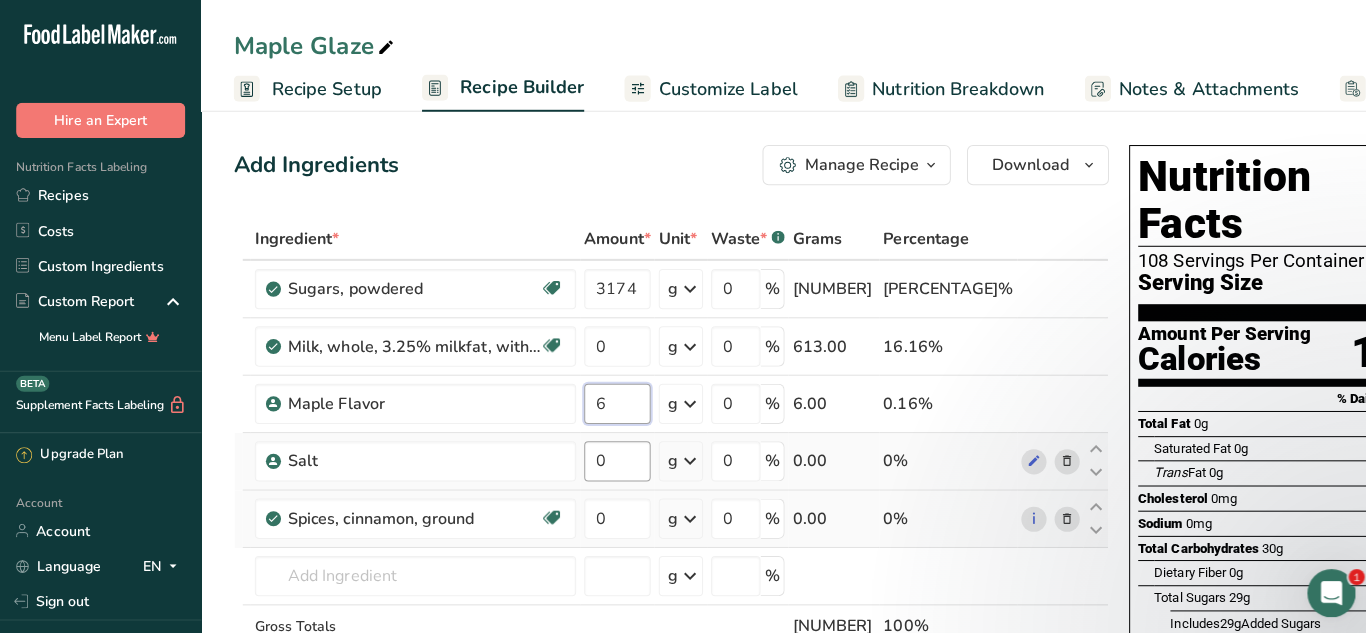 type on "6" 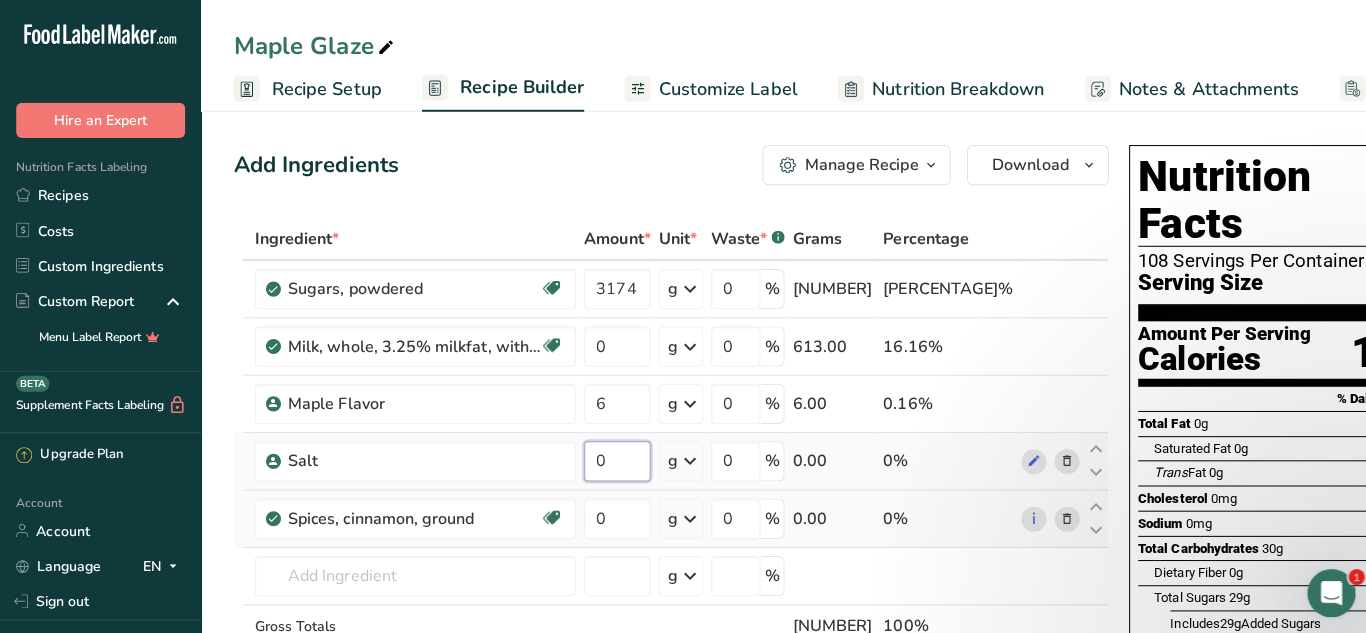 click on "Ingredient *
Amount *
Unit *
Waste *   .a-a{fill:#347362;}.b-a{fill:#fff;}          Grams
Percentage
Sugars, powdered
Dairy free
Gluten free
Vegan
Vegetarian
Soy free
3174
g
Portions
1 cup unsifted
1 cup sifted
1 tbsp unsifted
See more
Weight Units
g
kg
mg
See more
Volume Units
l
Volume units require a density conversion. If you know your ingredient's density enter it below. Otherwise, click on "RIA" our AI Regulatory bot - she will be able to help you
lb/ft3
g/cm3
Confirm
mL" at bounding box center [666, 471] 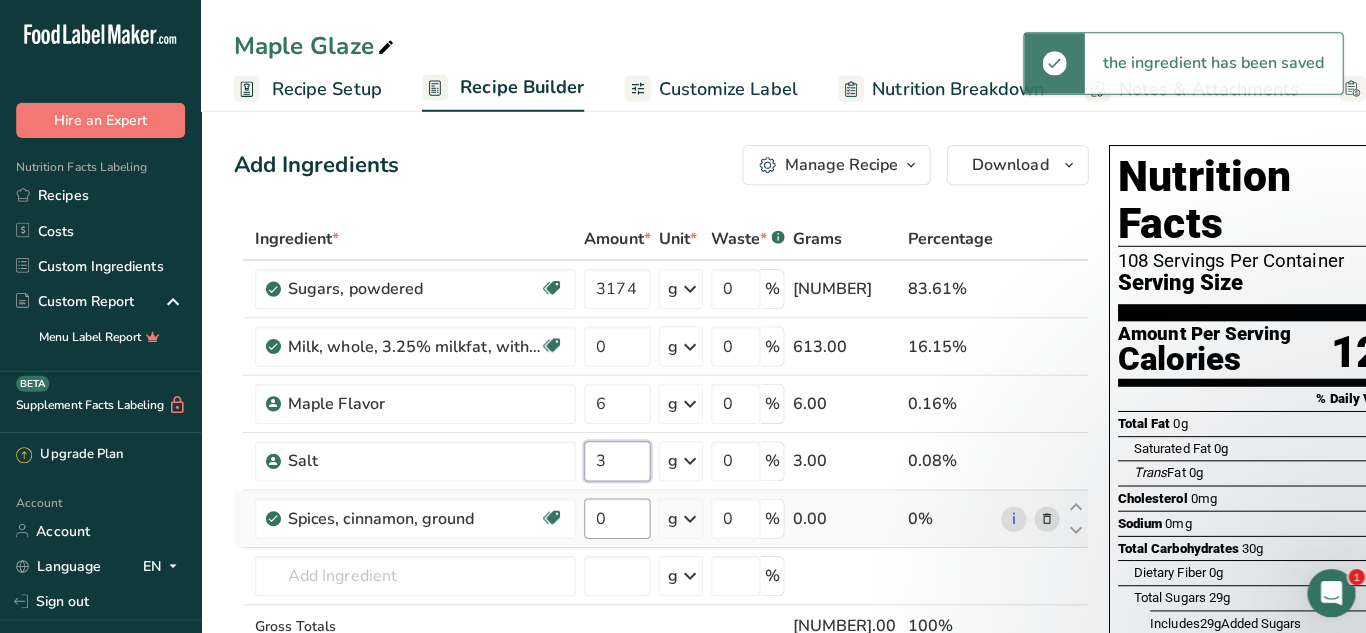 type on "3" 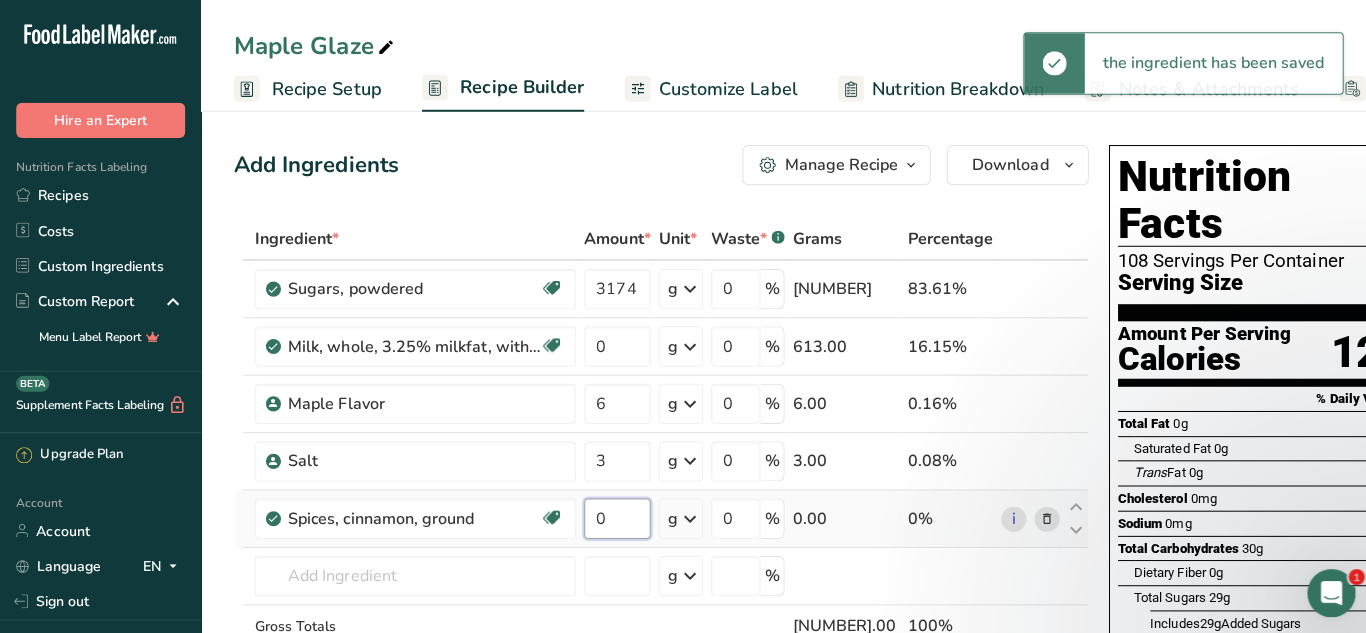 click on "Ingredient *
Amount *
Unit *
Waste *   .a-a{fill:#347362;}.b-a{fill:#fff;}          Grams
Percentage
Sugars, powdered
Dairy free
Gluten free
Vegan
Vegetarian
Soy free
3174
g
Portions
1 cup unsifted
1 cup sifted
1 tbsp unsifted
See more
Weight Units
g
kg
mg
See more
Volume Units
l
Volume units require a density conversion. If you know your ingredient's density enter it below. Otherwise, click on "RIA" our AI Regulatory bot - she will be able to help you
lb/ft3
g/cm3
Confirm
mL" at bounding box center (656, 471) 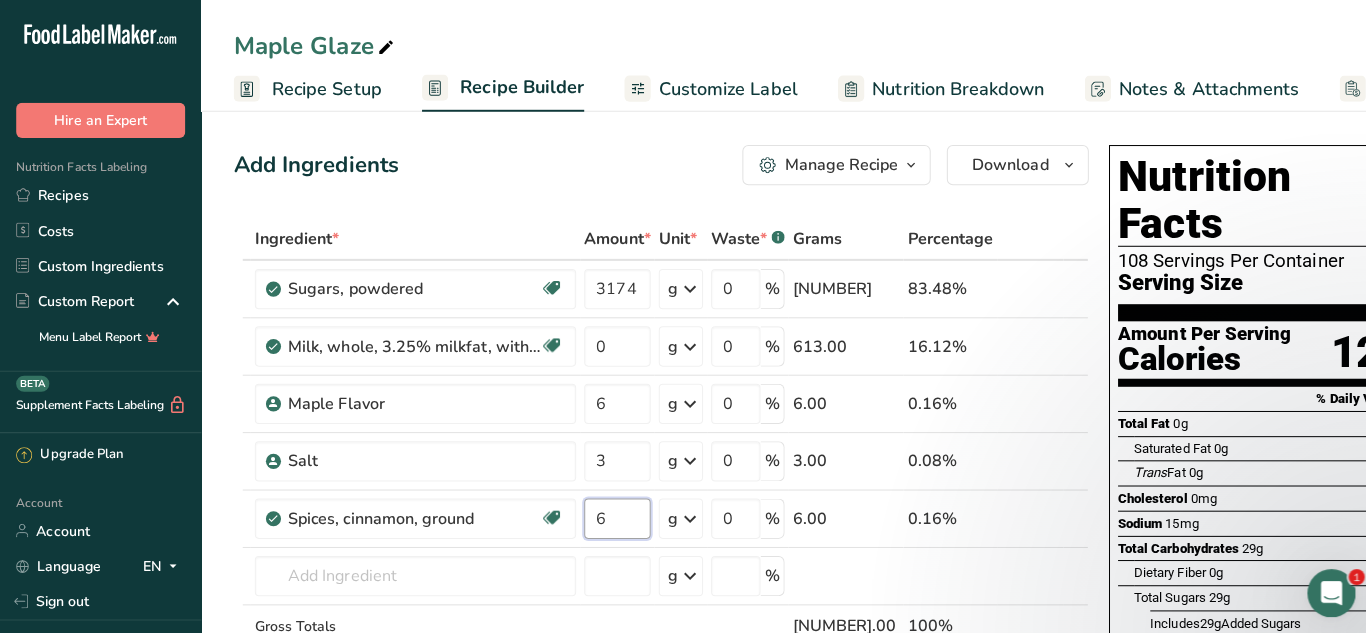 type on "6" 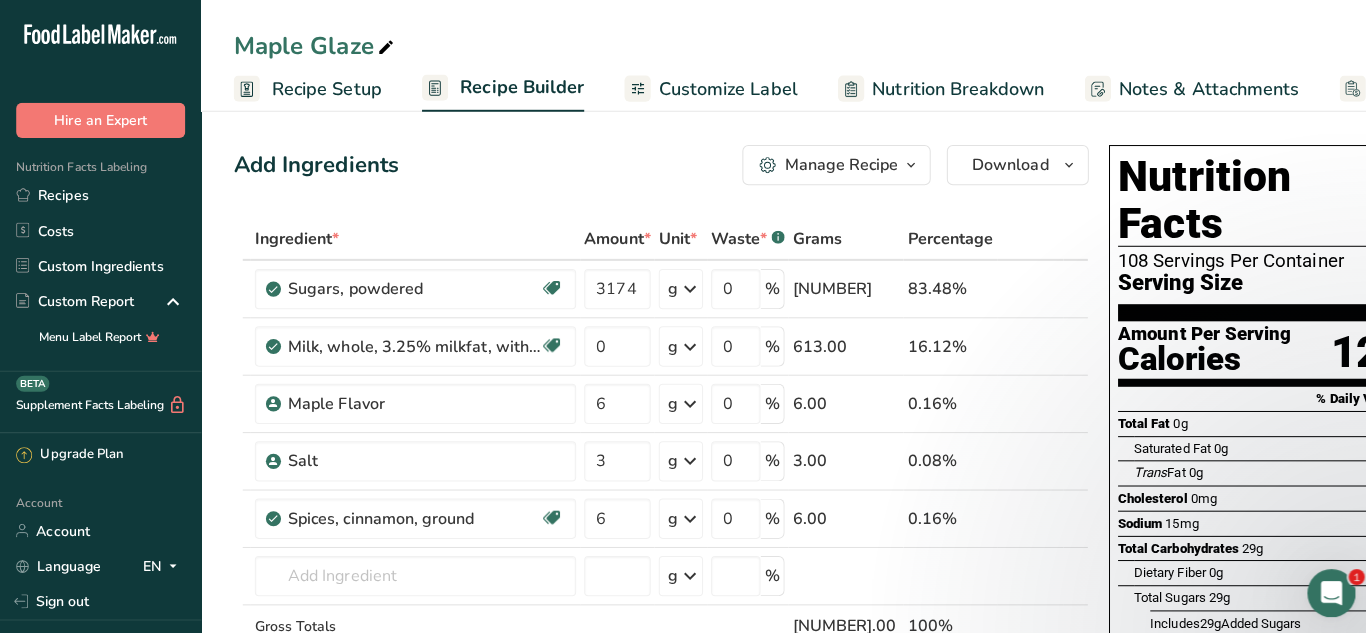 click on "Add Ingredients
Manage Recipe         Delete Recipe           Duplicate Recipe             Scale Recipe             Save as Sub-Recipe   .a-a{fill:#347362;}.b-a{fill:#fff;}                               Nutrition Breakdown                 Recipe Card
NEW
Amino Acids Pattern Report             Activity History
Download
Choose your preferred label style
Standard FDA label
Standard FDA label
The most common format for nutrition facts labels in compliance with the FDA's typeface, style and requirements
Tabular FDA label
A label format compliant with the FDA regulations presented in a tabular (horizontal) display.
Linear FDA label
A simple linear display for small sized packages.
Simplified FDA label" at bounding box center [783, 749] 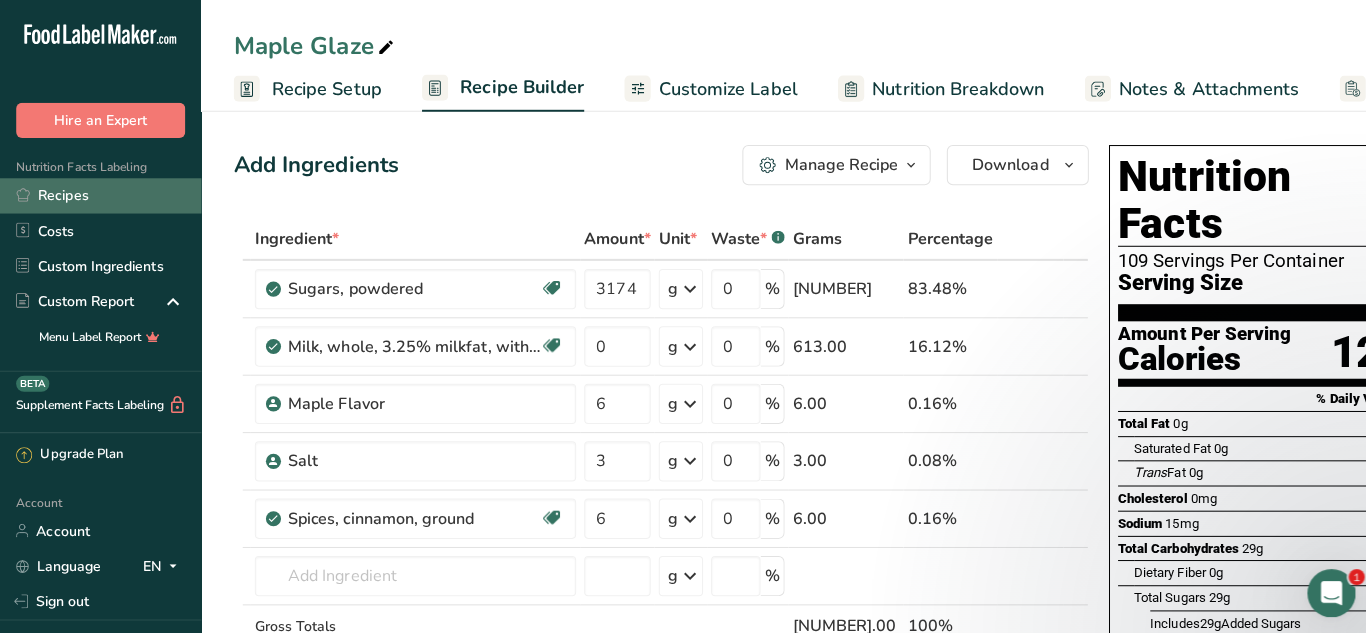 click on "Recipes" at bounding box center [100, 194] 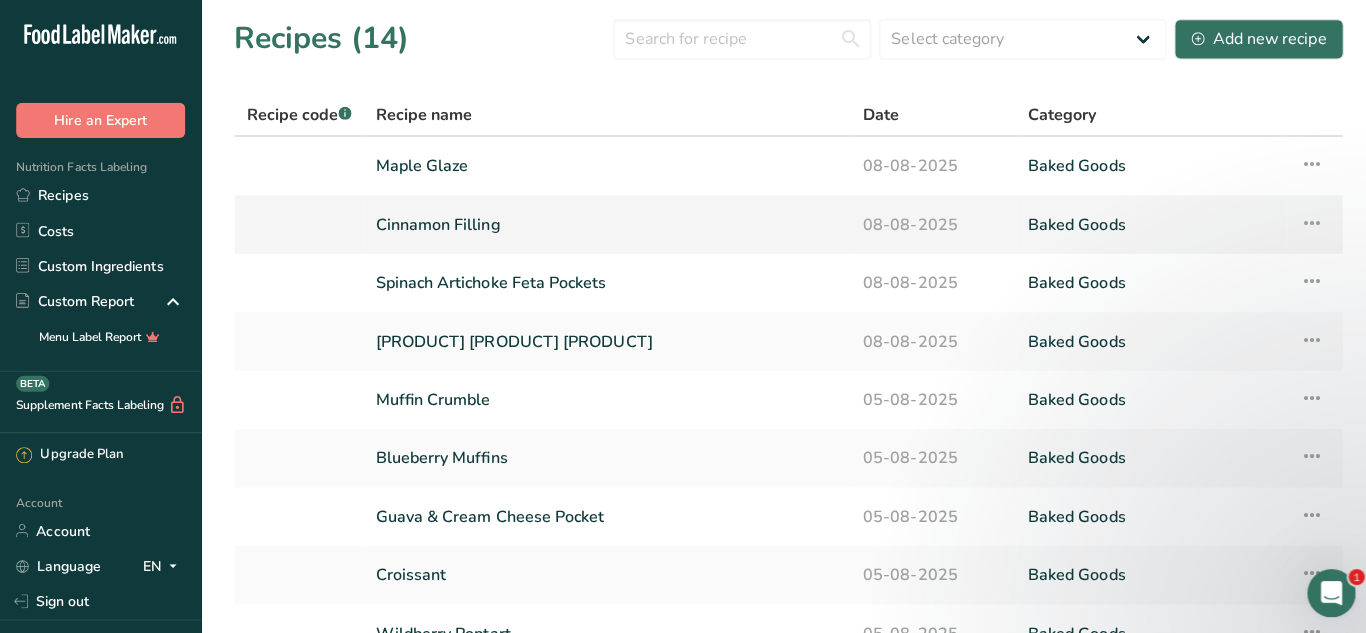 click at bounding box center (1302, 221) 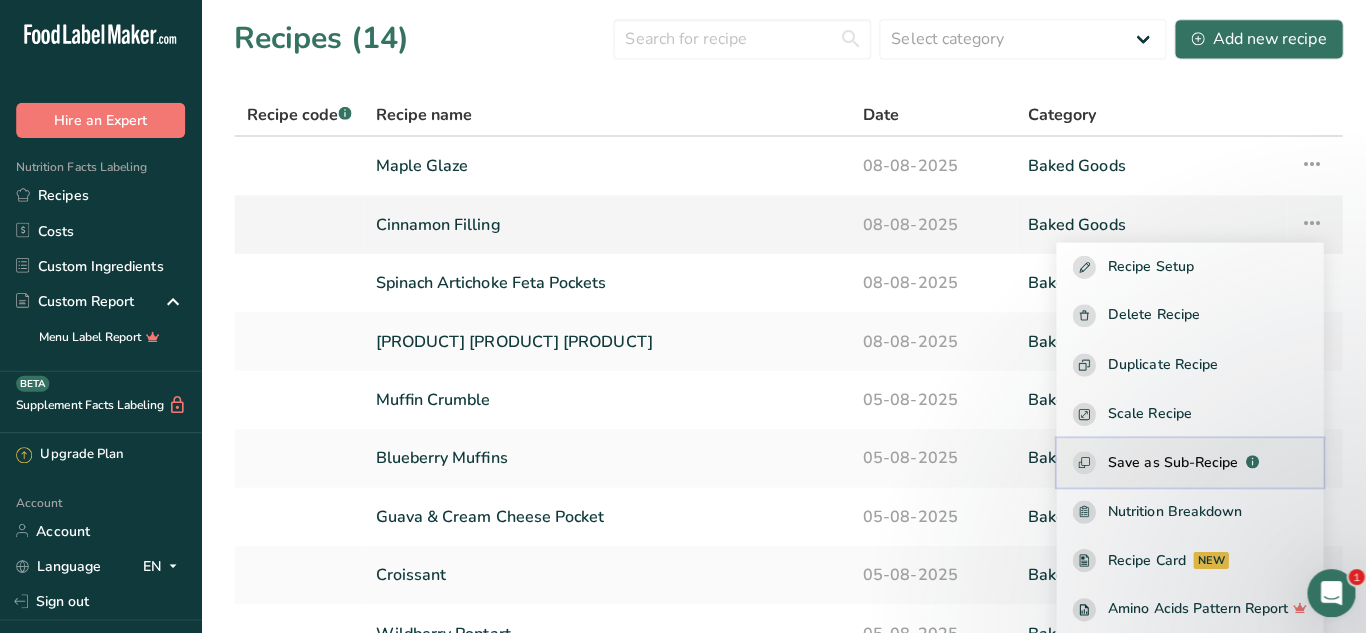 click on "Save as Sub-Recipe   .a-a{fill:#347362;}.b-a{fill:#fff;}" at bounding box center (1181, 459) 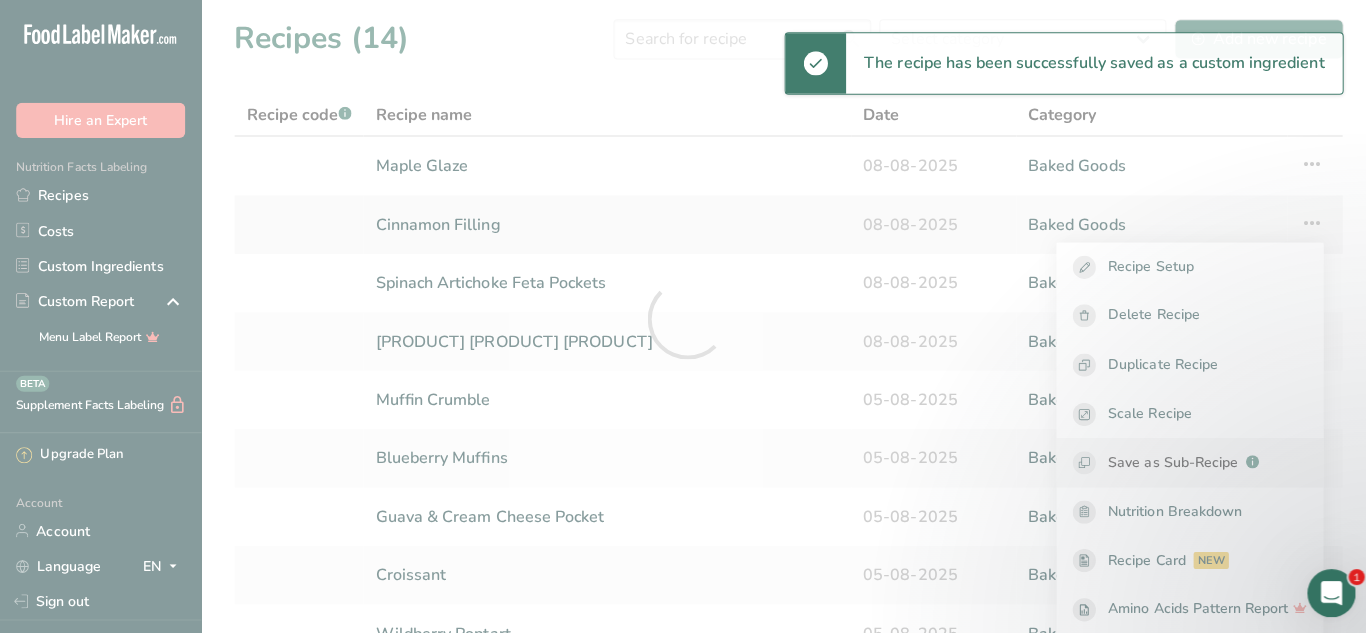 select on "30" 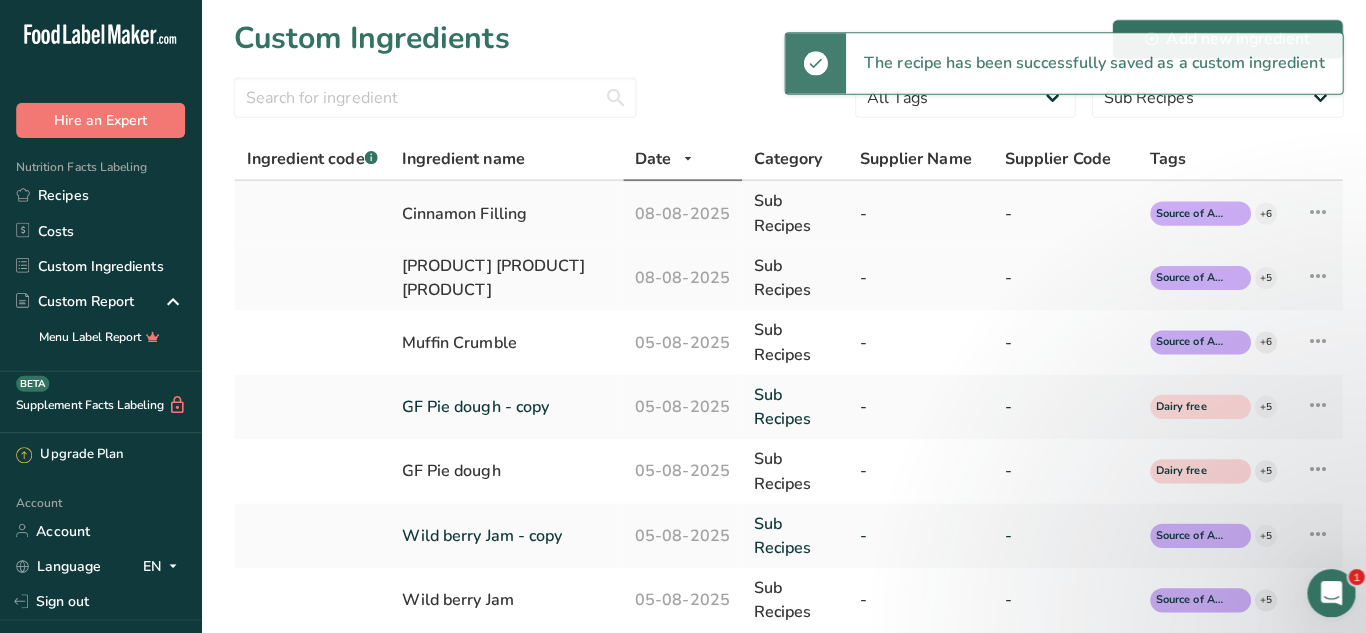 click at bounding box center (1309, 210) 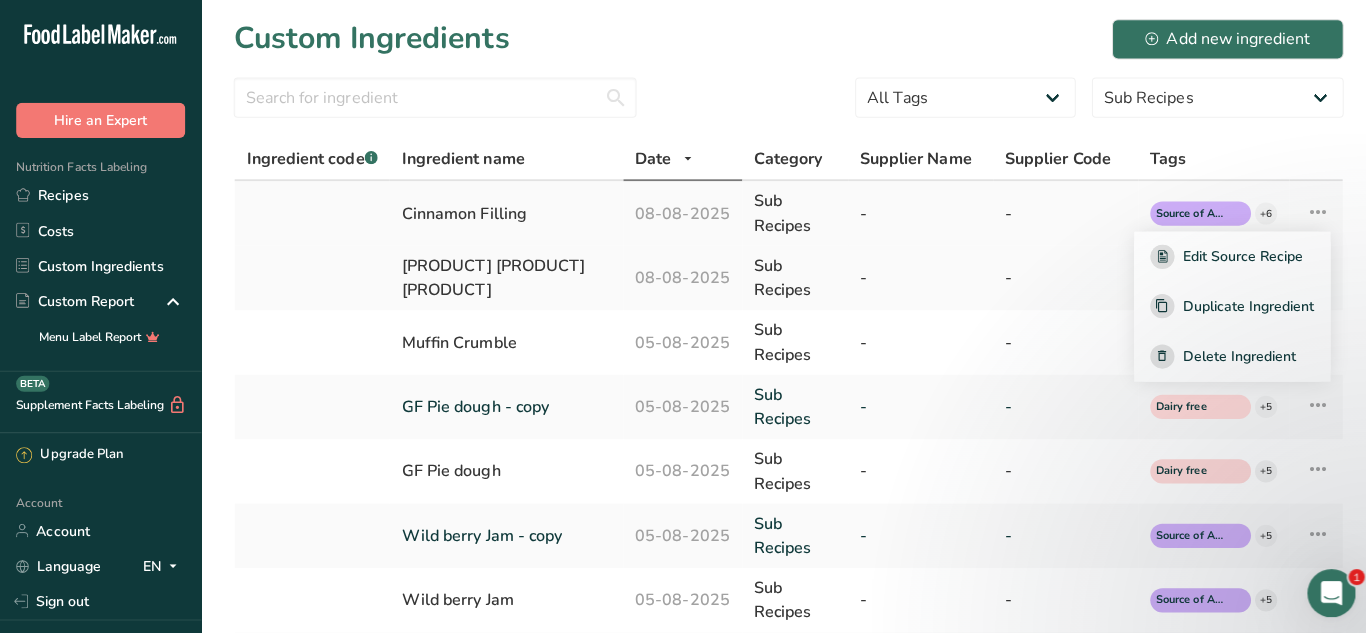 click at bounding box center (1309, 210) 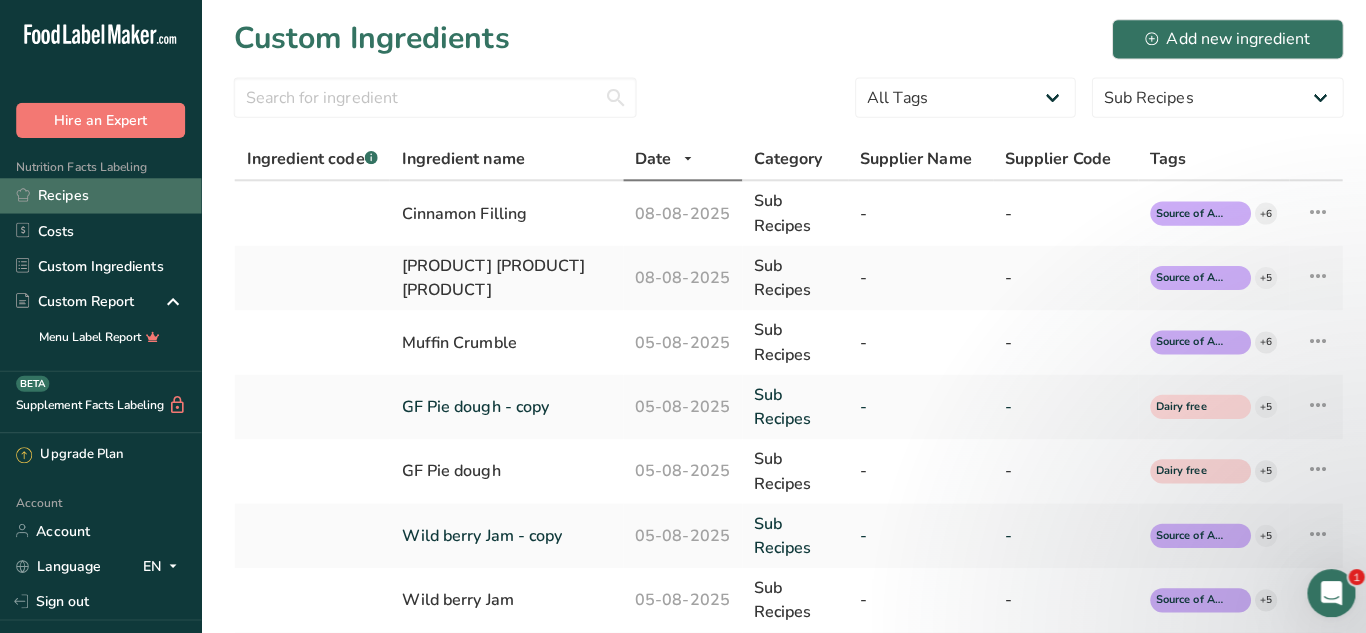 click on "Recipes" at bounding box center [100, 194] 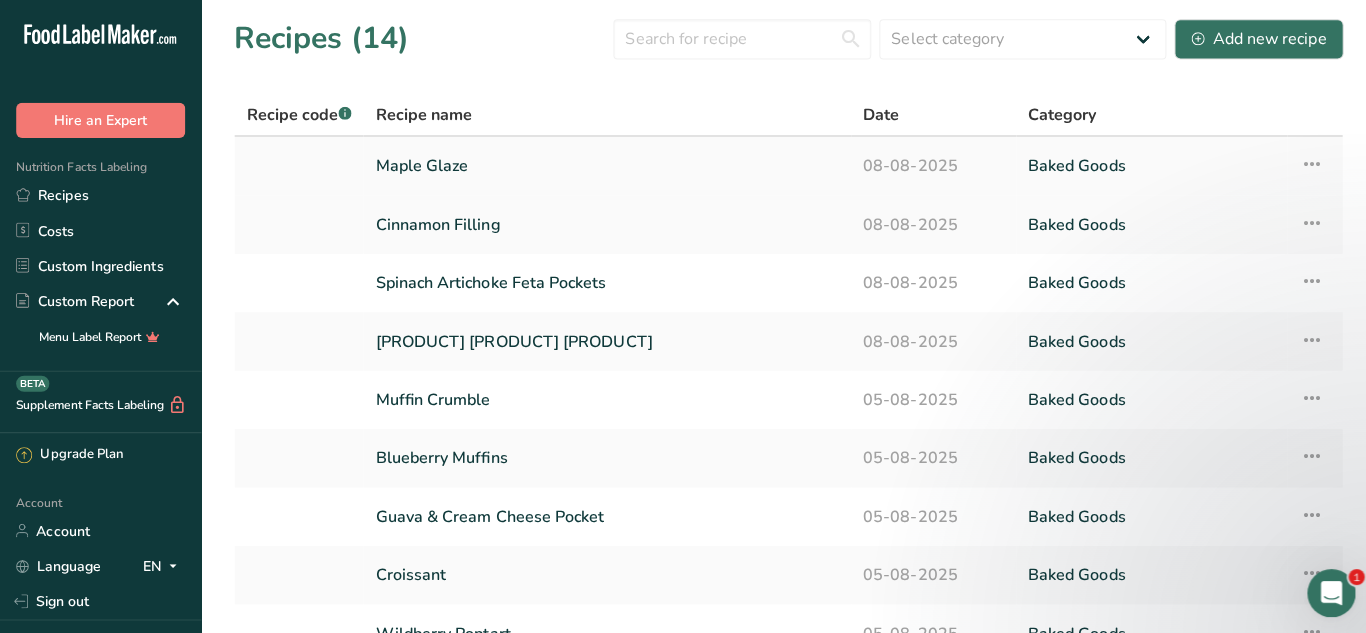 click at bounding box center (1302, 163) 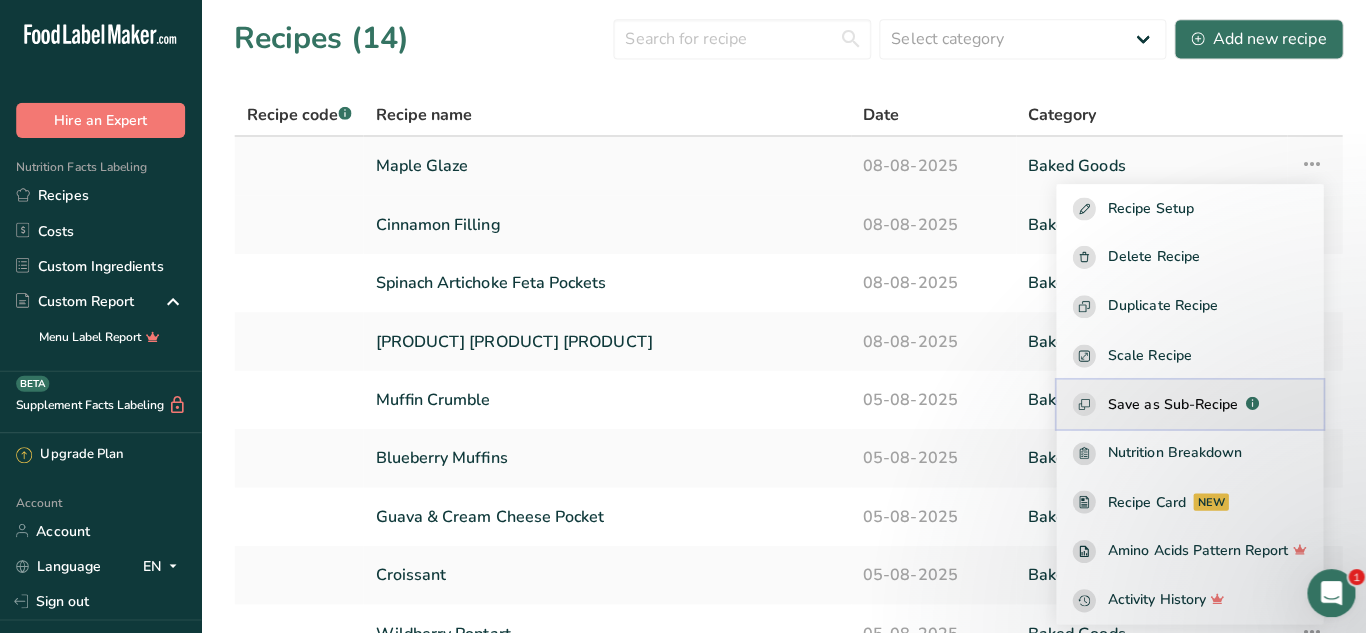 click on "Save as Sub-Recipe   .a-a{fill:#347362;}.b-a{fill:#fff;}" at bounding box center [1181, 401] 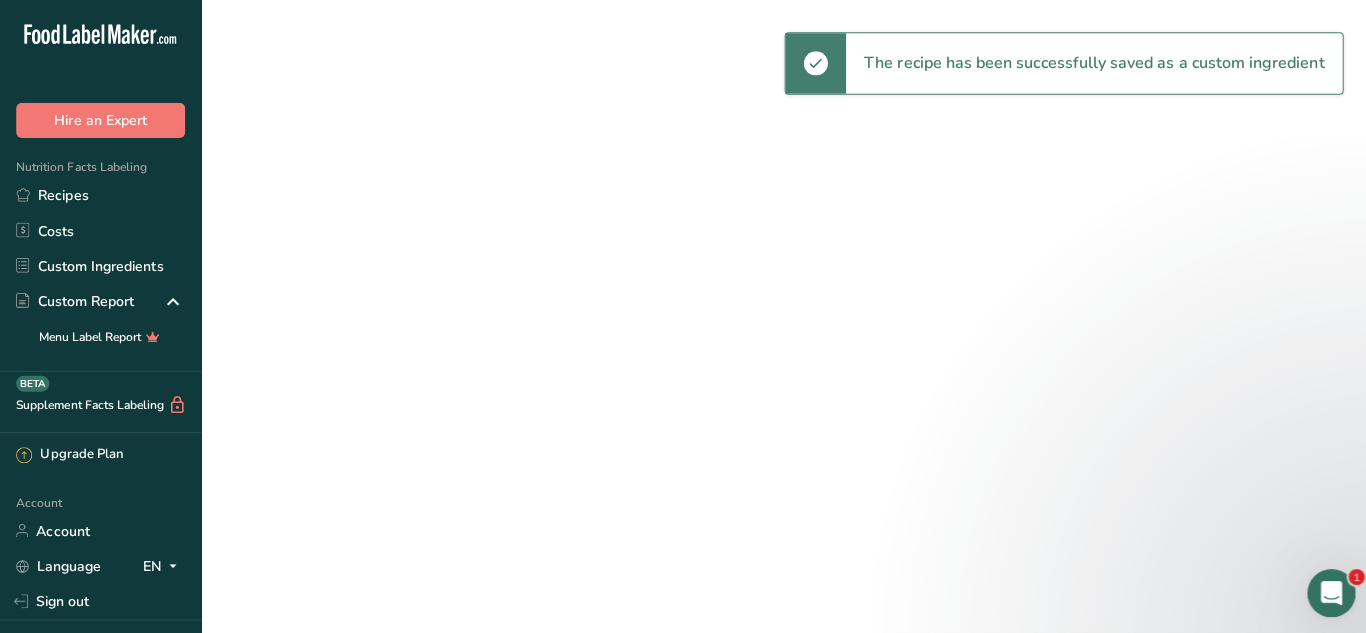 select on "30" 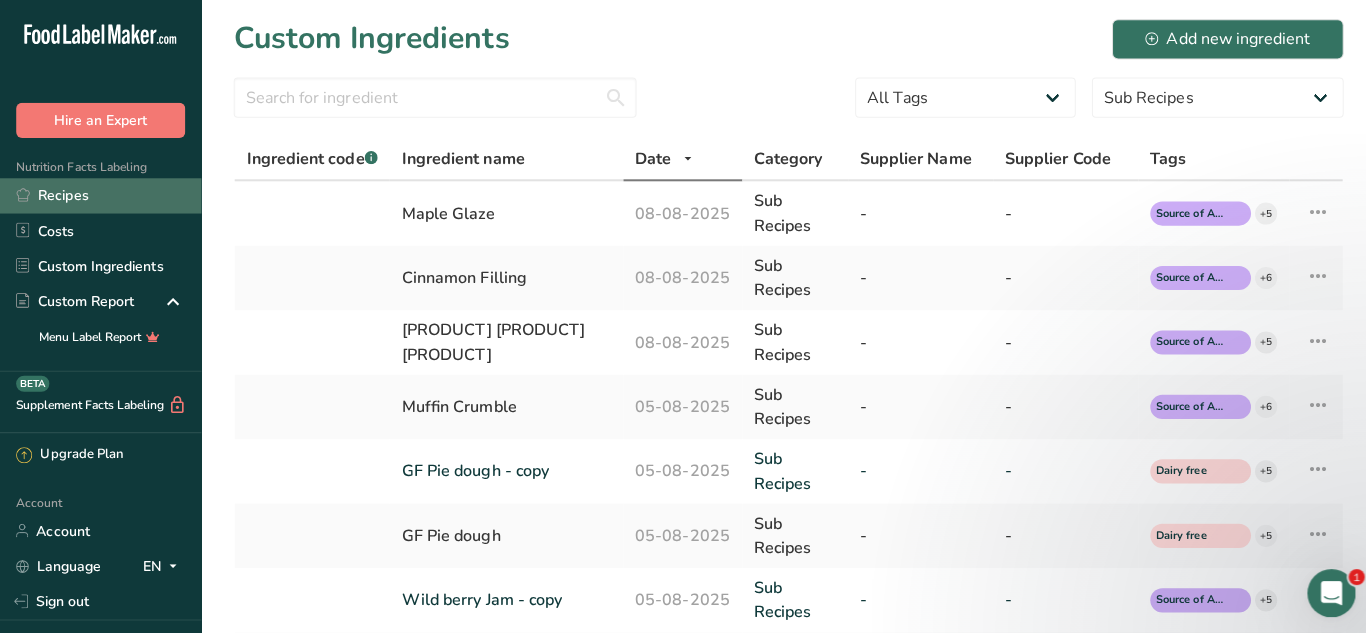 click on "Recipes" at bounding box center [100, 194] 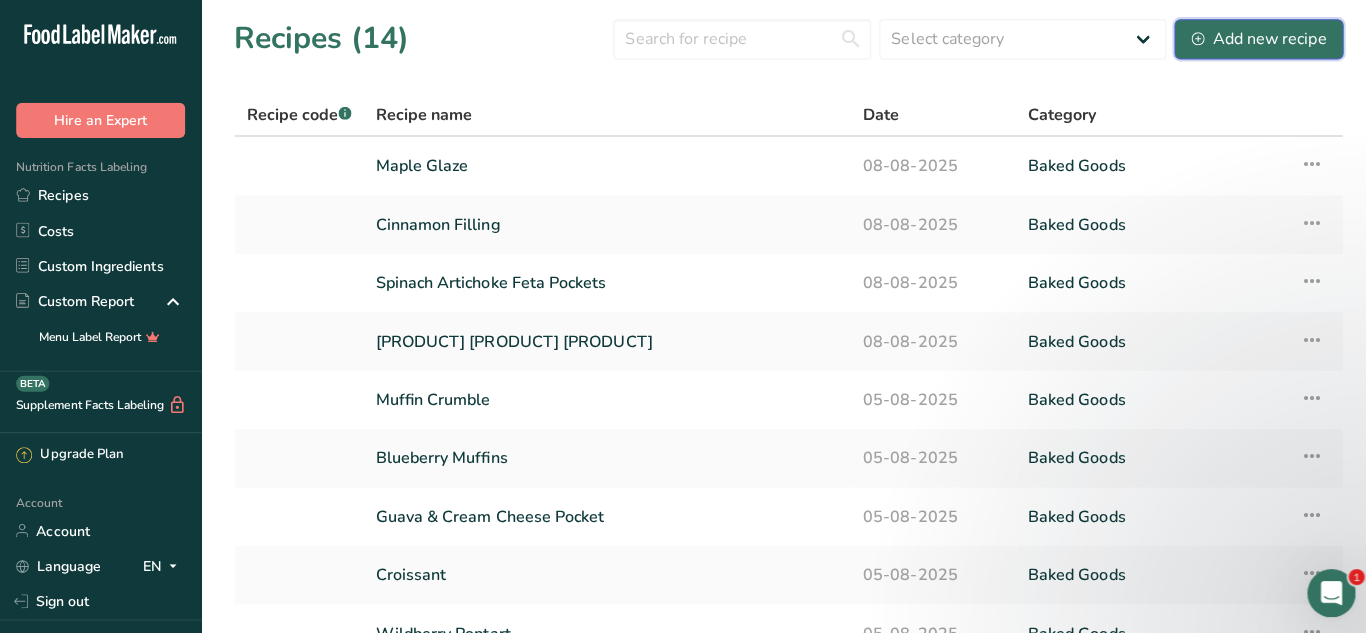 click on "Add new recipe" at bounding box center [1250, 39] 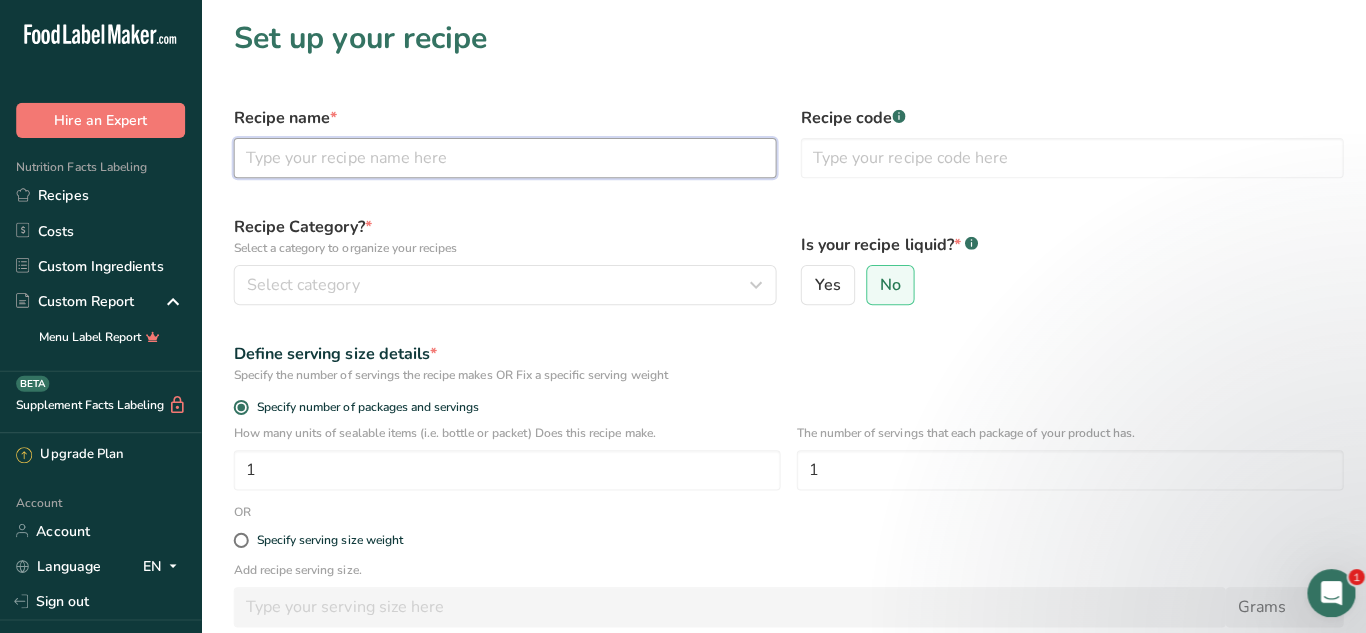 click at bounding box center [501, 157] 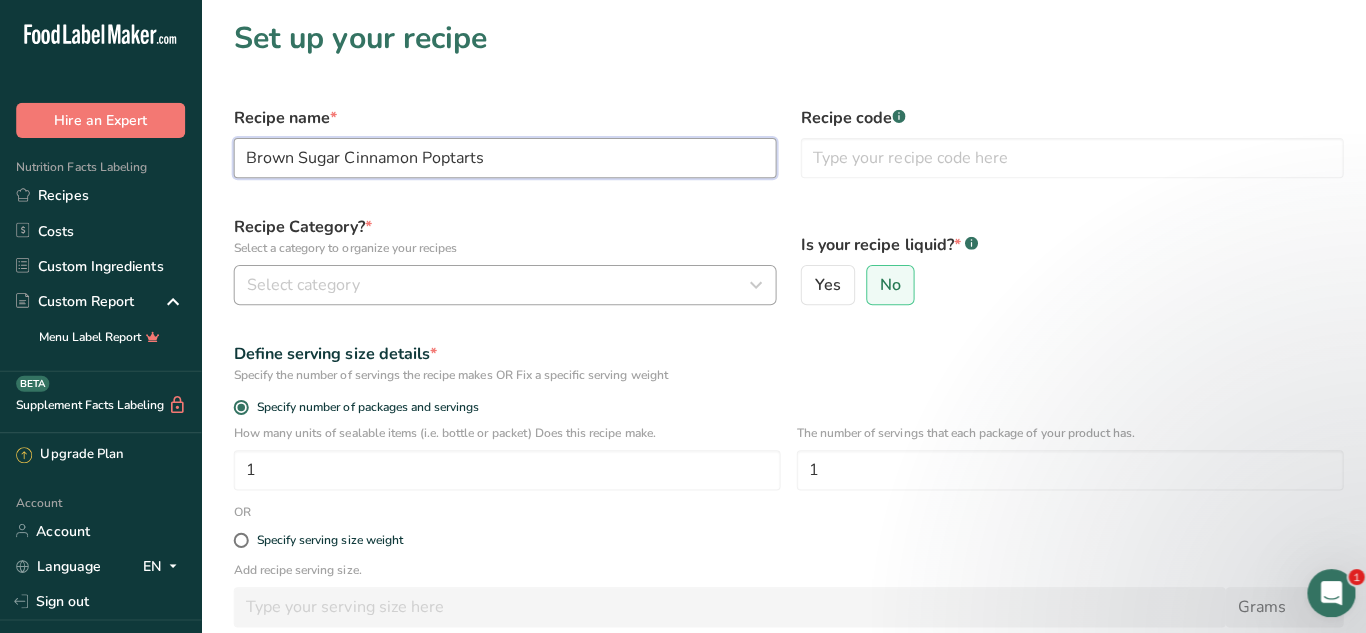 type on "Brown Sugar Cinnamon Poptarts" 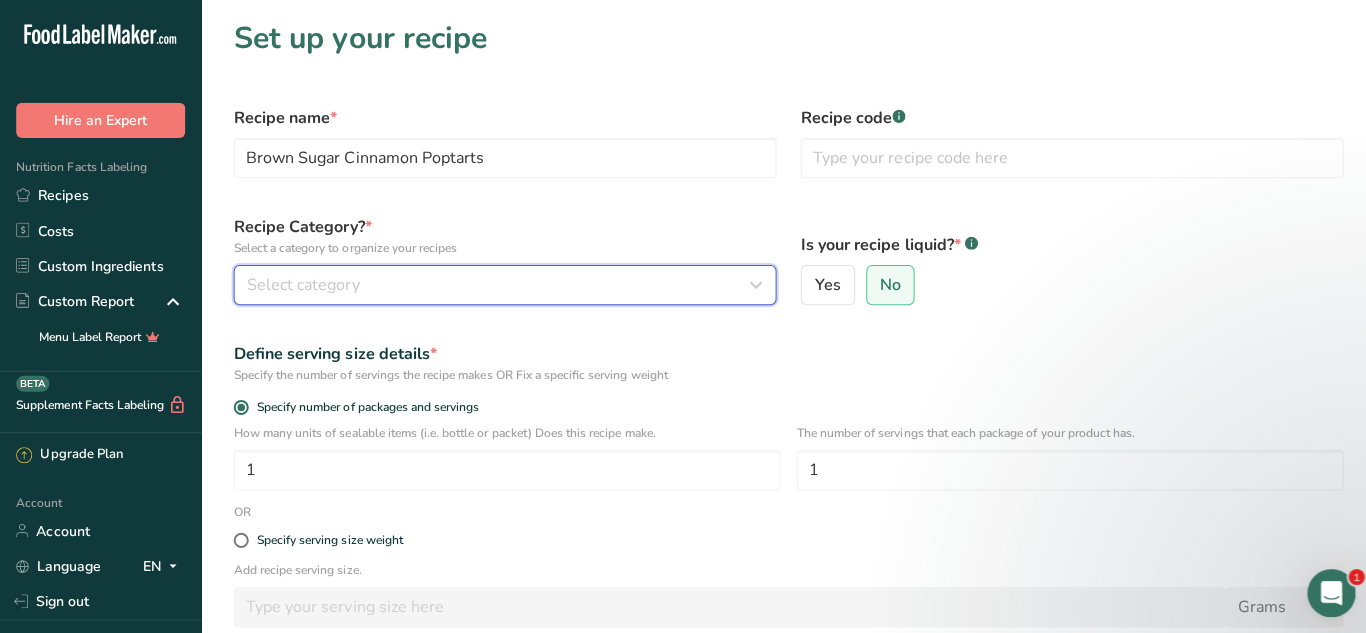 click on "Select category" at bounding box center [495, 283] 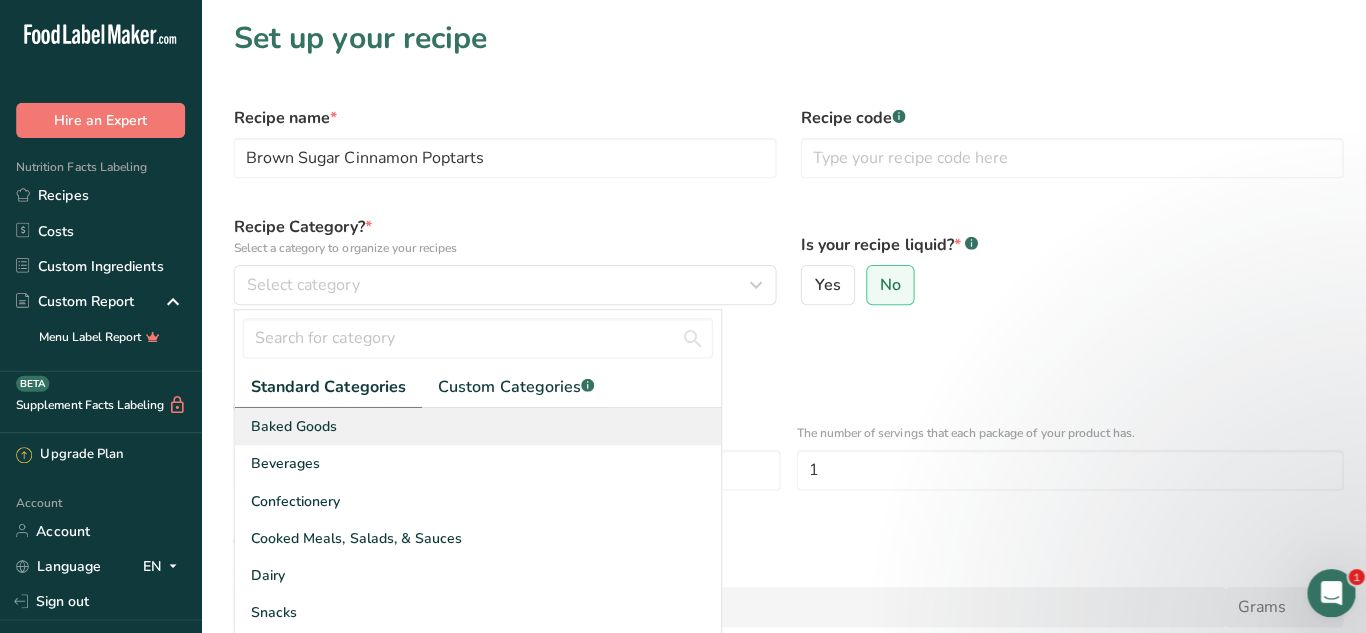 click on "Baked Goods" at bounding box center [474, 423] 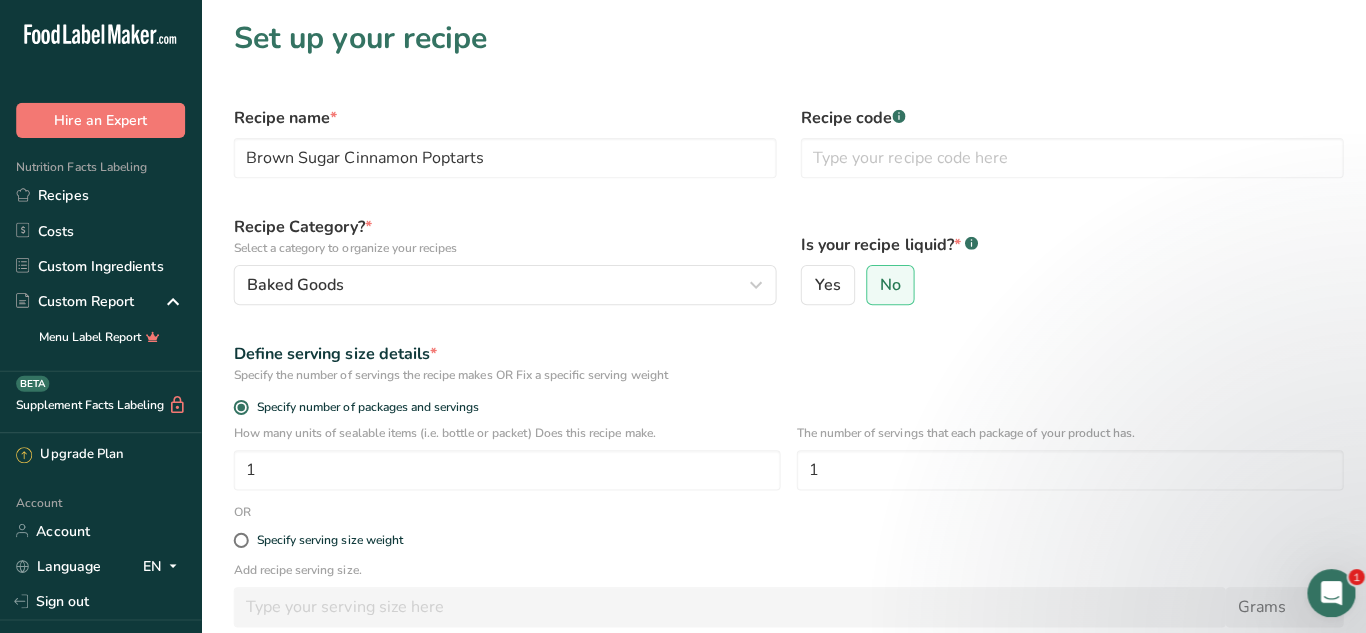 click on "Specify serving size weight" at bounding box center [783, 537] 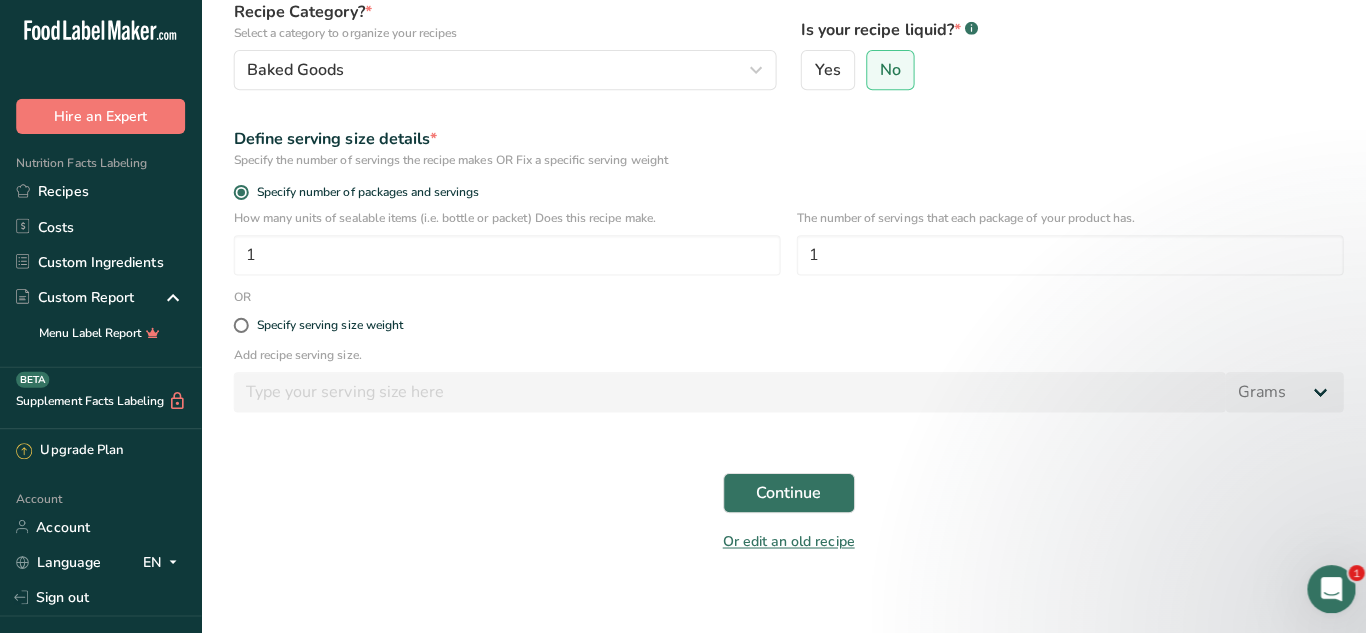 scroll, scrollTop: 212, scrollLeft: 0, axis: vertical 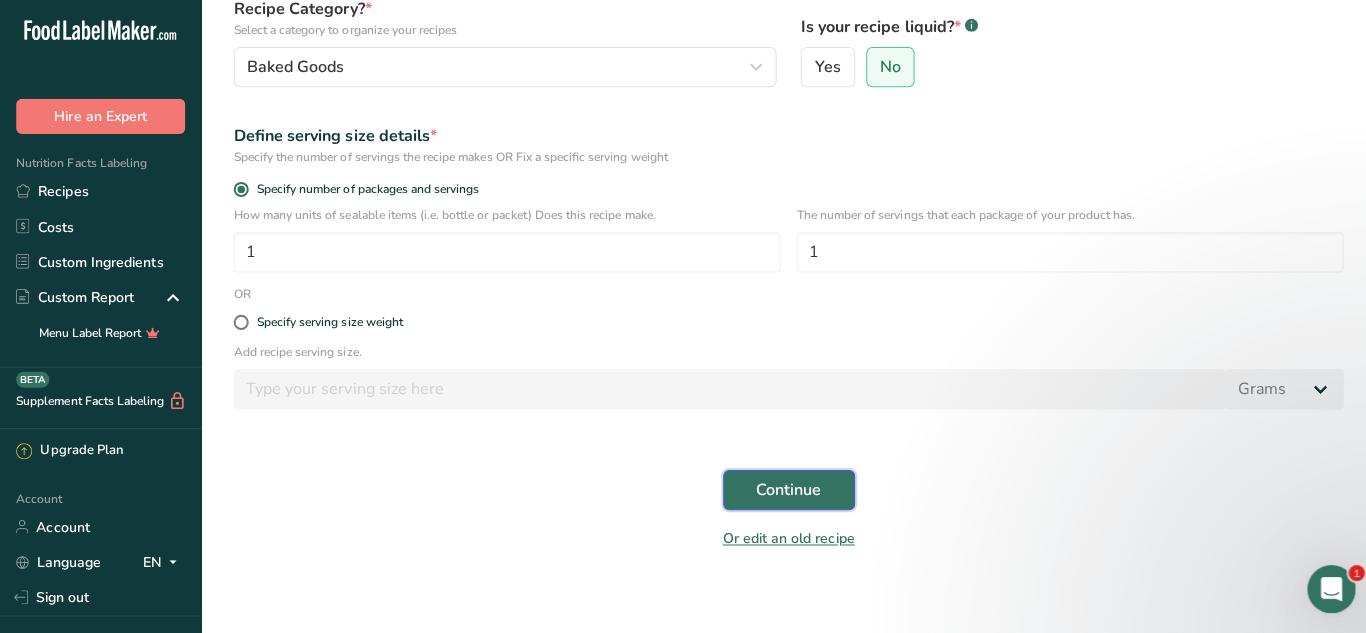 click on "Continue" at bounding box center [783, 491] 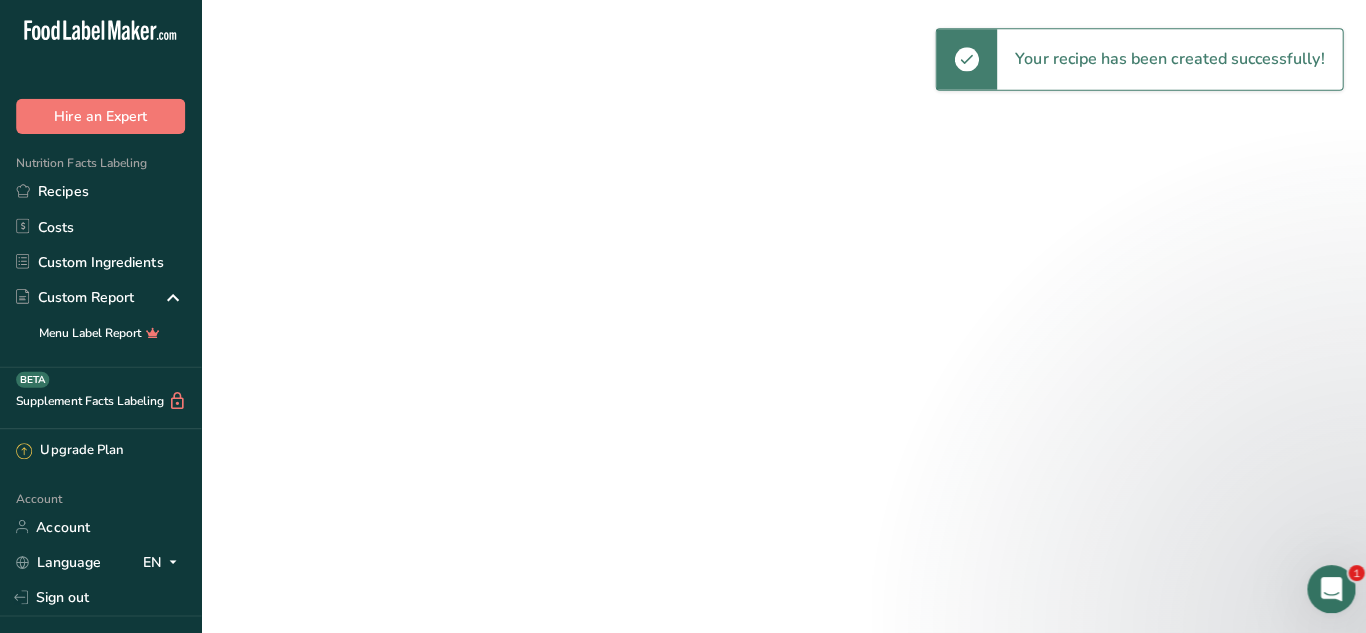 click on "Continue" at bounding box center [783, 491] 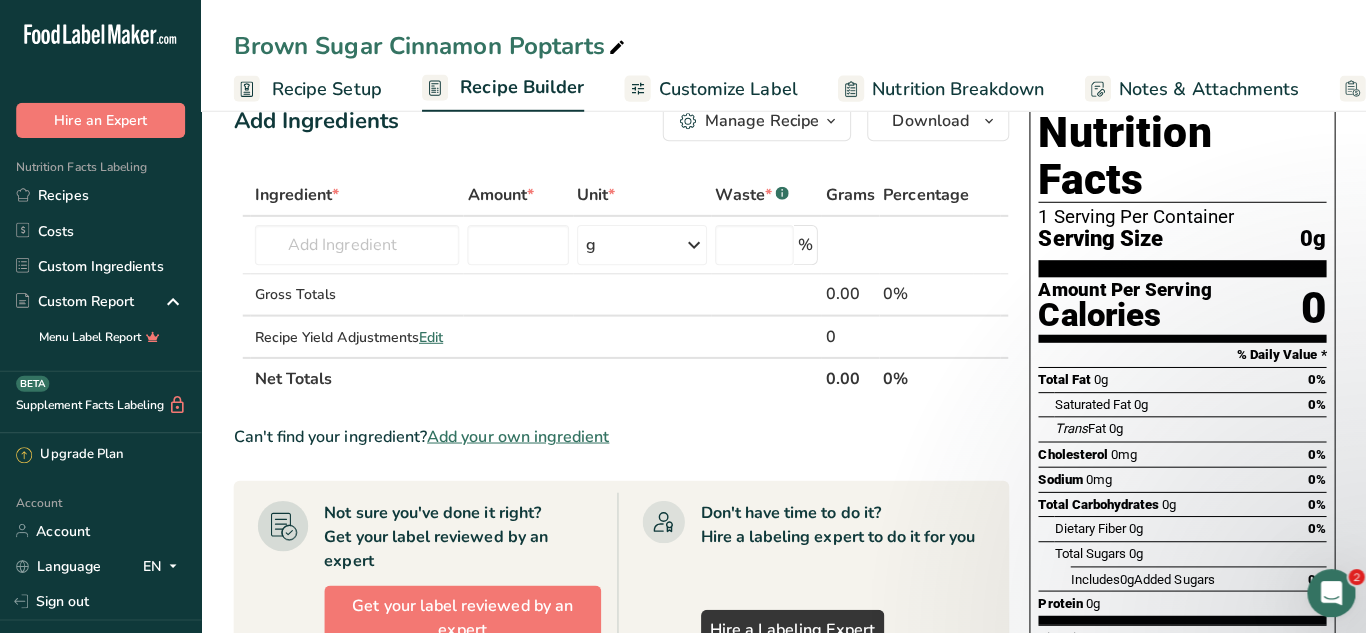 scroll, scrollTop: 0, scrollLeft: 0, axis: both 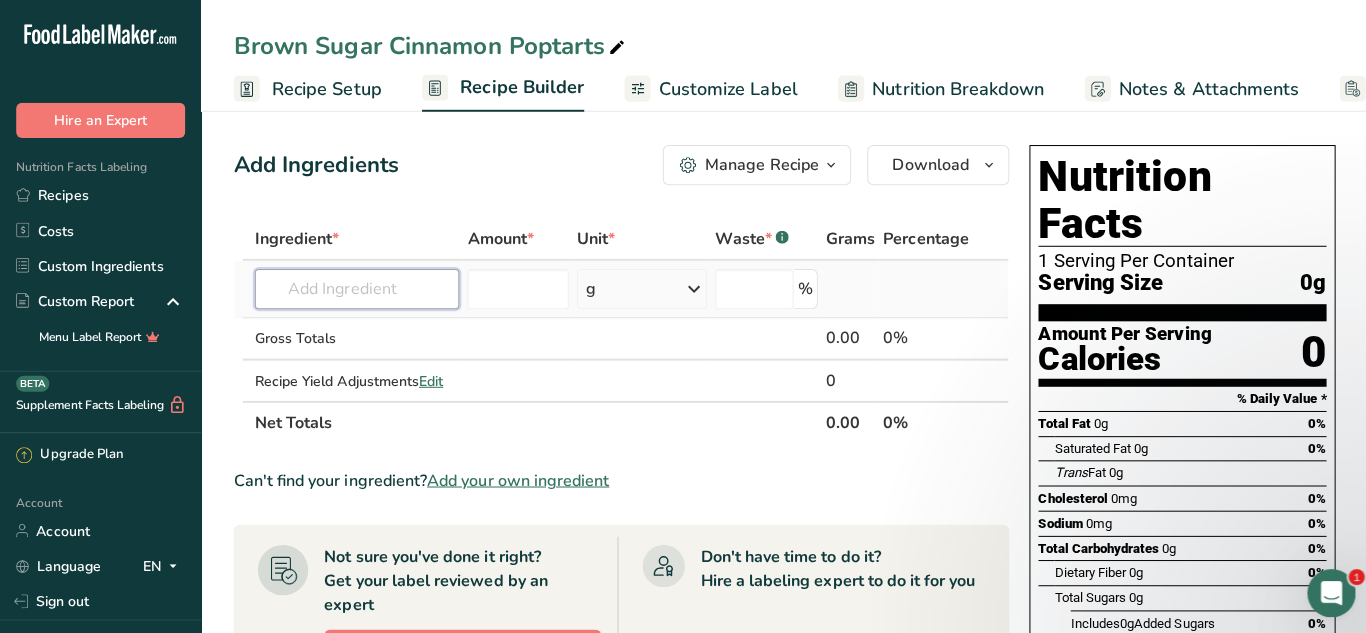 click at bounding box center [354, 287] 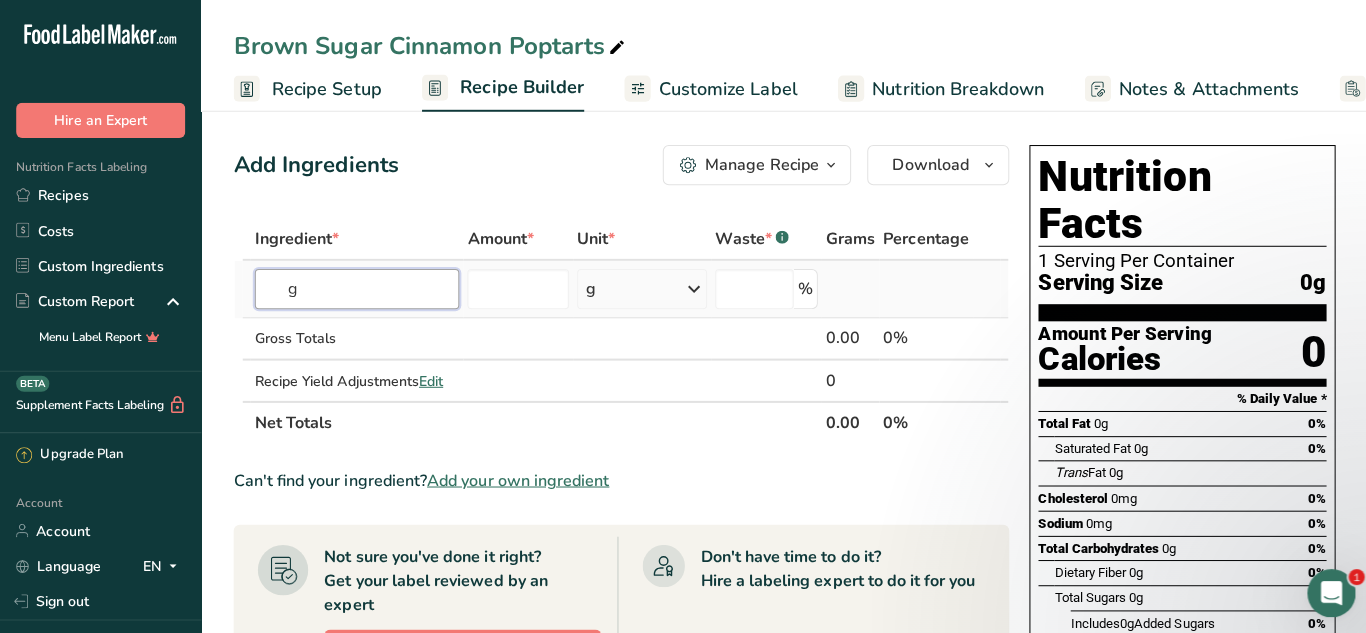 type on "gf" 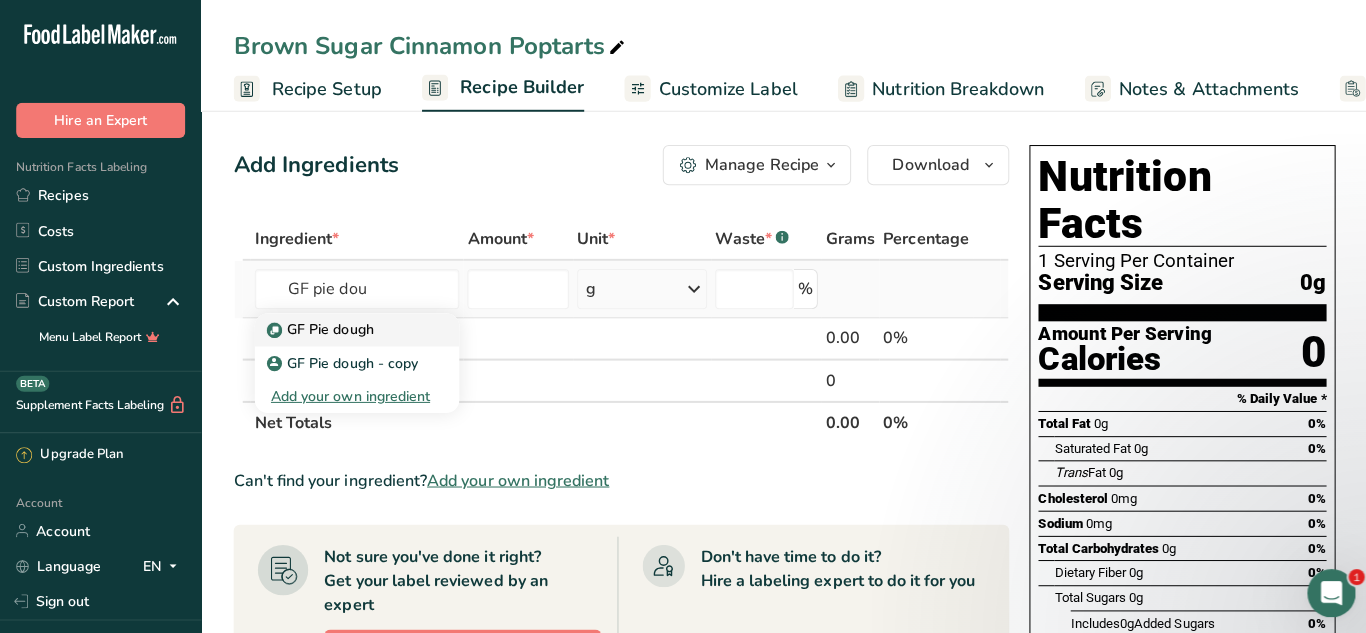 click on "GF Pie dough" at bounding box center (320, 327) 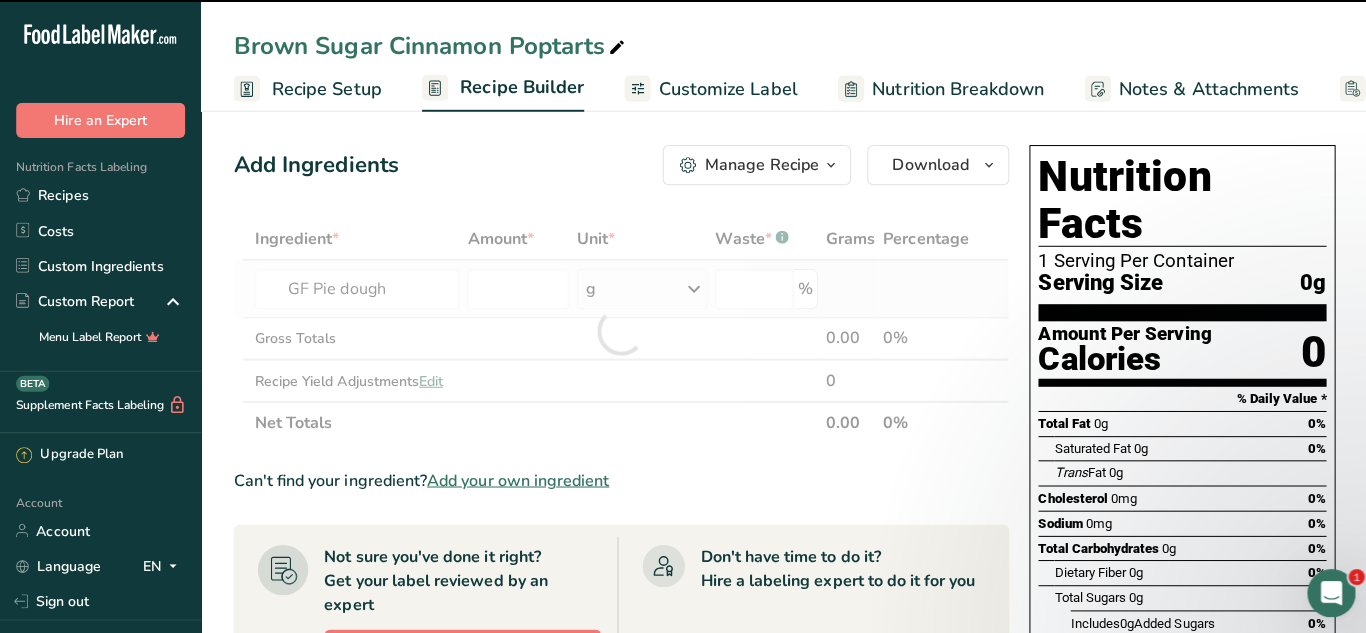 type on "0" 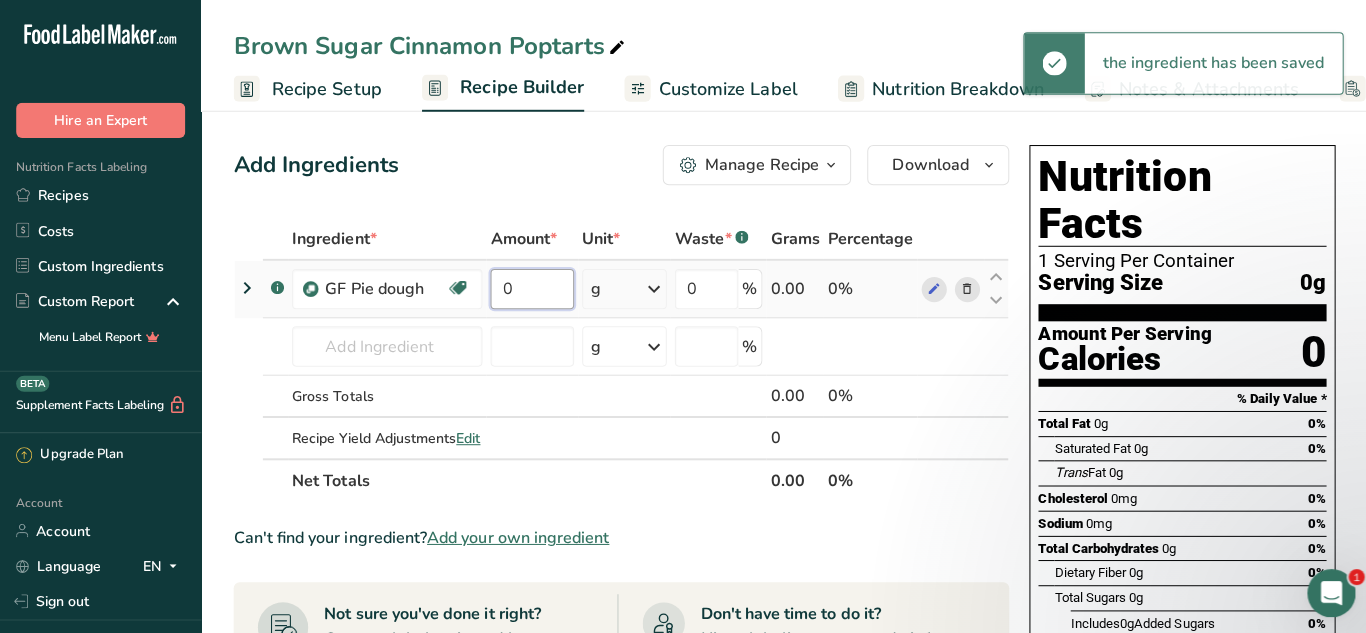 click on "0" at bounding box center [528, 287] 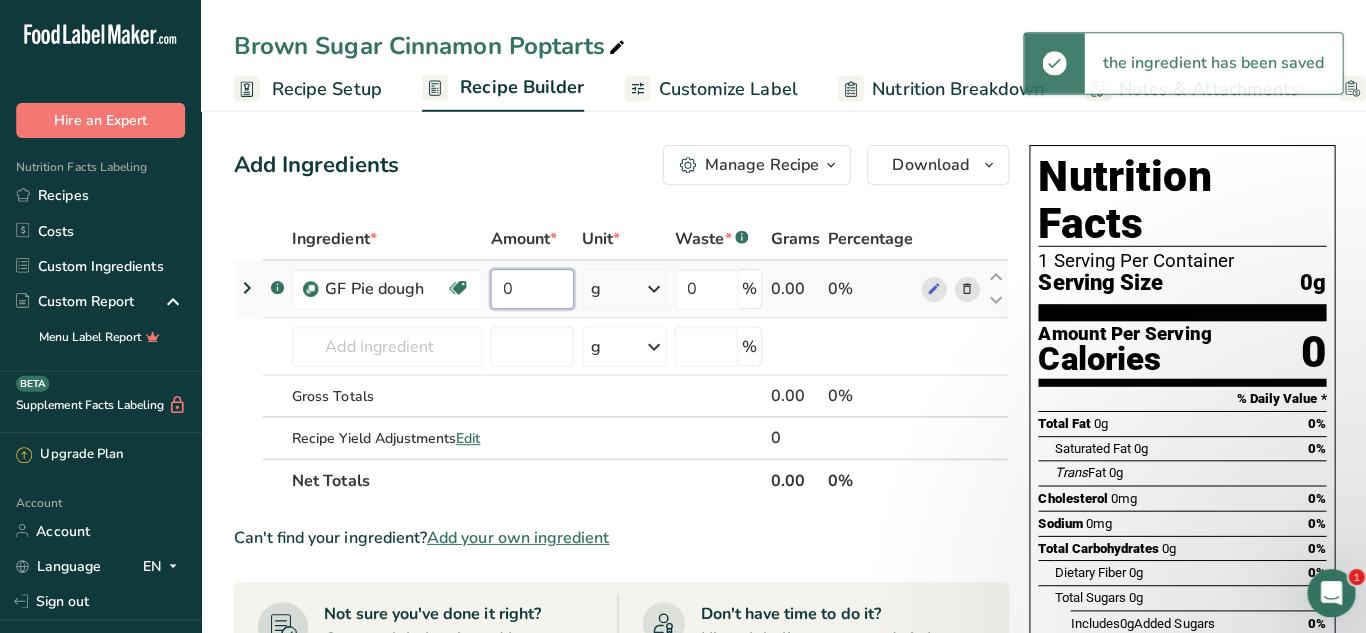 click on "0" at bounding box center [528, 287] 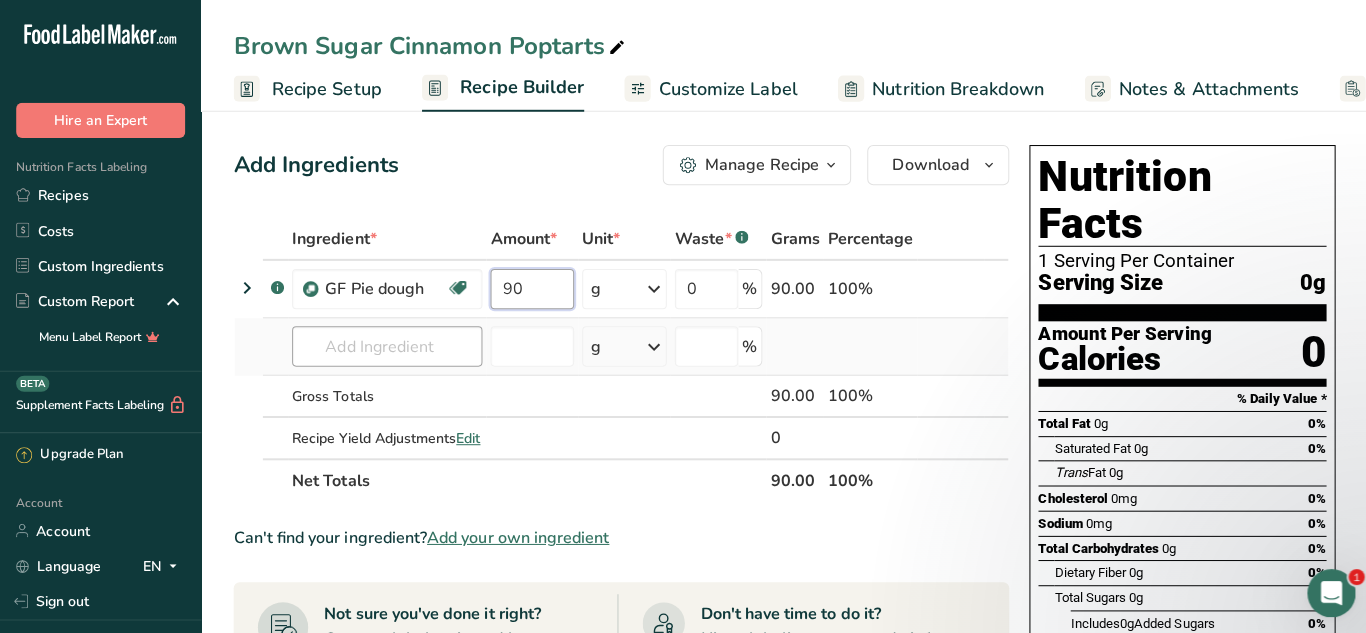 type on "90" 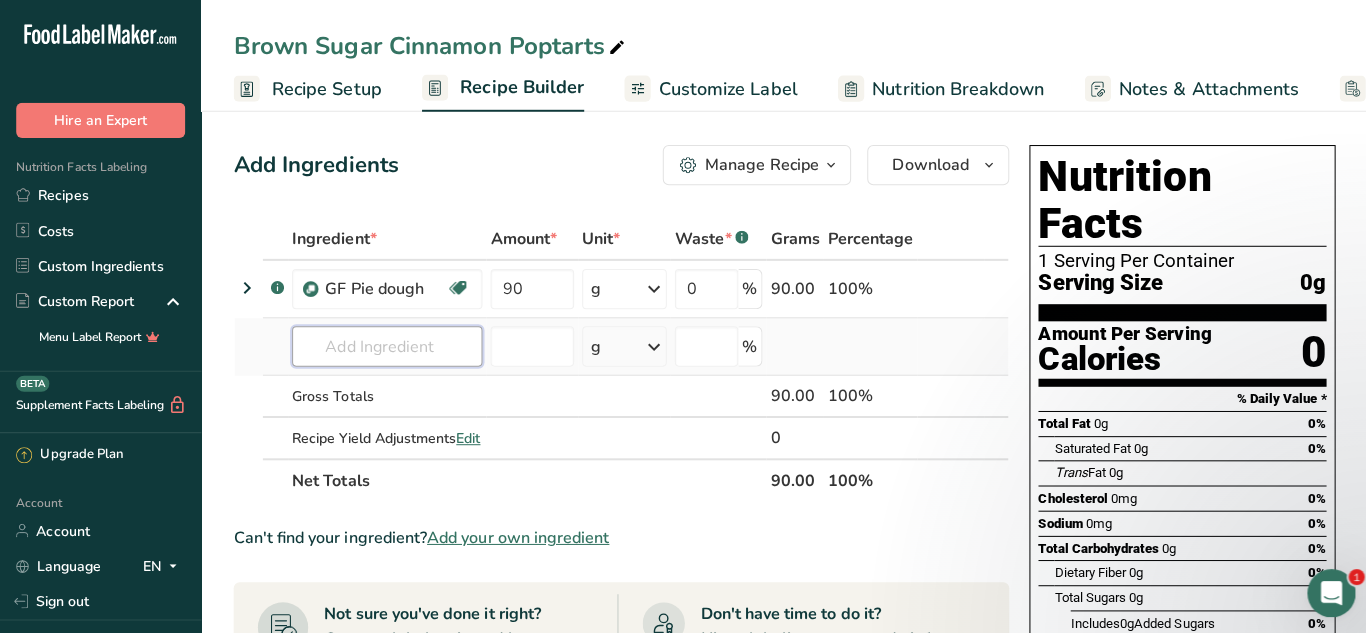 click on "Ingredient *
Amount *
Unit *
Waste *   .a-a{fill:#347362;}.b-a{fill:#fff;}          Grams
Percentage
.a-a{fill:#347362;}.b-a{fill:#fff;}
GF Pie dough
Dairy free
Gluten free
Vegan
Vegetarian
Soy free
Halal
90
g
Weight Units
g
kg
mg
See more
Volume Units
l
mL
fl oz
See more
0
%
90.00
100%
GF Pie dough
GF Pie dough - copy
Add your own ingredient
g
Weight Units
g
kg
mg" at bounding box center [617, 357] 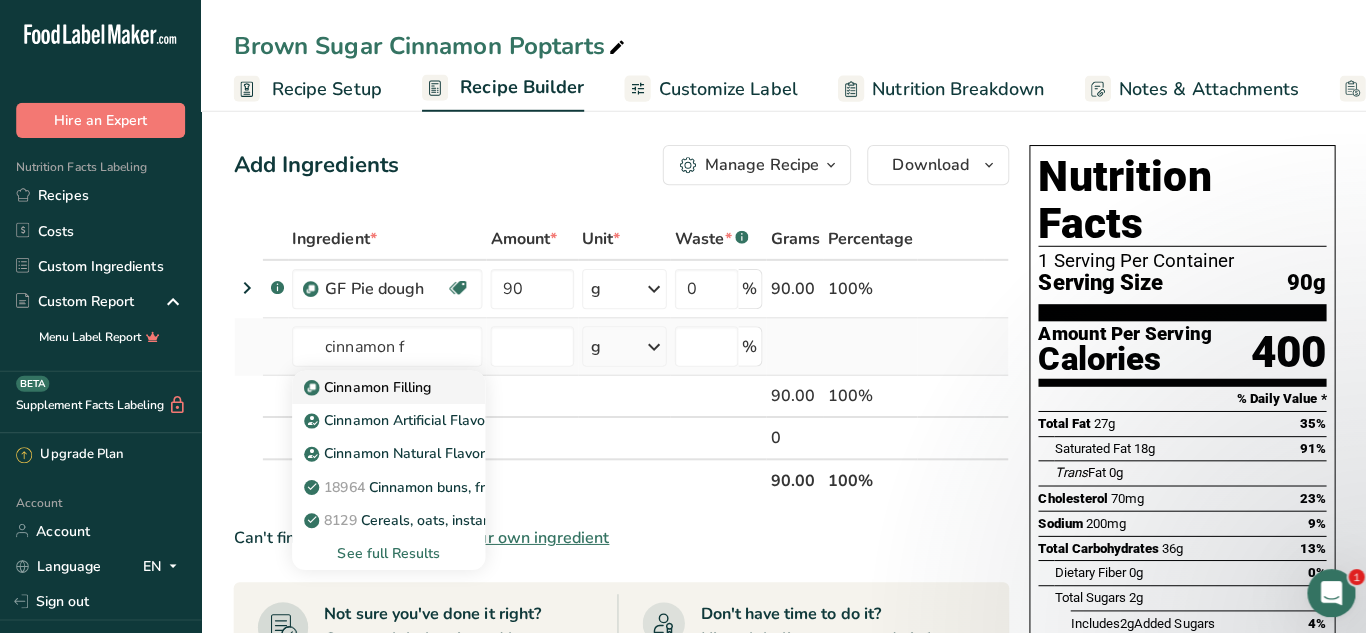 click on "Cinnamon Filling" at bounding box center [367, 384] 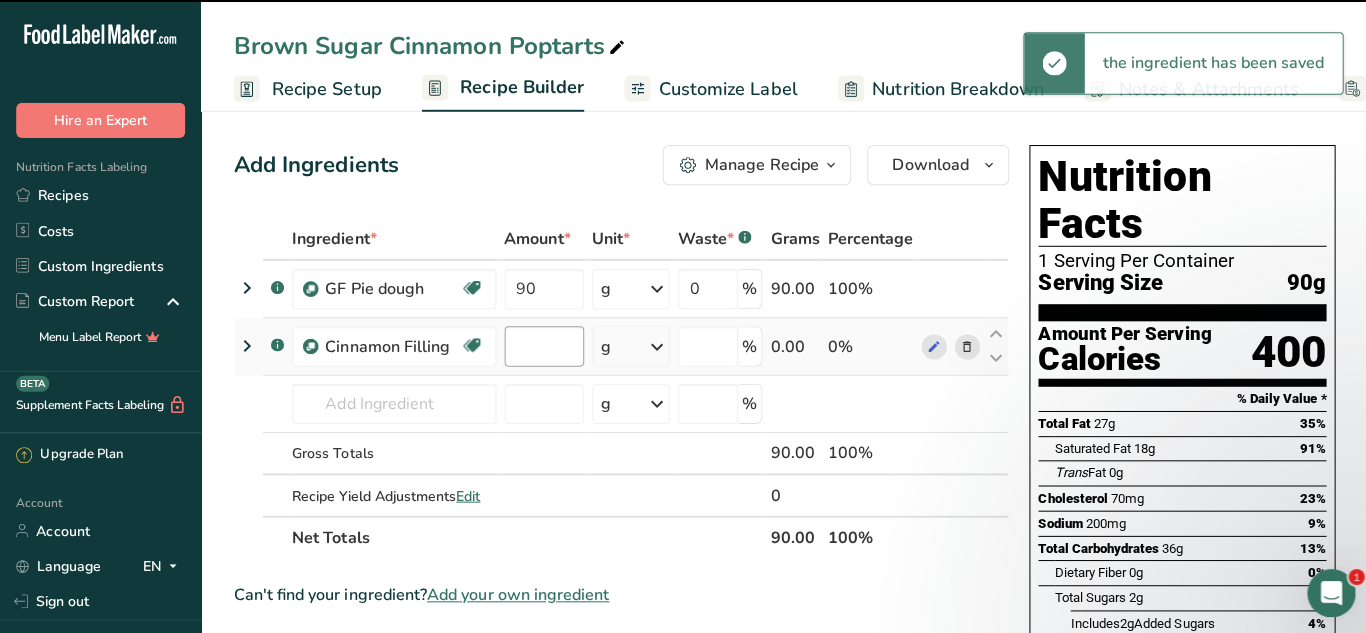 type on "0" 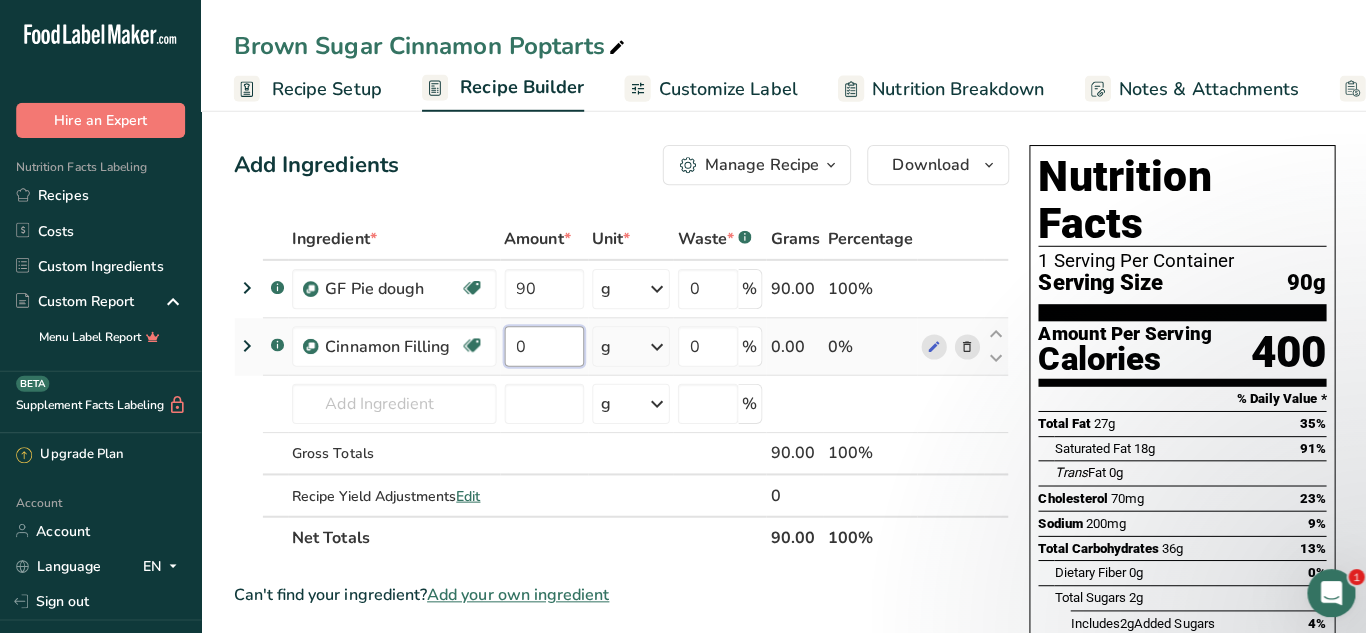 click on "0" at bounding box center [540, 344] 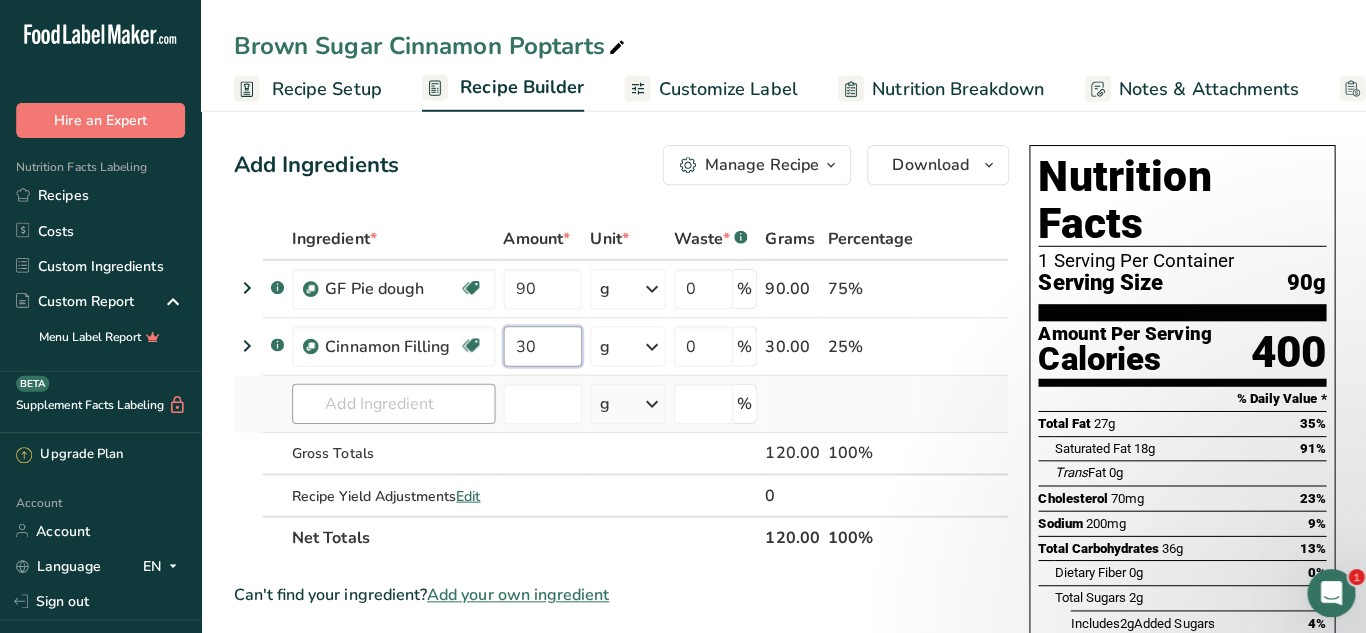 type on "30" 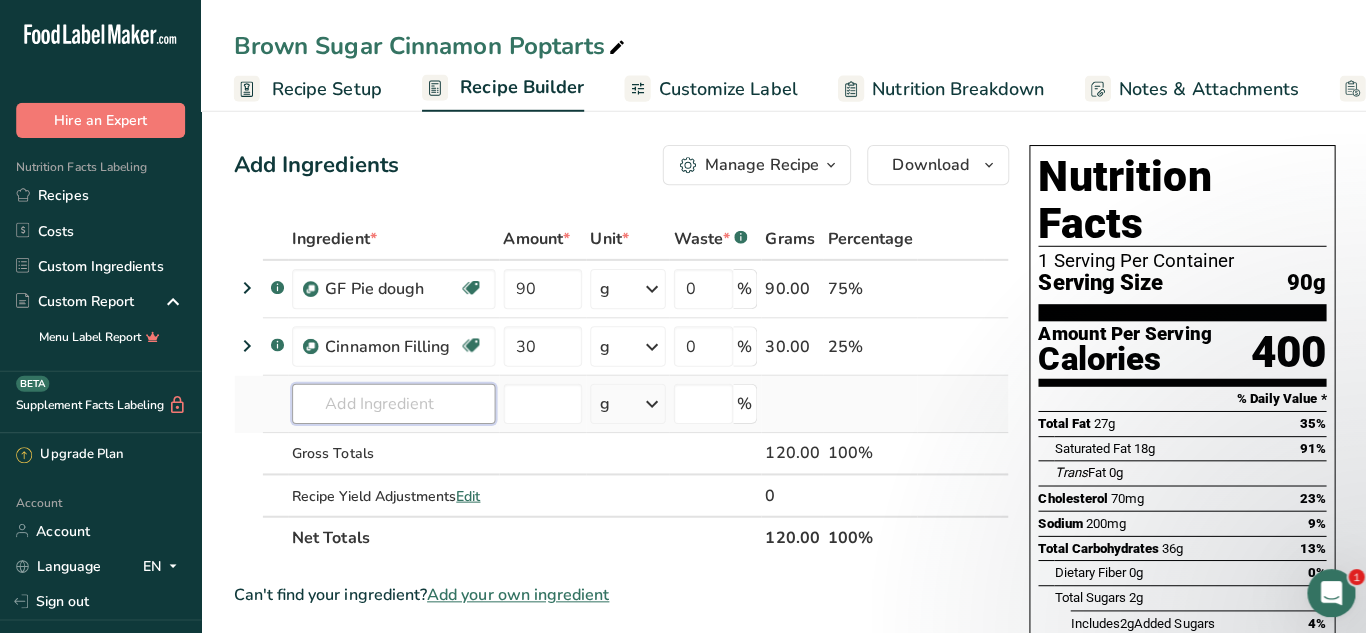 click on "Ingredient *
Amount *
Unit *
Waste *   .a-a{fill:#347362;}.b-a{fill:#fff;}          Grams
Percentage
.a-a{fill:#347362;}.b-a{fill:#fff;}
GF Pie dough
Dairy free
Gluten free
Vegan
Vegetarian
Soy free
Halal
90
g
Weight Units
g
kg
mg
See more
Volume Units
l
mL
fl oz
See more
0
%
90.00
75%
.a-a{fill:#347362;}.b-a{fill:#fff;}
Cinnamon Filling
Source of Antioxidants
Dairy free
Gluten free
Vegan
Vegetarian
Soy free
30" at bounding box center (617, 385) 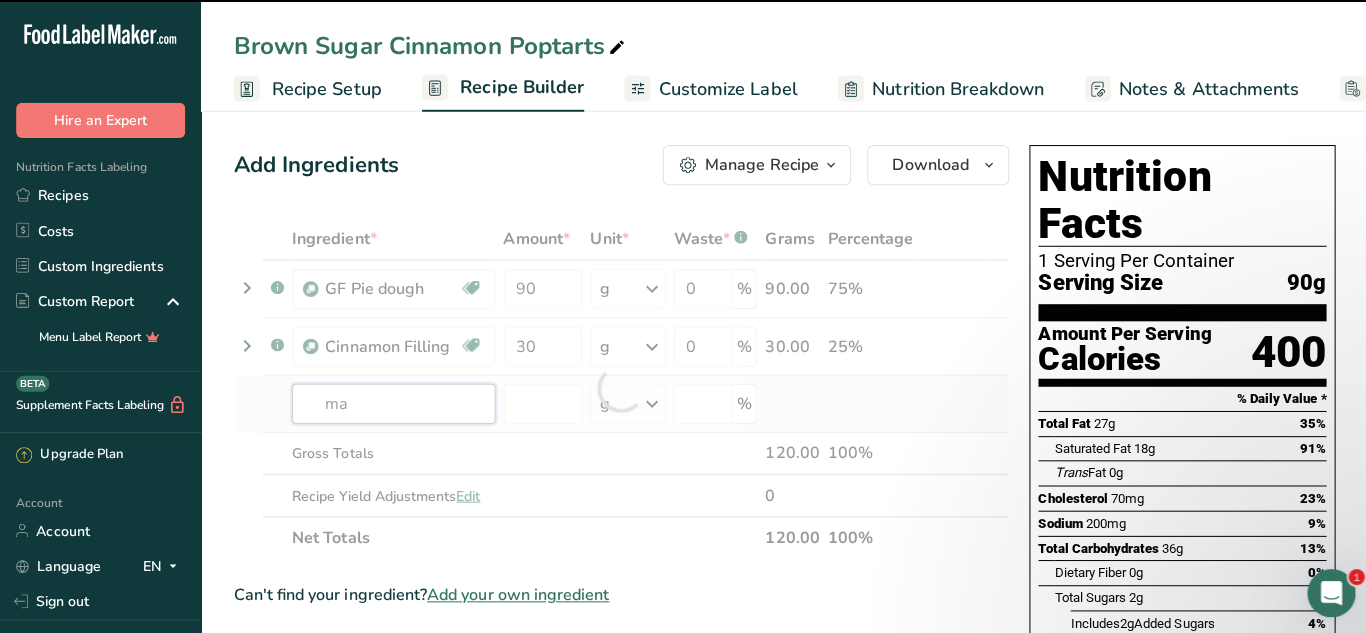 type on "map" 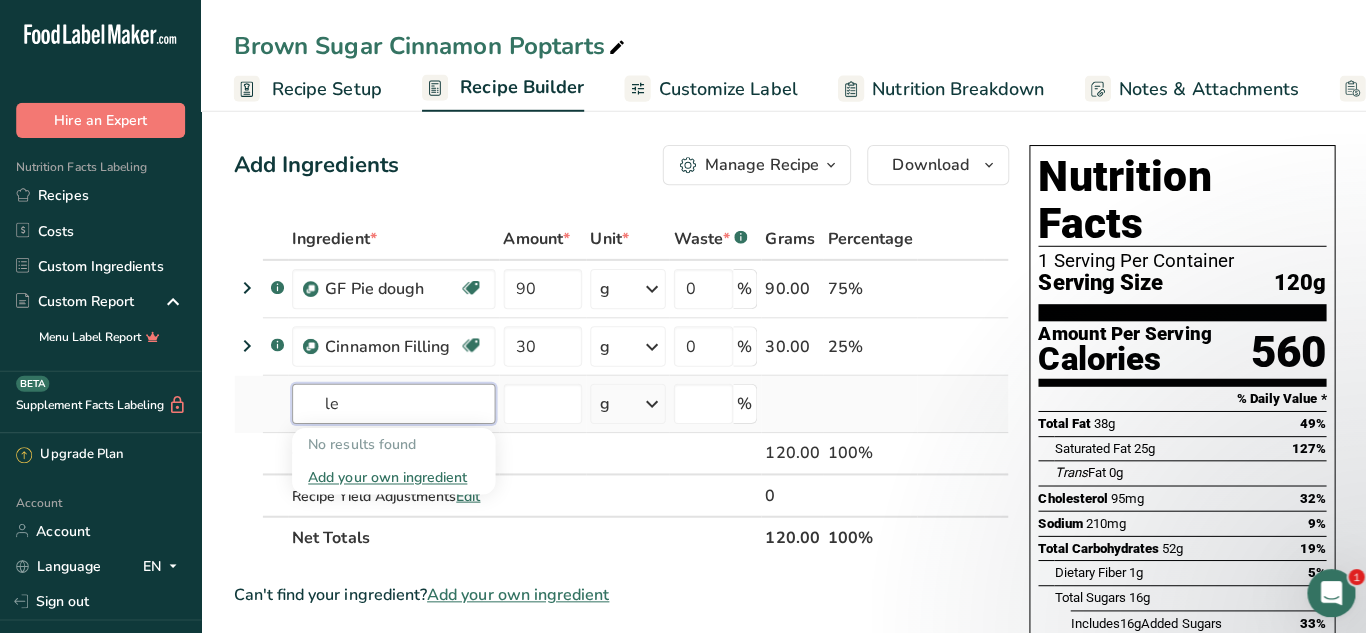 type on "l" 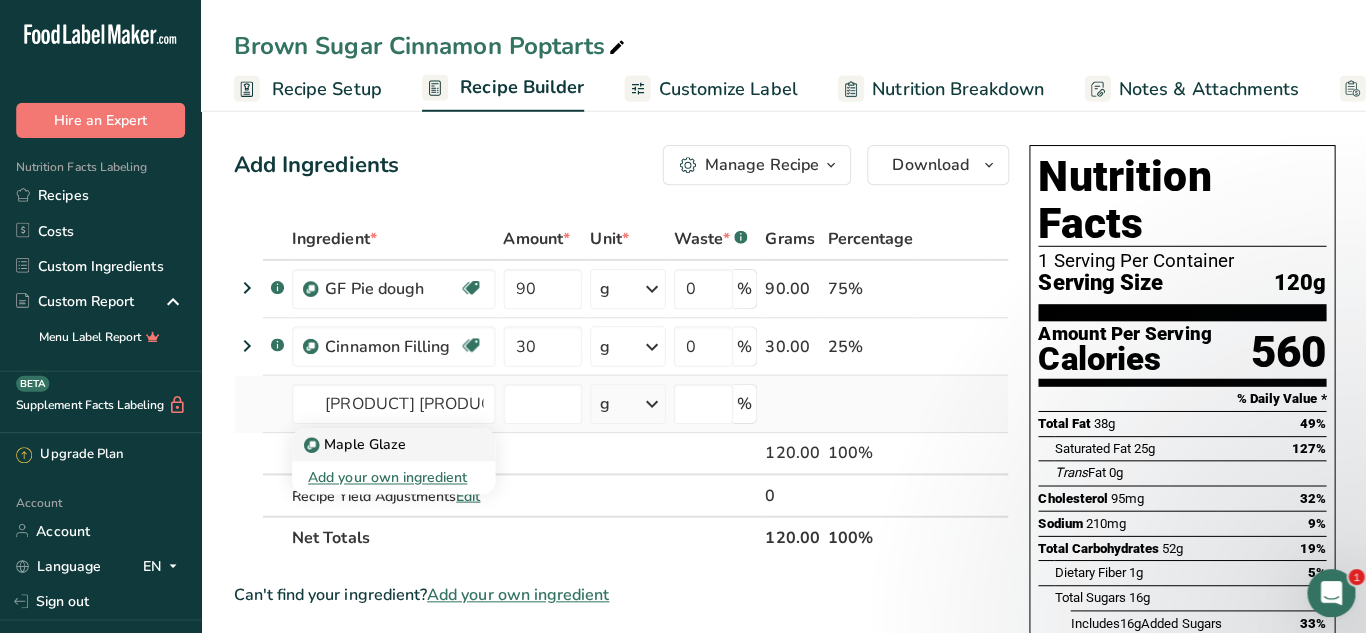 click on "Maple Glaze" at bounding box center (375, 441) 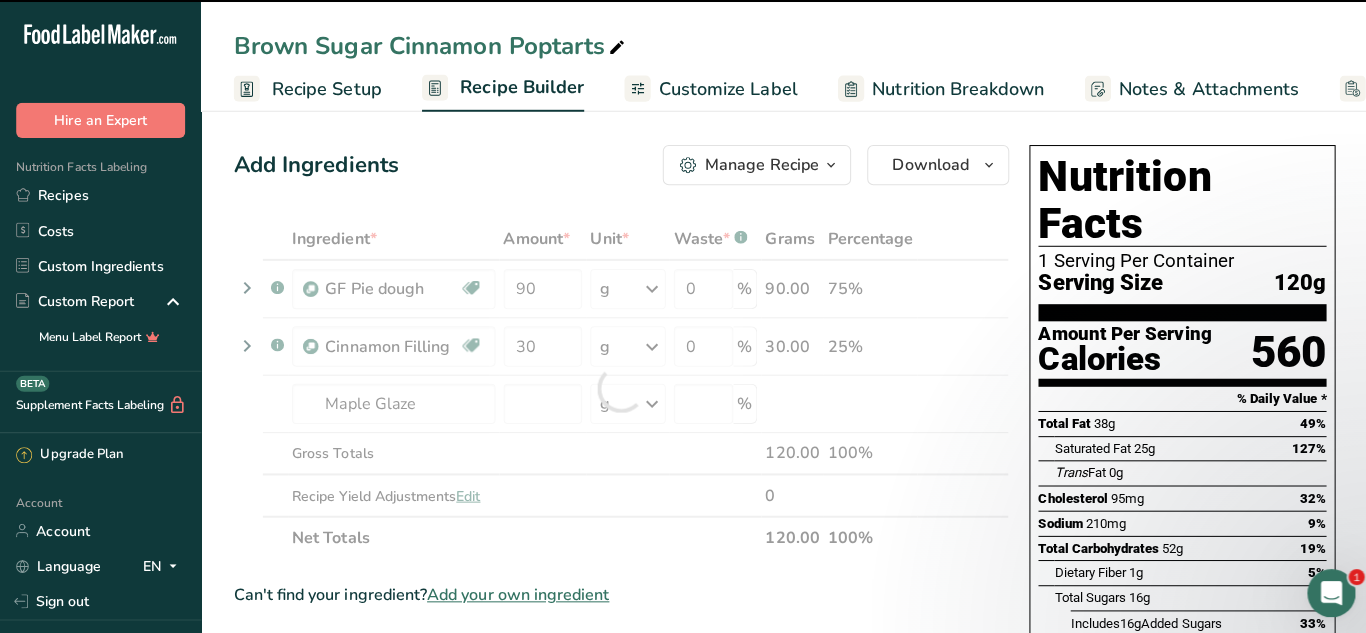 type on "0" 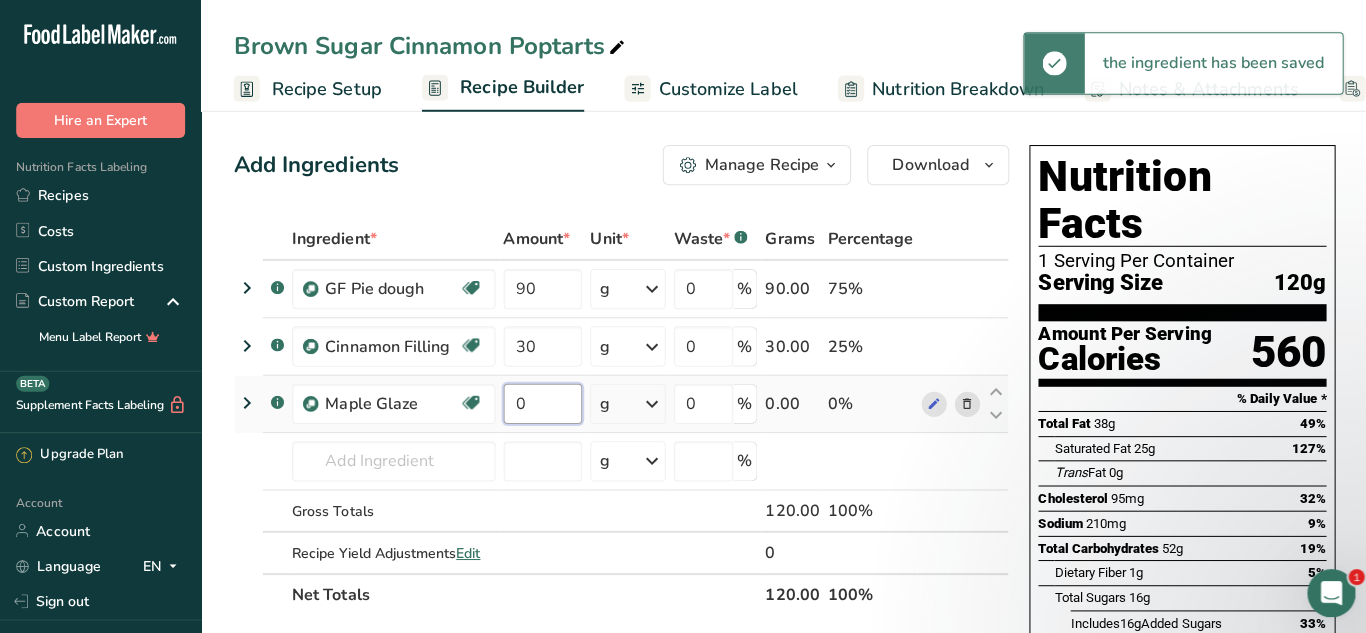 click on "0" at bounding box center (539, 401) 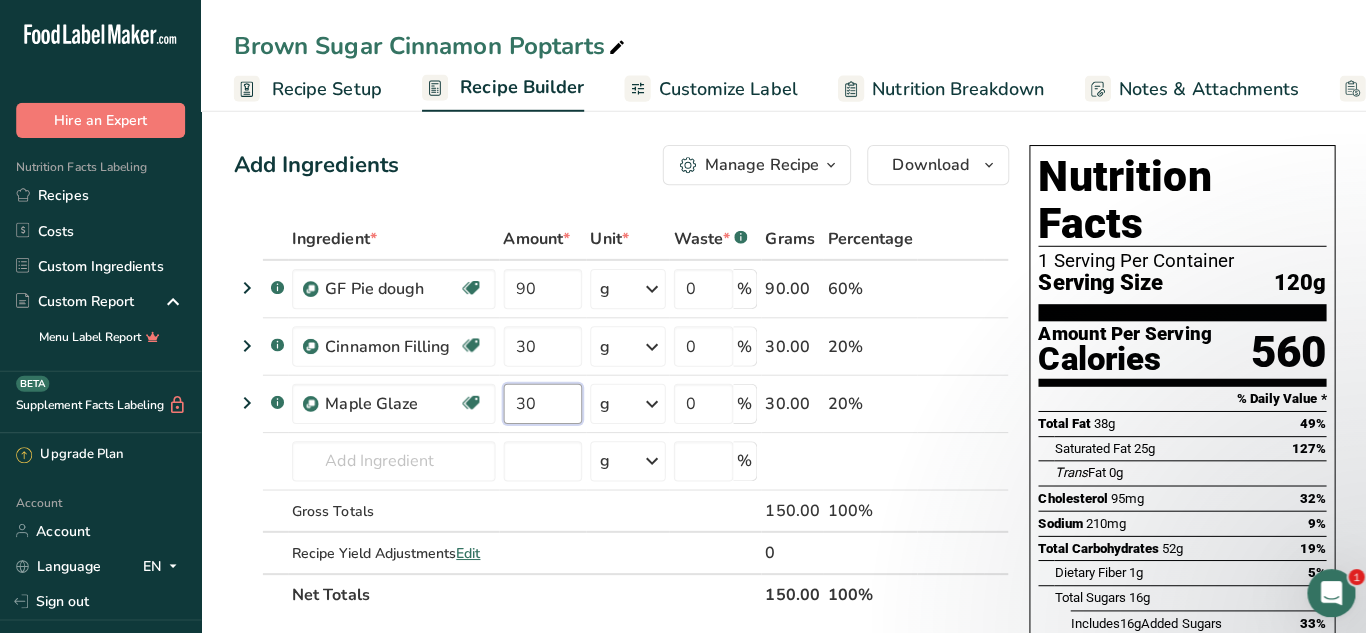 type on "30" 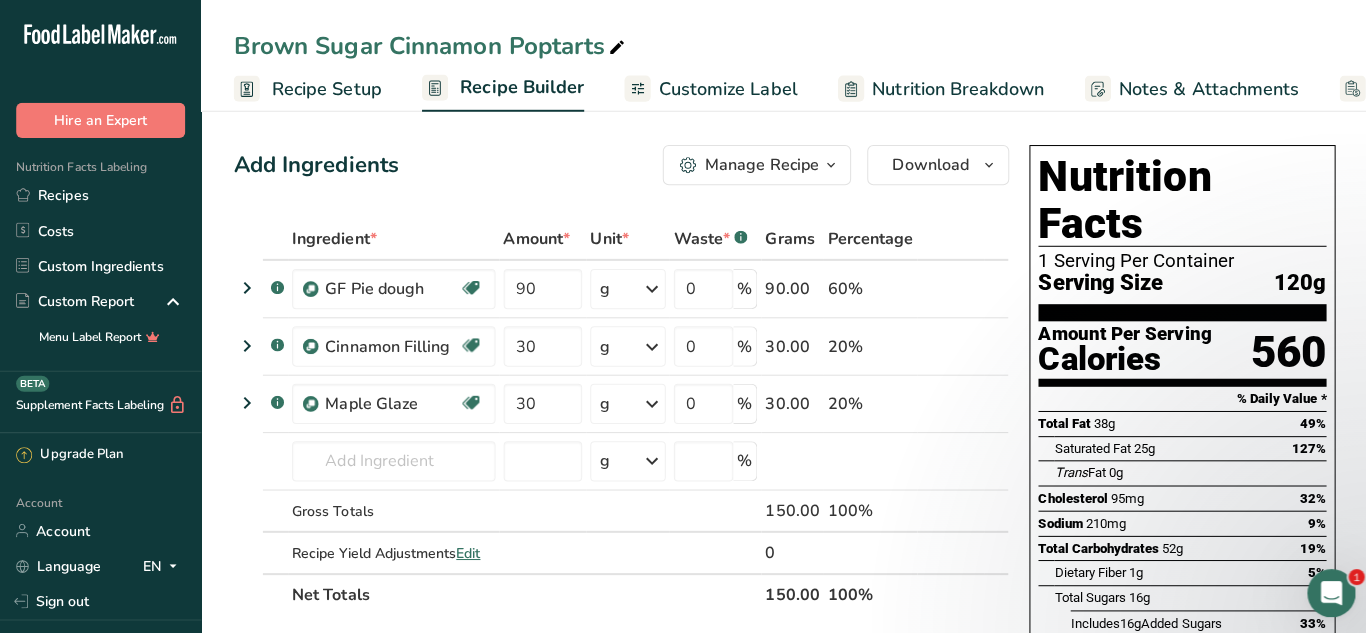 click on "Brown Sugar Cinnamon Poptarts" at bounding box center (783, 46) 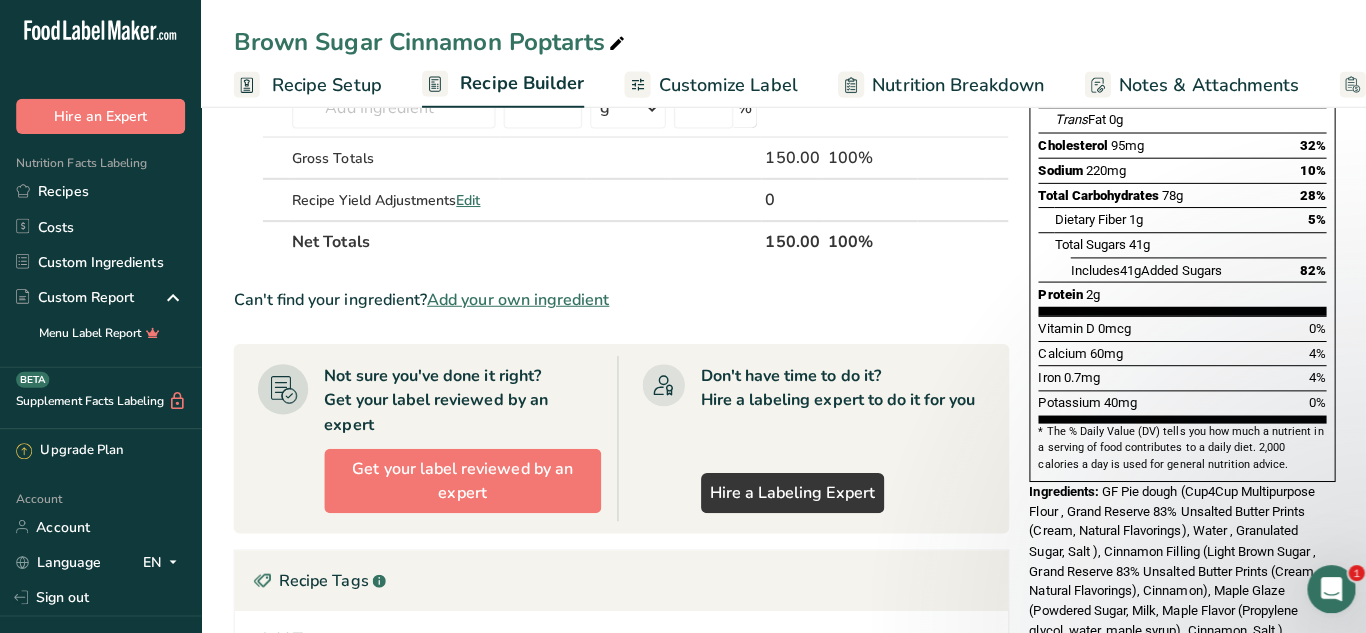 scroll, scrollTop: 347, scrollLeft: 0, axis: vertical 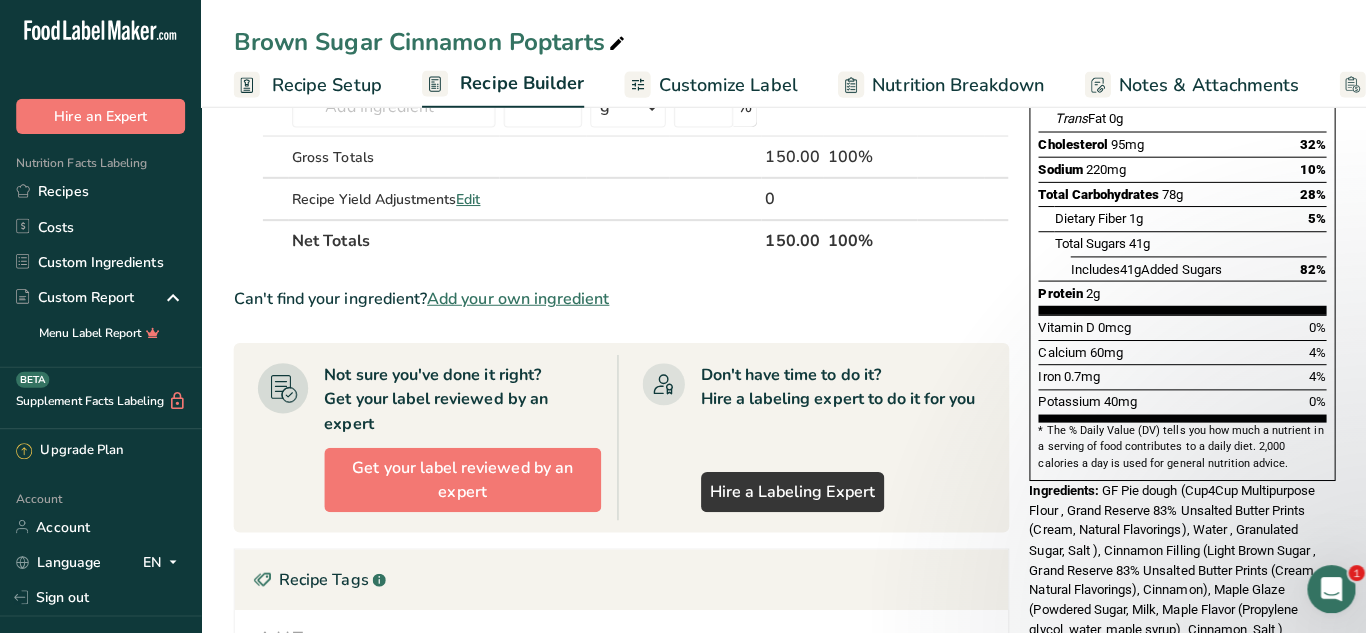 click on "Customize Label" at bounding box center [723, 88] 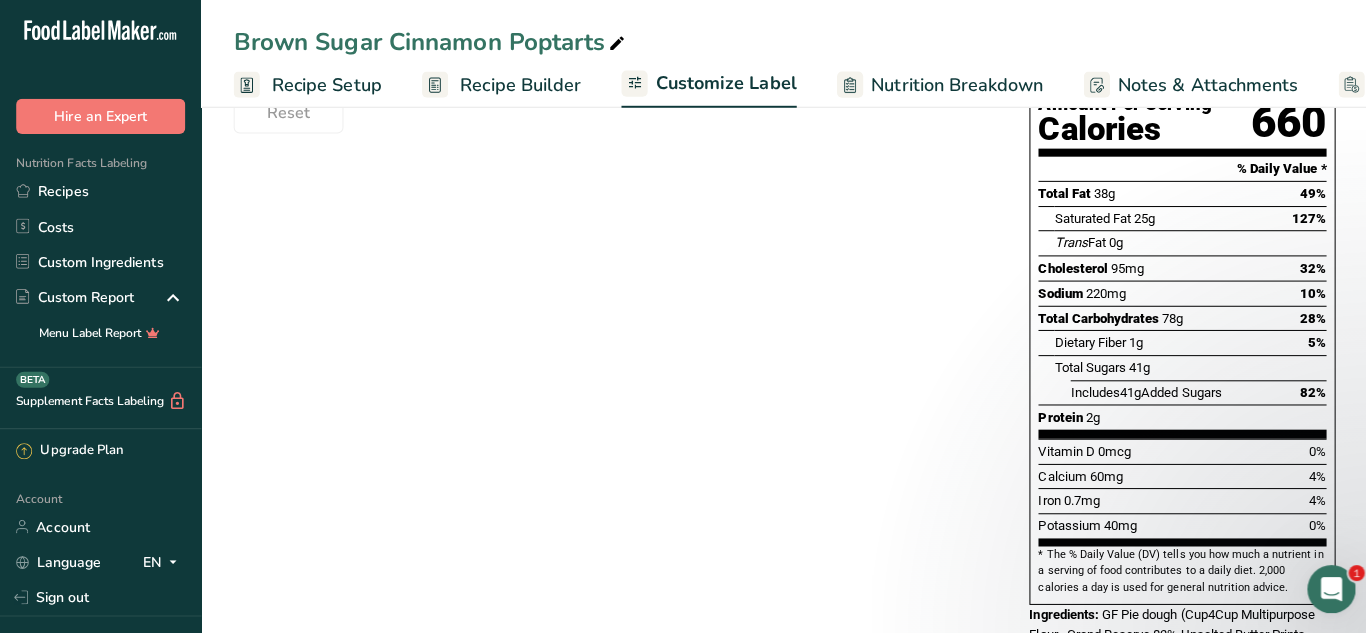 scroll, scrollTop: 0, scrollLeft: 155, axis: horizontal 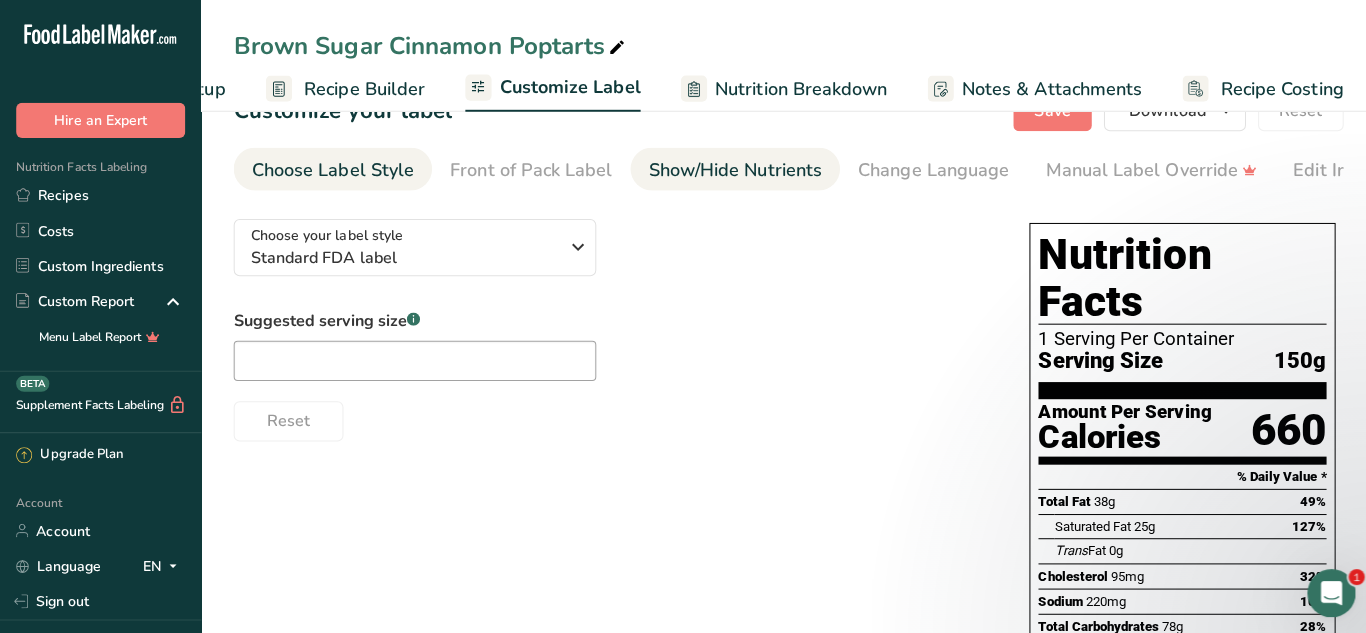 click on "Show/Hide Nutrients" at bounding box center (730, 168) 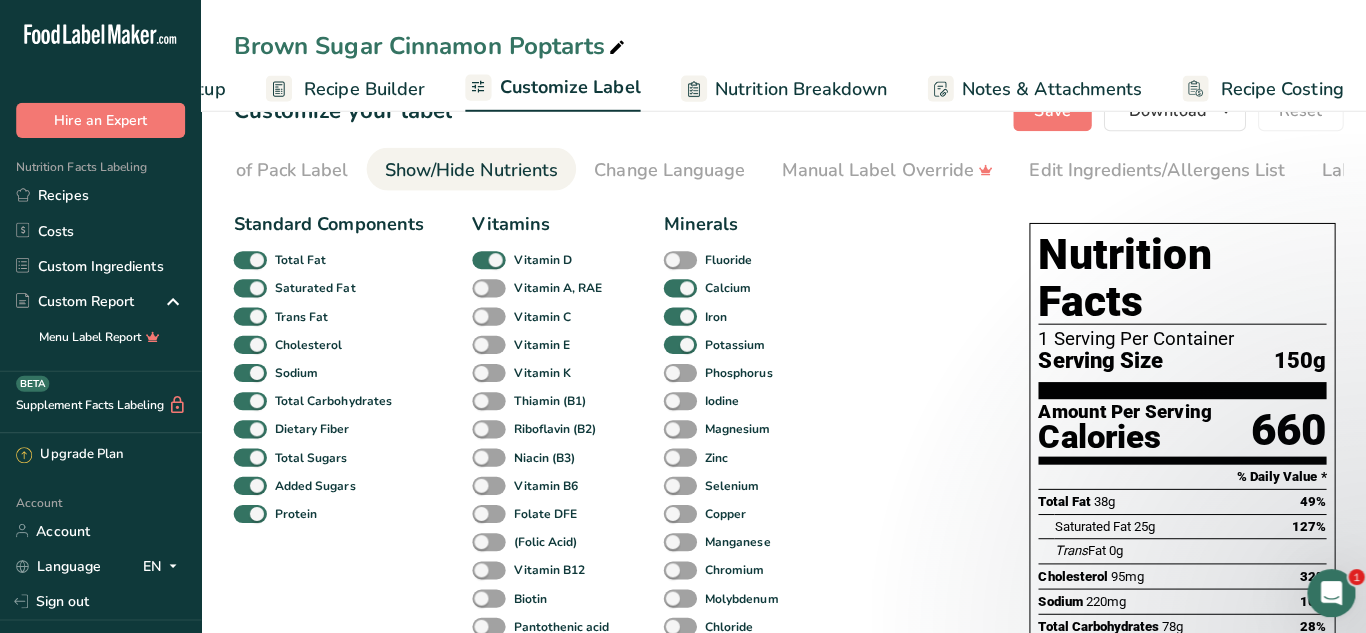 scroll, scrollTop: 0, scrollLeft: 375, axis: horizontal 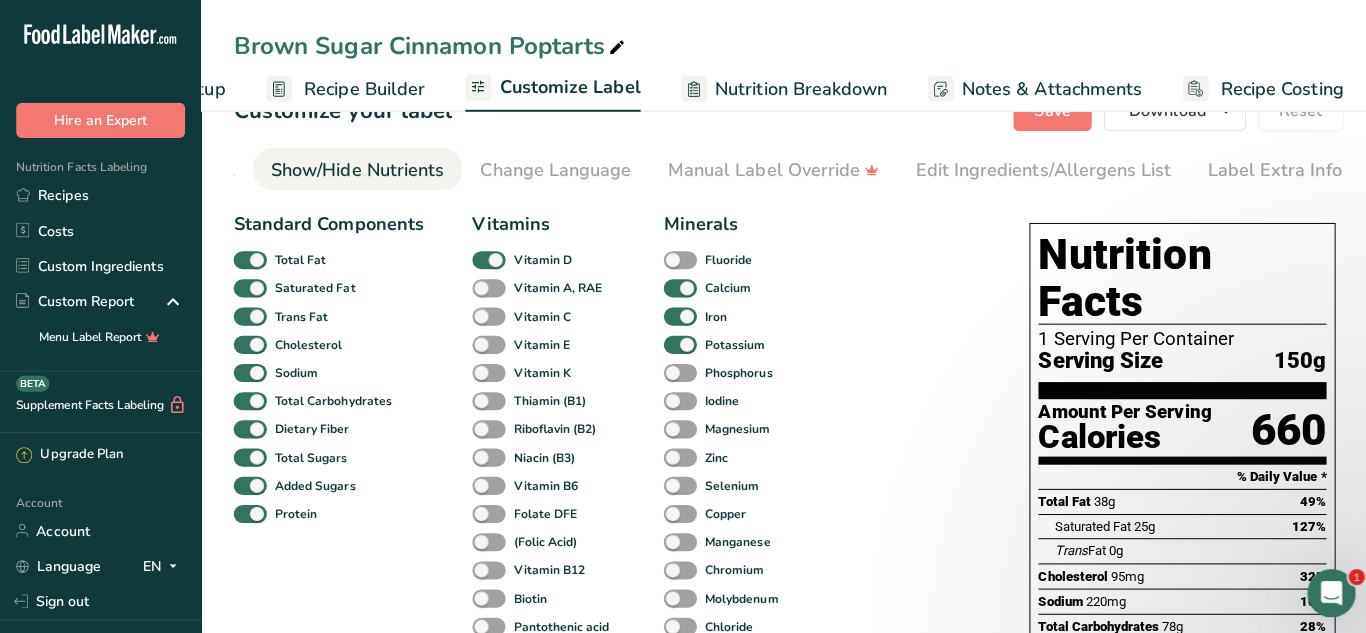 click on "Show/Hide Nutrients" at bounding box center (355, 168) 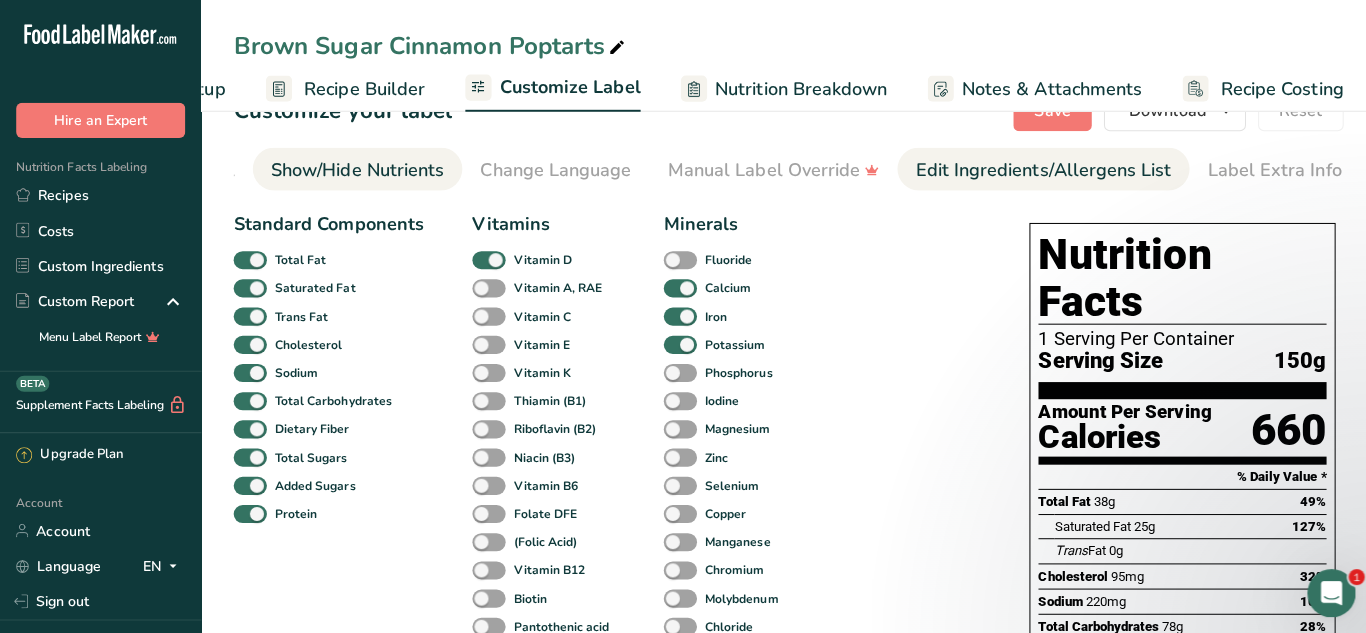 click on "Edit Ingredients/Allergens List" at bounding box center (1036, 168) 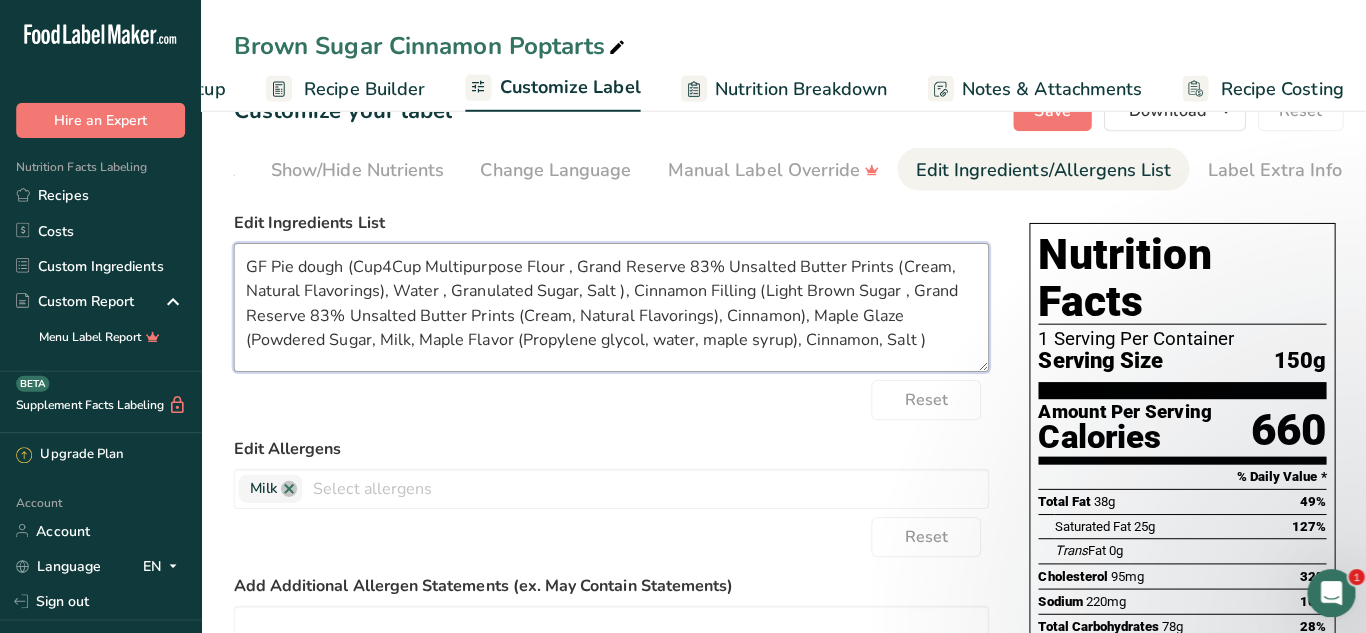 click on "GF Pie dough (Cup4Cup Multipurpose Flour , Grand Reserve 83% Unsalted Butter Prints (Cream, Natural Flavorings), Water , Granulated Sugar, Salt ), Cinnamon Filling (Light Brown Sugar , Grand Reserve 83% Unsalted Butter Prints (Cream, Natural Flavorings), Cinnamon), Maple Glaze (Powdered Sugar, Milk, Maple Flavor (Propylene glycol, water, maple syrup), Cinnamon, Salt )" at bounding box center (607, 305) 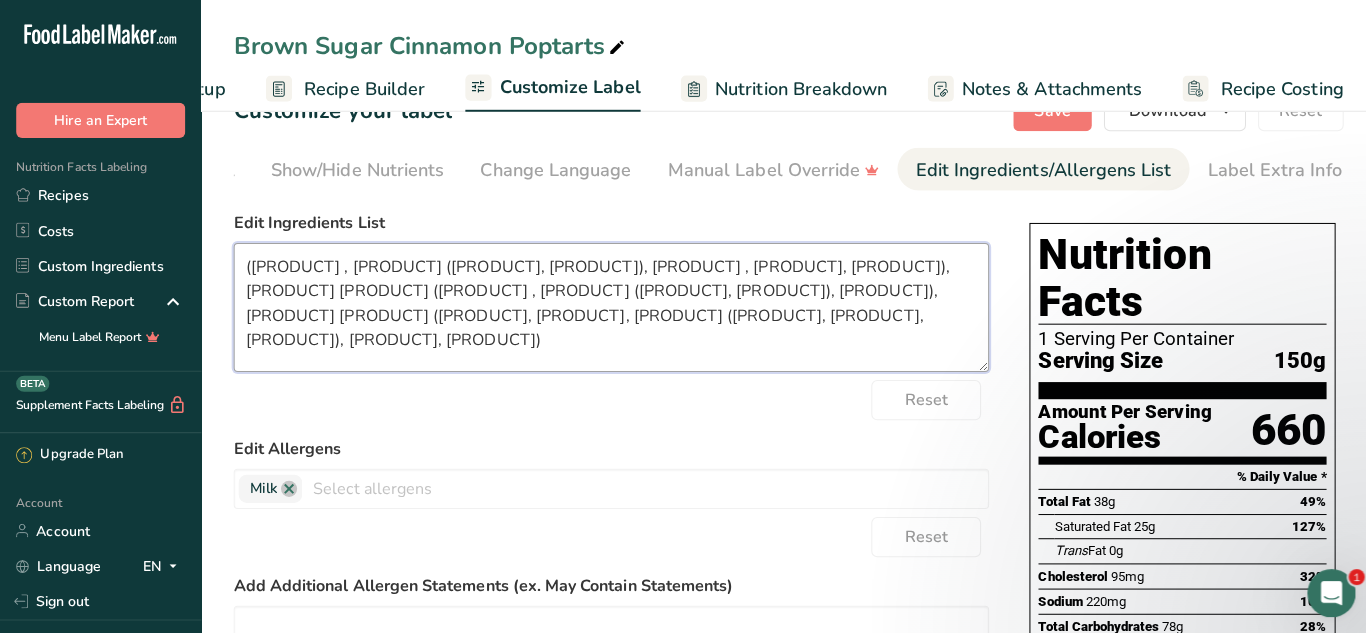 drag, startPoint x: 568, startPoint y: 292, endPoint x: 694, endPoint y: 300, distance: 126.253716 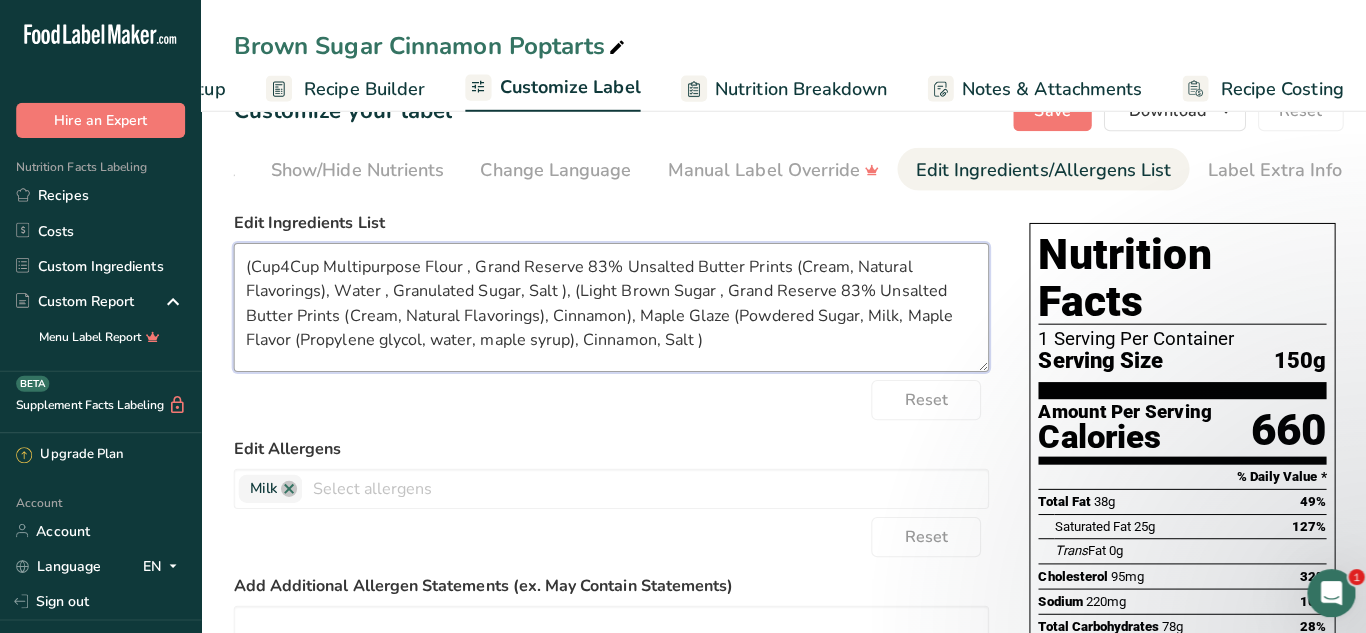 drag, startPoint x: 632, startPoint y: 321, endPoint x: 723, endPoint y: 324, distance: 91.04944 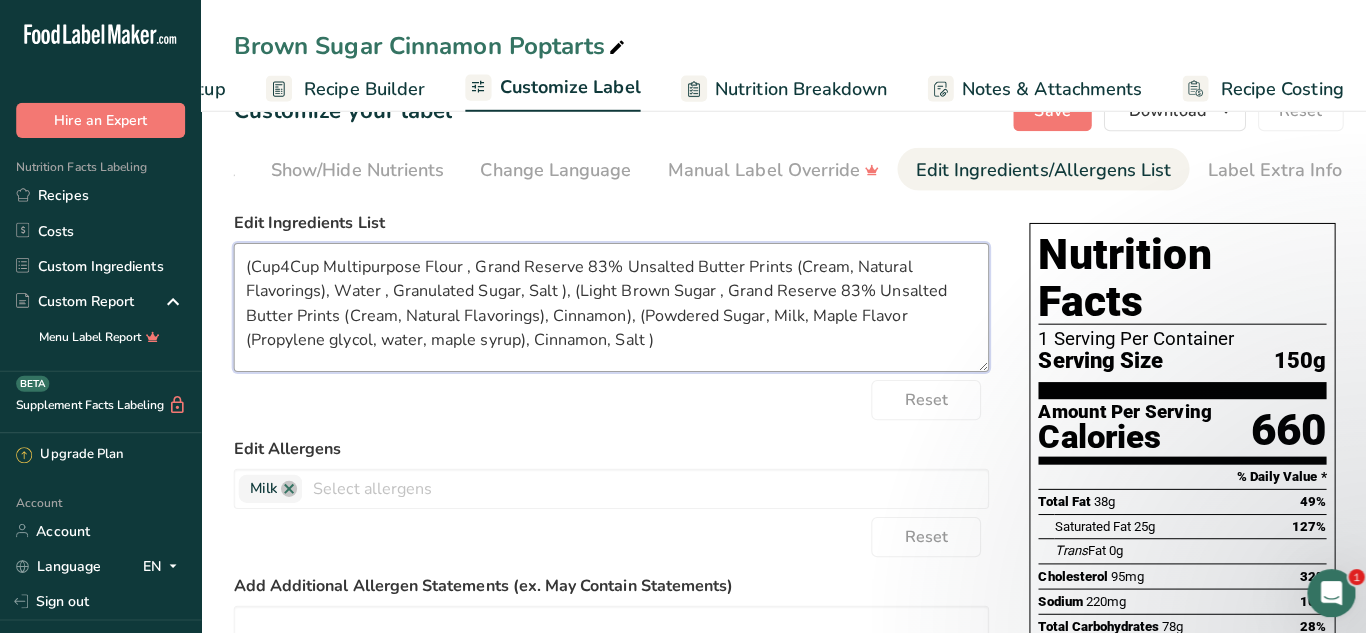 type on "(Cup4Cup Multipurpose Flour , Grand Reserve 83% Unsalted Butter Prints (Cream, Natural Flavorings), Water , Granulated Sugar, Salt ), (Light Brown Sugar , Grand Reserve 83% Unsalted Butter Prints (Cream, Natural Flavorings), Cinnamon), (Powdered Sugar, Milk, Maple Flavor (Propylene glycol, water, maple syrup), Cinnamon, Salt )" 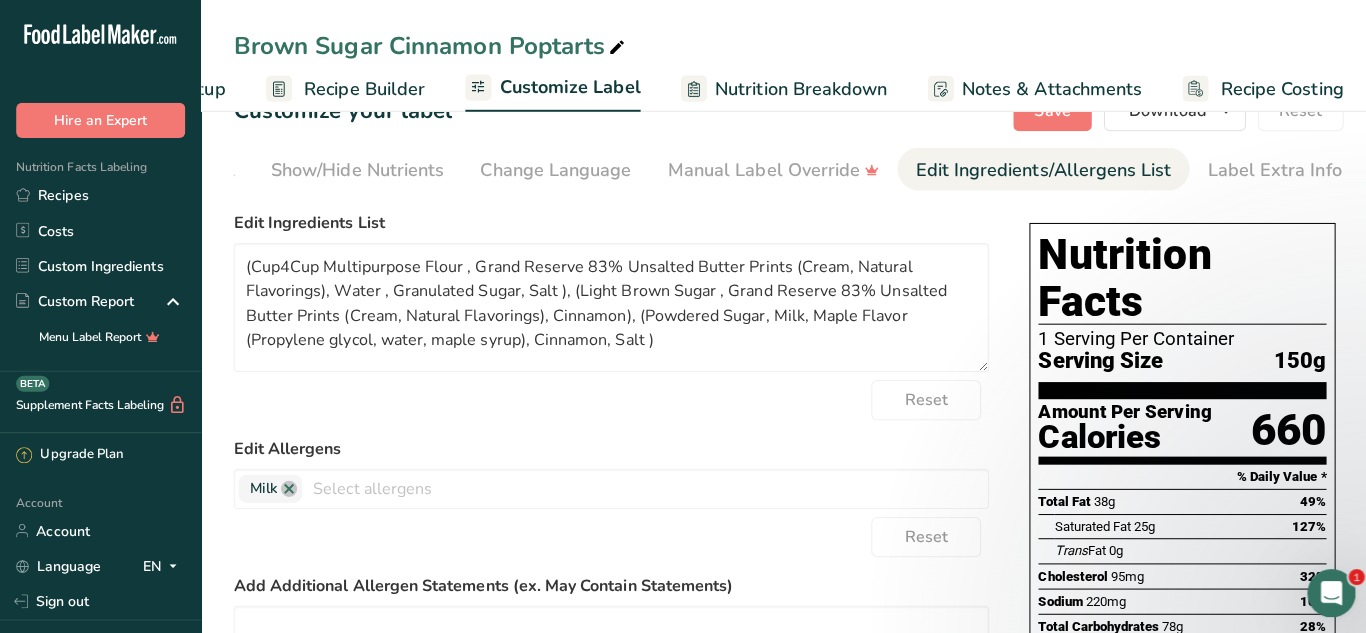click on "Edit Ingredients List ([PRODUCT] , [PRODUCT] ([PRODUCT], [PRODUCT]), [PRODUCT] , [PRODUCT], [PRODUCT]), ([PRODUCT] , [PRODUCT] ([PRODUCT], [PRODUCT]), [PRODUCT]), ([PRODUCT], [PRODUCT], [PRODUCT] ([PRODUCT], [PRODUCT], [PRODUCT]), [PRODUCT], [PRODUCT])
Reset
Edit Allergens
[PRODUCT]
[PRODUCT]
[PRODUCT]
[PRODUCT]
[PRODUCT]
[PRODUCT]
[PRODUCT]
[PRODUCT]
[PRODUCT]
[PRODUCT]
[PRODUCT]
[PRODUCT]
[PRODUCT]
[PRODUCT]
[PRODUCT]
[PRODUCT]" at bounding box center [607, 537] 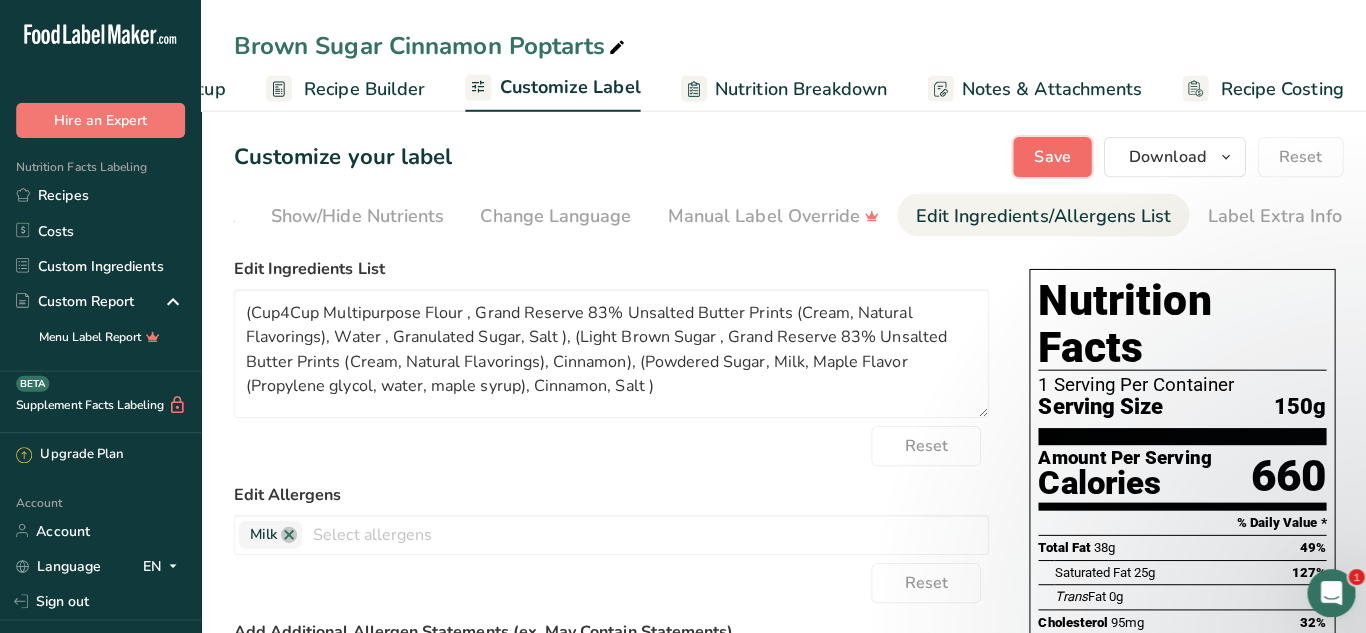 click on "Save" at bounding box center [1045, 156] 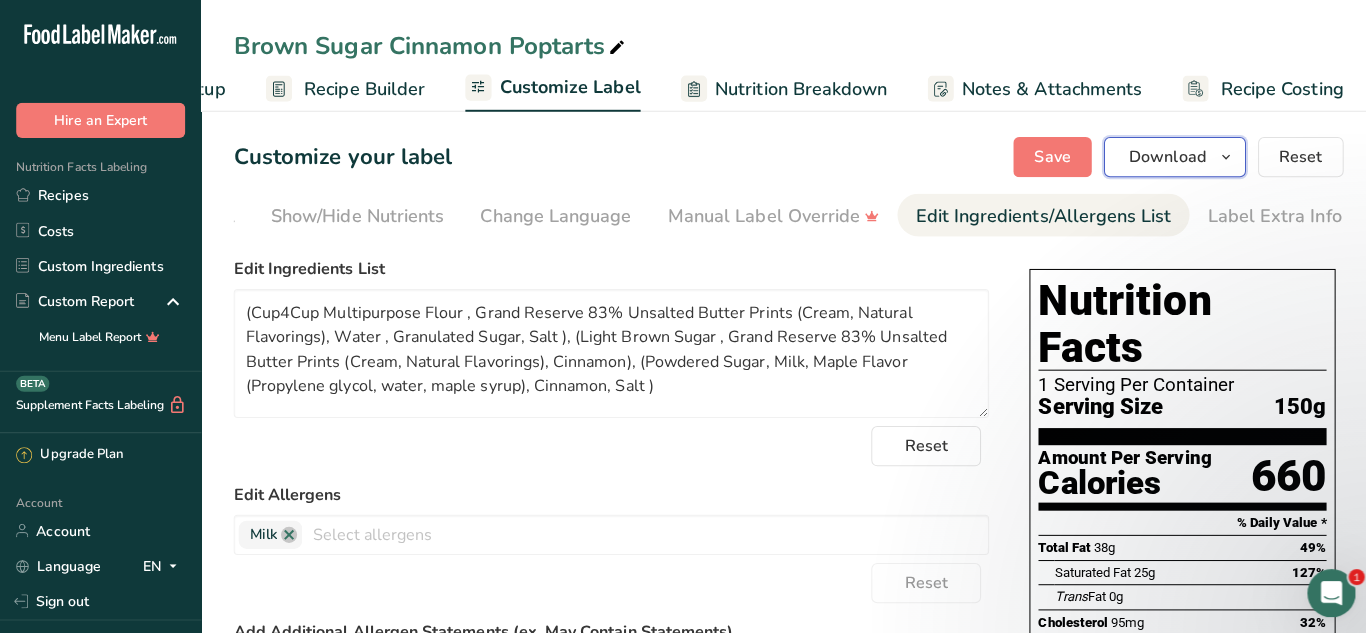 click on "Download" at bounding box center (1159, 156) 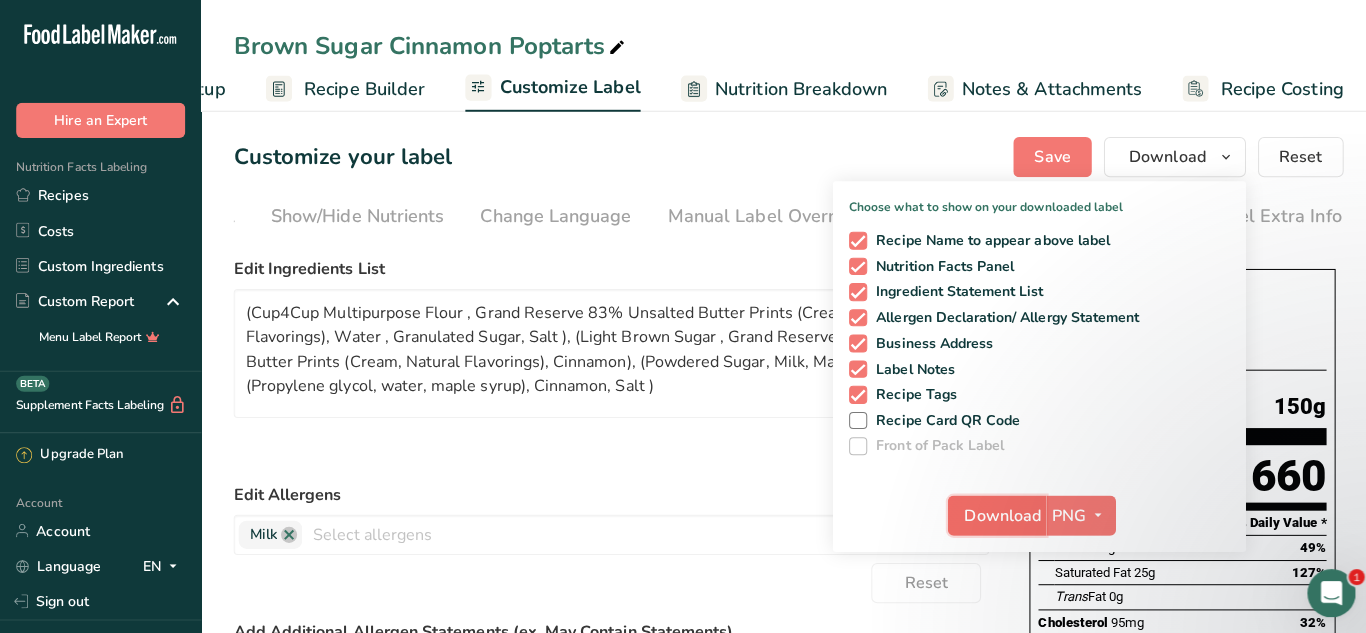 click on "Download" at bounding box center (996, 512) 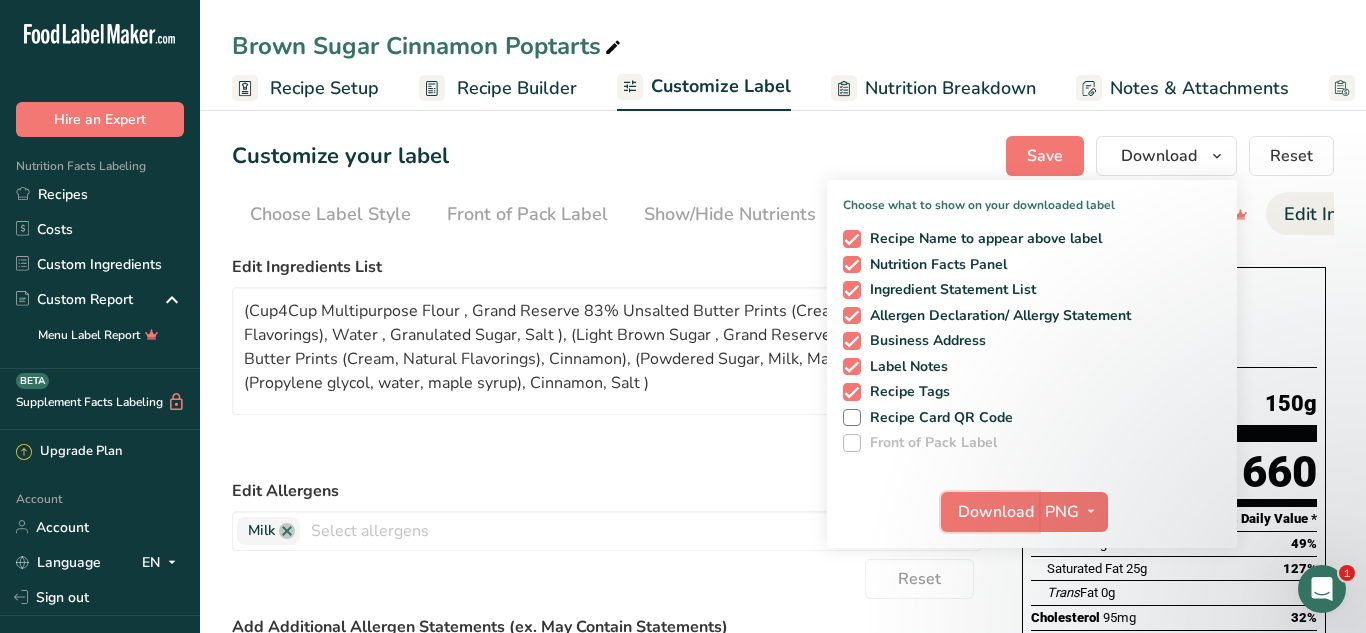 scroll, scrollTop: 56, scrollLeft: 0, axis: vertical 